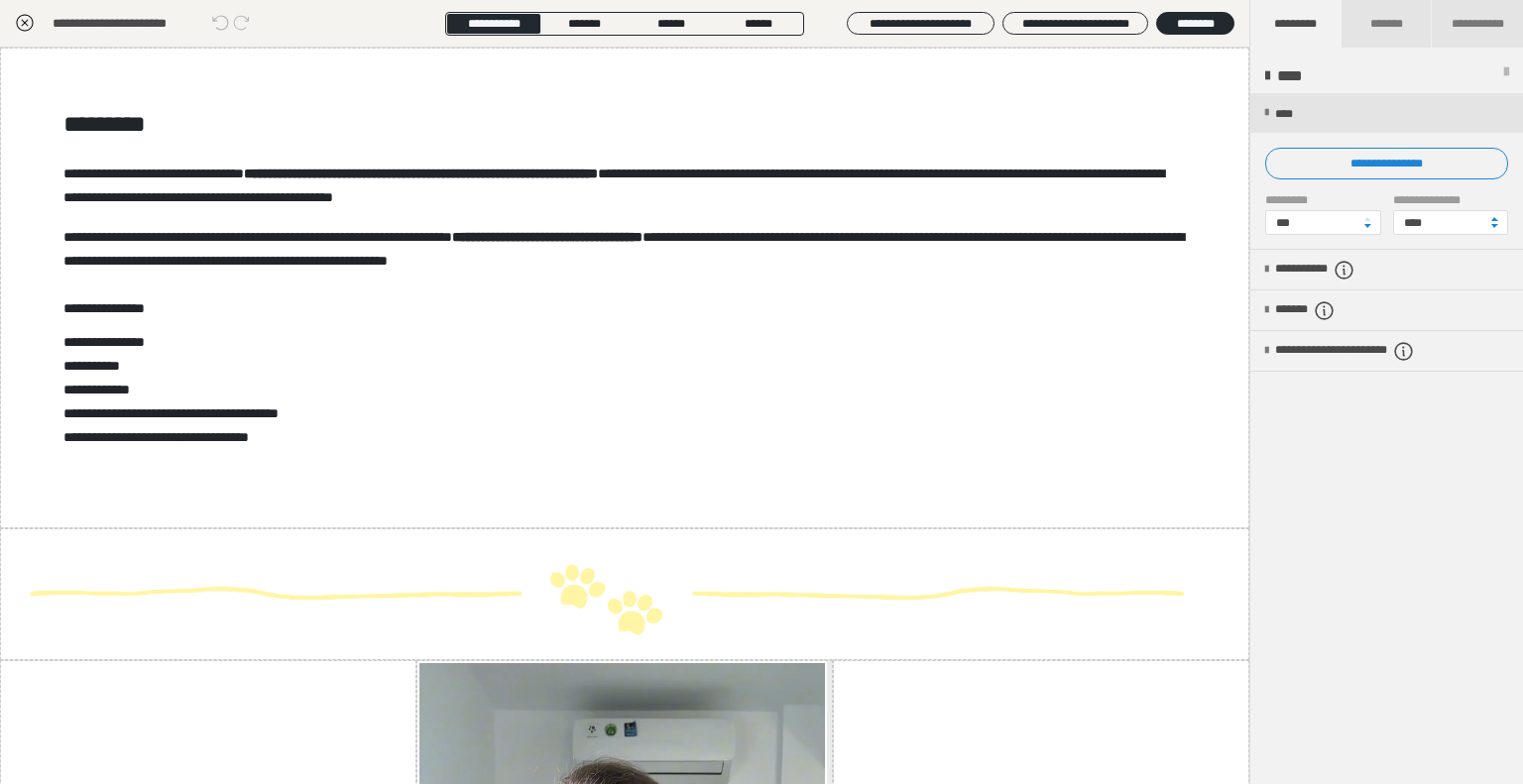 scroll, scrollTop: 271, scrollLeft: 0, axis: vertical 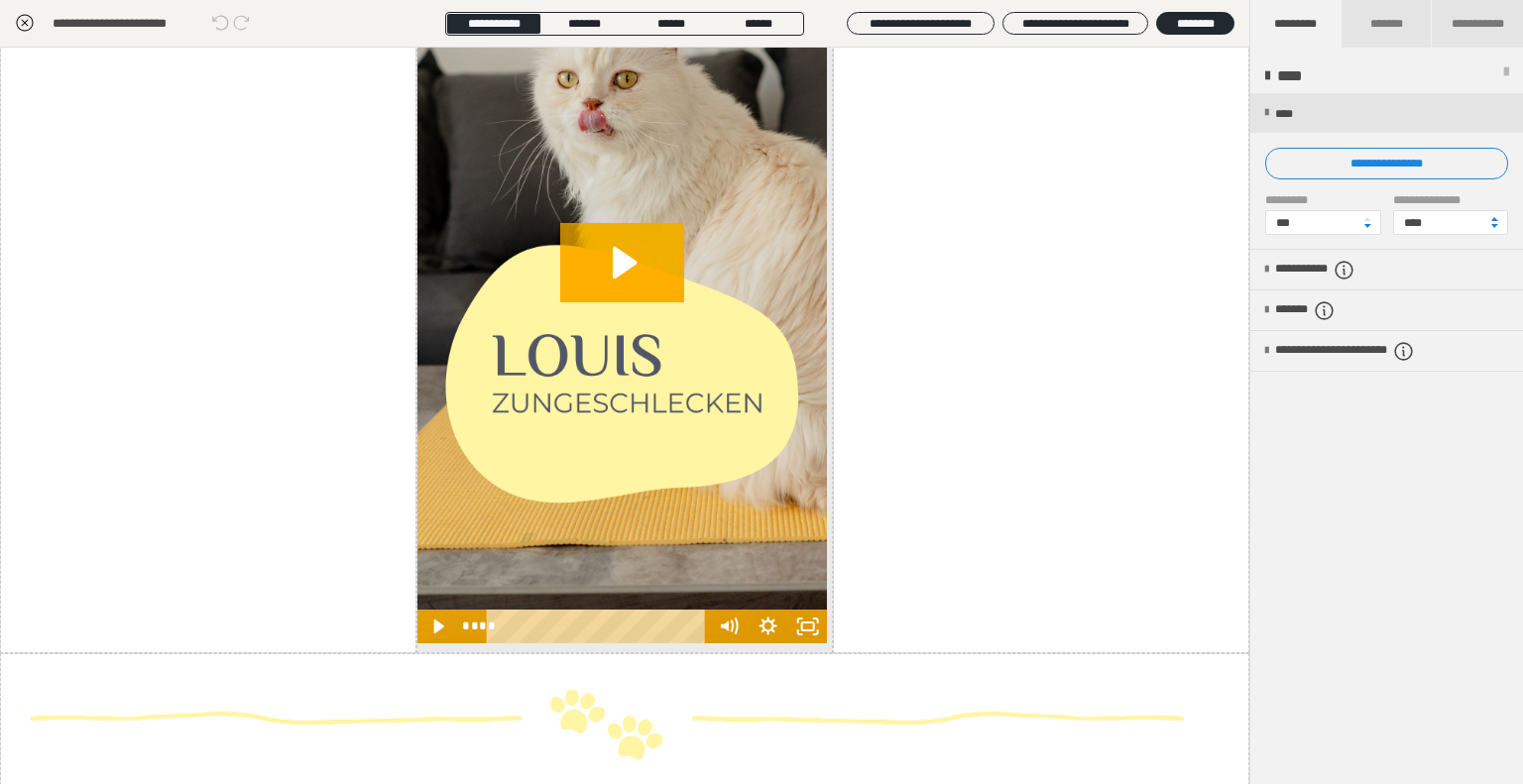 click 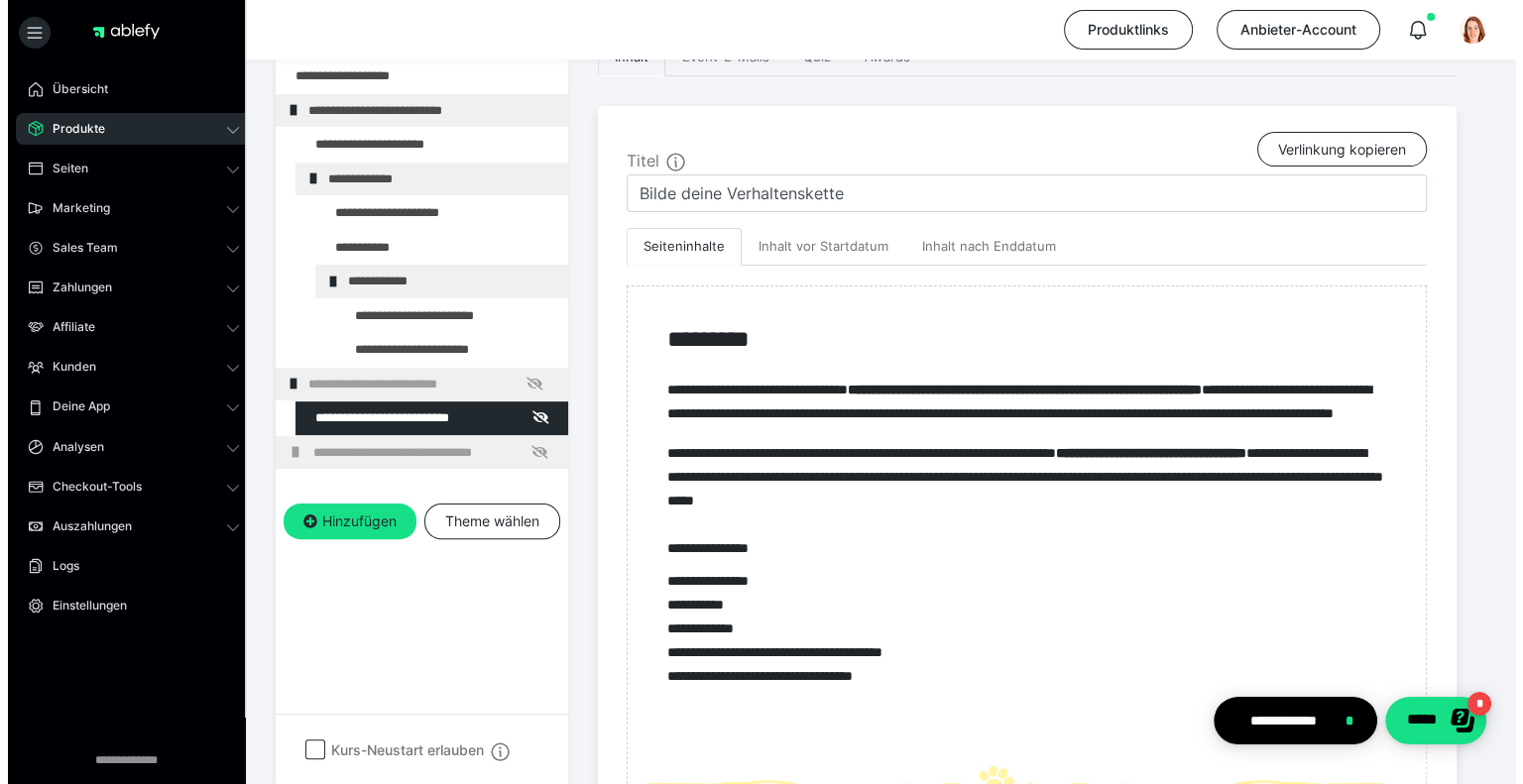 scroll, scrollTop: 171, scrollLeft: 0, axis: vertical 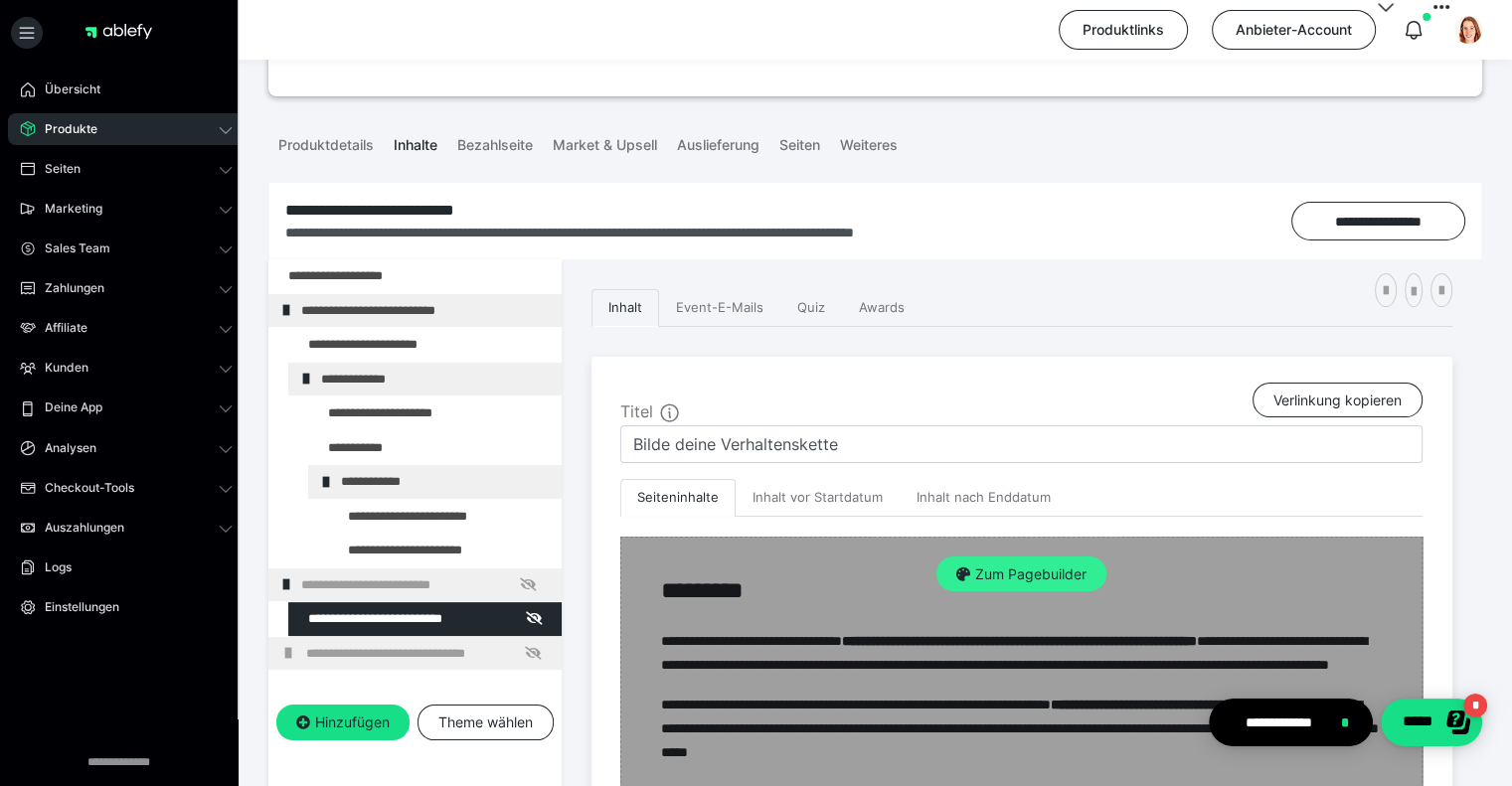 click on "Zum Pagebuilder" at bounding box center (1021, 574) 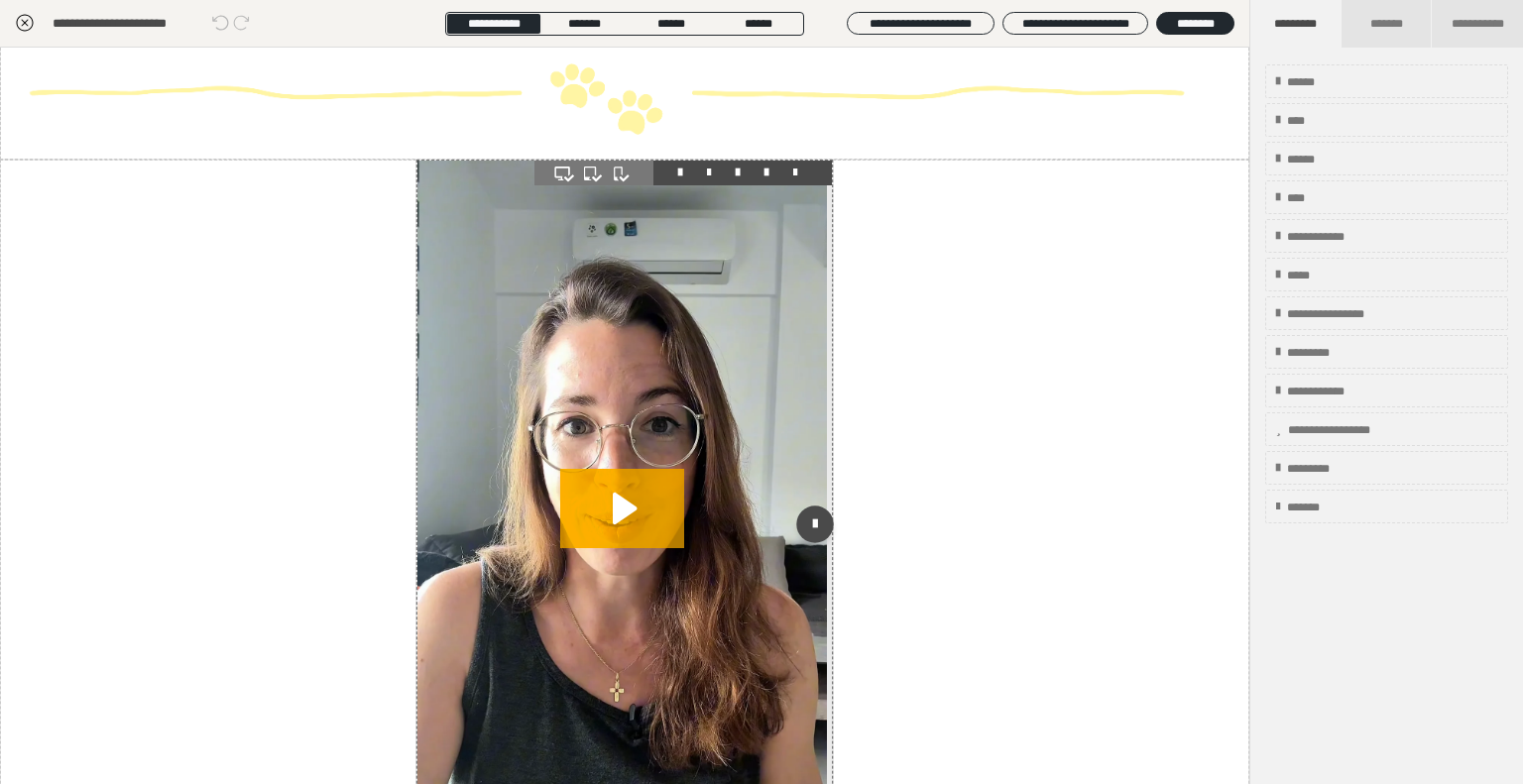 scroll, scrollTop: 595, scrollLeft: 0, axis: vertical 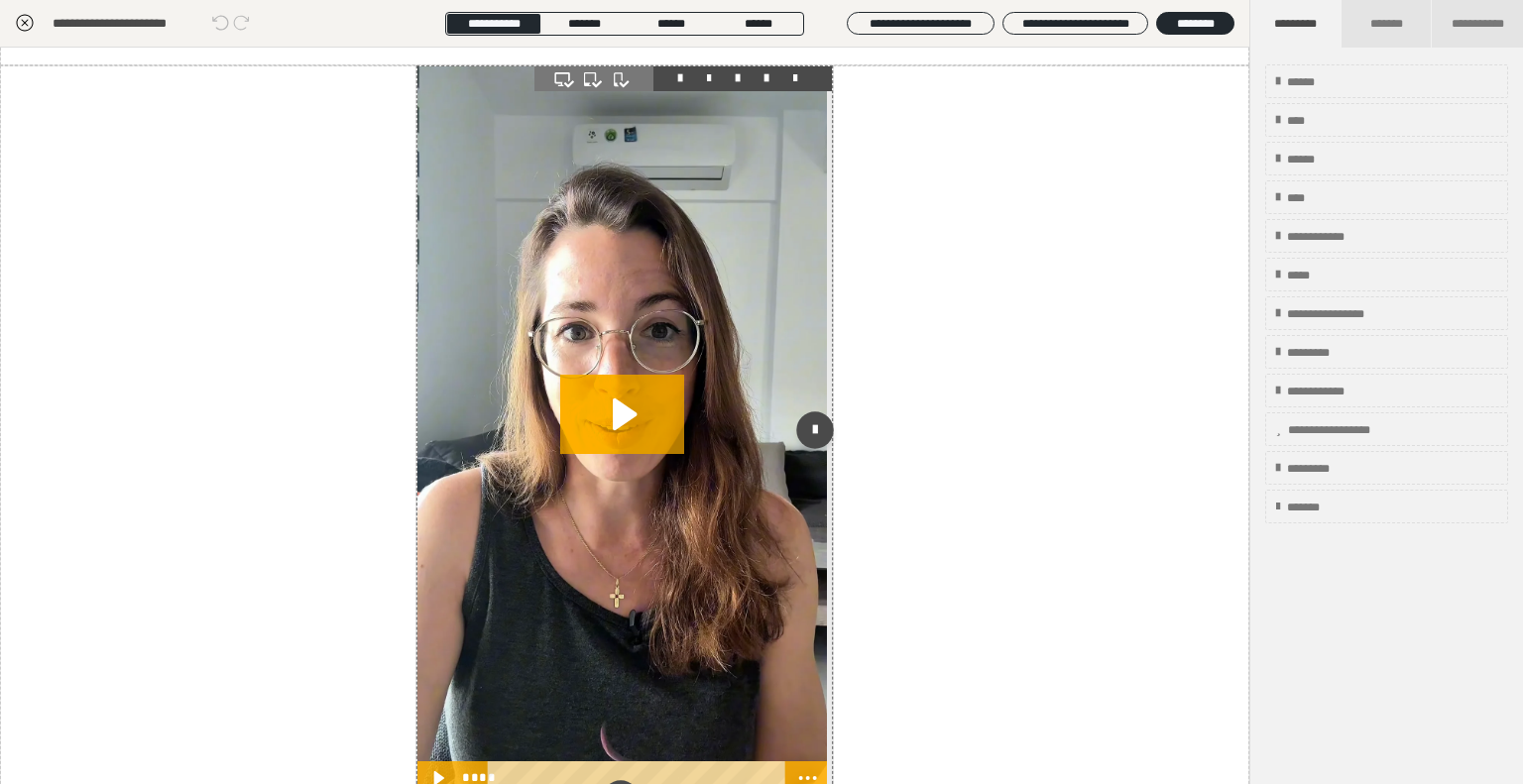 click at bounding box center [622, 430] 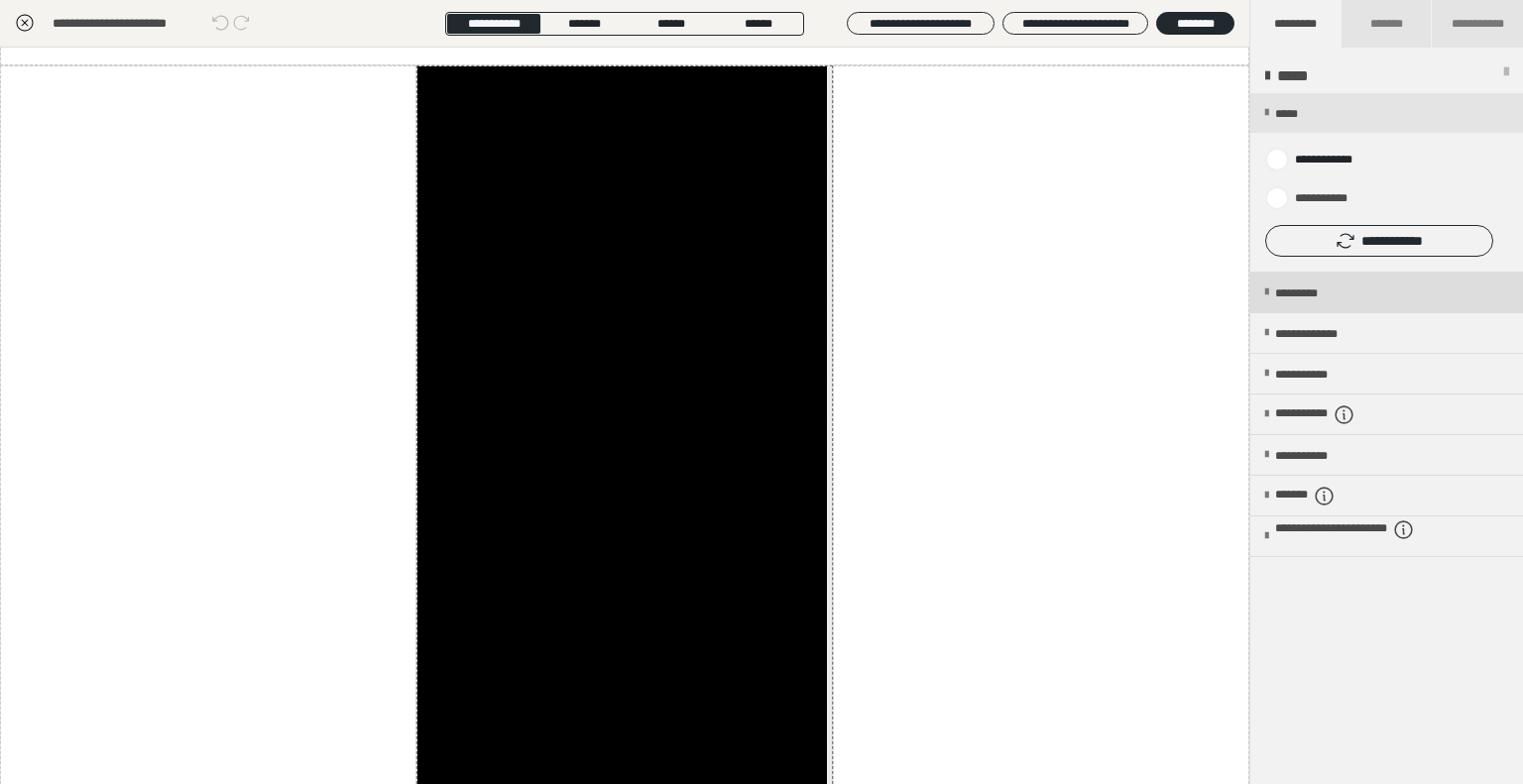 click on "*********" at bounding box center (1386, 292) 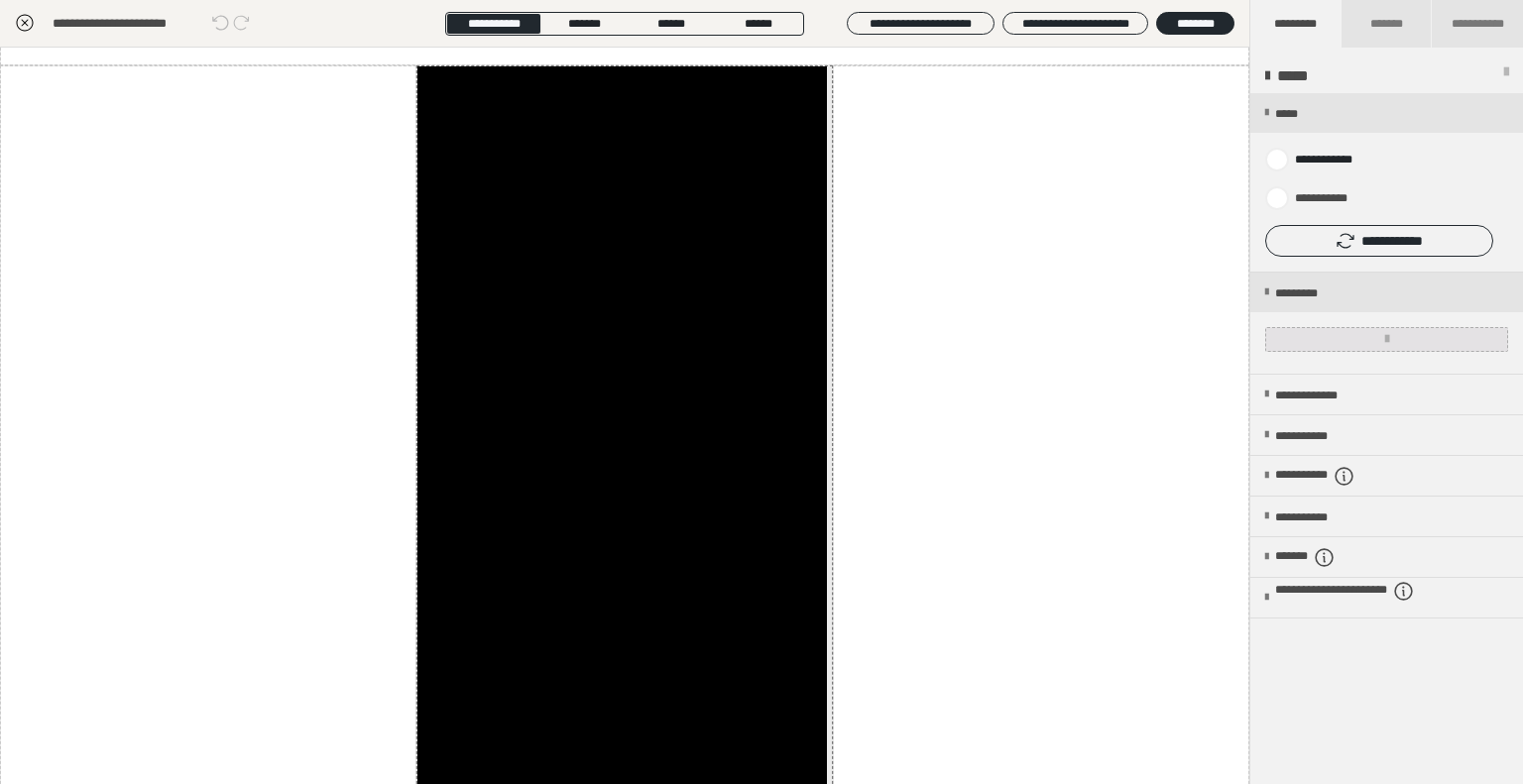 click at bounding box center (1386, 339) 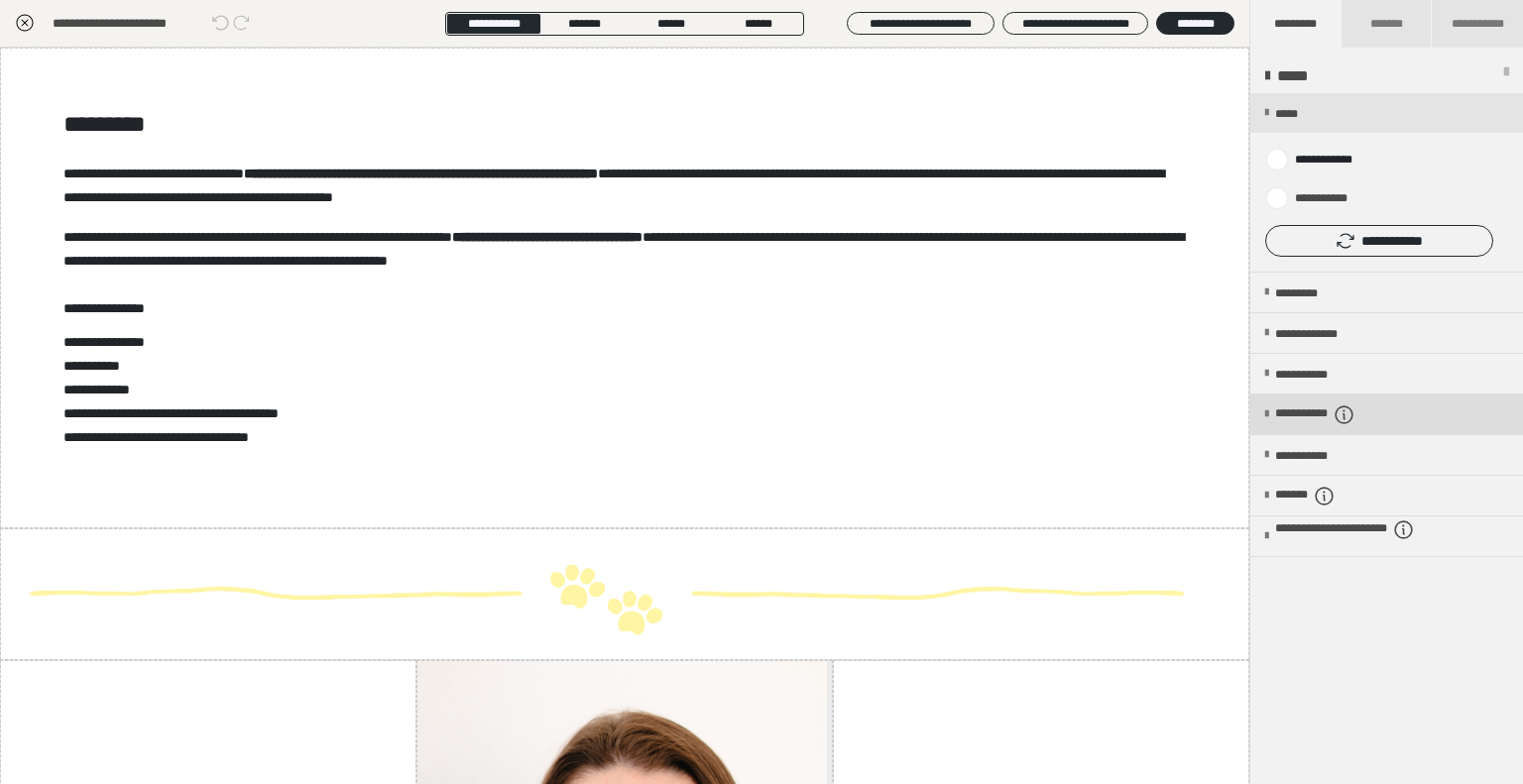 scroll, scrollTop: 171, scrollLeft: 0, axis: vertical 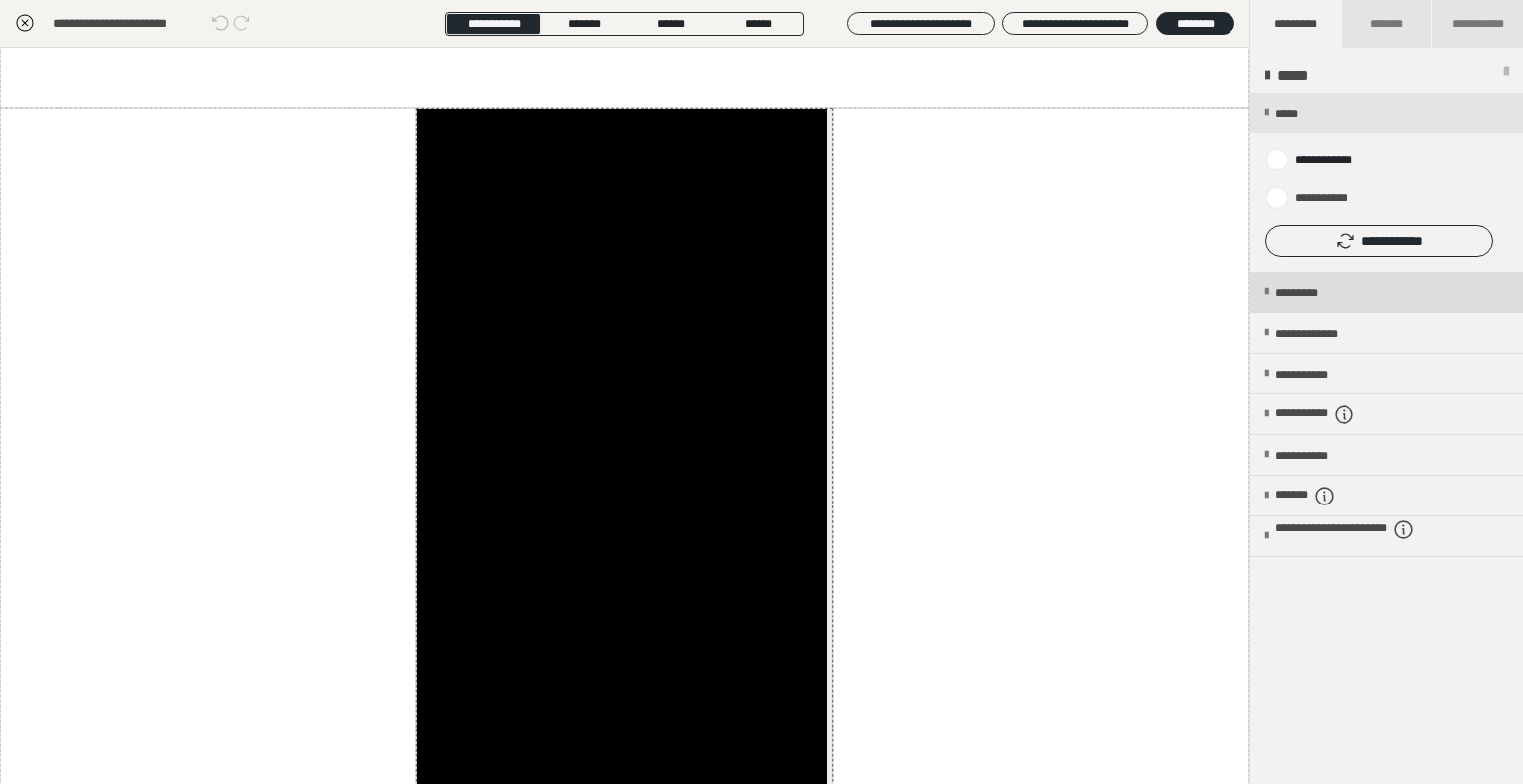click on "*********" at bounding box center (1313, 293) 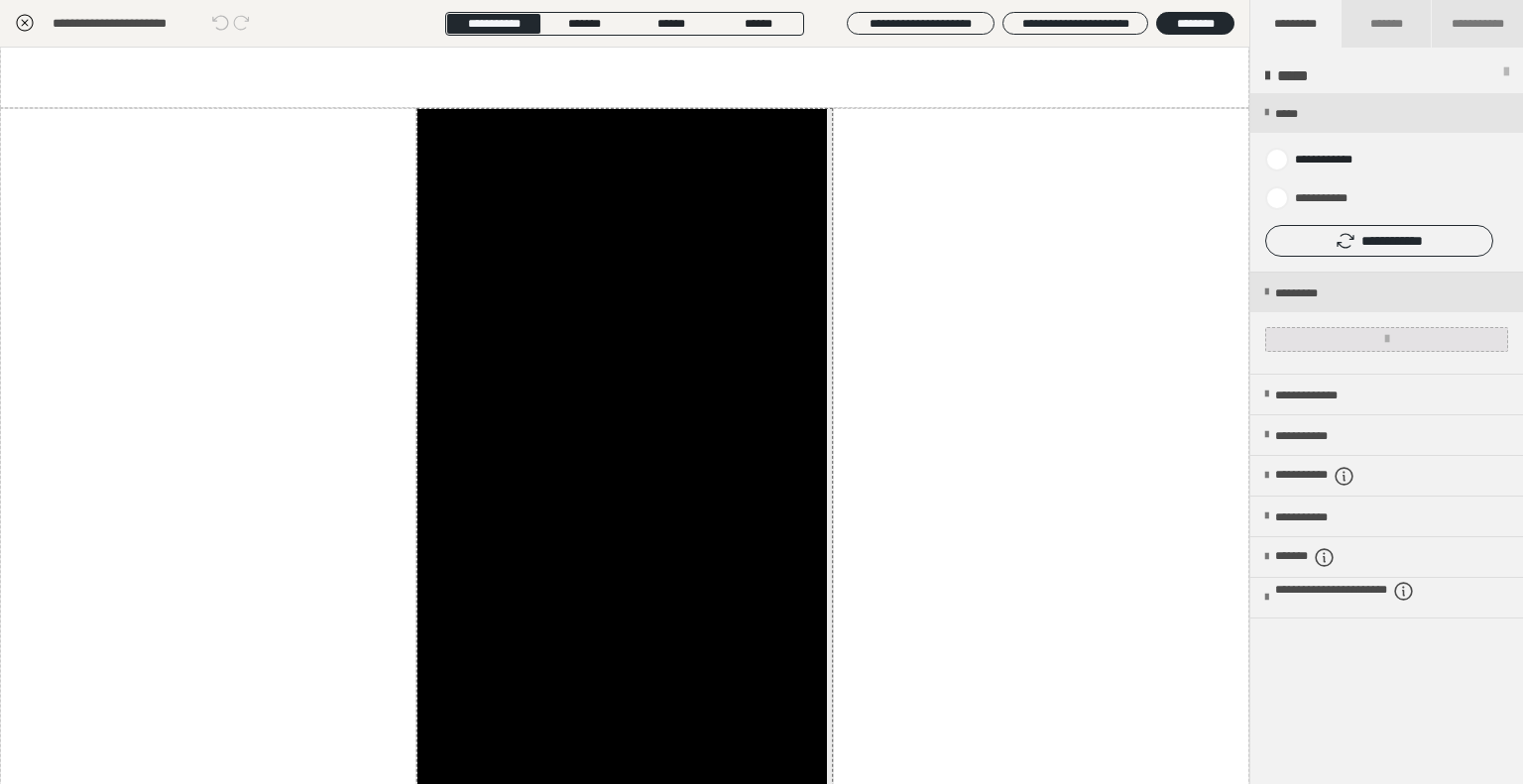 click at bounding box center [1386, 339] 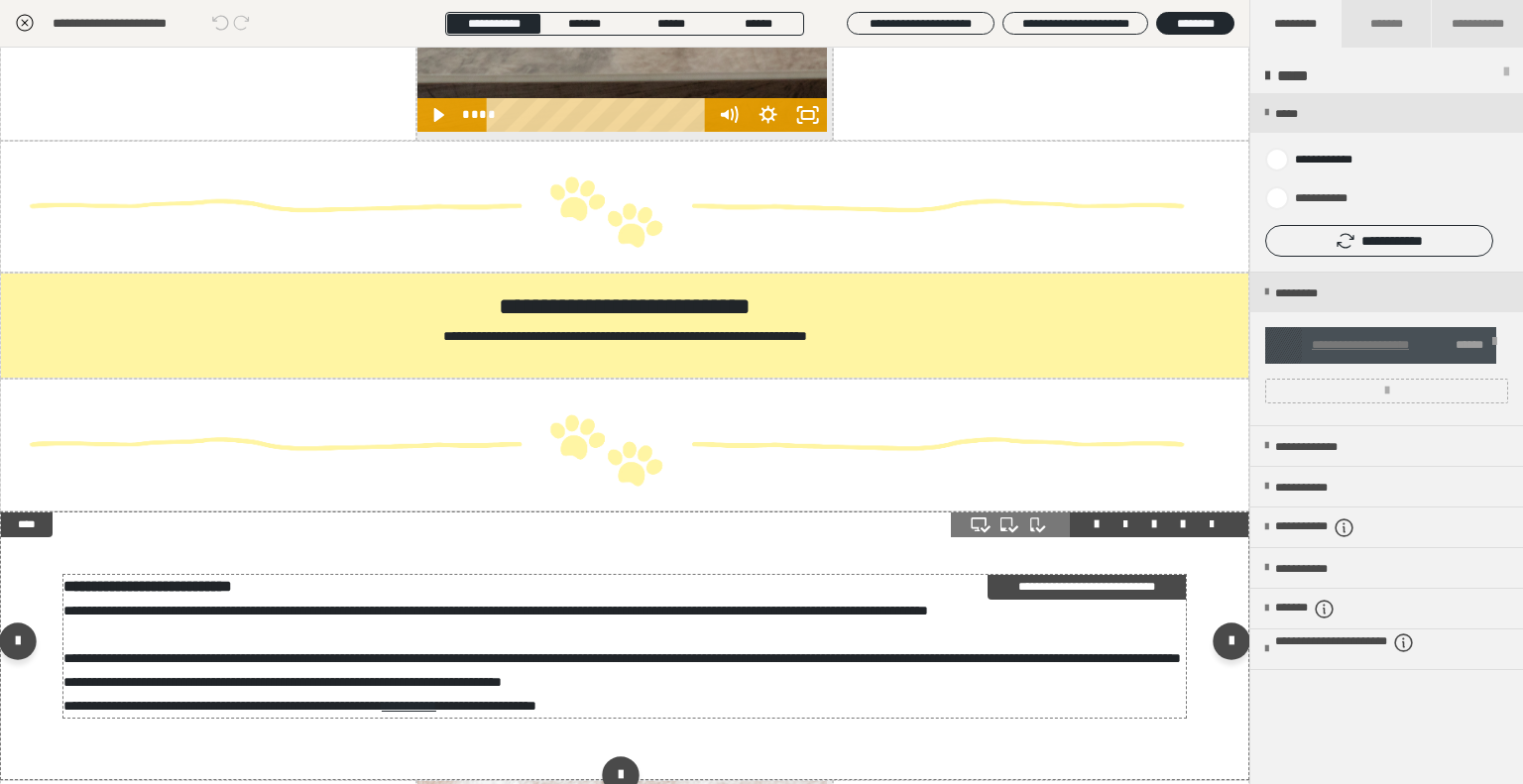 scroll, scrollTop: 5154, scrollLeft: 0, axis: vertical 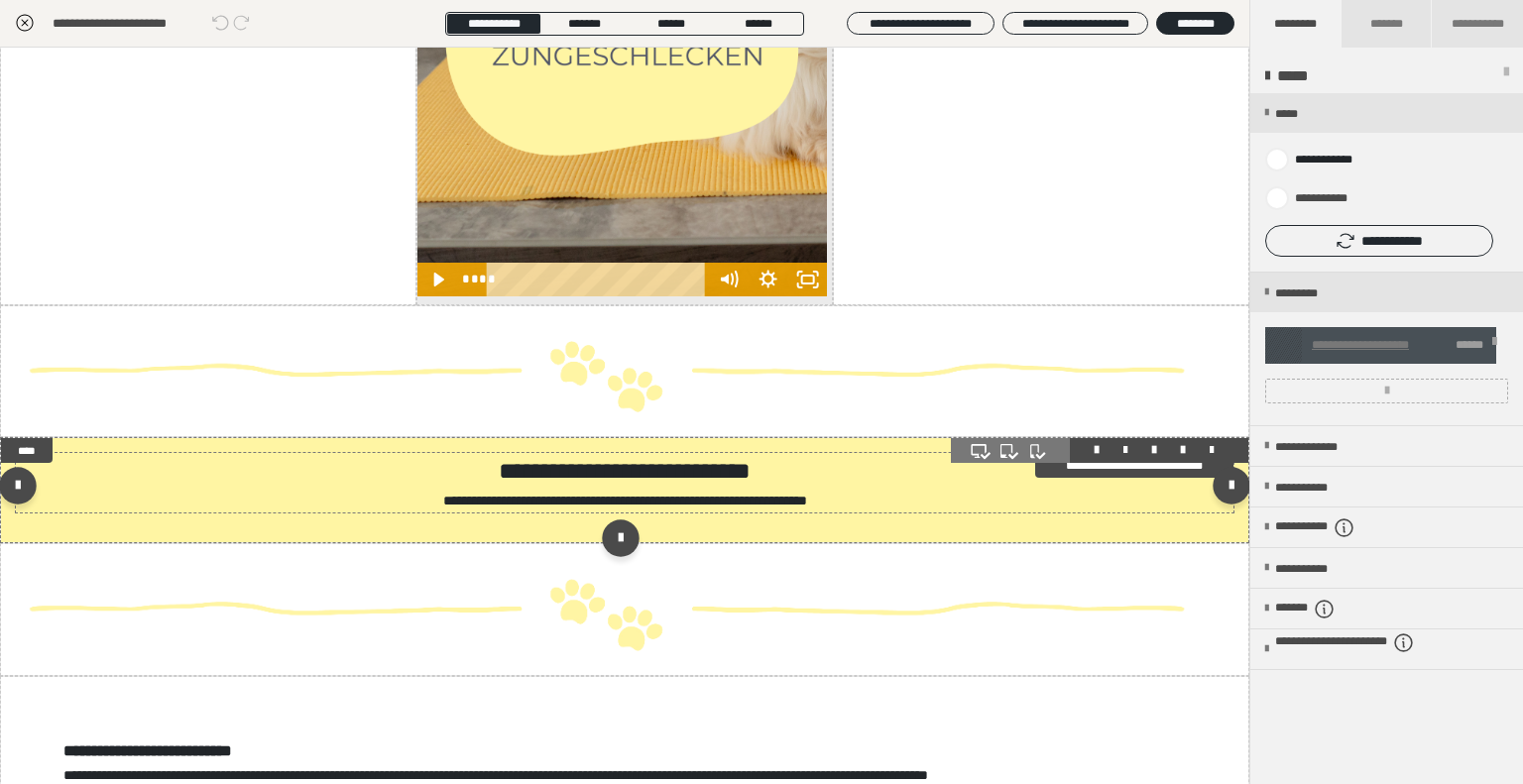click on "**********" at bounding box center (625, 471) 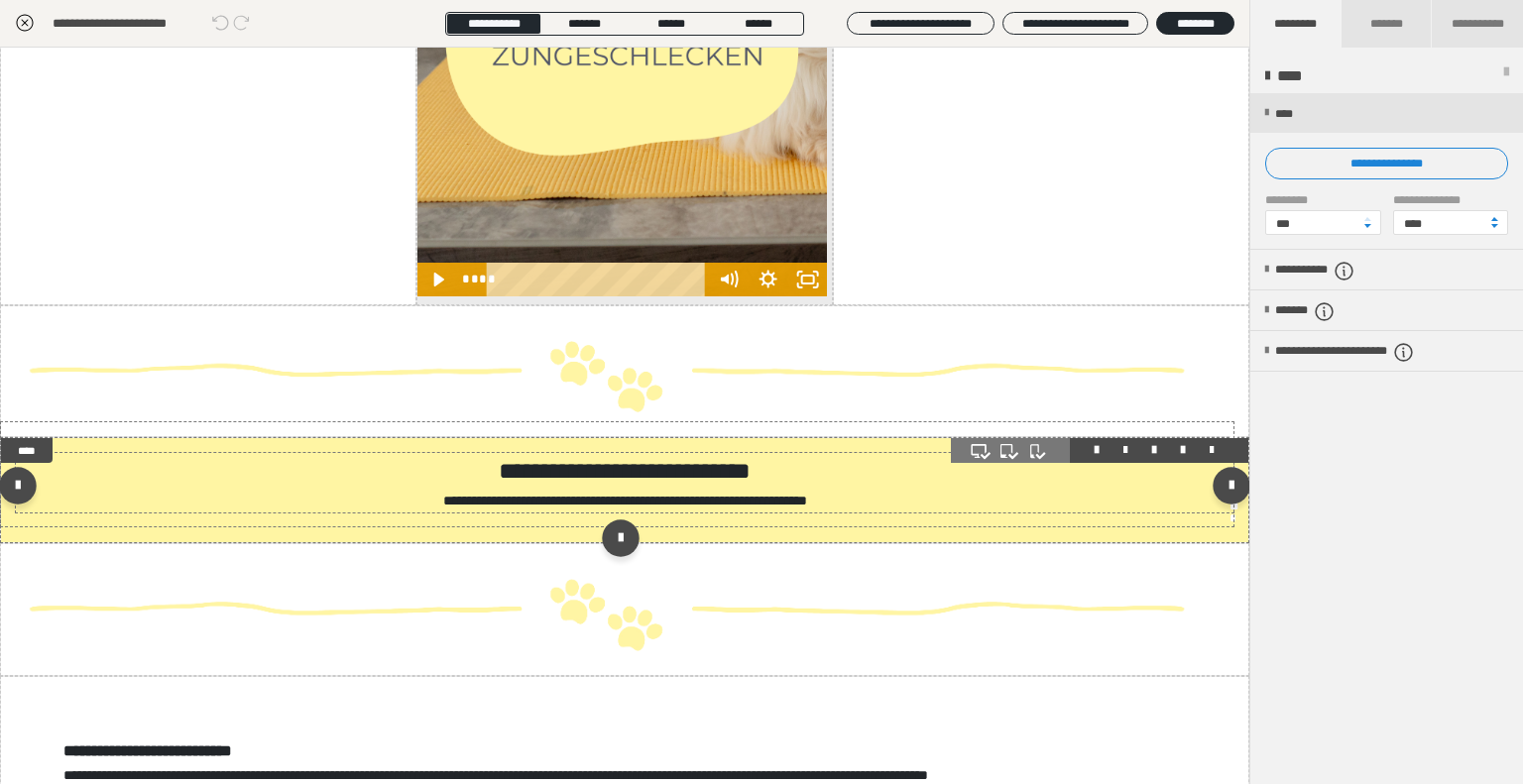 click on "**********" at bounding box center [762, 392] 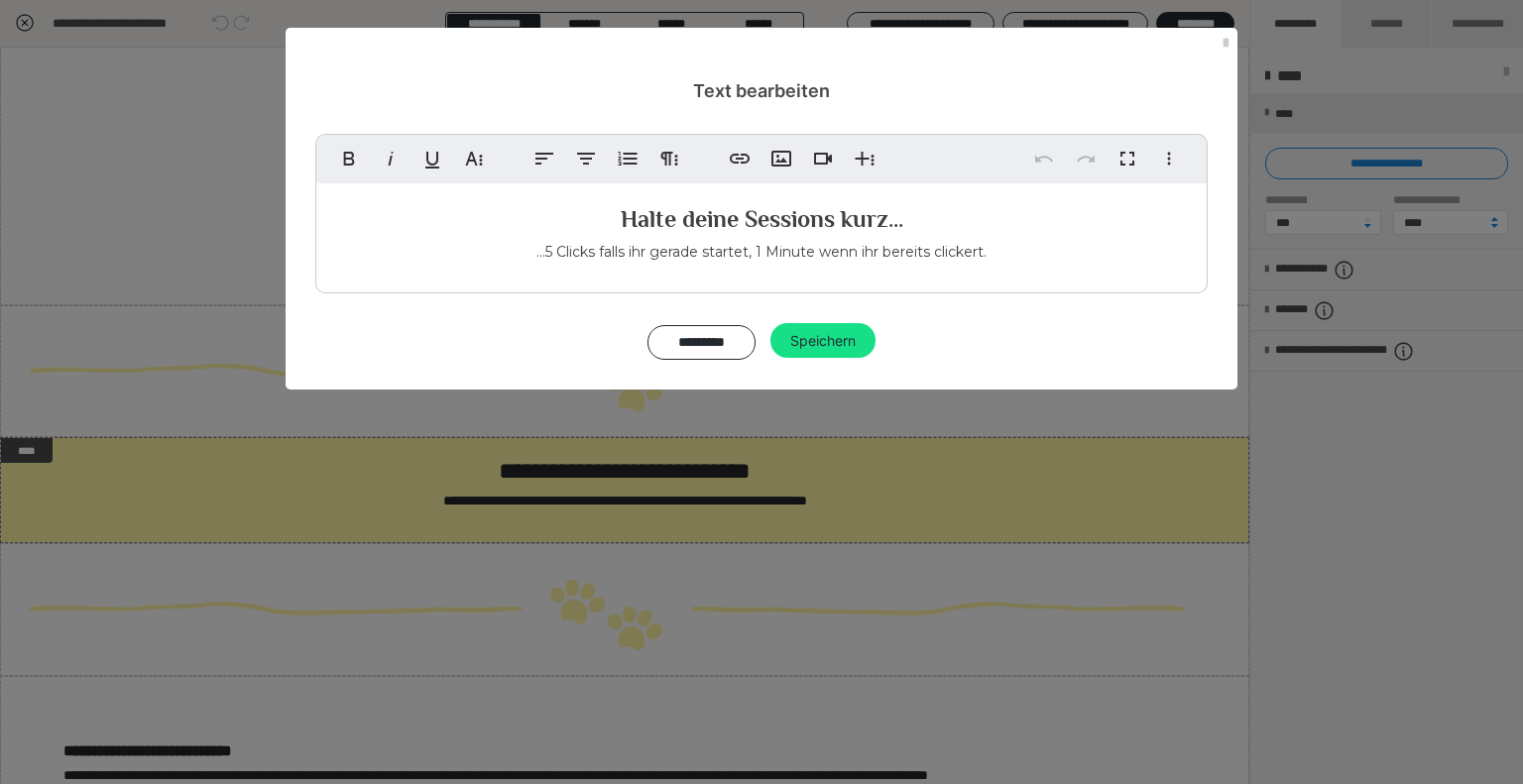 click on "Halte deine Sessions kurz..." at bounding box center [762, 221] 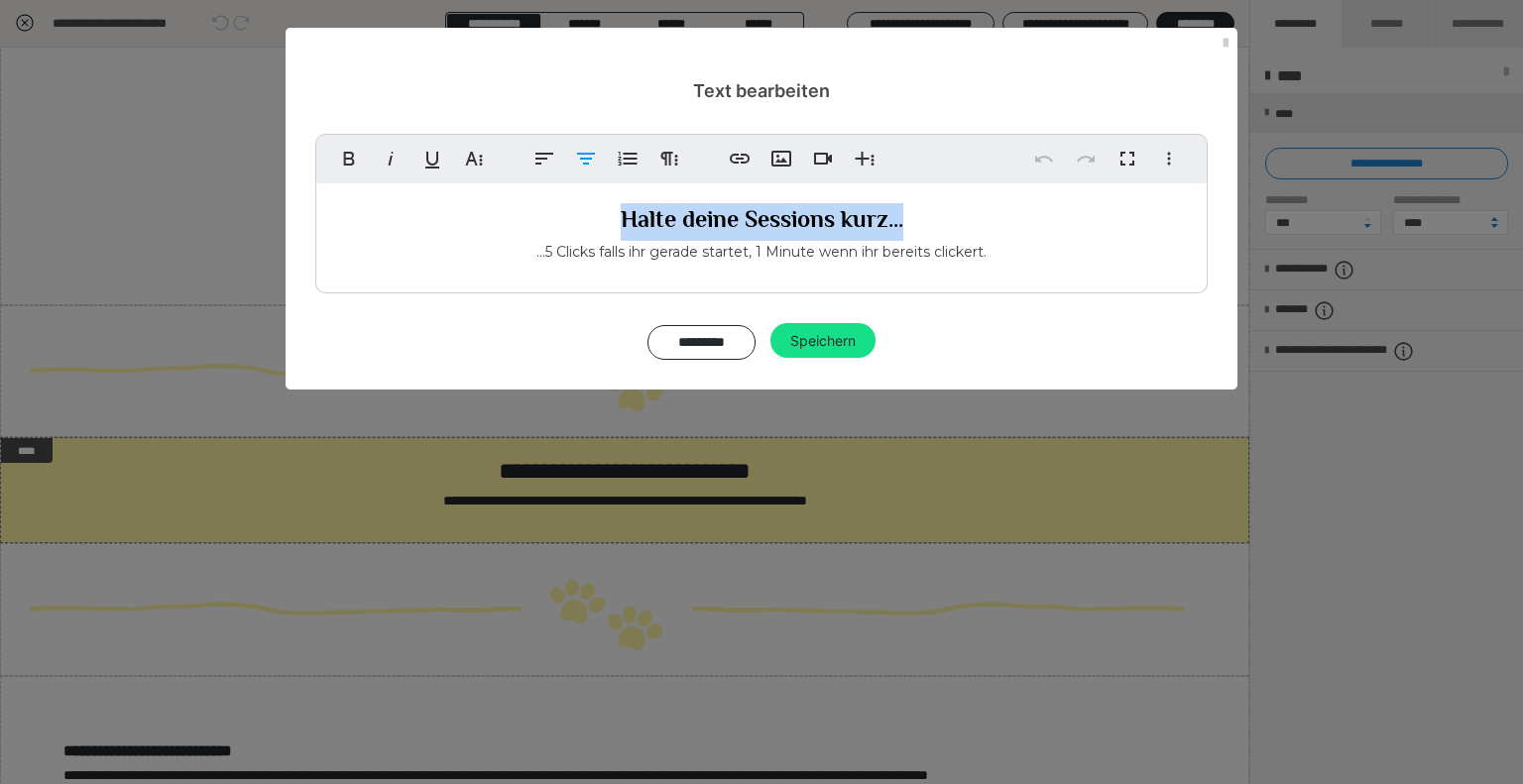 type 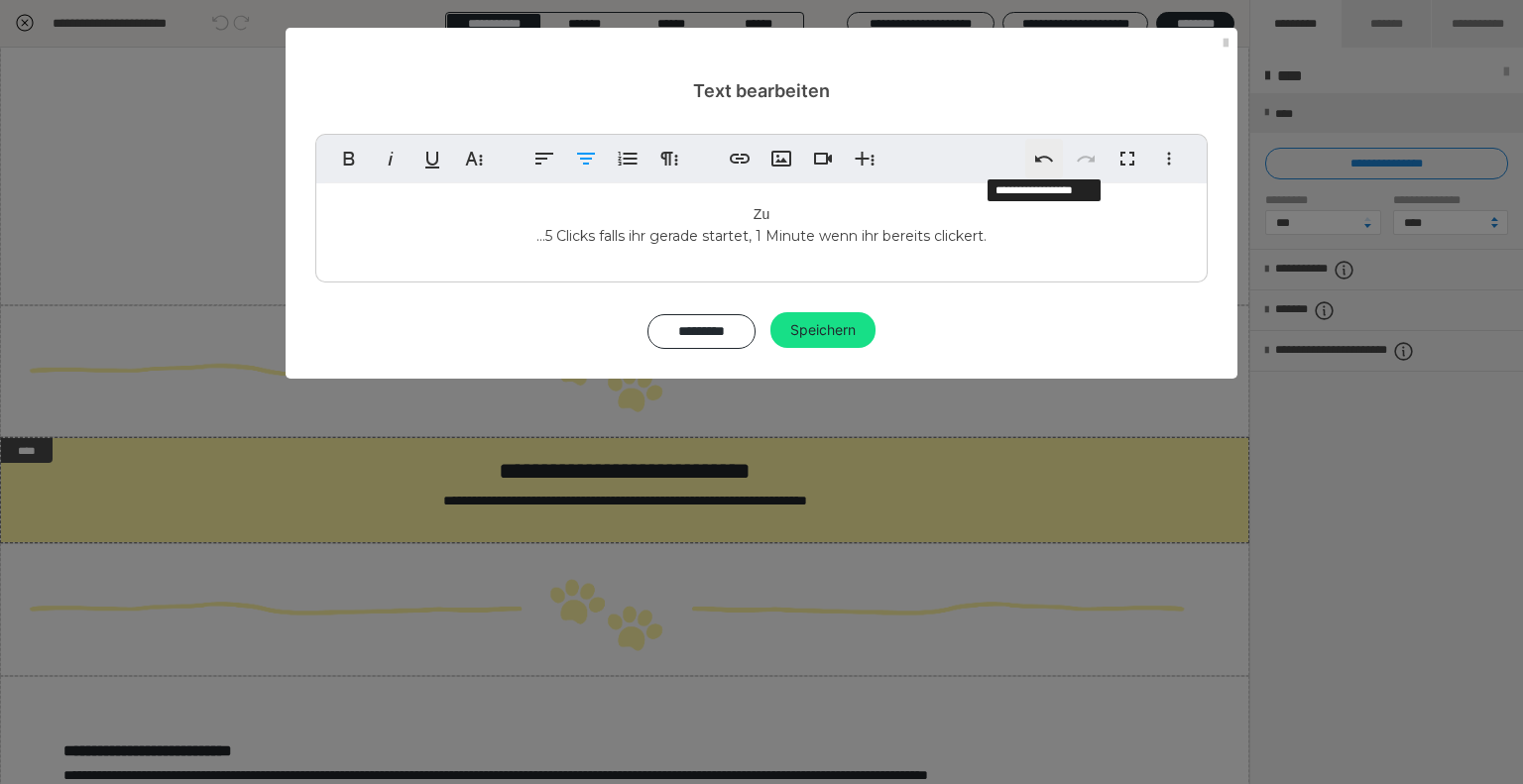 click 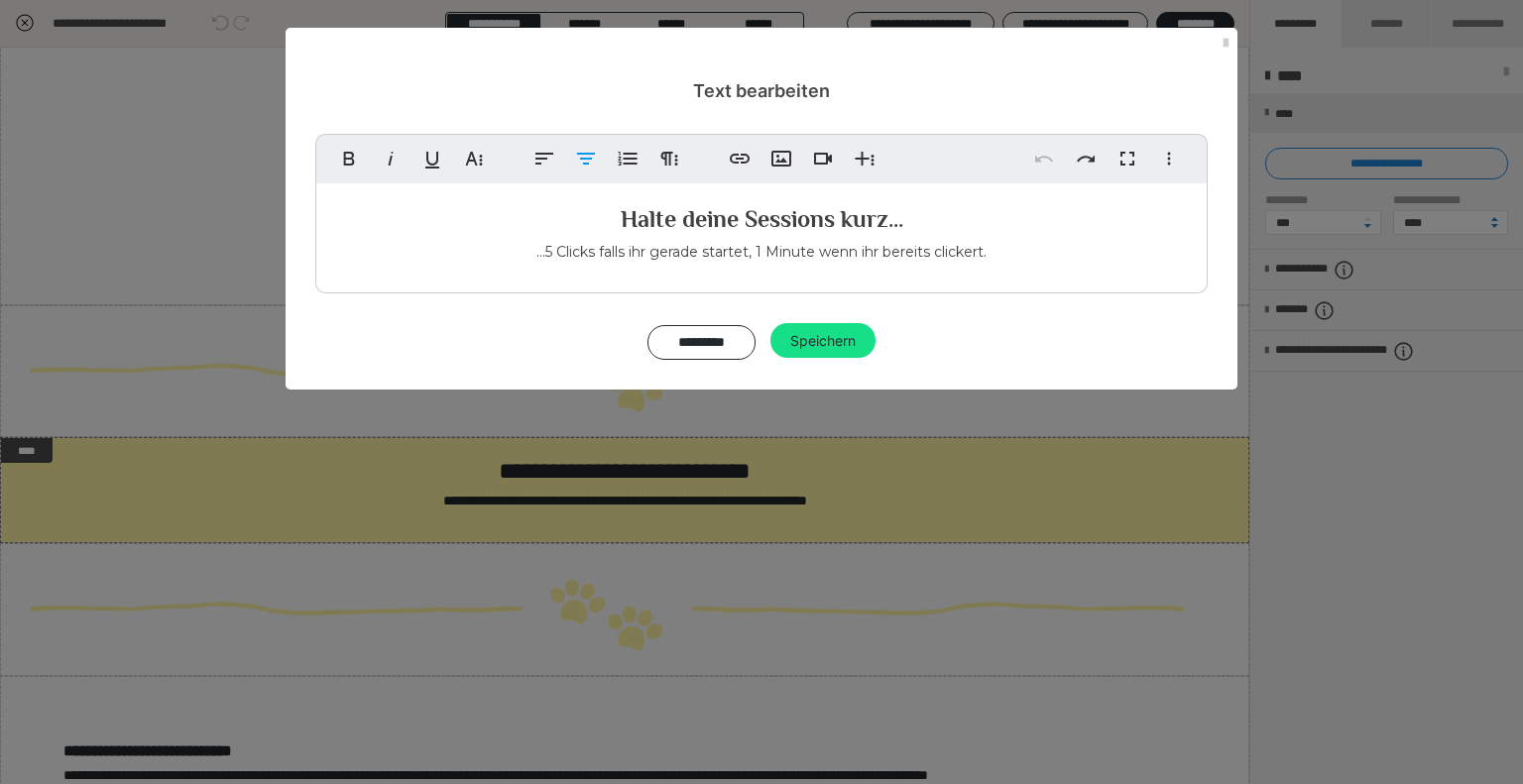 click on "Halte deine Sessions kurz..." at bounding box center [762, 221] 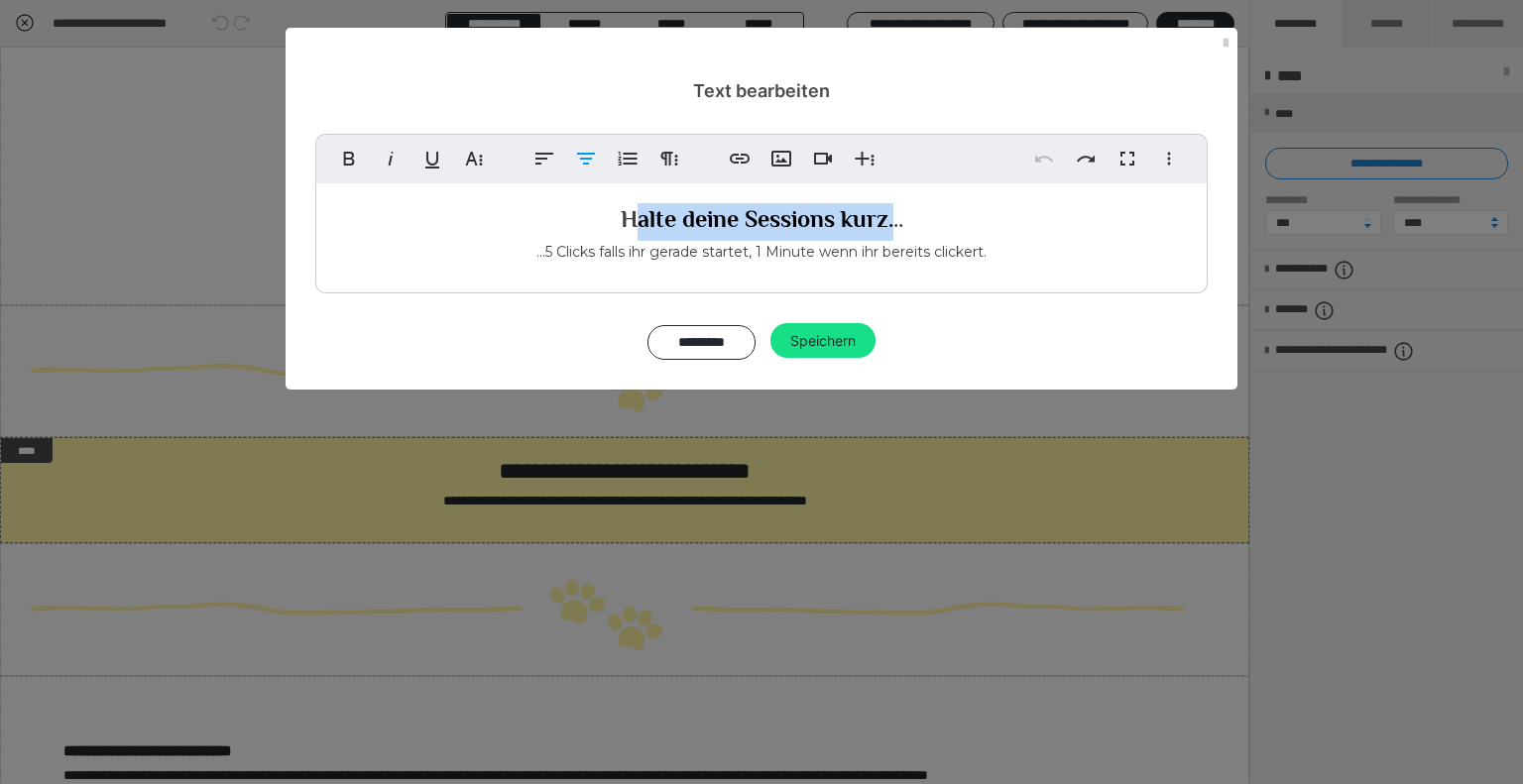 drag, startPoint x: 891, startPoint y: 217, endPoint x: 634, endPoint y: 225, distance: 257.12448 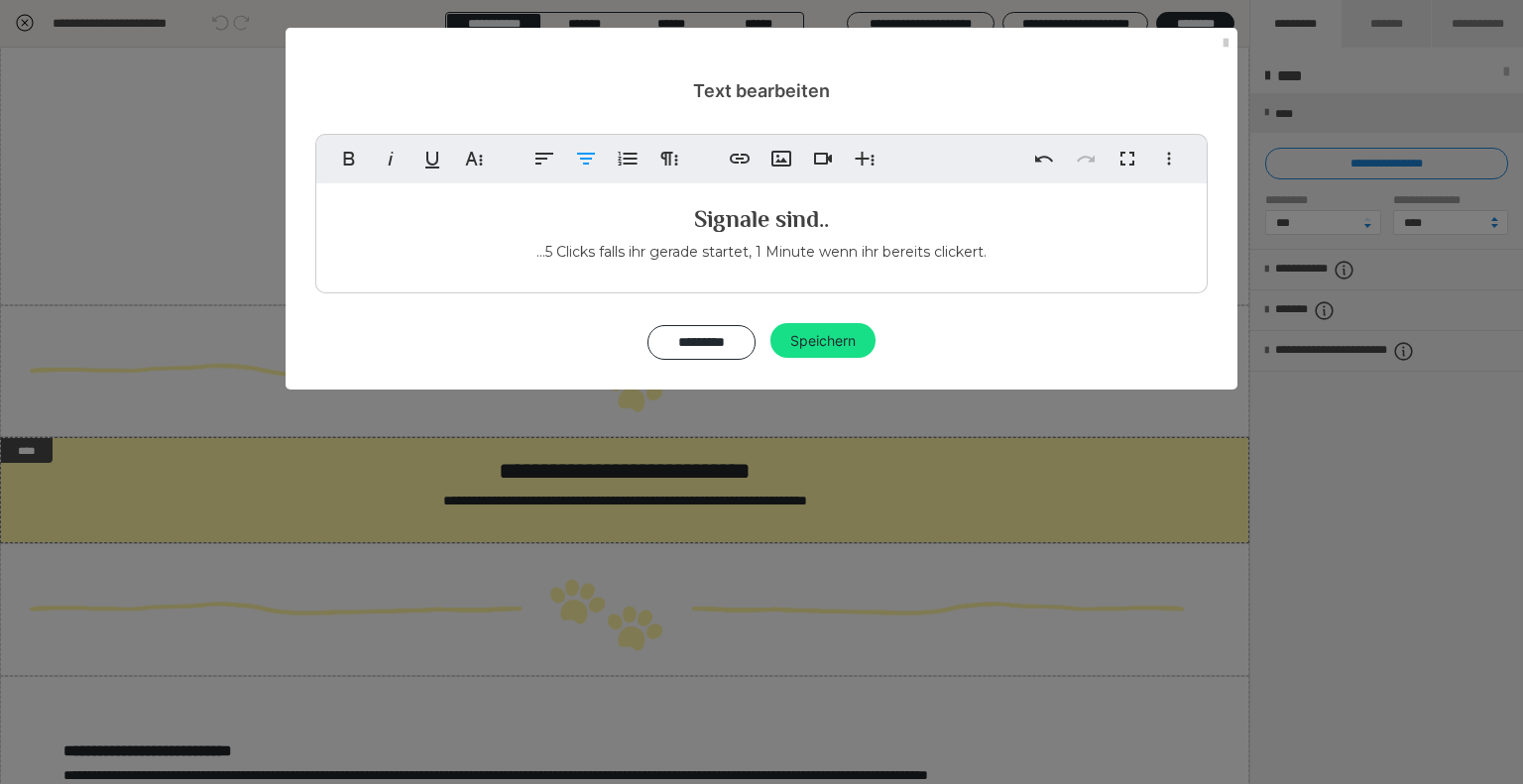 drag, startPoint x: 879, startPoint y: 276, endPoint x: 891, endPoint y: 273, distance: 12.369317 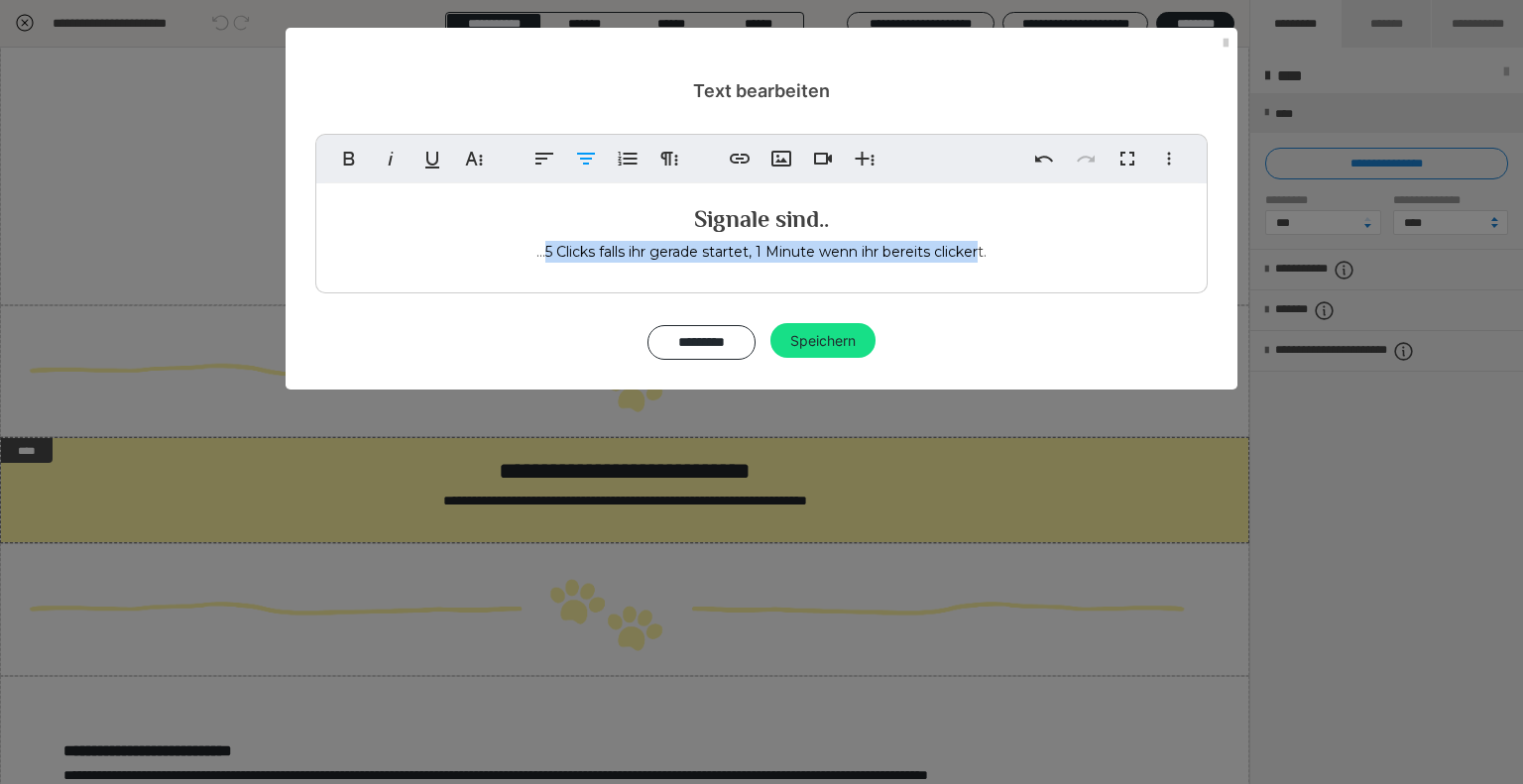 drag, startPoint x: 982, startPoint y: 253, endPoint x: 543, endPoint y: 265, distance: 439.16398 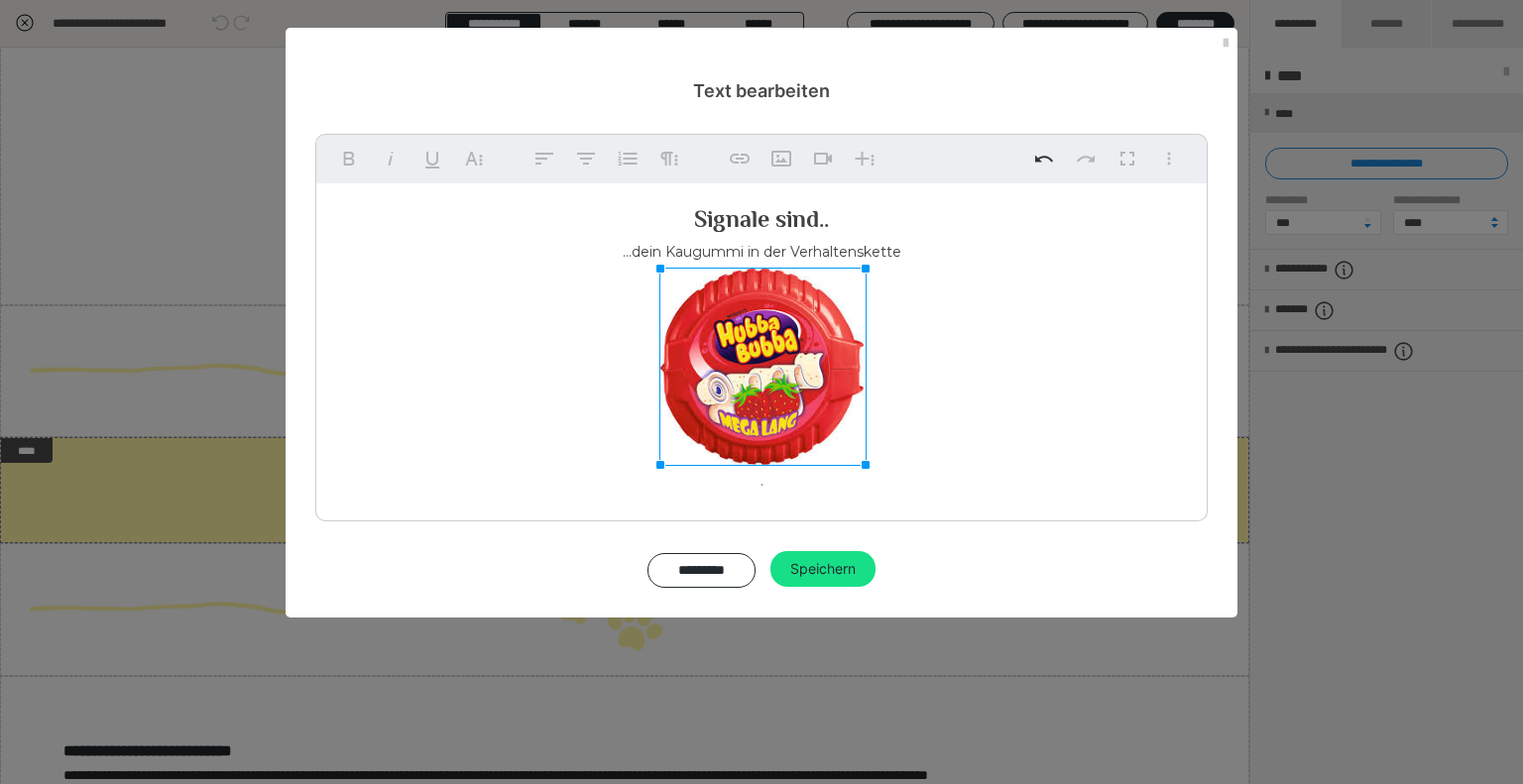 drag, startPoint x: 904, startPoint y: 271, endPoint x: 812, endPoint y: 347, distance: 119.33147 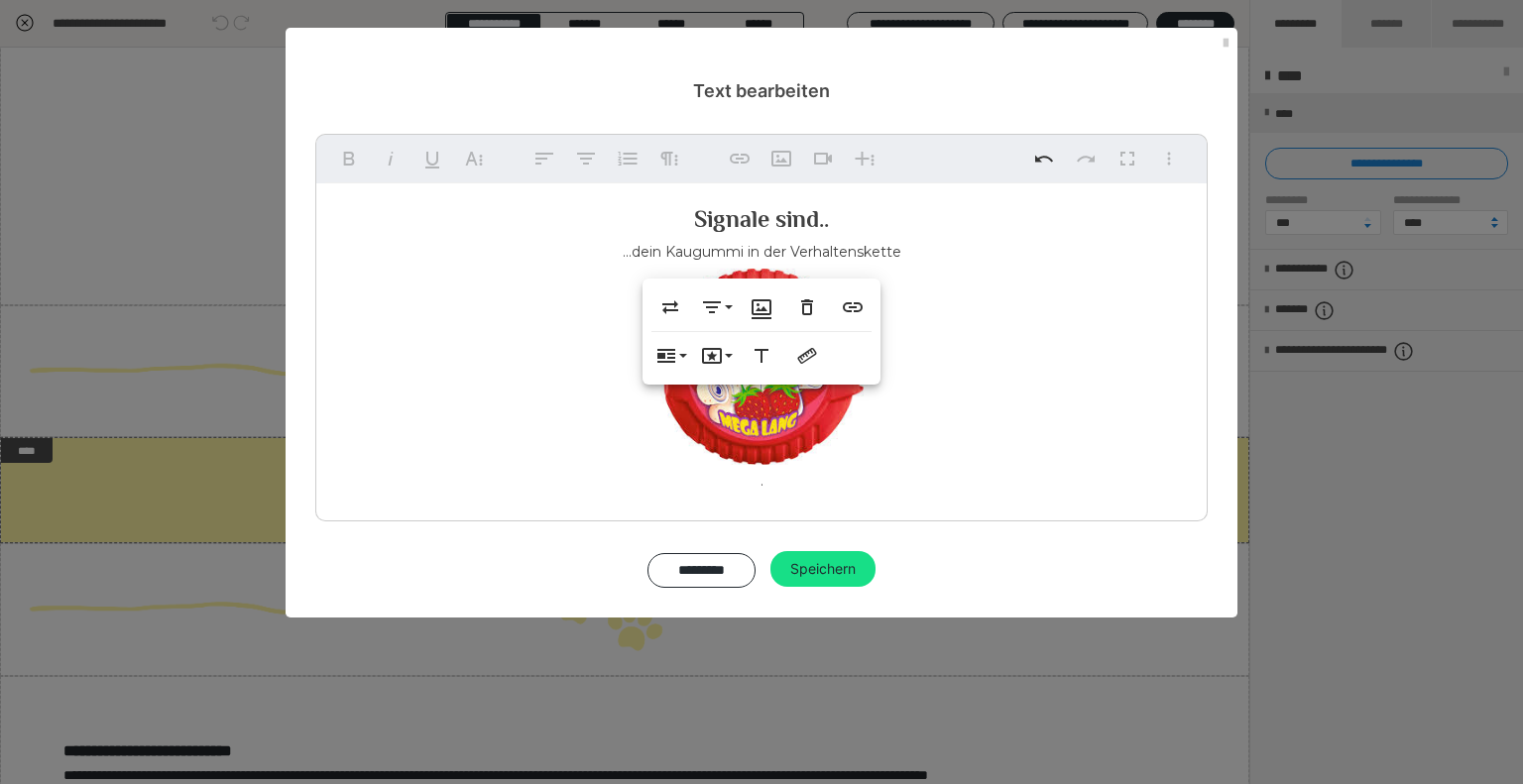 click on "Signale sind.. ...dein Kaugummi in der Verhaltenskette  ." at bounding box center [762, 347] 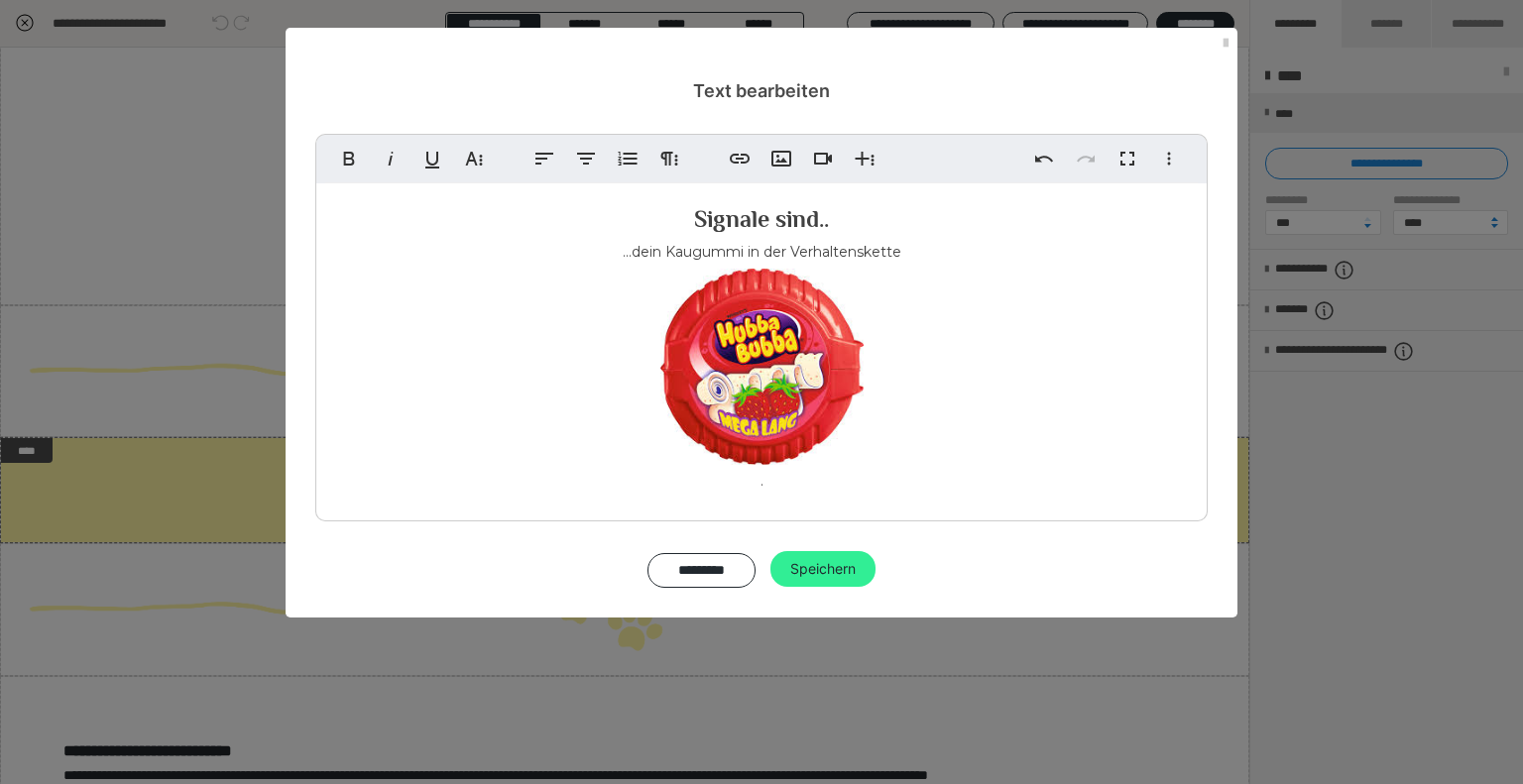 click on "Speichern" at bounding box center (823, 569) 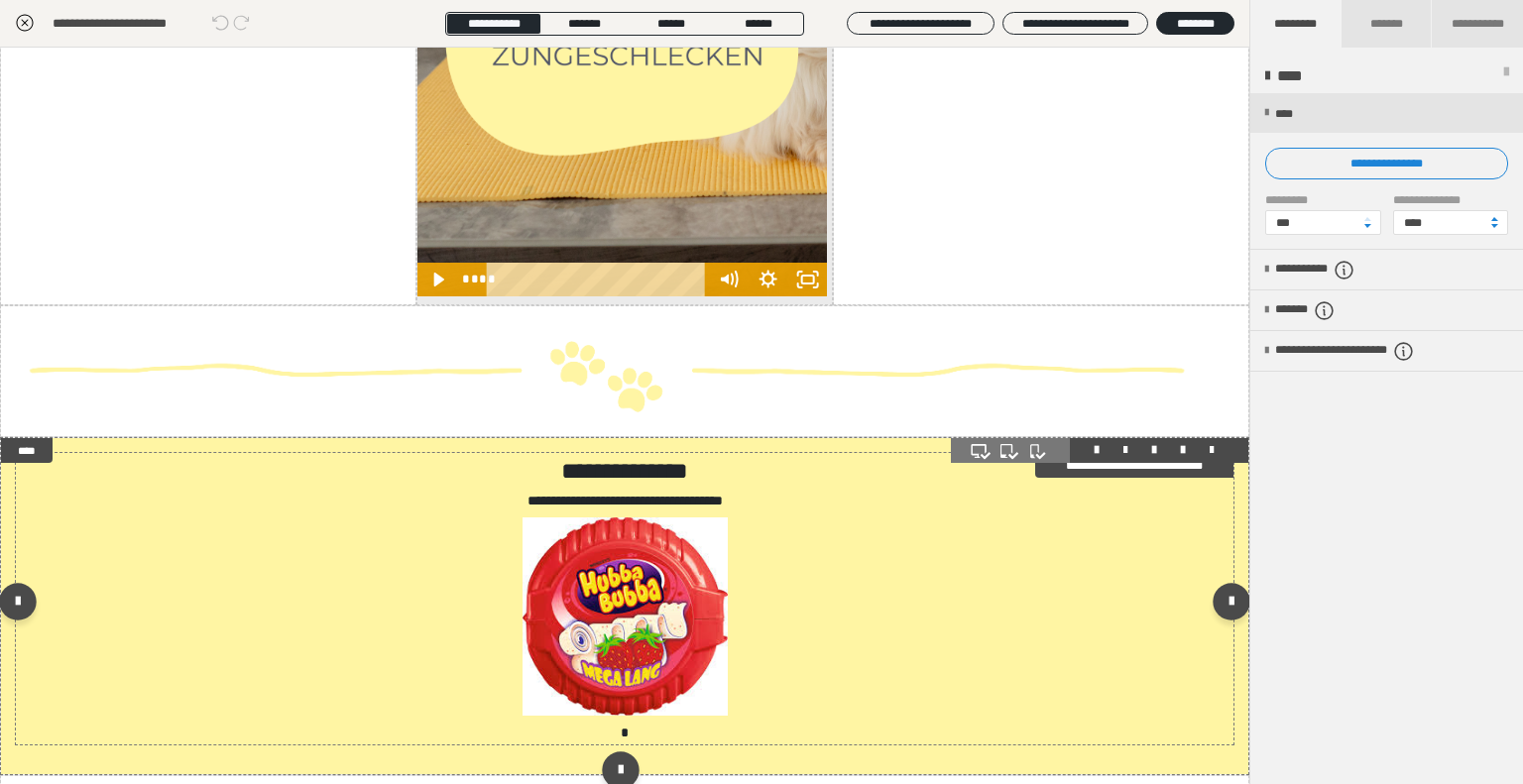 click at bounding box center [625, 616] 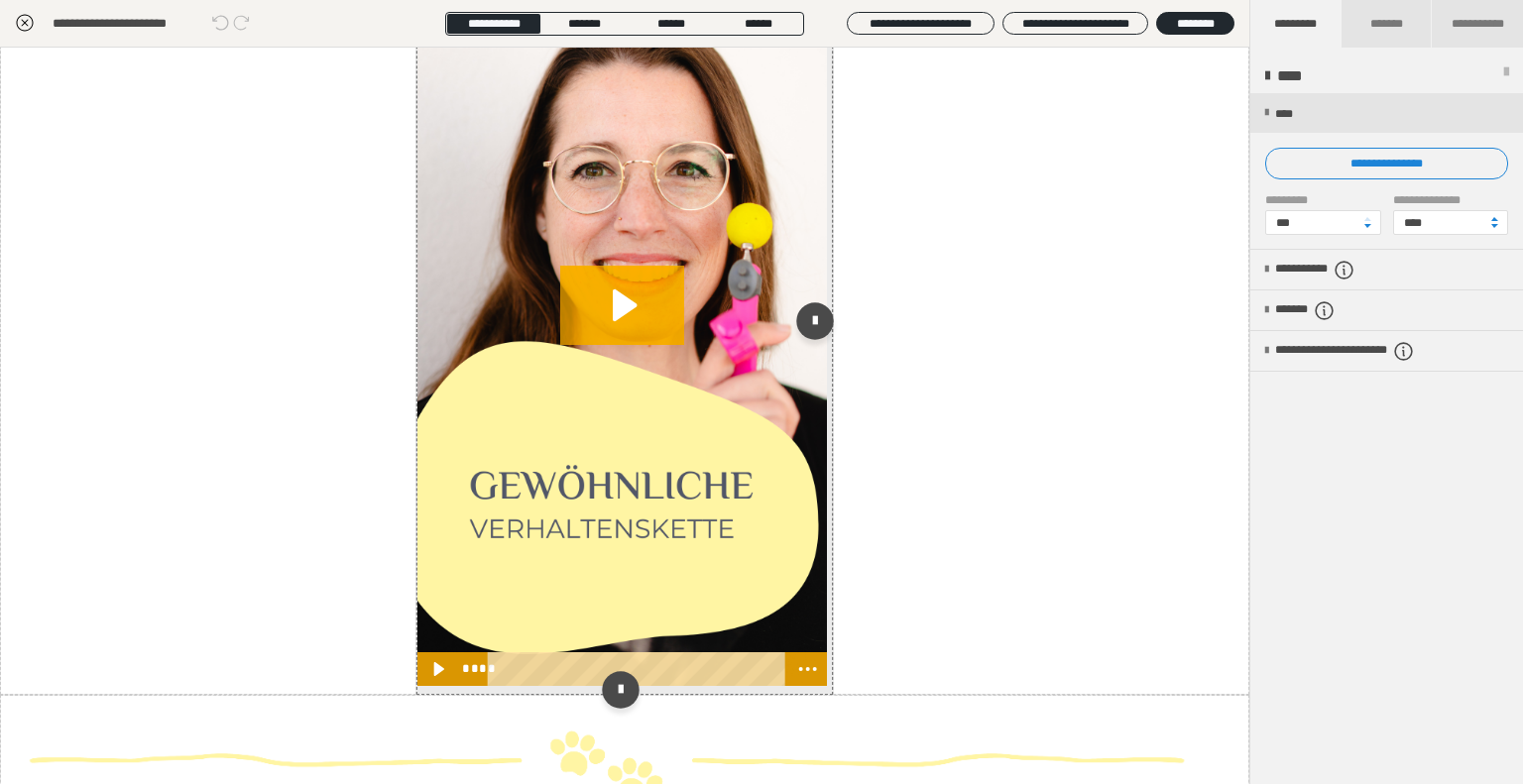 scroll, scrollTop: 991, scrollLeft: 0, axis: vertical 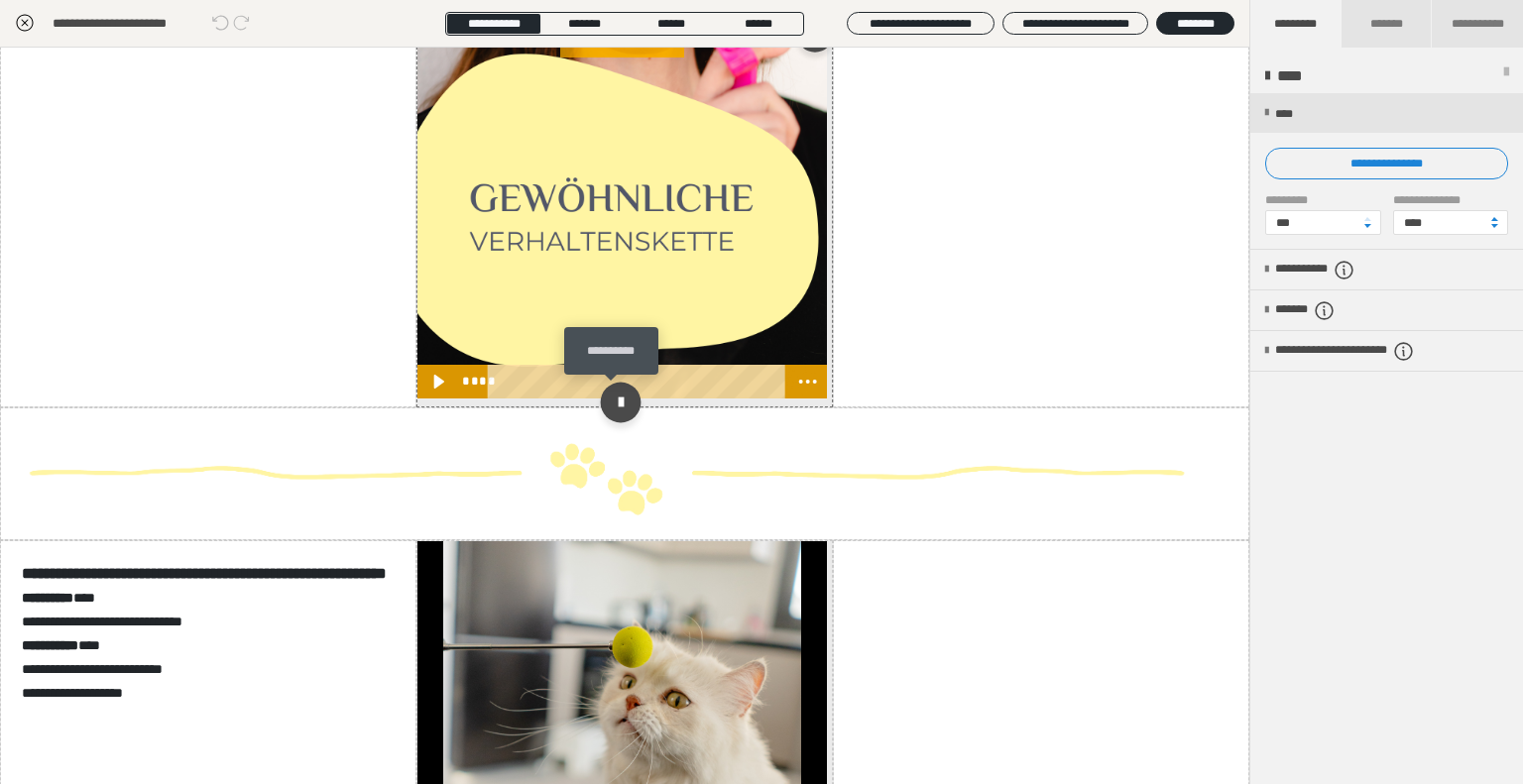 click at bounding box center [620, 401] 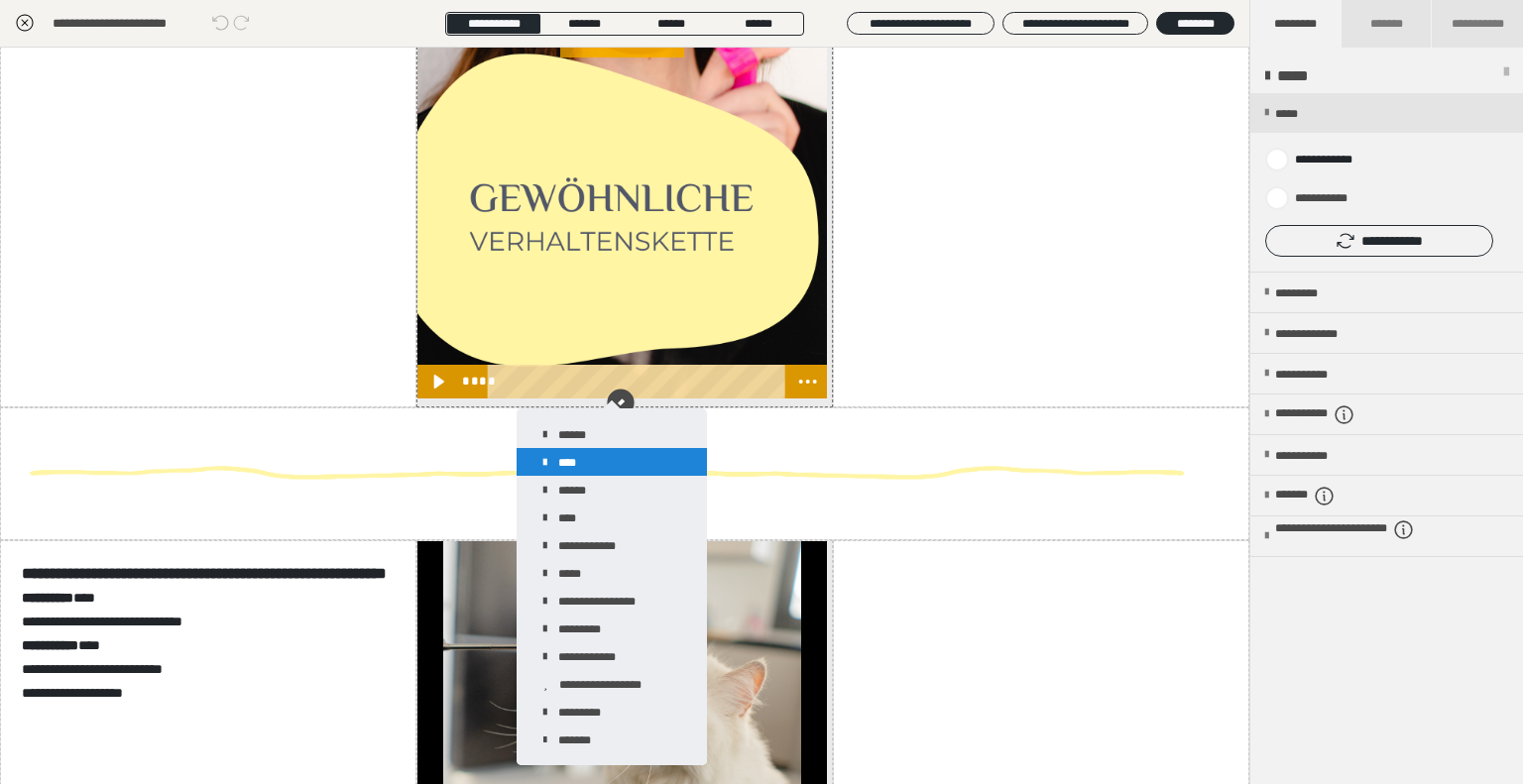 click on "****" at bounding box center (612, 462) 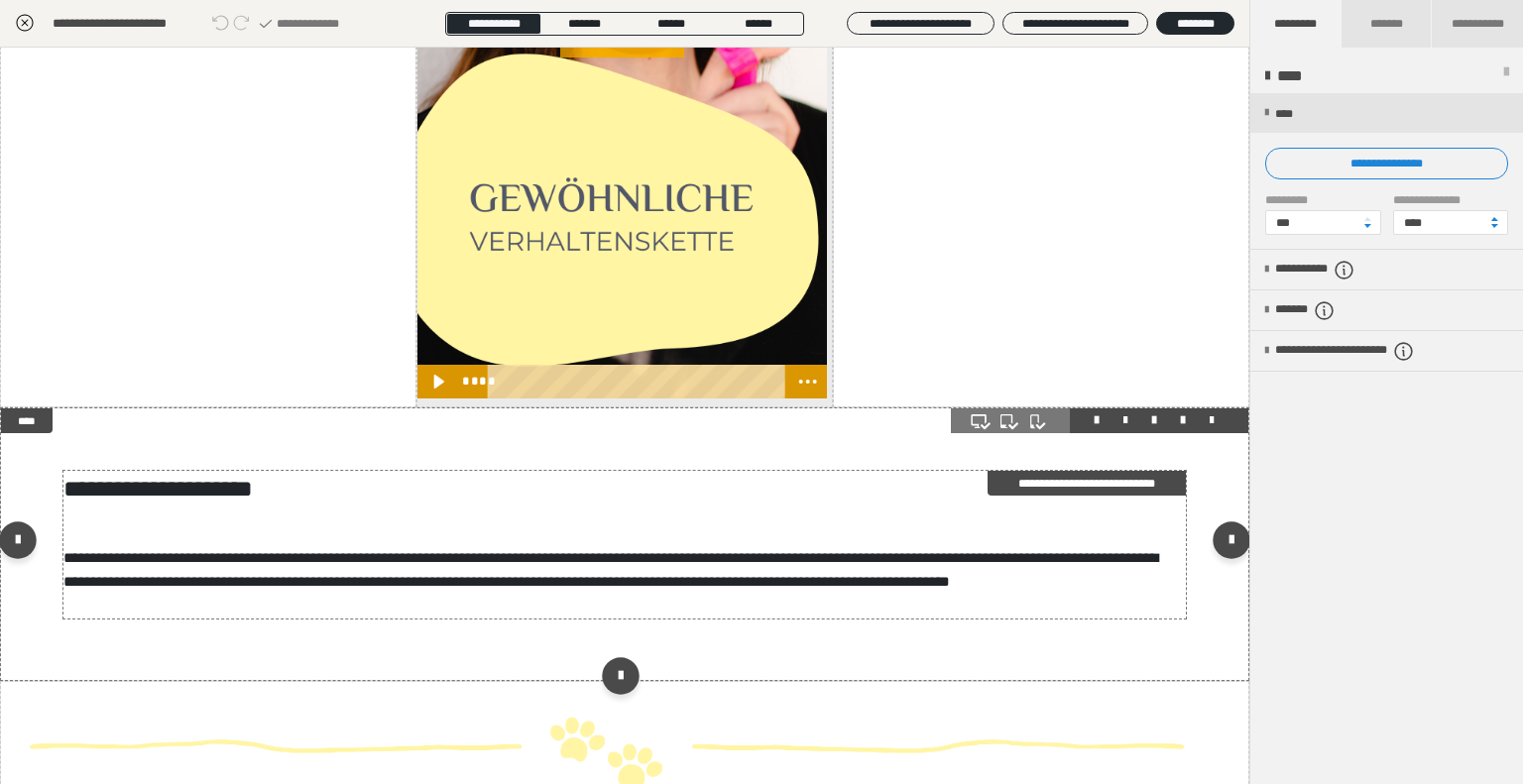 click on "**********" at bounding box center [618, 544] 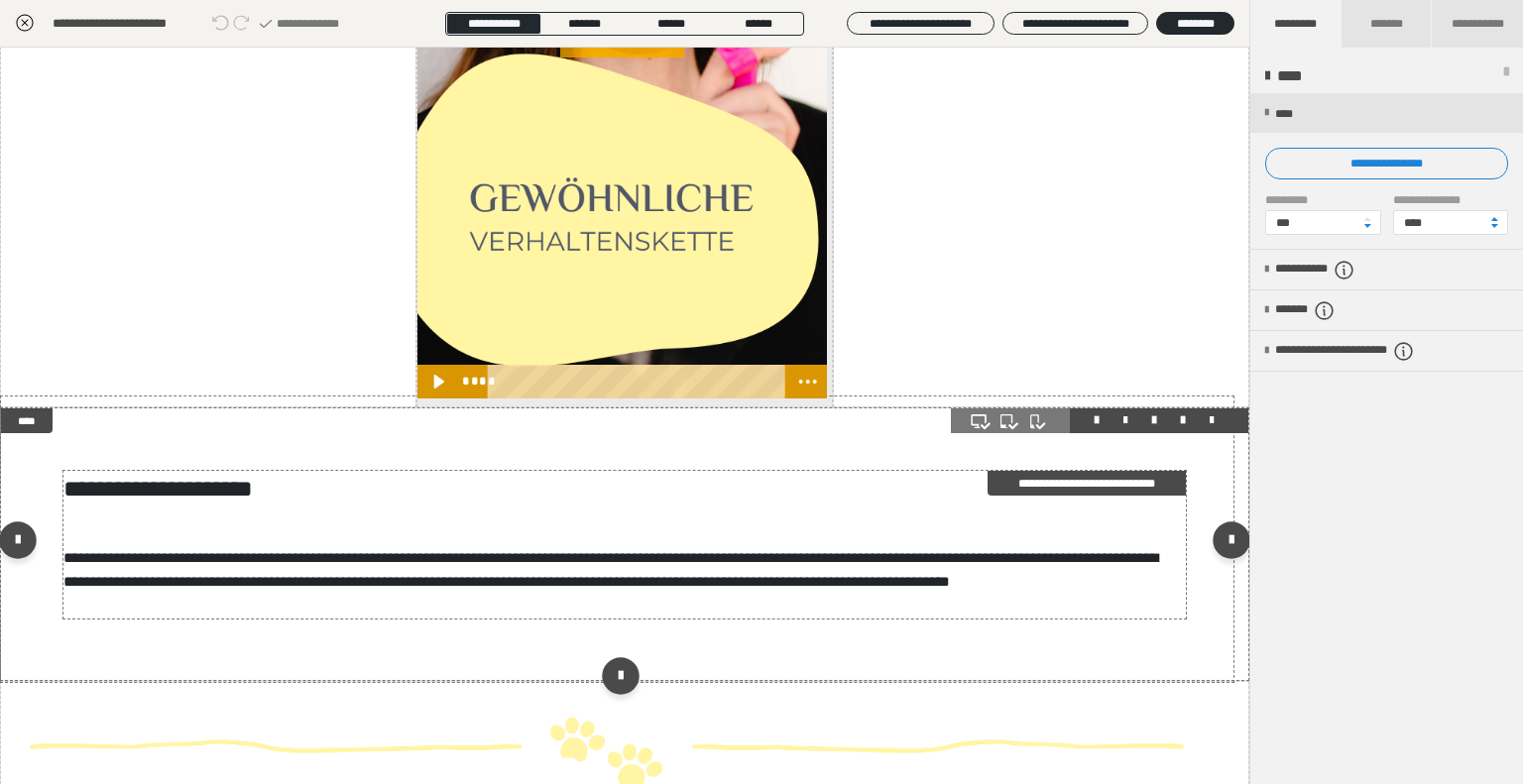 click on "**********" at bounding box center [618, 544] 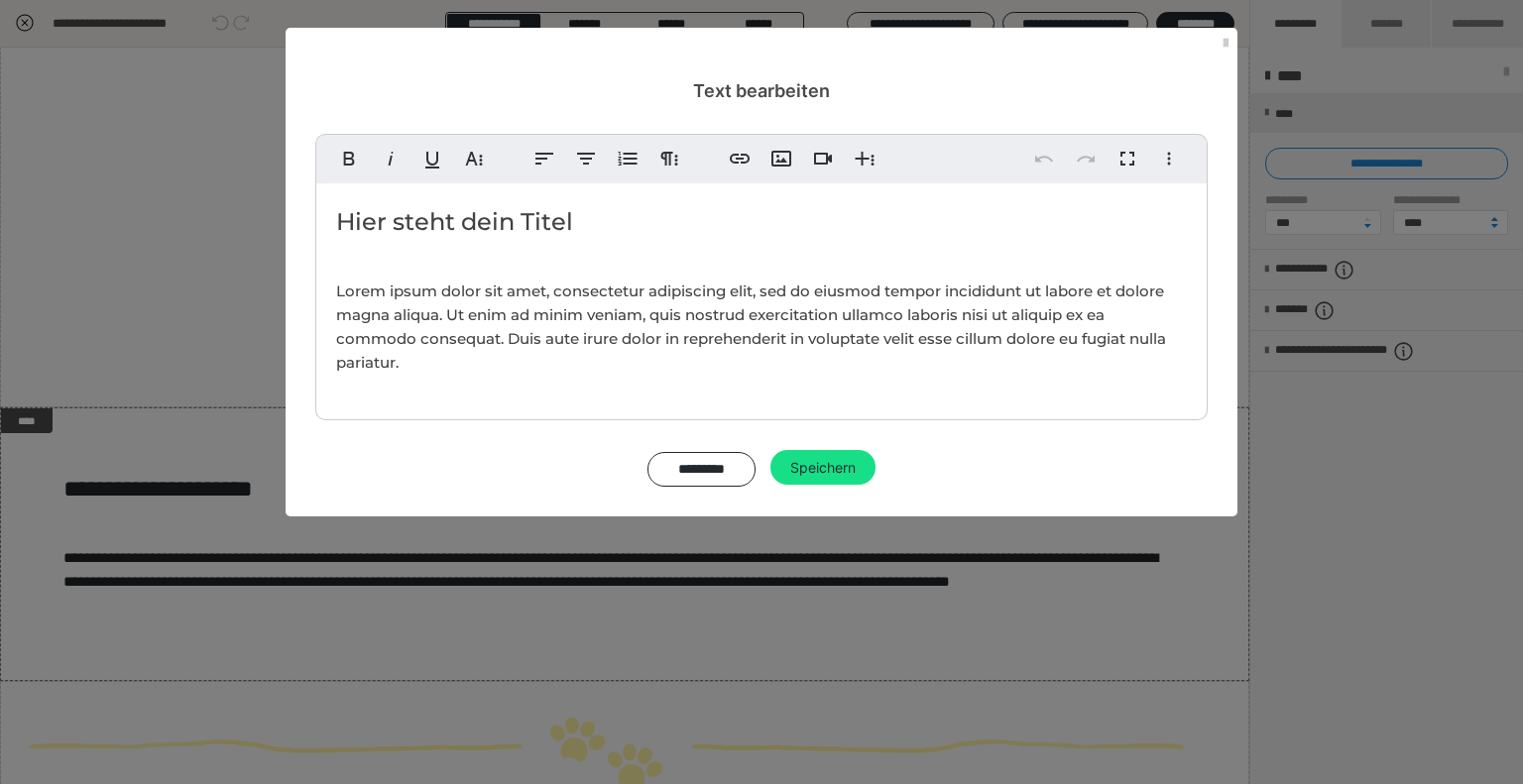 click on "Lorem ipsum dolor sit amet, consectetur adipiscing elit, sed do eiusmod tempor incididunt ut labore et dolore magna aliqua. Ut enim ad minim veniam, quis nostrud exercitation ullamco laboris nisi ut aliquip ex ea commodo consequat. Duis aute irure dolor in reprehenderit in voluptate velit esse cillum dolore eu fugiat nulla pariatur." at bounding box center [751, 326] 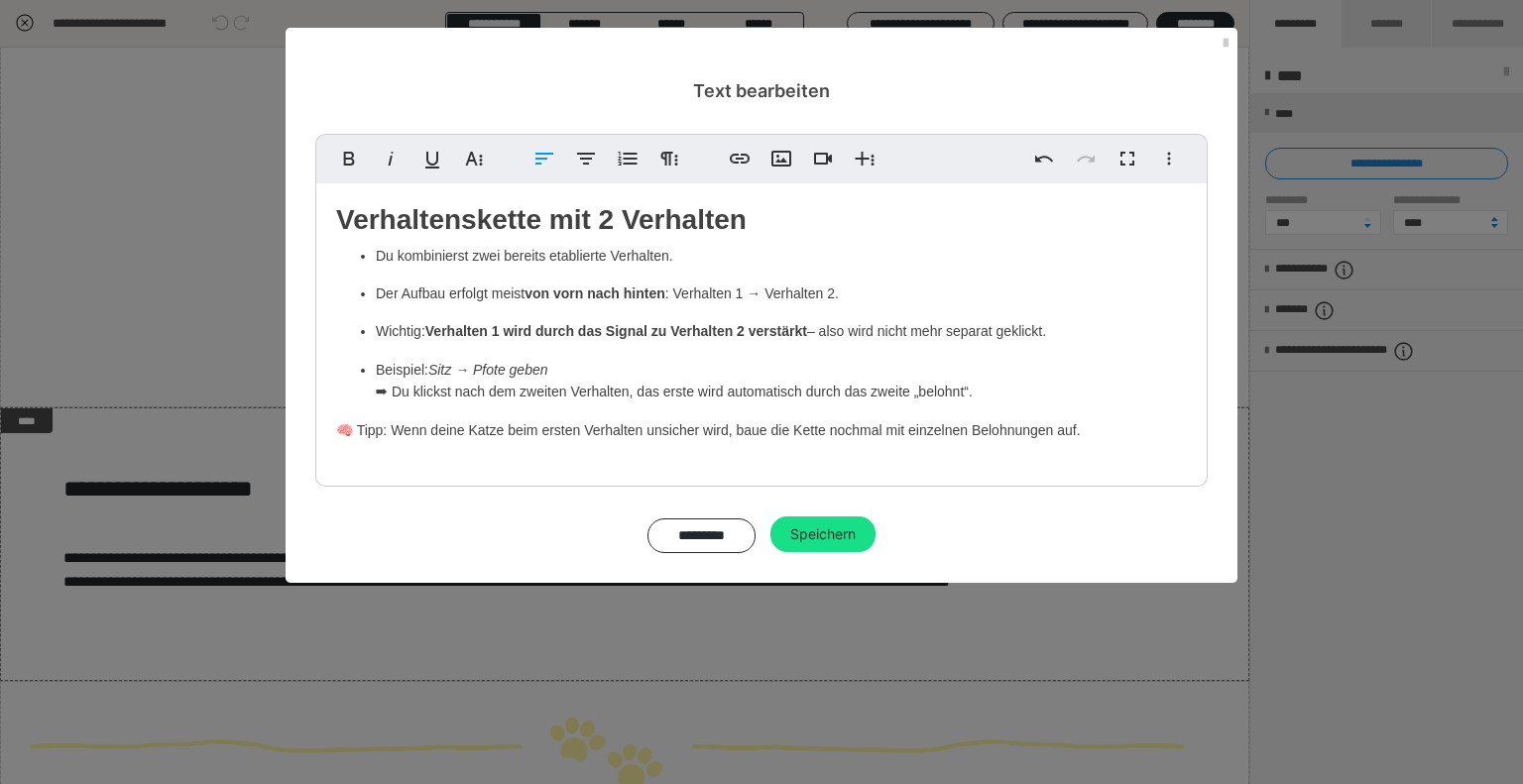 click on "Du kombinierst zwei bereits etablierte Verhalten. Der Aufbau erfolgt meist  von vorn nach hinten : Verhalten 1 → Verhalten 2. Wichtig:  Verhalten 1 wird durch das Signal zu Verhalten 2 verstärkt  – also wird nicht mehr separat geklickt. Beispiel:  Sitz → Pfote geben  ➡ Du klickst nach dem zweiten Verhalten, das erste wird automatisch durch das zweite „belohnt“." at bounding box center [762, 324] 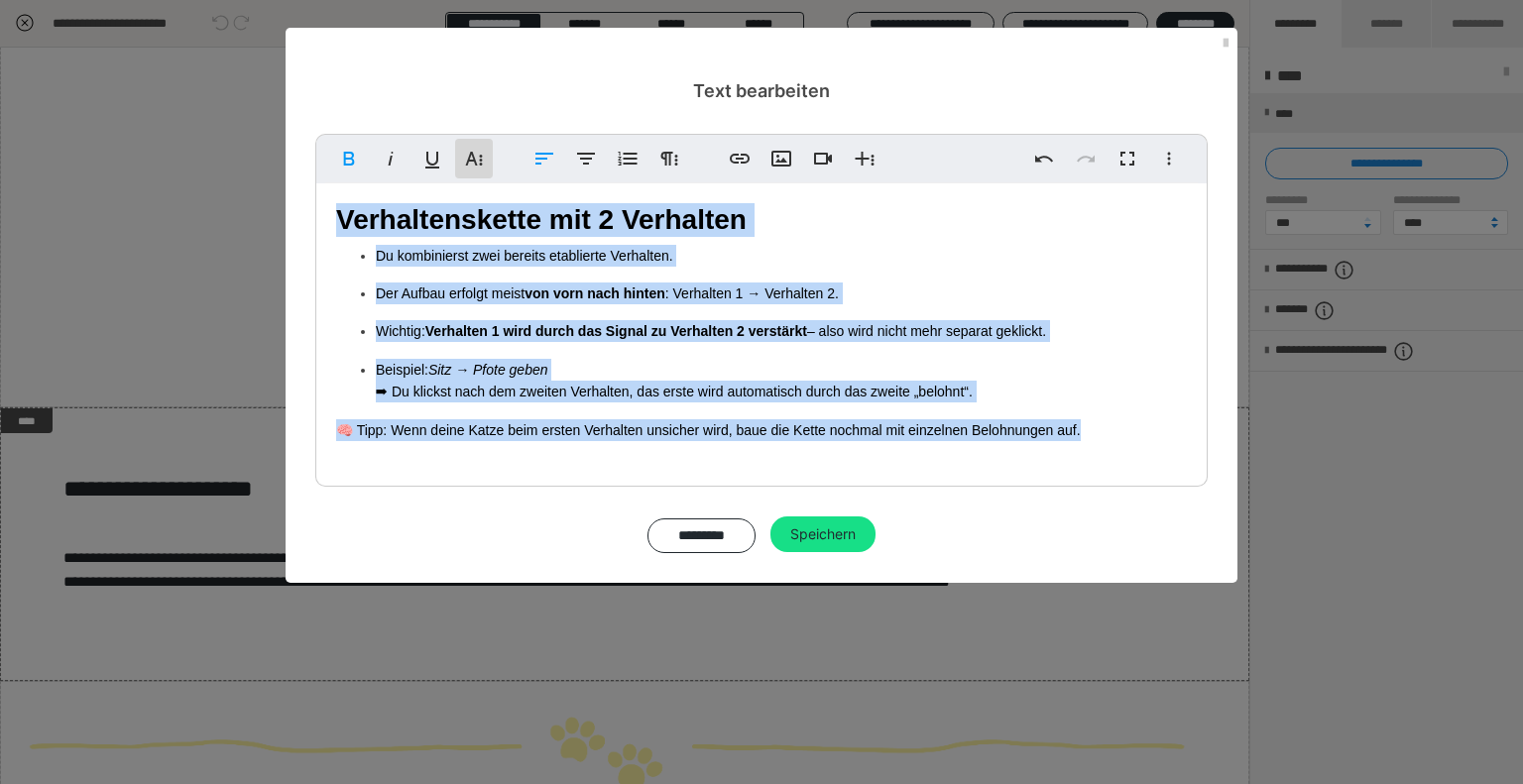 click 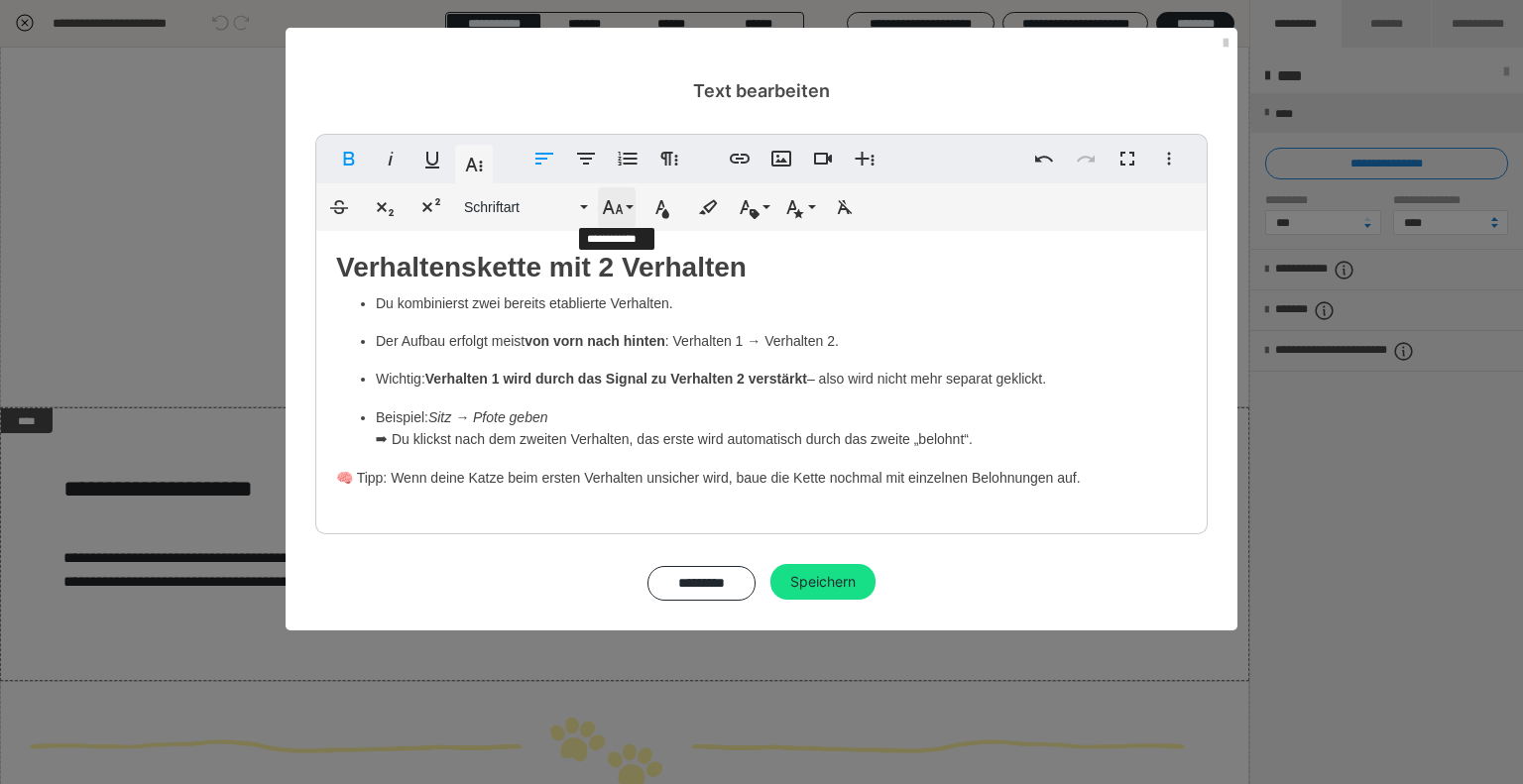 click on "Schriftgröße" at bounding box center (617, 207) 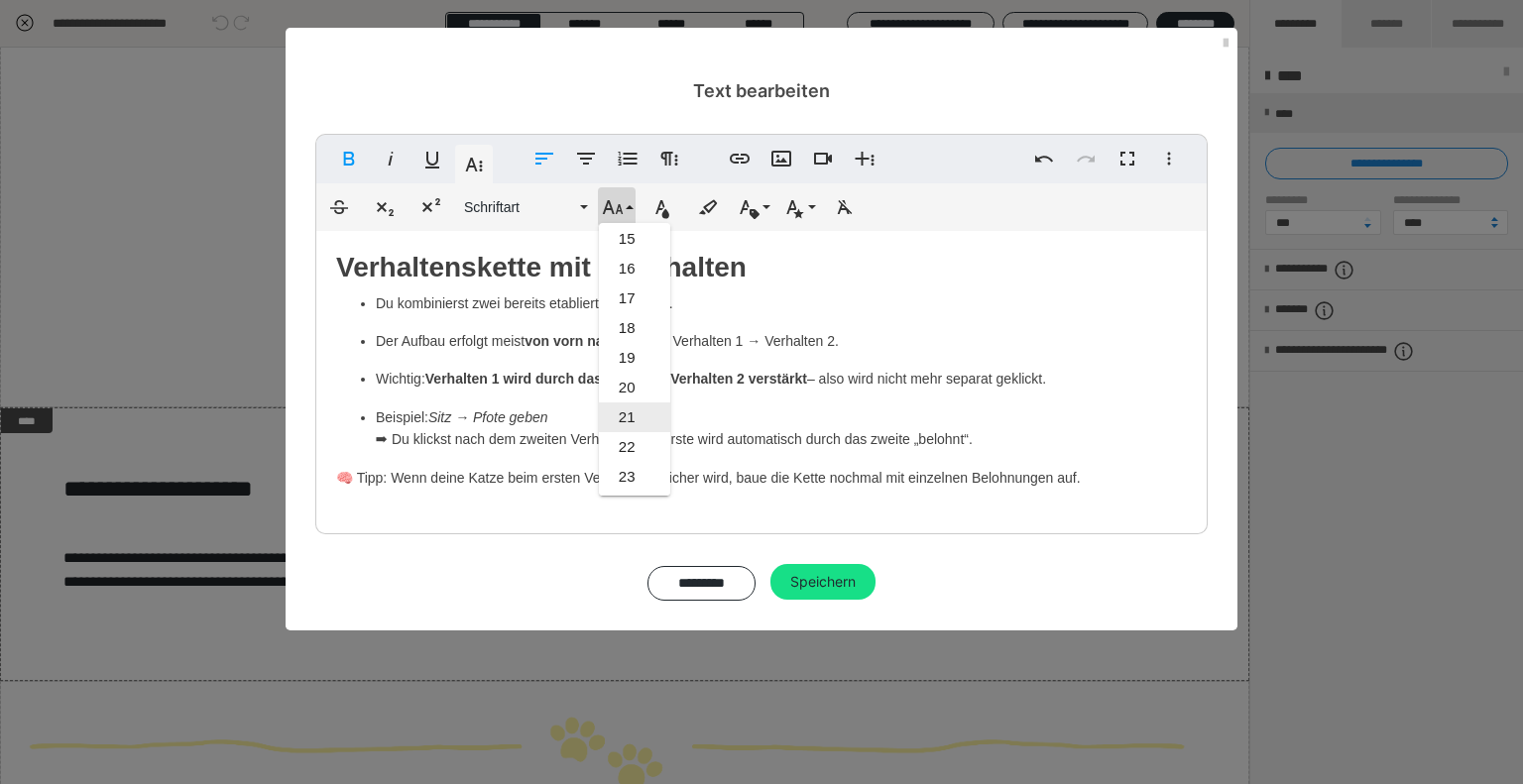 scroll, scrollTop: 329, scrollLeft: 0, axis: vertical 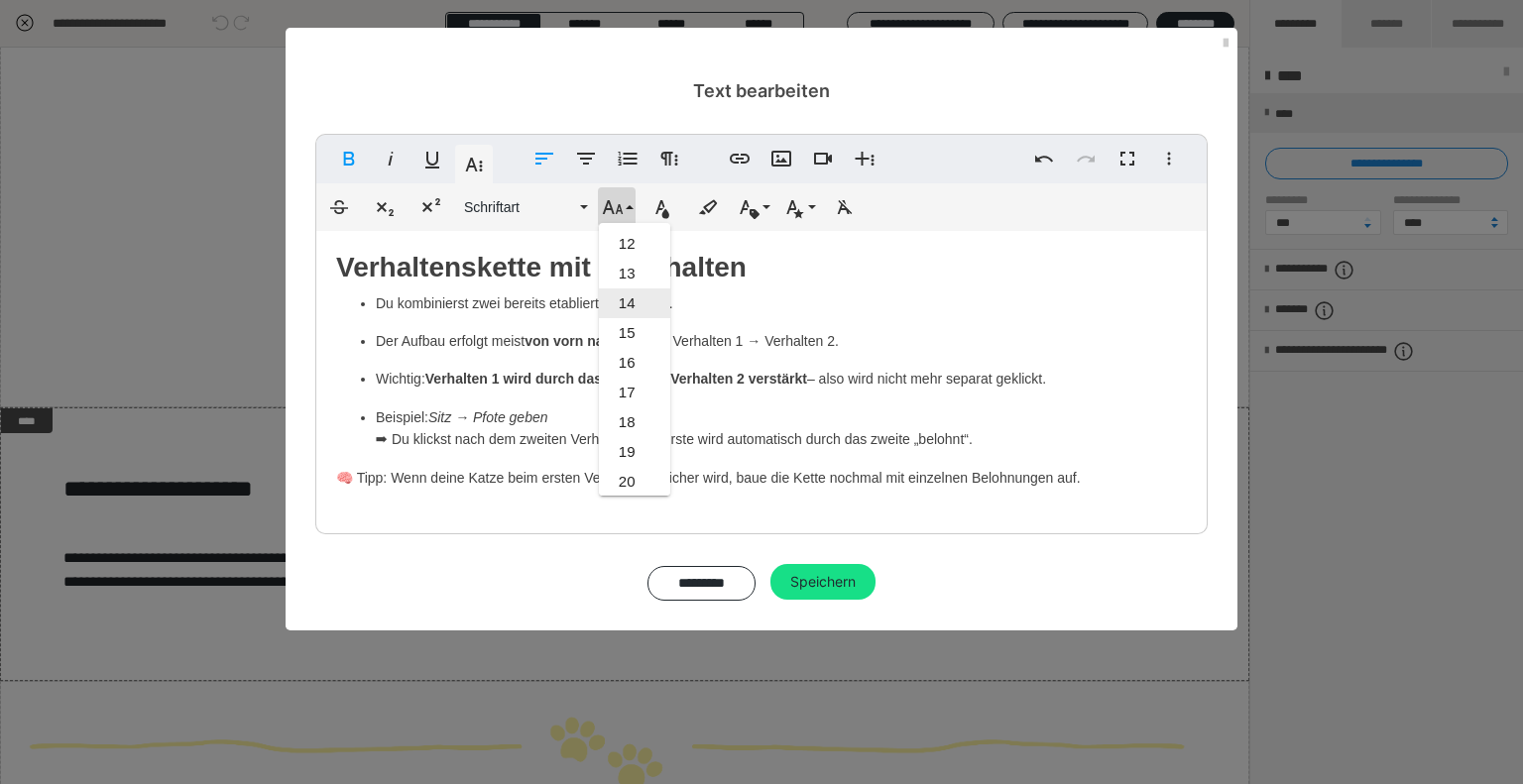 click on "14" at bounding box center (635, 303) 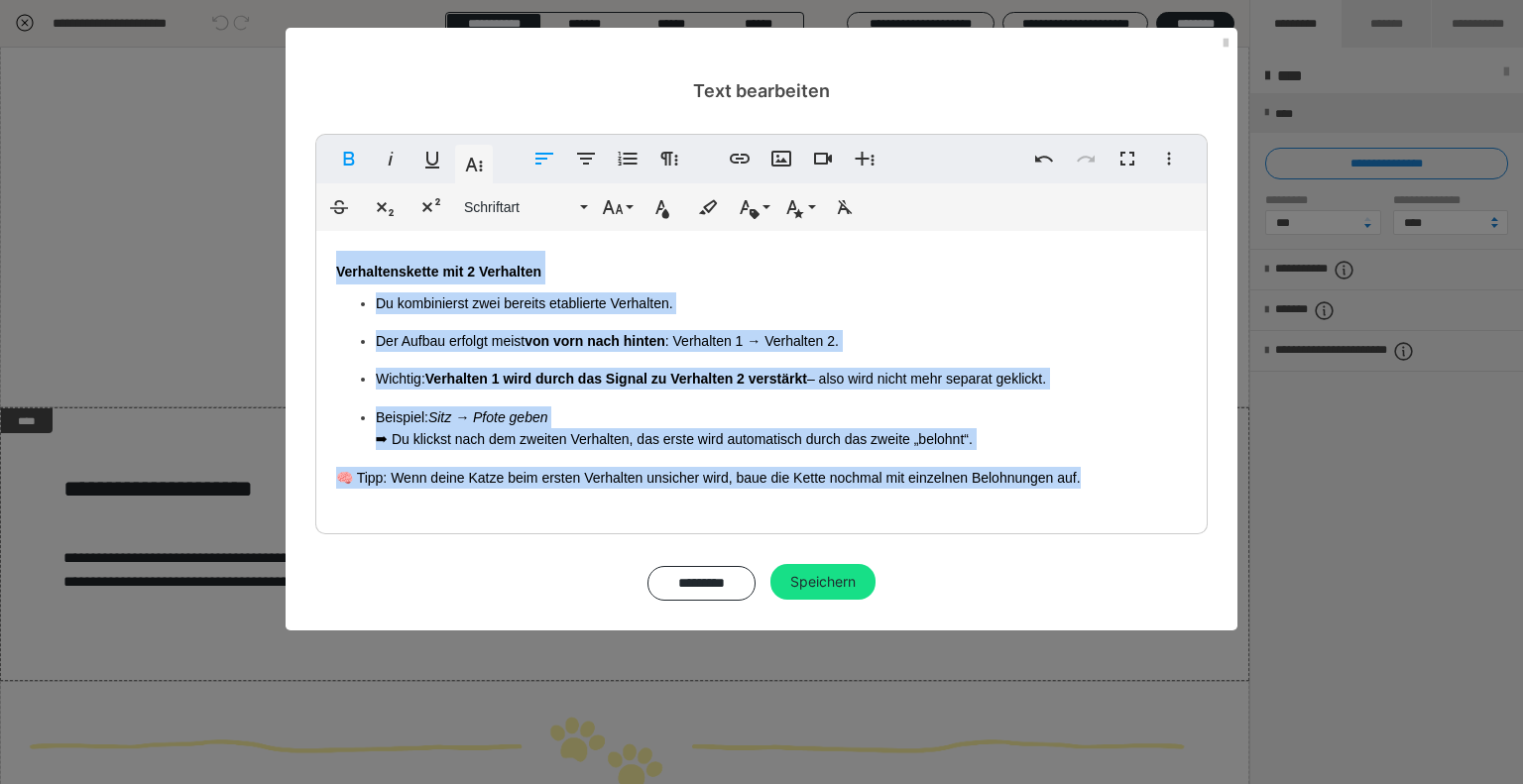 click on "Verhaltenskette mit 2 Verhalten" at bounding box center [762, 268] 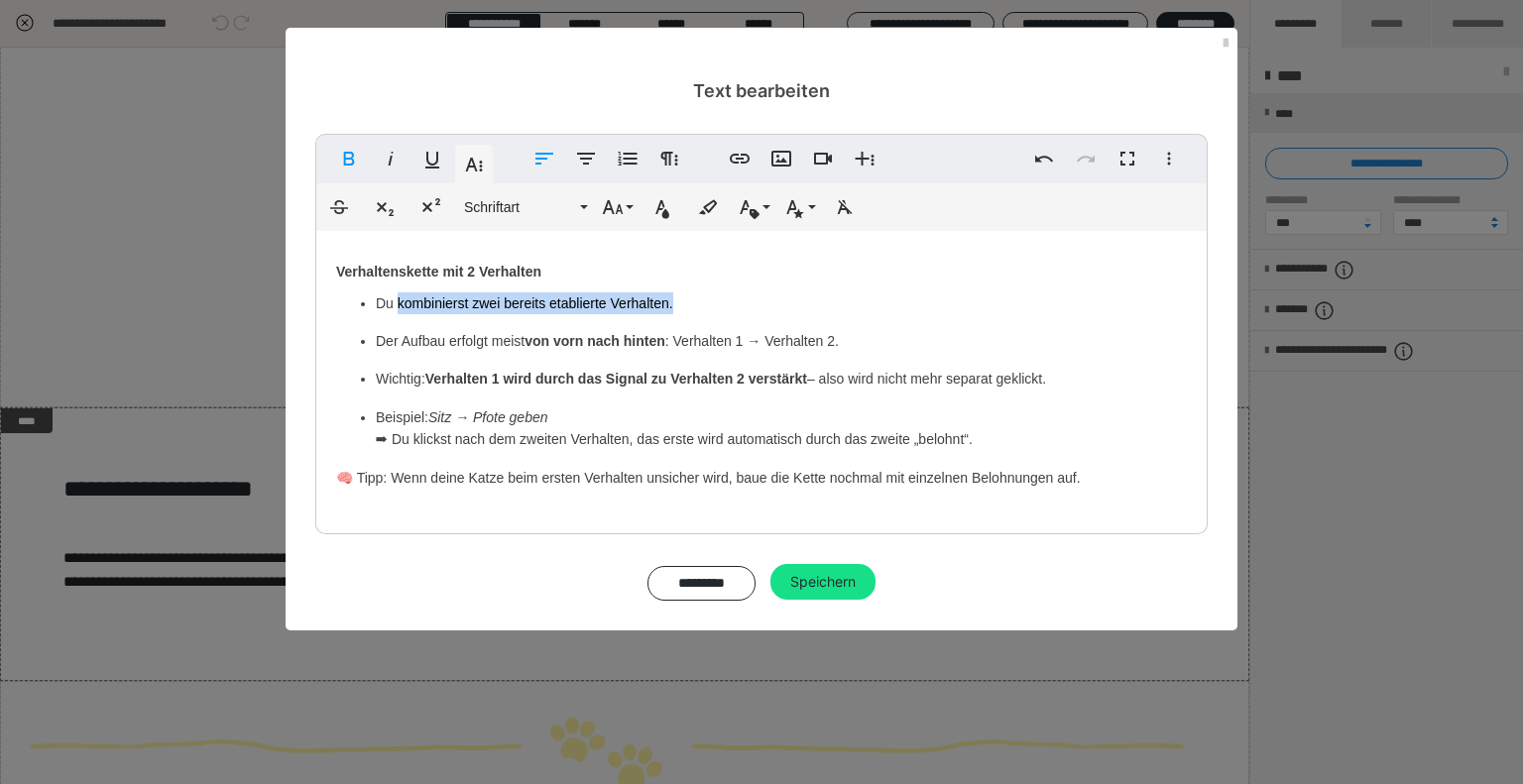 drag, startPoint x: 675, startPoint y: 299, endPoint x: 397, endPoint y: 307, distance: 278.11508 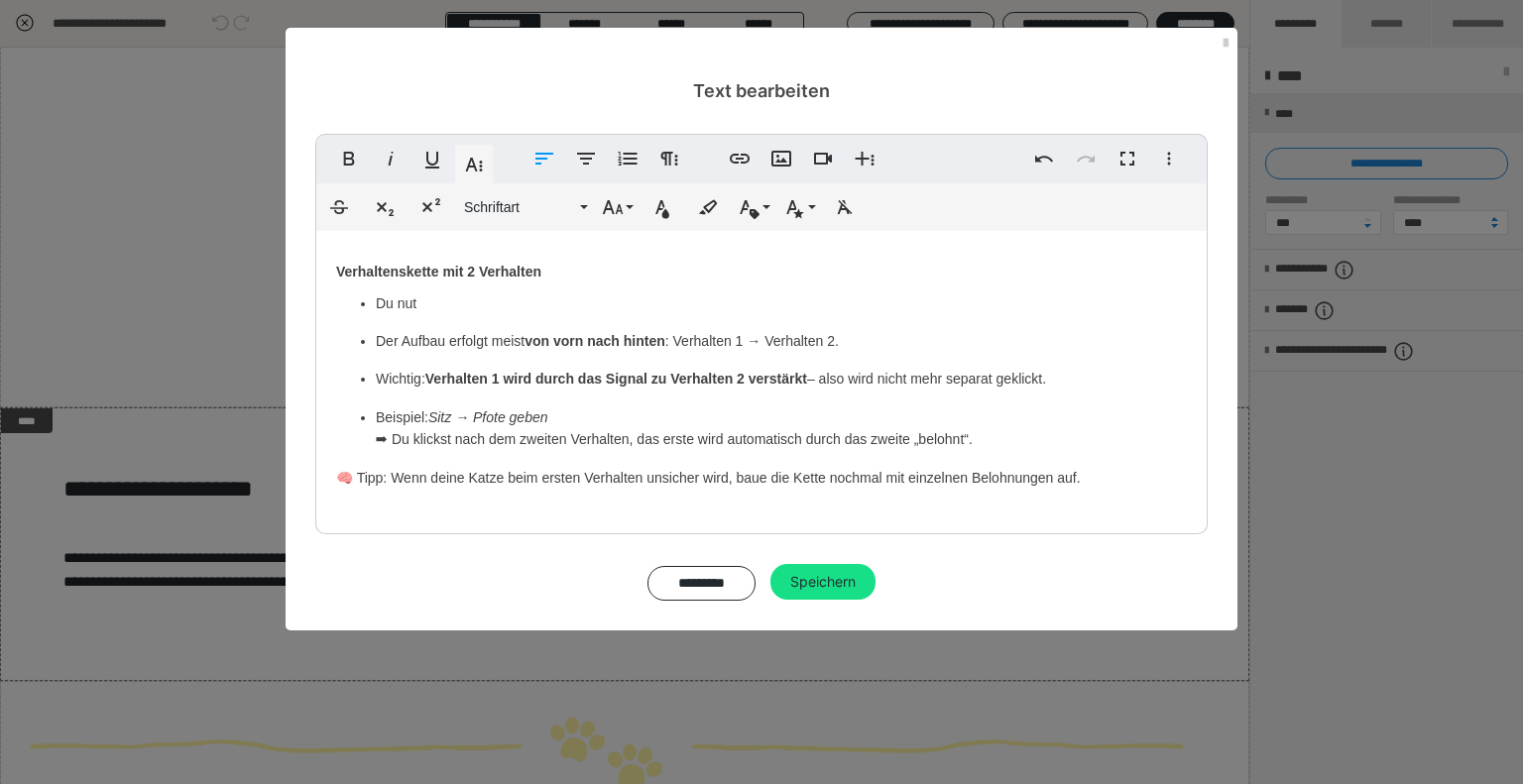 type 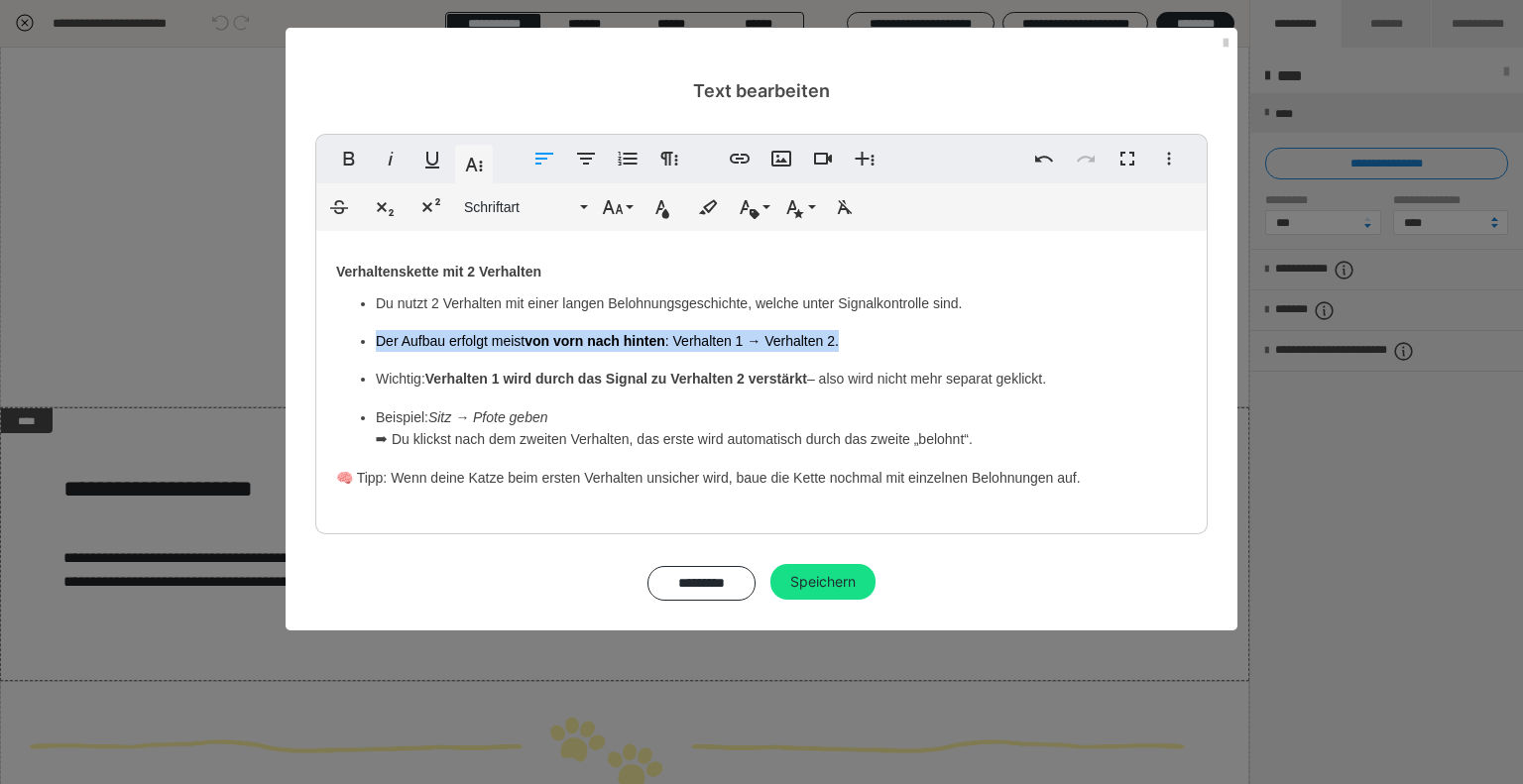 drag, startPoint x: 710, startPoint y: 344, endPoint x: 369, endPoint y: 344, distance: 341 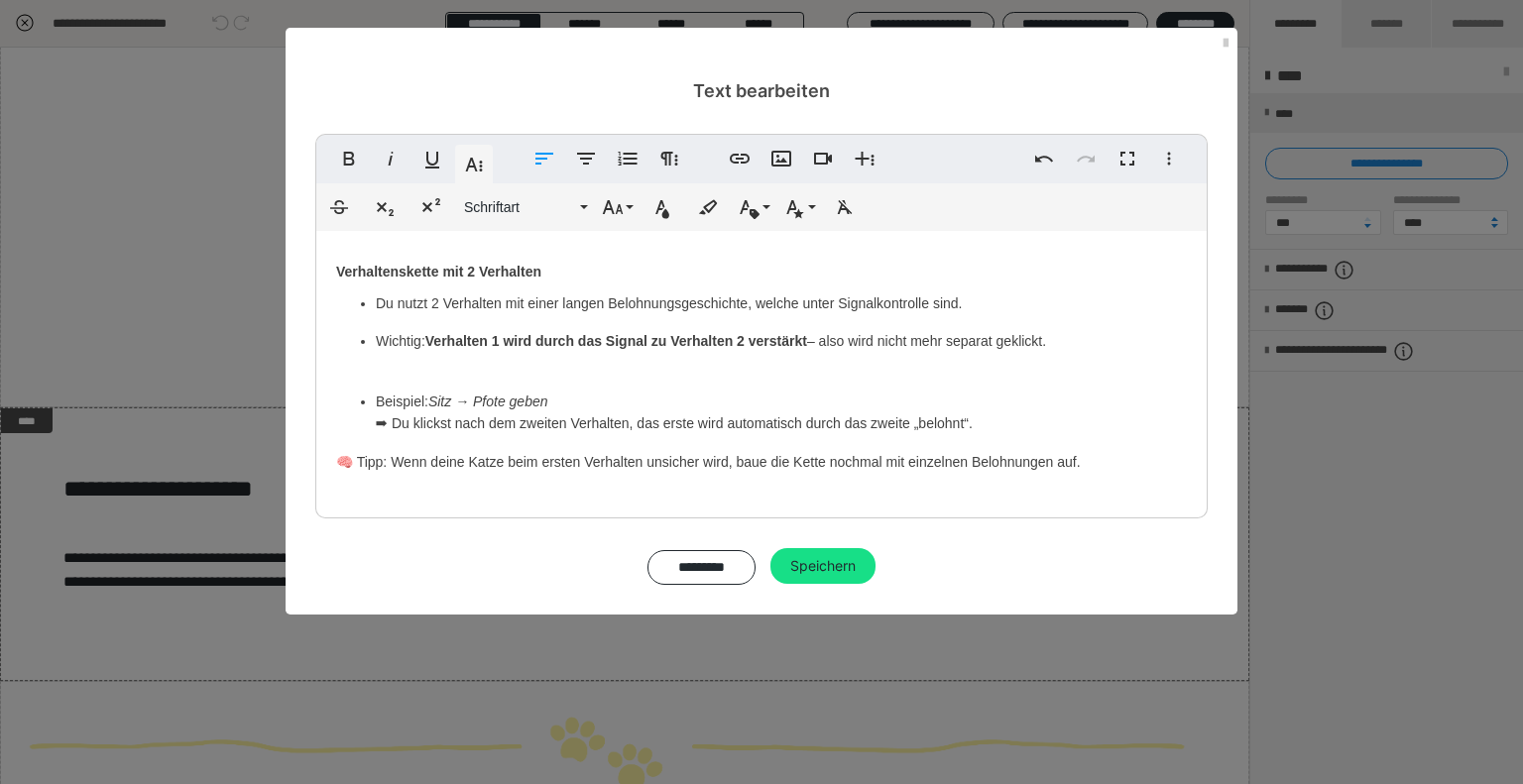 click on "Verhalten 1 wird durch das Signal zu Verhalten 2 verstärkt" at bounding box center [616, 341] 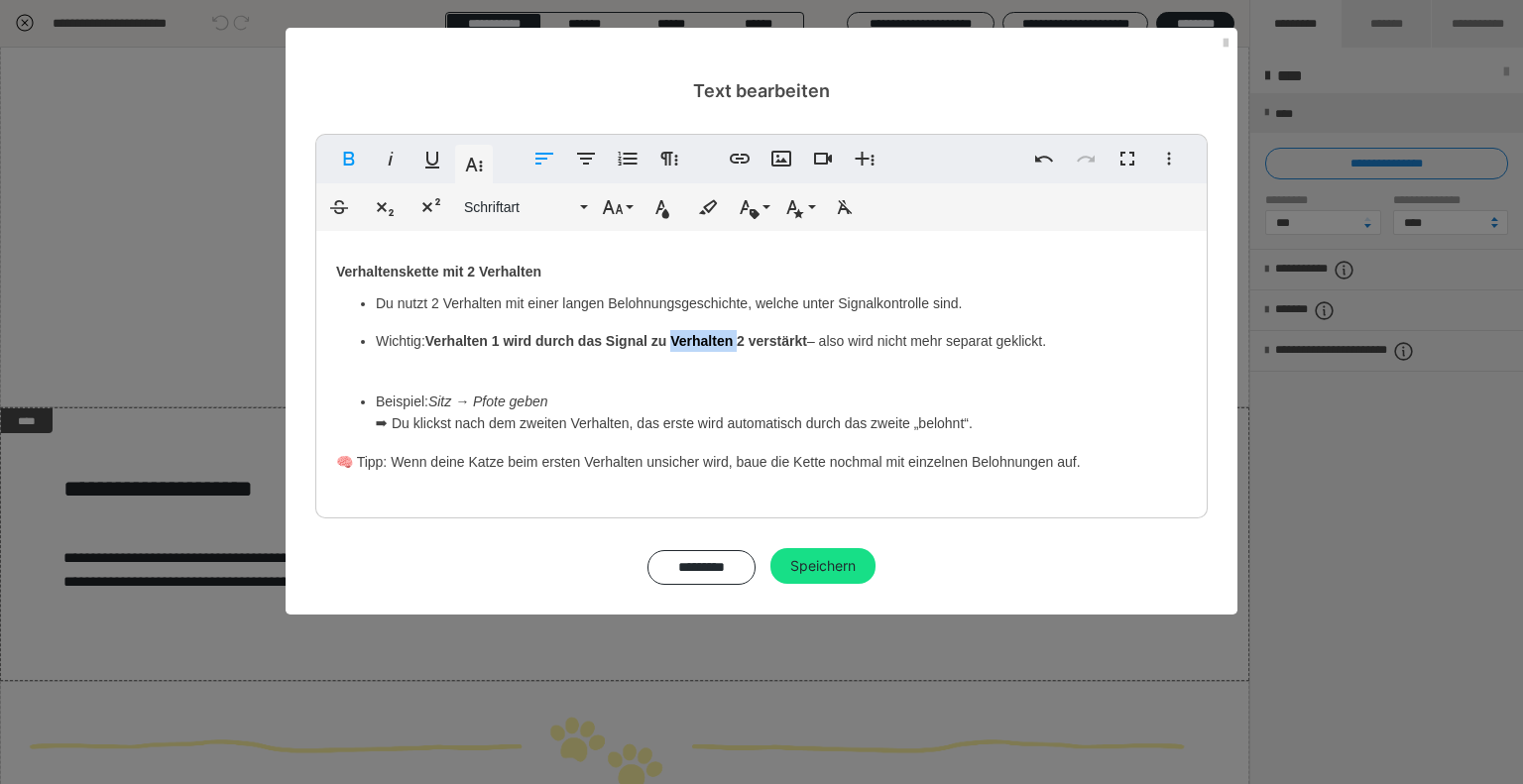 click on "Verhalten 1 wird durch das Signal zu Verhalten 2 verstärkt" at bounding box center [616, 341] 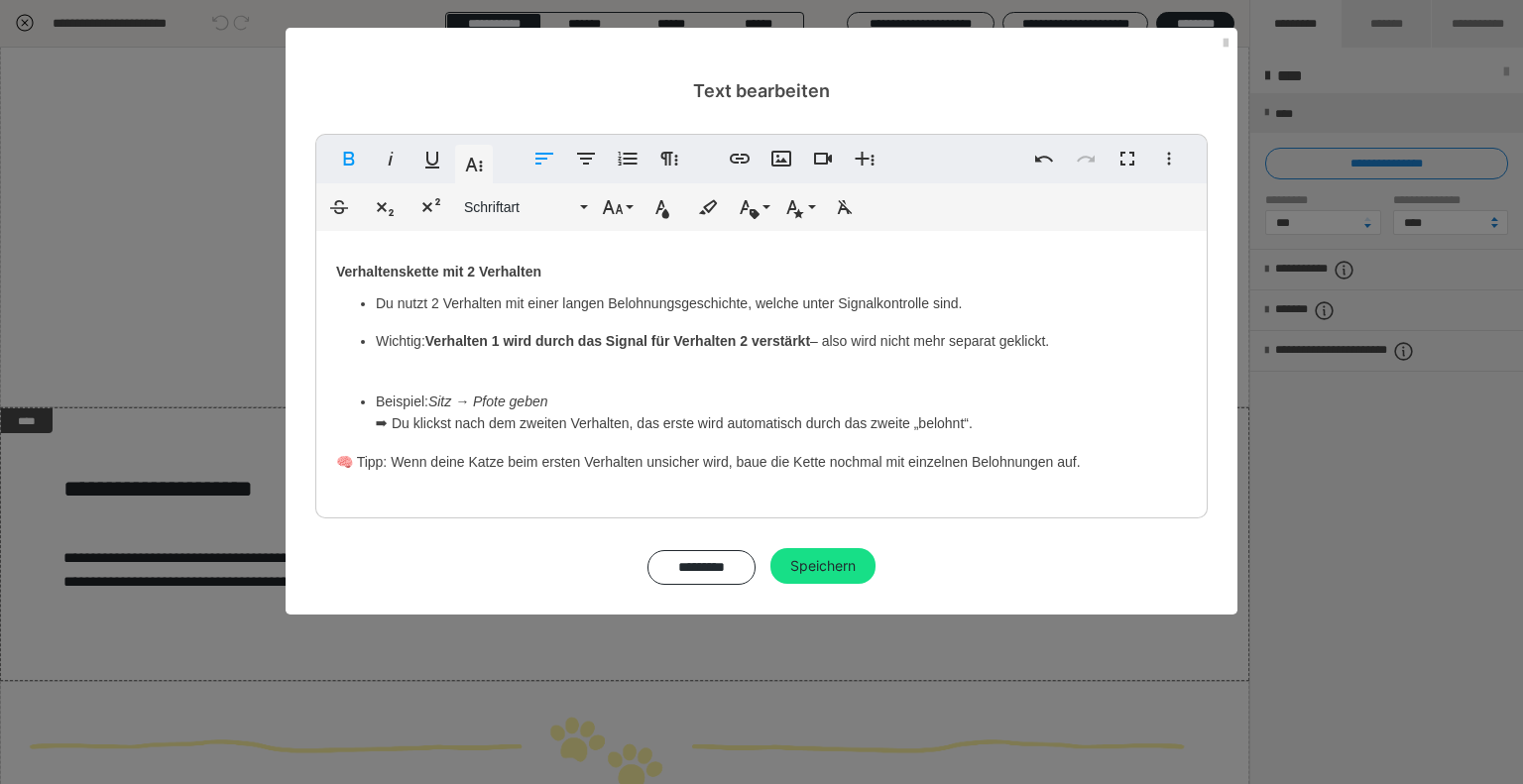 click on "Wichtig:  Verhalten 1 wird durch das Signal für Verhalten 2 verstärkt  – also wird nicht mehr separat geklickt." at bounding box center (781, 352) 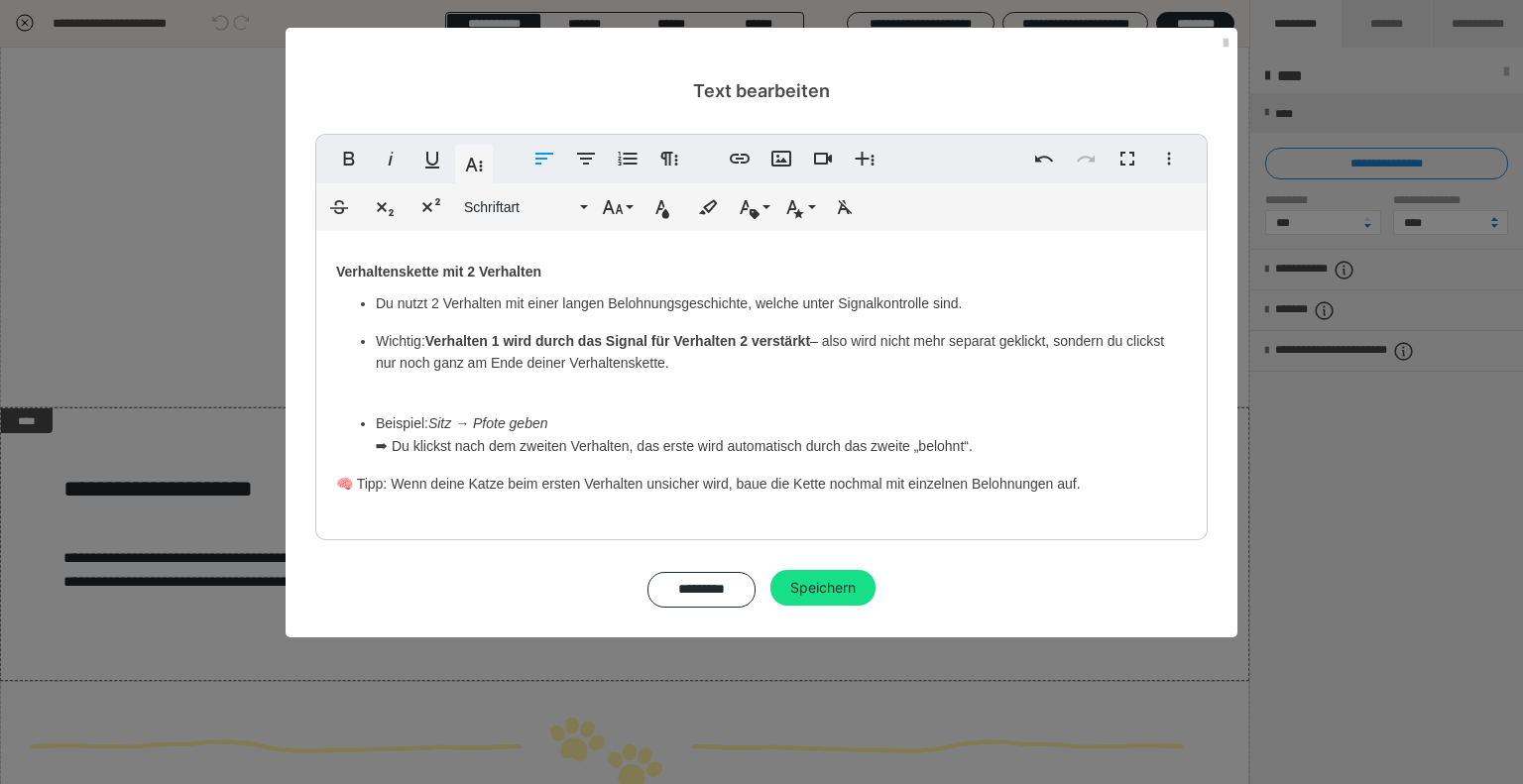 click on "Du nutzt 2 Verhalten mit einer langen Belohnungsgeschichte, welche unter Signalkontrolle sind. Wichtig:  Verhalten 1 wird durch das Signal für Verhalten 2 verstärkt  – also wird nicht mehr separat geklickt, sondern du clickst nur noch ganz am Ende deiner ​Verhaltenskette. Beispiel:  Sitz → Pfote geben  ➡ Du klickst nach dem zweiten Verhalten, das erste wird automatisch durch das zweite „belohnt“." at bounding box center [762, 375] 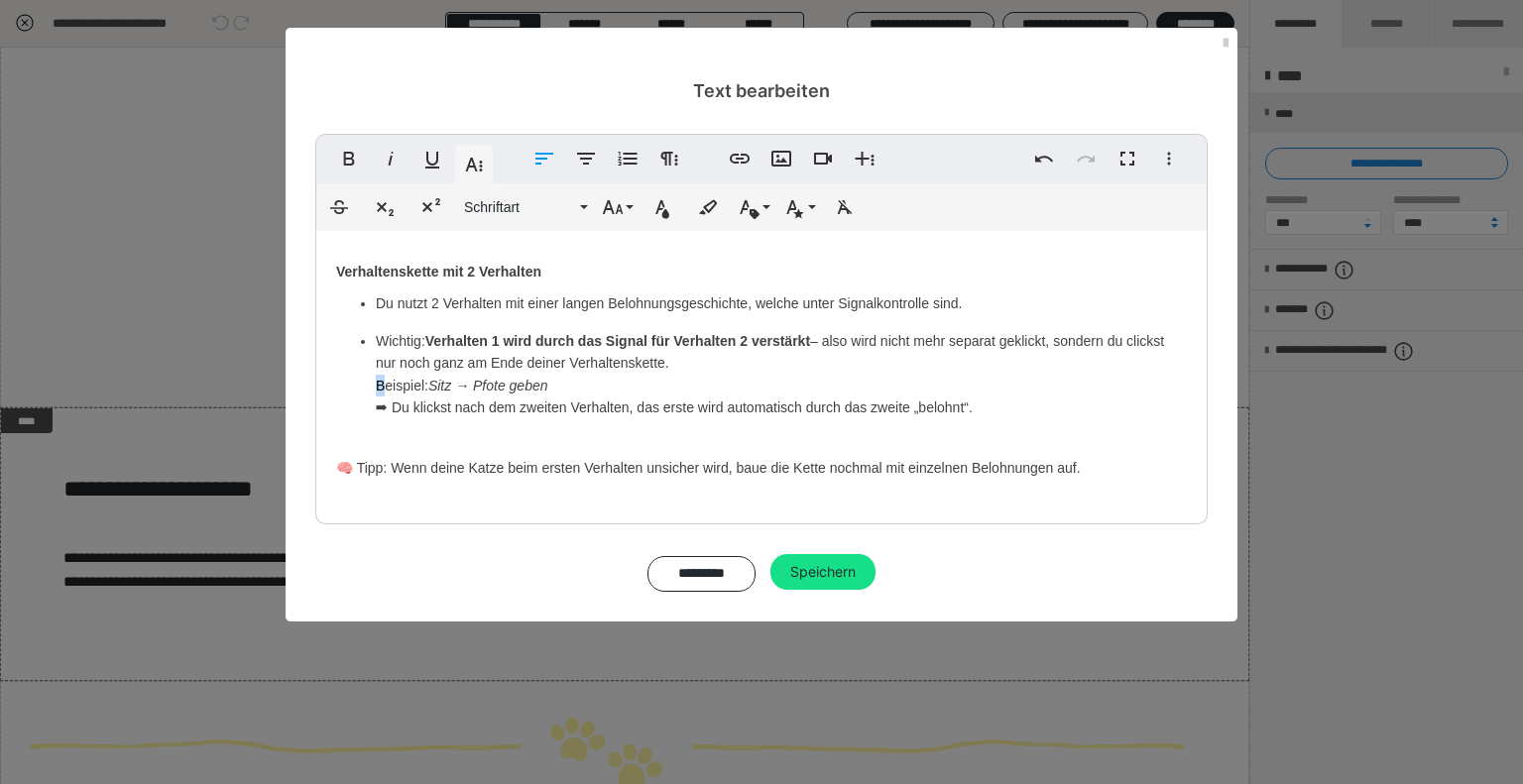 click on "Wichtig:  Verhalten 1 wird durch das Signal für Verhalten 2 verstärkt  – also wird nicht mehr separat geklickt, sondern du clickst nur noch ganz am Ende deiner Verhaltenskette. Beispiel:  Sitz → Pfote geben  ➡ Du klickst nach dem zweiten Verhalten, das erste wird automatisch durch das zweite „belohnt“." at bounding box center [781, 386] 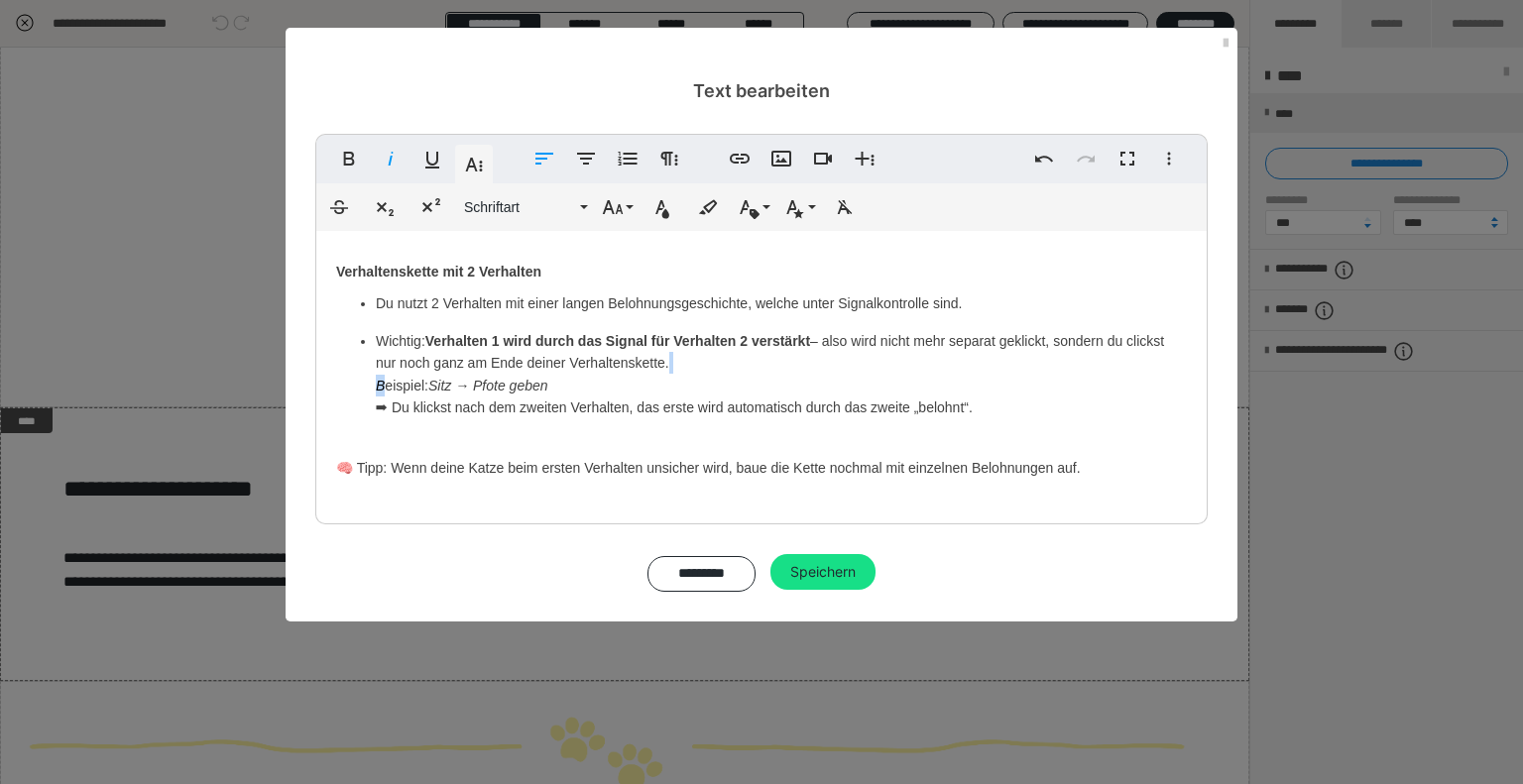 click on "Wichtig:  Verhalten 1 wird durch das Signal für Verhalten 2 verstärkt  – also wird nicht mehr separat geklickt, sondern du clickst nur noch ganz am Ende deiner Verhaltenskette. B eispiel:  Sitz → Pfote geben  ➡ Du klickst nach dem zweiten Verhalten, das erste wird automatisch durch das zweite „belohnt“." at bounding box center (781, 386) 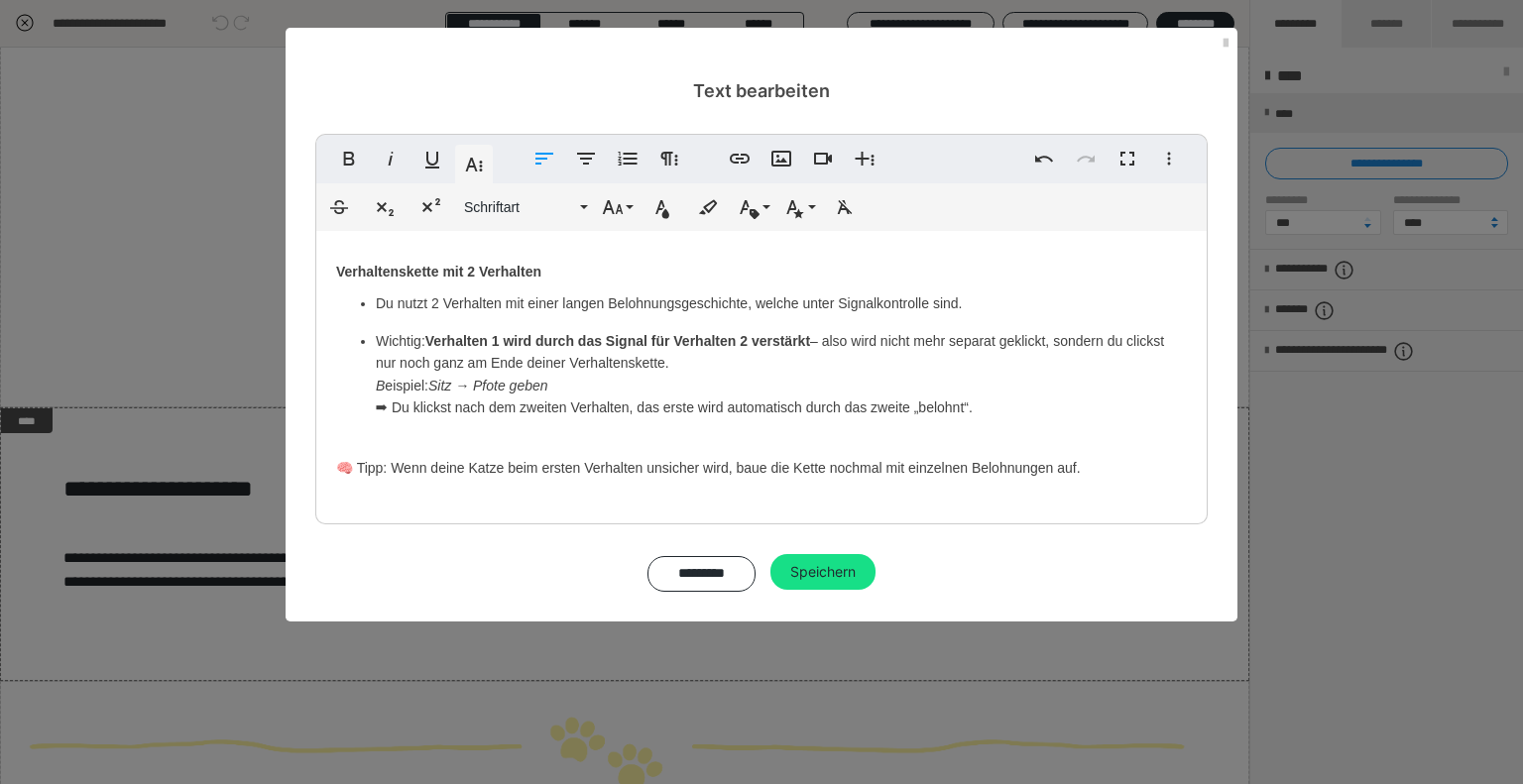 click on "Sitz → Pfote geben" at bounding box center [488, 386] 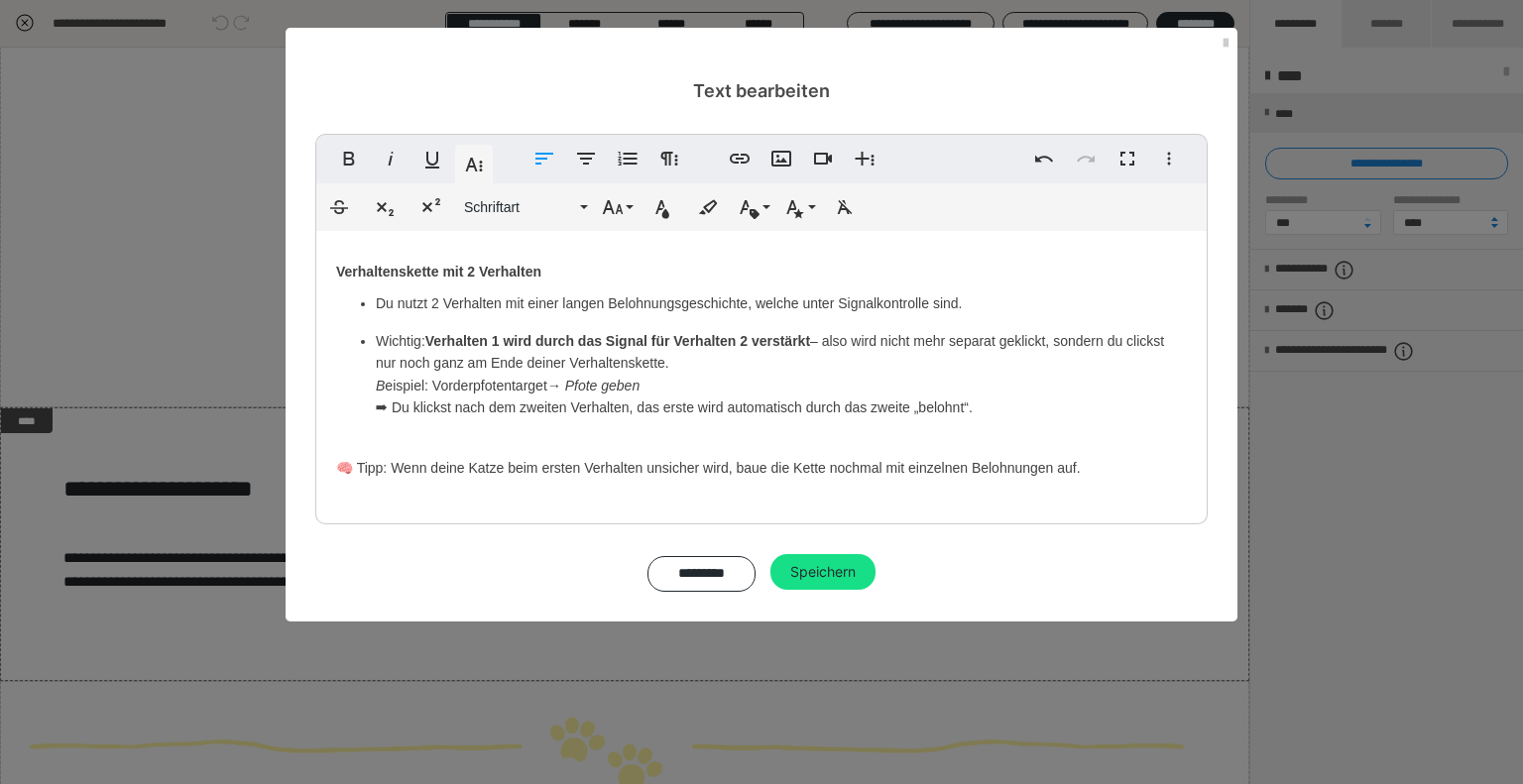 click on "→ Pfote geben" at bounding box center [593, 386] 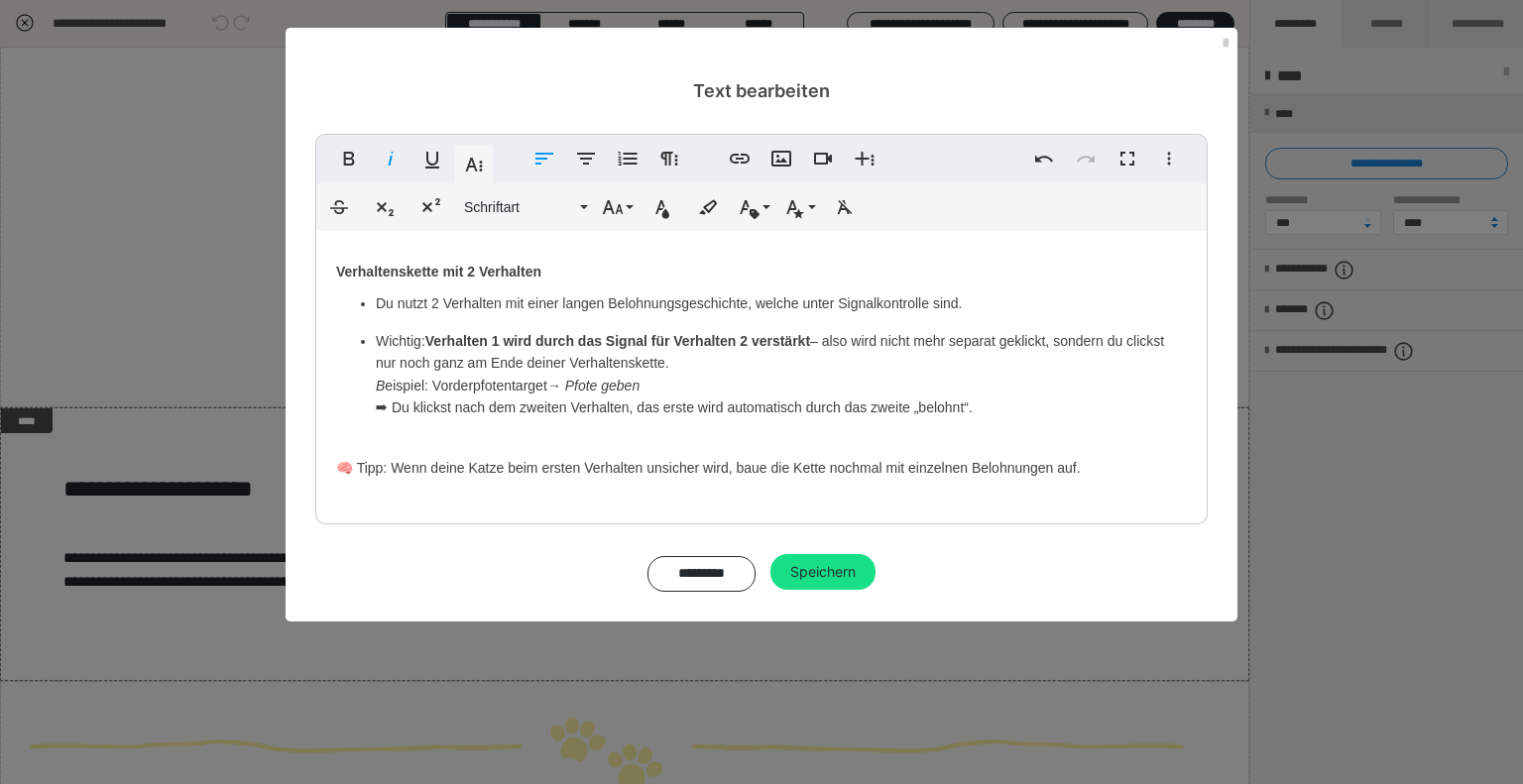 click on "Wichtig:  Verhalten 1 wird durch das Signal für Verhalten 2 verstärkt  – also wird nicht mehr separat geklickt, sondern du clickst nur noch ganz am Ende deiner Verhaltenskette. B eispiel: Vorderpfotentarget  → Pfote geben  ➡ Du klickst nach dem zweiten Verhalten, das erste wird automatisch durch das zweite „belohnt“." at bounding box center [781, 386] 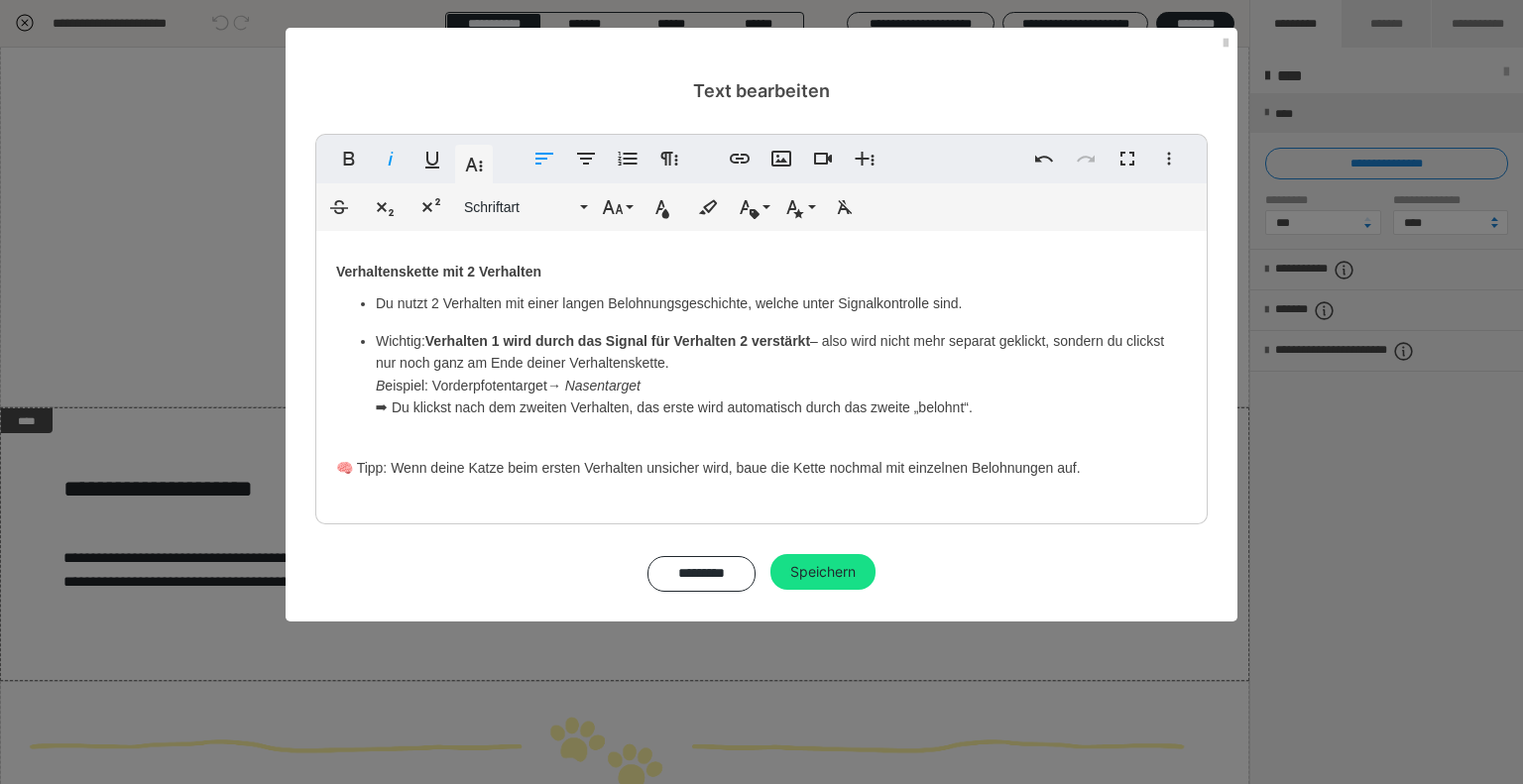 drag, startPoint x: 435, startPoint y: 384, endPoint x: 552, endPoint y: 390, distance: 117.15375 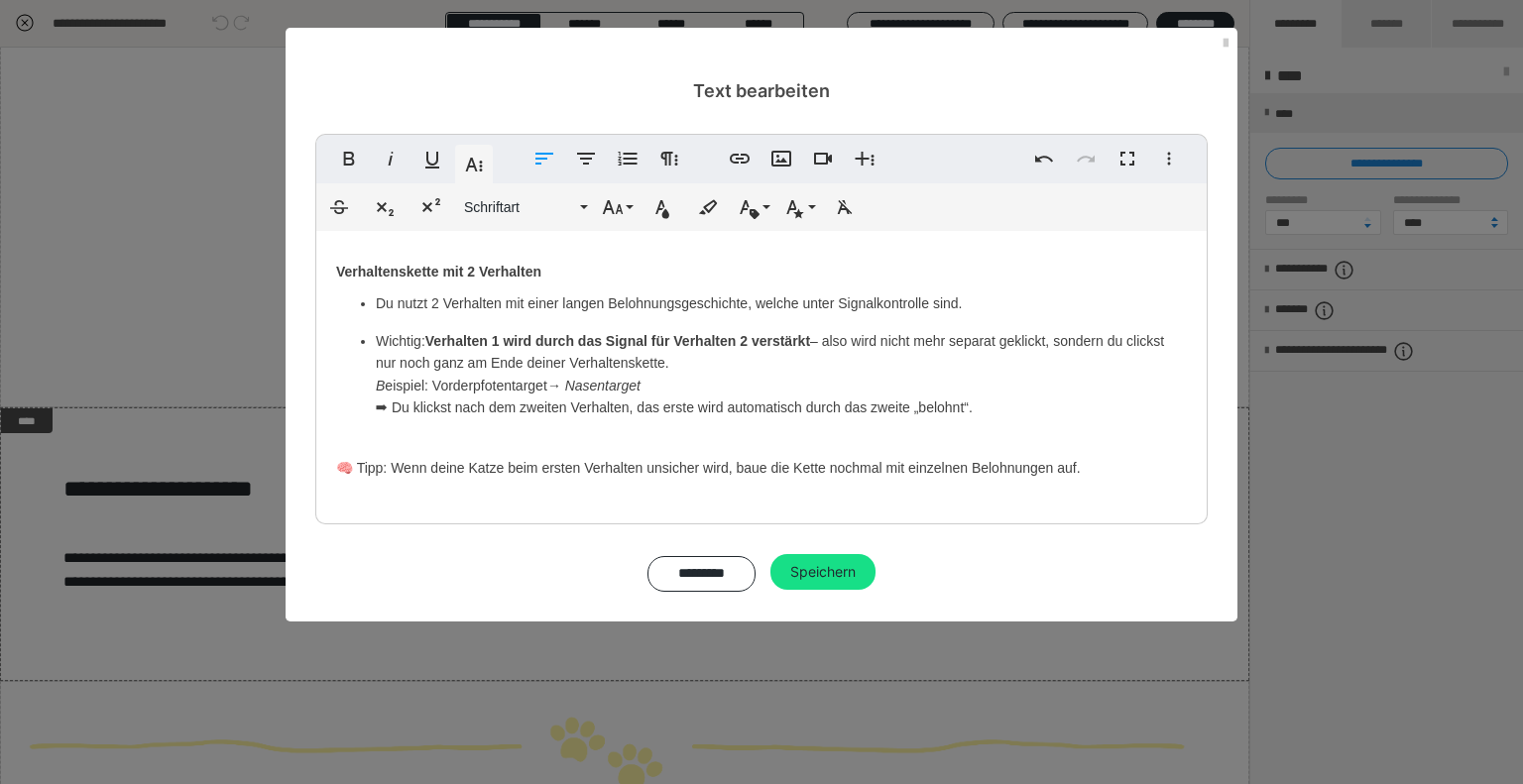 click on "Wichtig:  Verhalten 1 wird durch das Signal für Verhalten 2 verstärkt  – also wird nicht mehr separat geklickt, sondern du clickst nur noch ganz am Ende deiner Verhaltenskette. B eispiel: Vorderpfotentarget  → Nasentarget  ➡ Du klickst nach dem zweiten Verhalten, das erste wird automatisch durch das zweite „belohnt“." at bounding box center (781, 386) 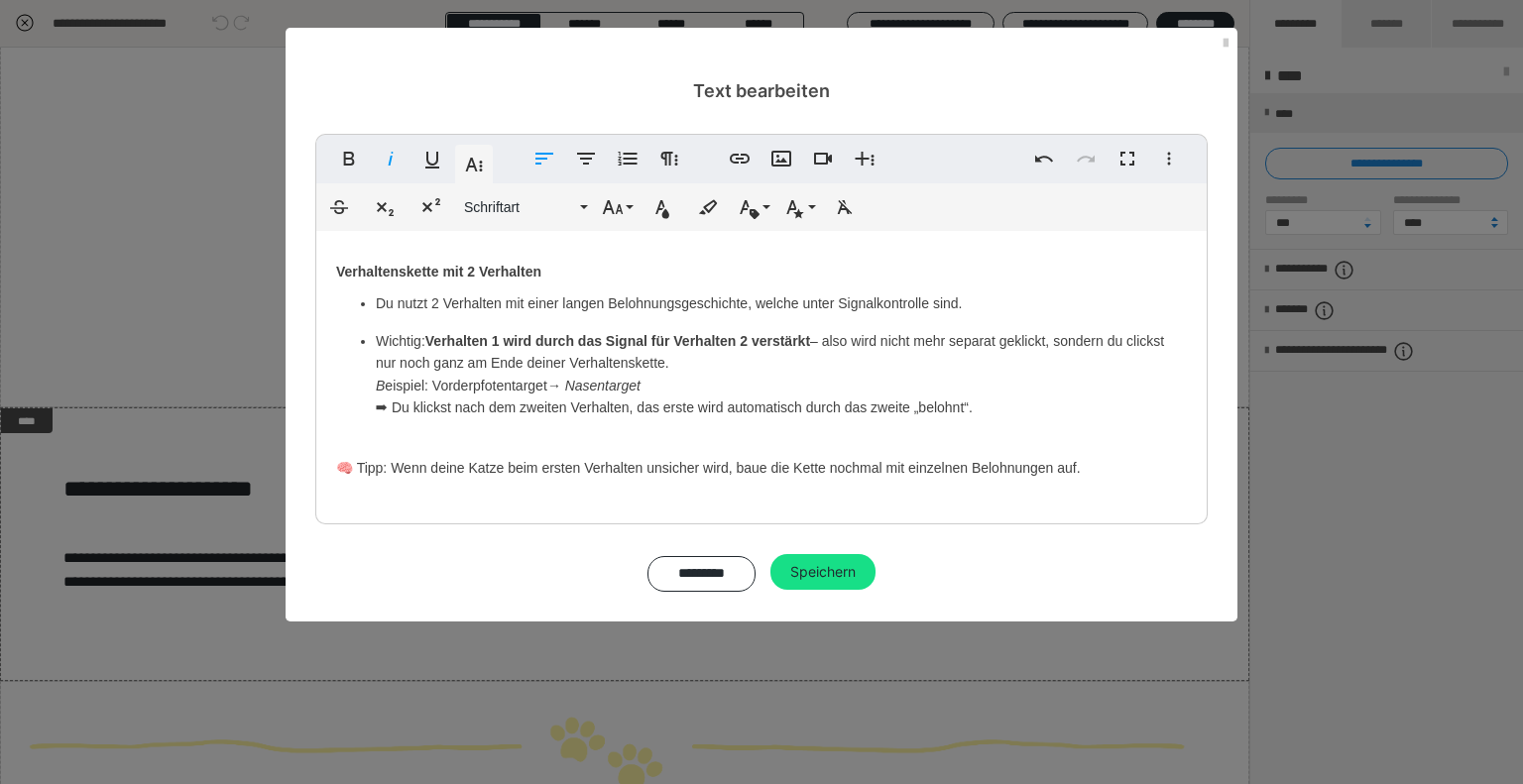 click on "Wichtig:  Verhalten 1 wird durch das Signal für Verhalten 2 verstärkt  – also wird nicht mehr separat geklickt, sondern du clickst nur noch ganz am Ende deiner Verhaltenskette. B eispiel: Vorderpfotentarget  → Nasentarget  ➡ Du klickst nach dem zweiten Verhalten, das erste wird automatisch durch das zweite „belohnt“." at bounding box center [781, 386] 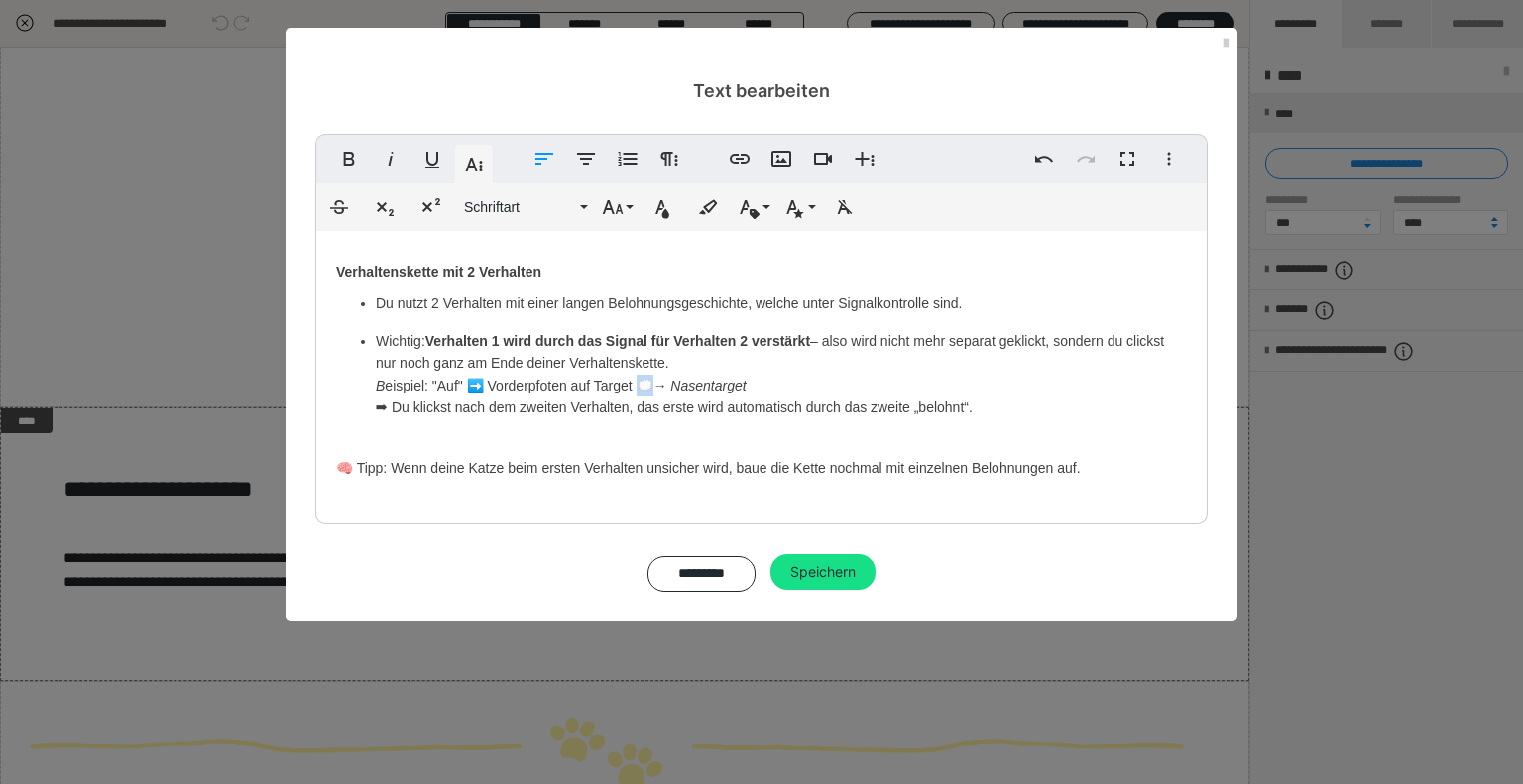 click on "Wichtig:  Verhalten 1 wird durch das Signal für Verhalten 2 verstärkt  – also wird nicht mehr separat geklickt, sondern du clickst nur noch ganz am Ende deiner Verhaltenskette. B eispiel: "Auf" ➡️ Vorderpfoten auf Target 🗯️ → Nasentarget  ➡ Du klickst nach dem zweiten Verhalten, das erste wird automatisch durch das zweite „belohnt“." at bounding box center (781, 386) 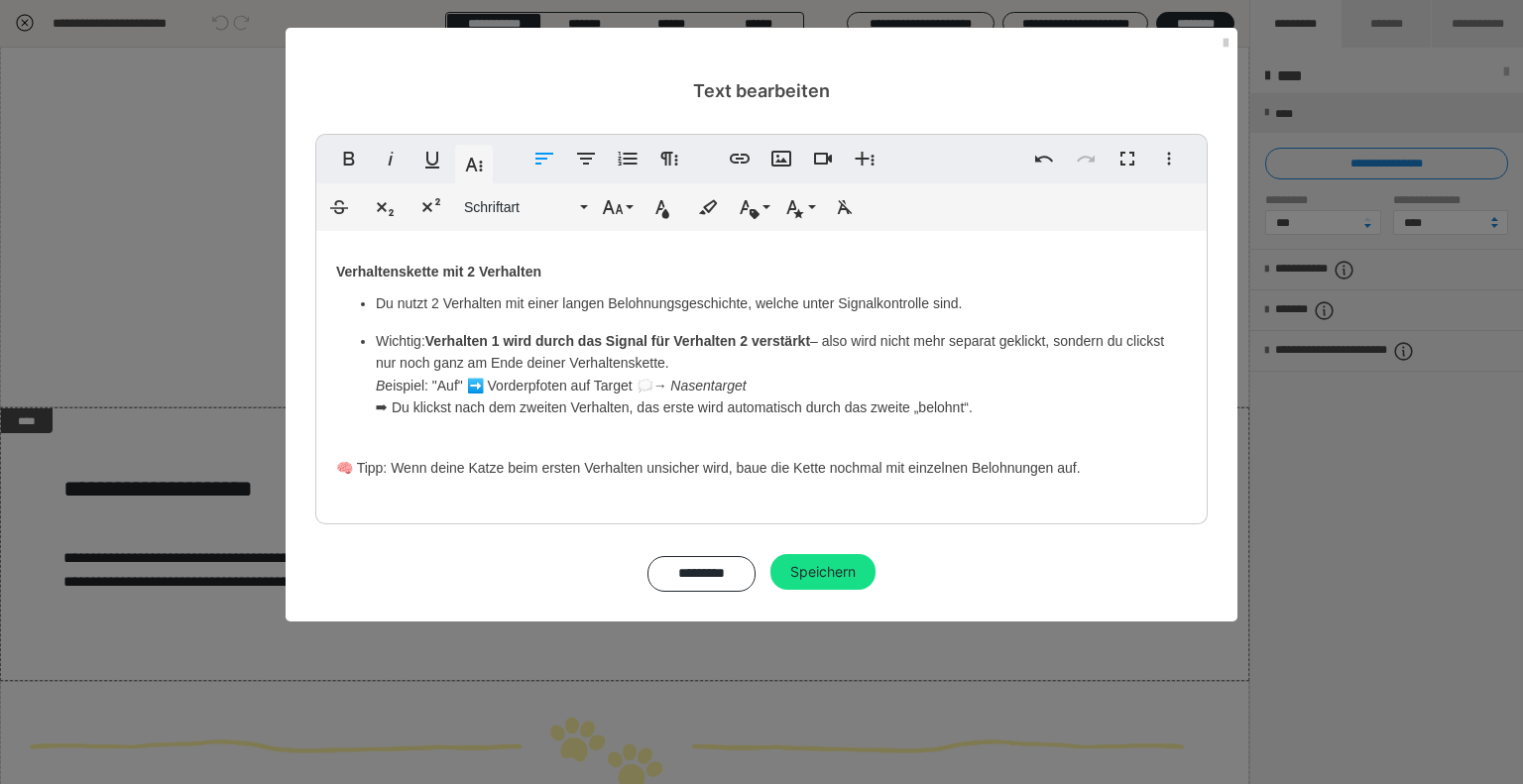 click on "Wichtig:  Verhalten 1 wird durch das Signal für Verhalten 2 verstärkt  – also wird nicht mehr separat geklickt, sondern du clickst nur noch ganz am Ende deiner Verhaltenskette. B eispiel: "Auf" ➡️ Vorderpfoten auf Target 🗯️ → Nasentarget  ➡ Du klickst nach dem zweiten Verhalten, das erste wird automatisch durch das zweite „belohnt“." at bounding box center [781, 386] 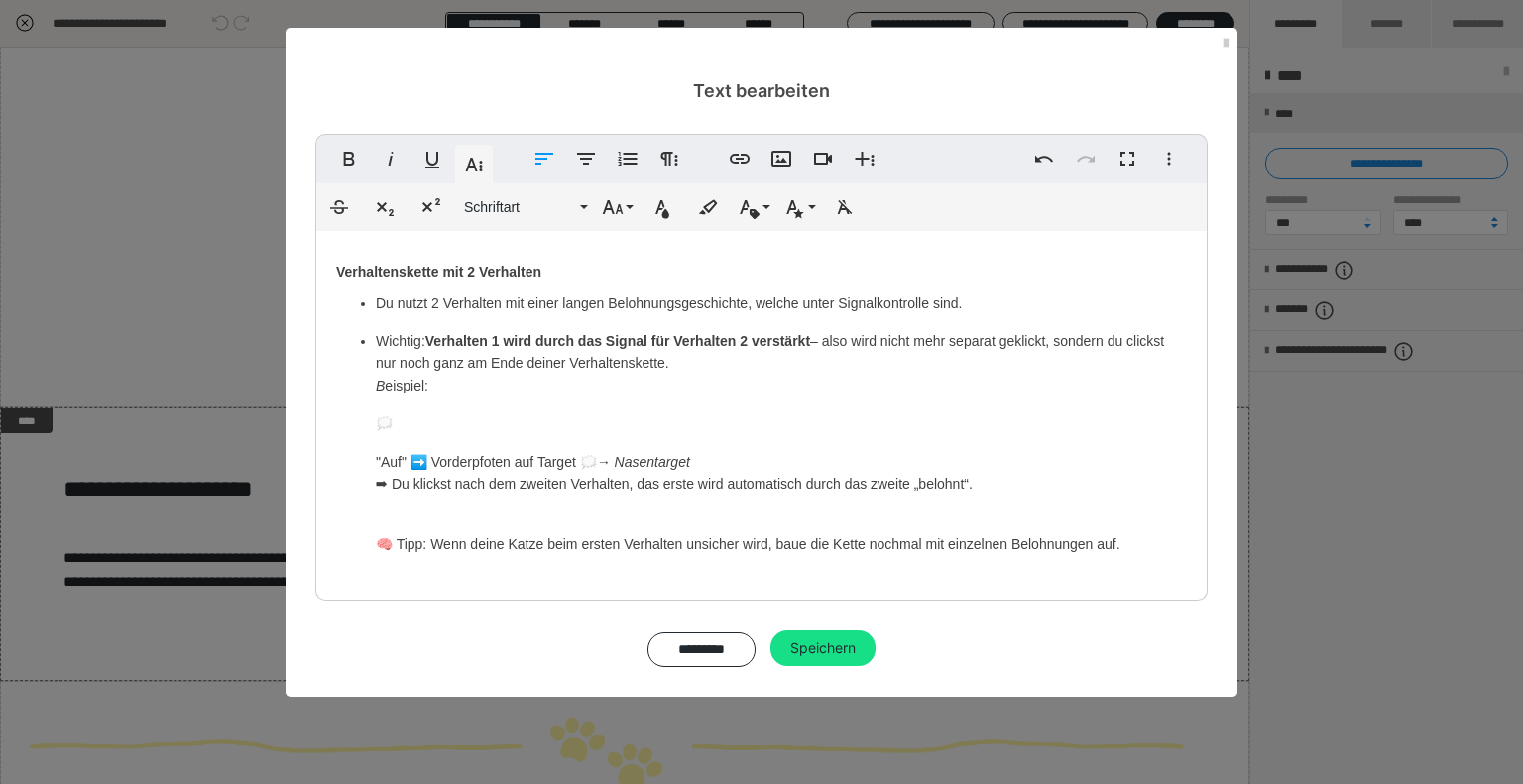 click on "🗯️" at bounding box center (781, 423) 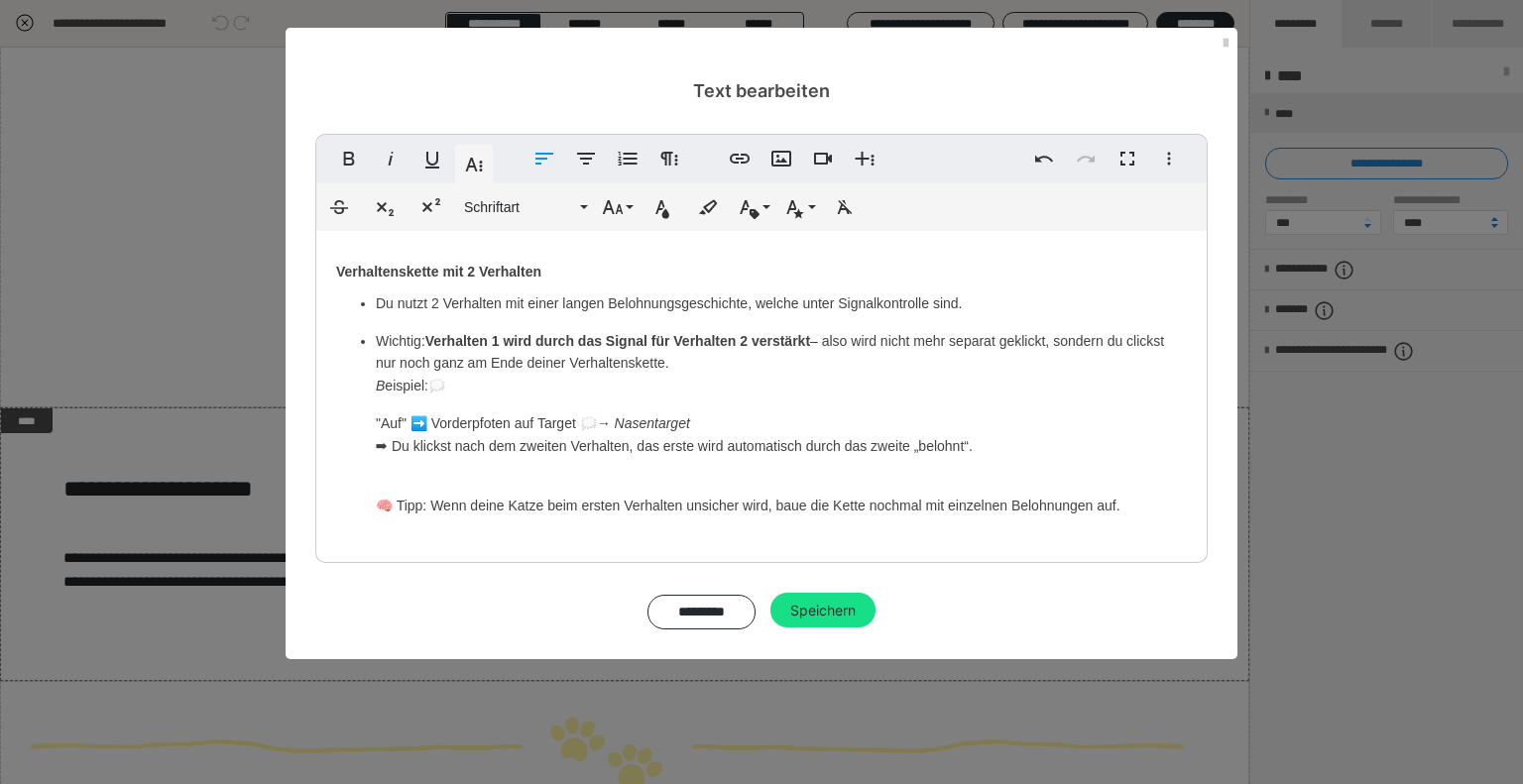 click on "Wichtig:  Verhalten 1 wird durch das Signal für Verhalten 2 verstärkt  – also wird nicht mehr separat geklickt, sondern du clickst nur noch ganz am Ende deiner Verhaltenskette. B eispiel:🗯️" at bounding box center (781, 363) 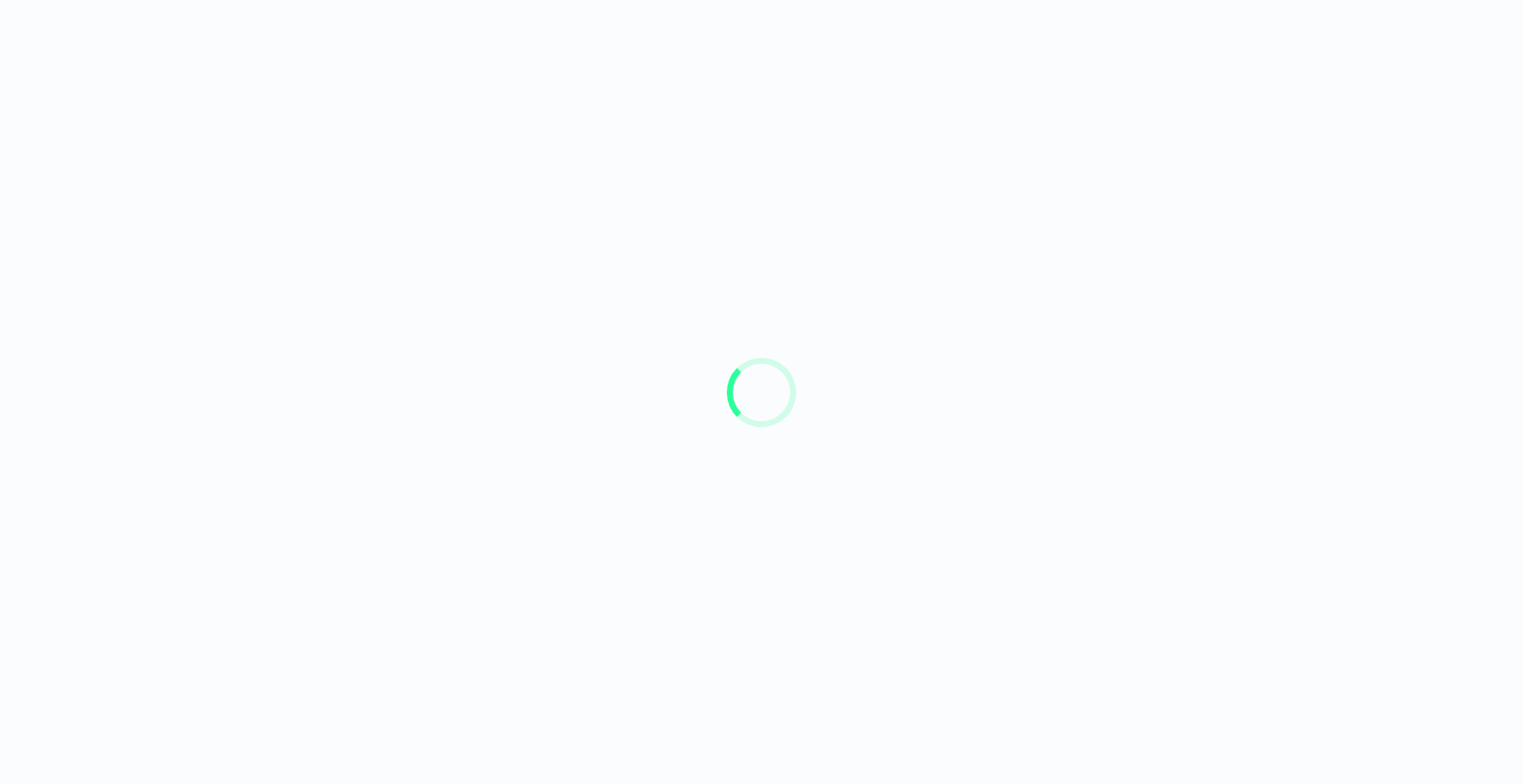 scroll, scrollTop: 0, scrollLeft: 0, axis: both 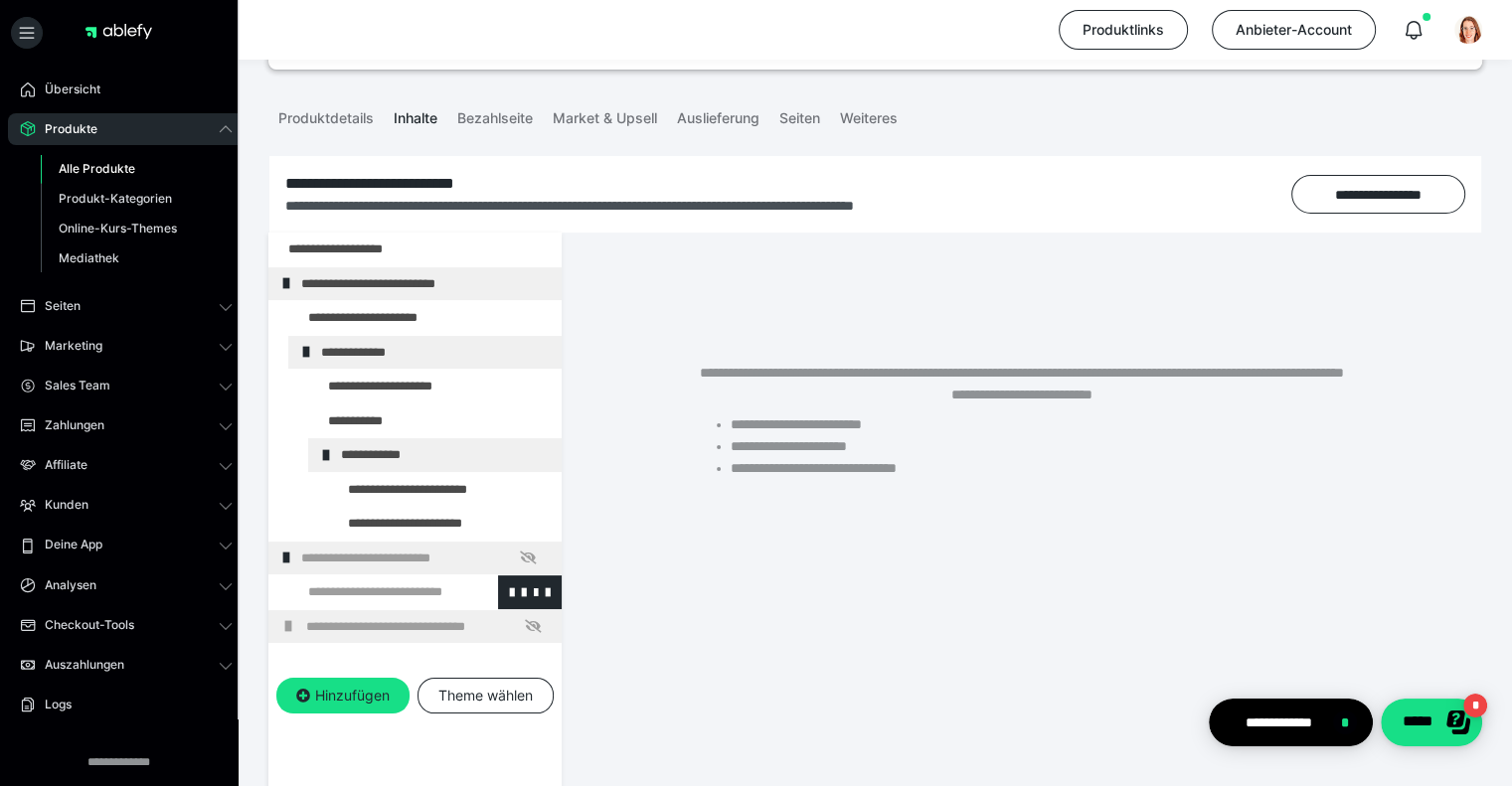 click at bounding box center (373, 592) 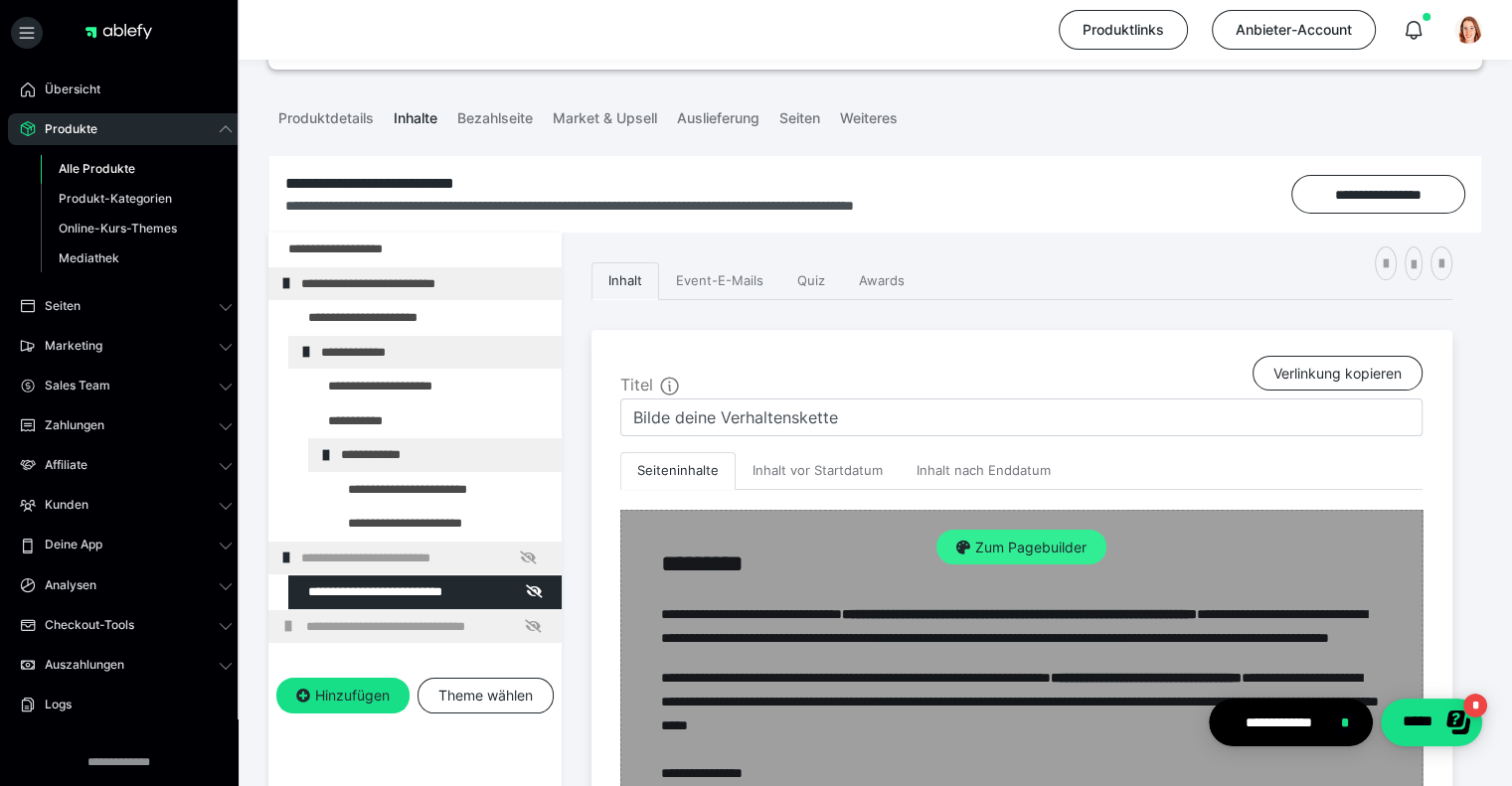 click on "Zum Pagebuilder" at bounding box center (1021, 548) 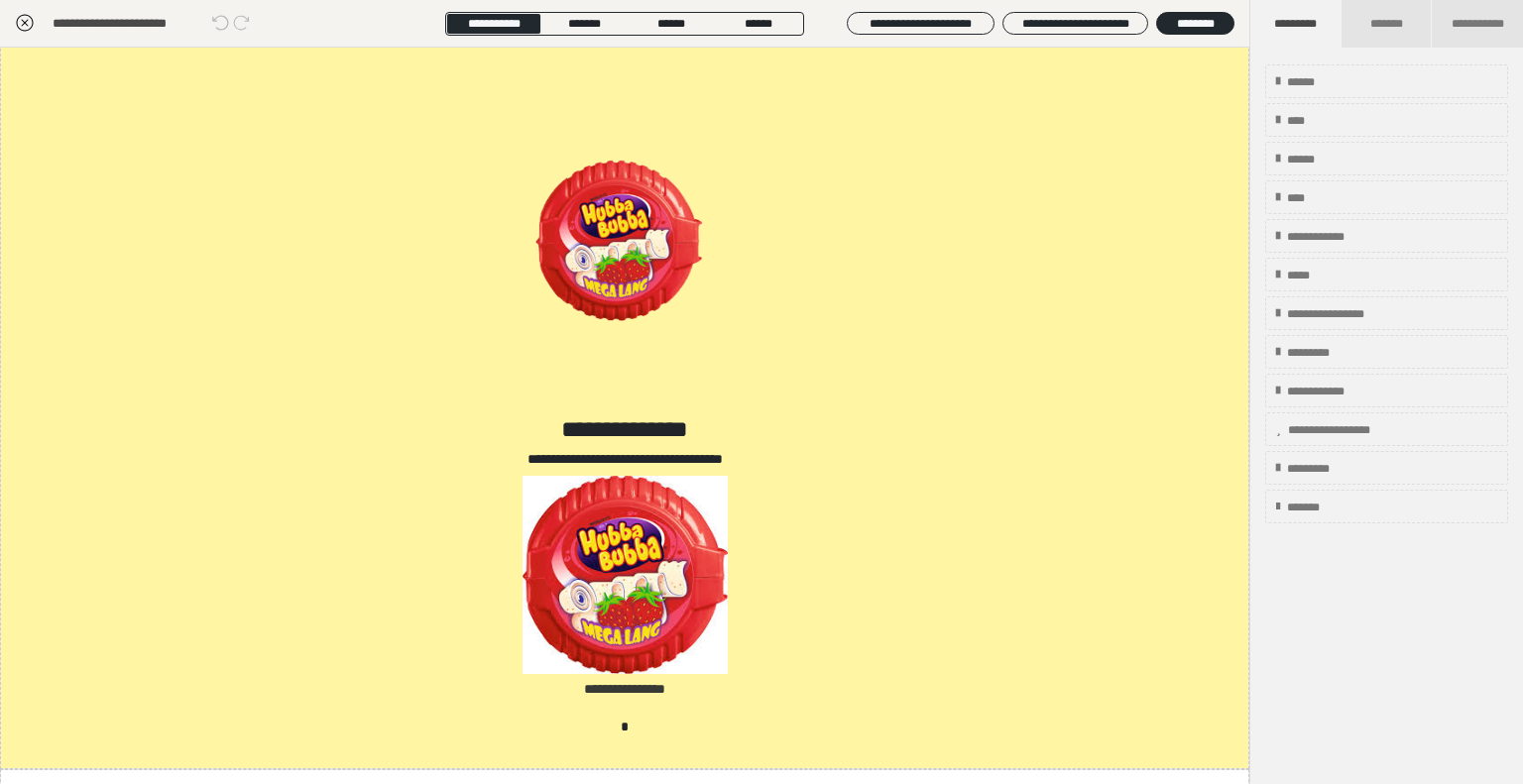 scroll, scrollTop: 5650, scrollLeft: 0, axis: vertical 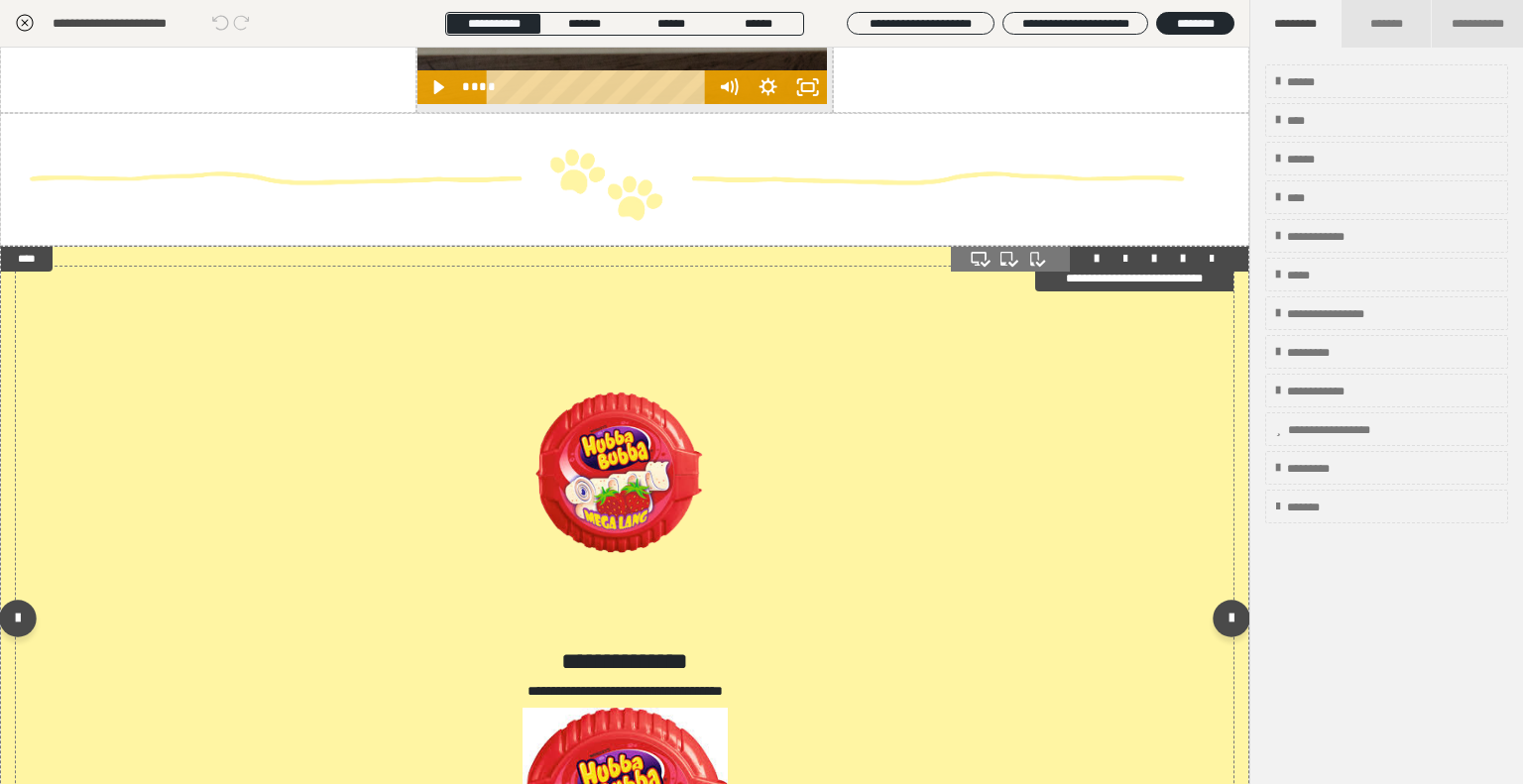 click on "**********" at bounding box center [625, 470] 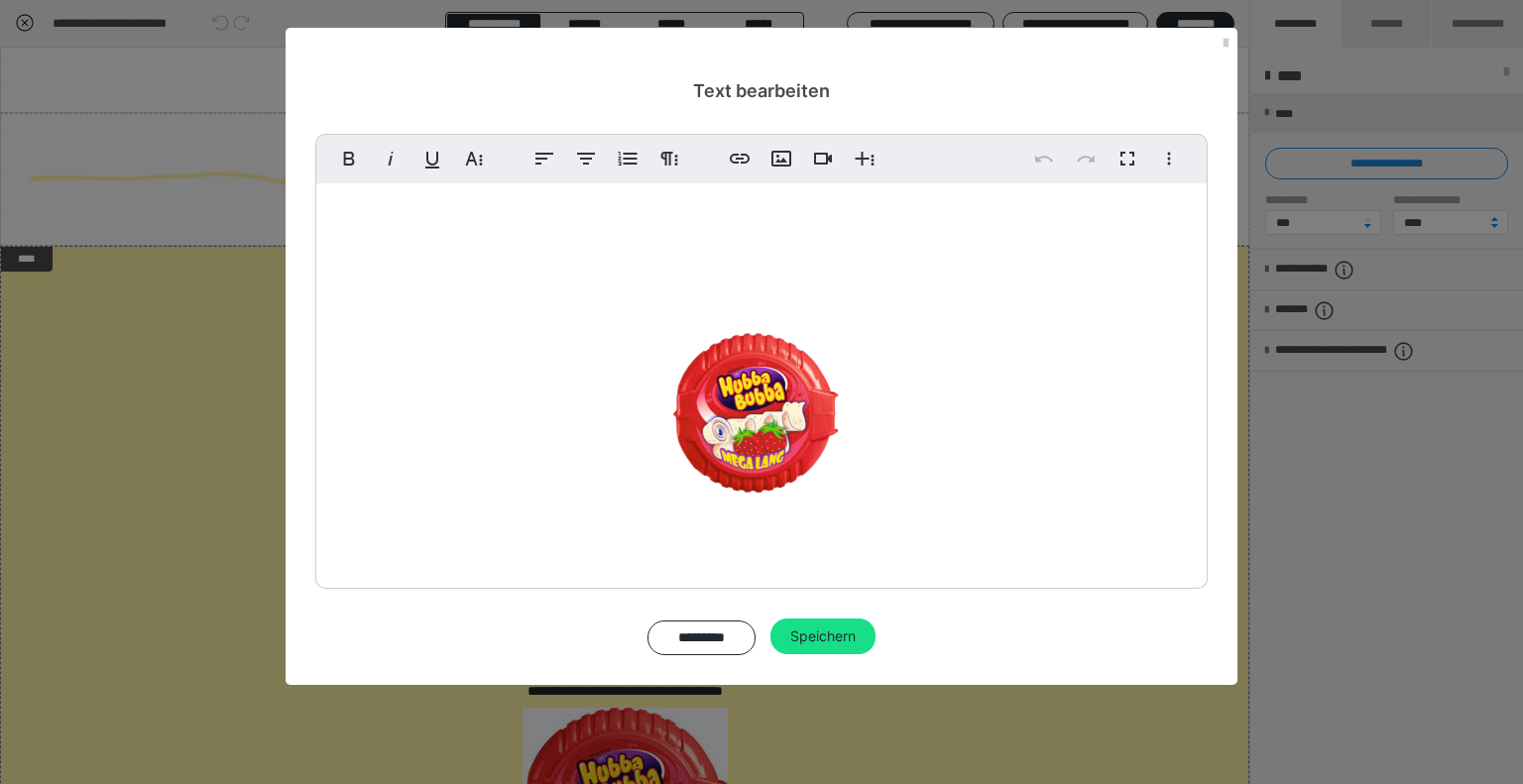 scroll, scrollTop: 0, scrollLeft: 0, axis: both 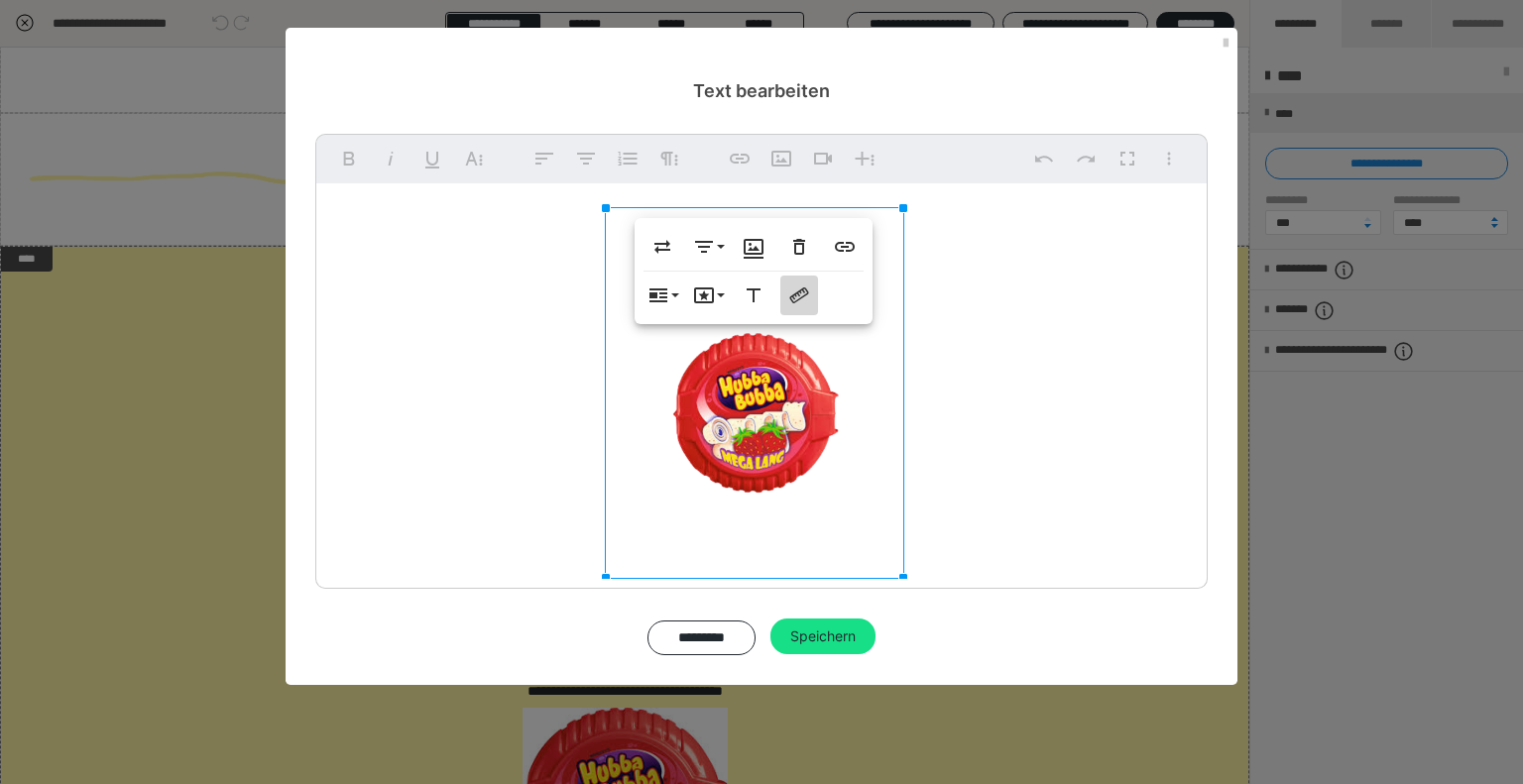 click 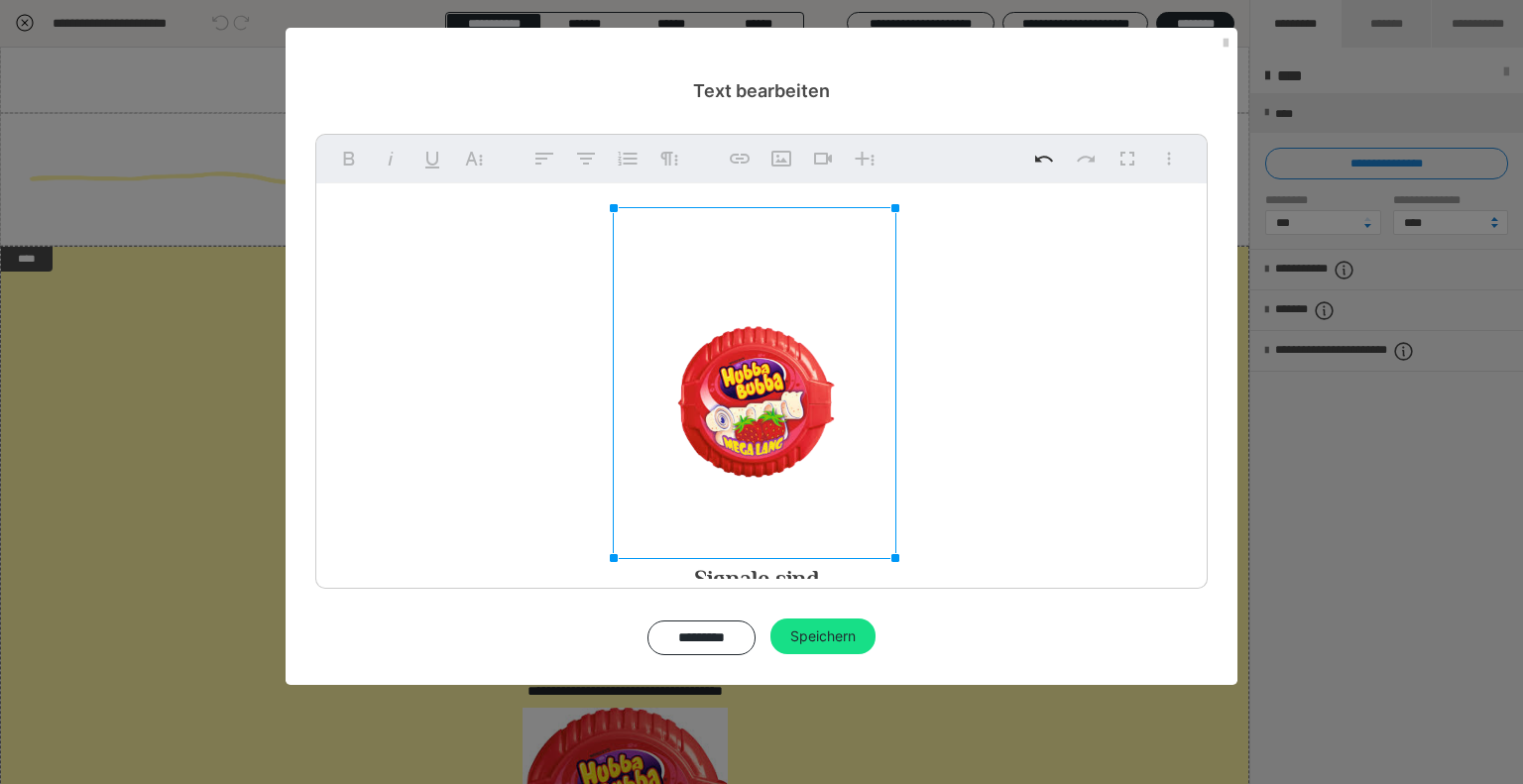 drag, startPoint x: 903, startPoint y: 574, endPoint x: 887, endPoint y: 494, distance: 81.584312 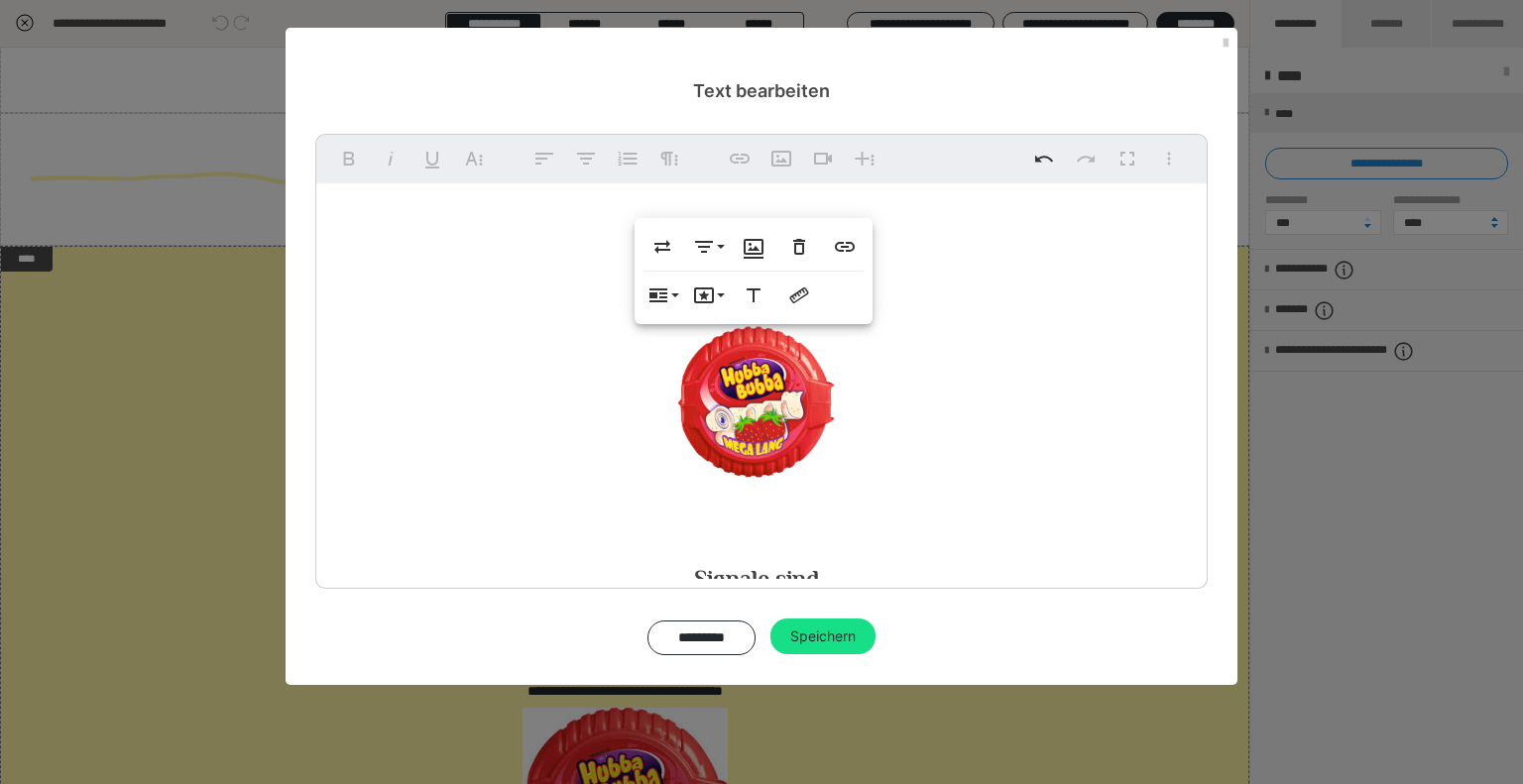click on "Signale sind.." at bounding box center (762, 403) 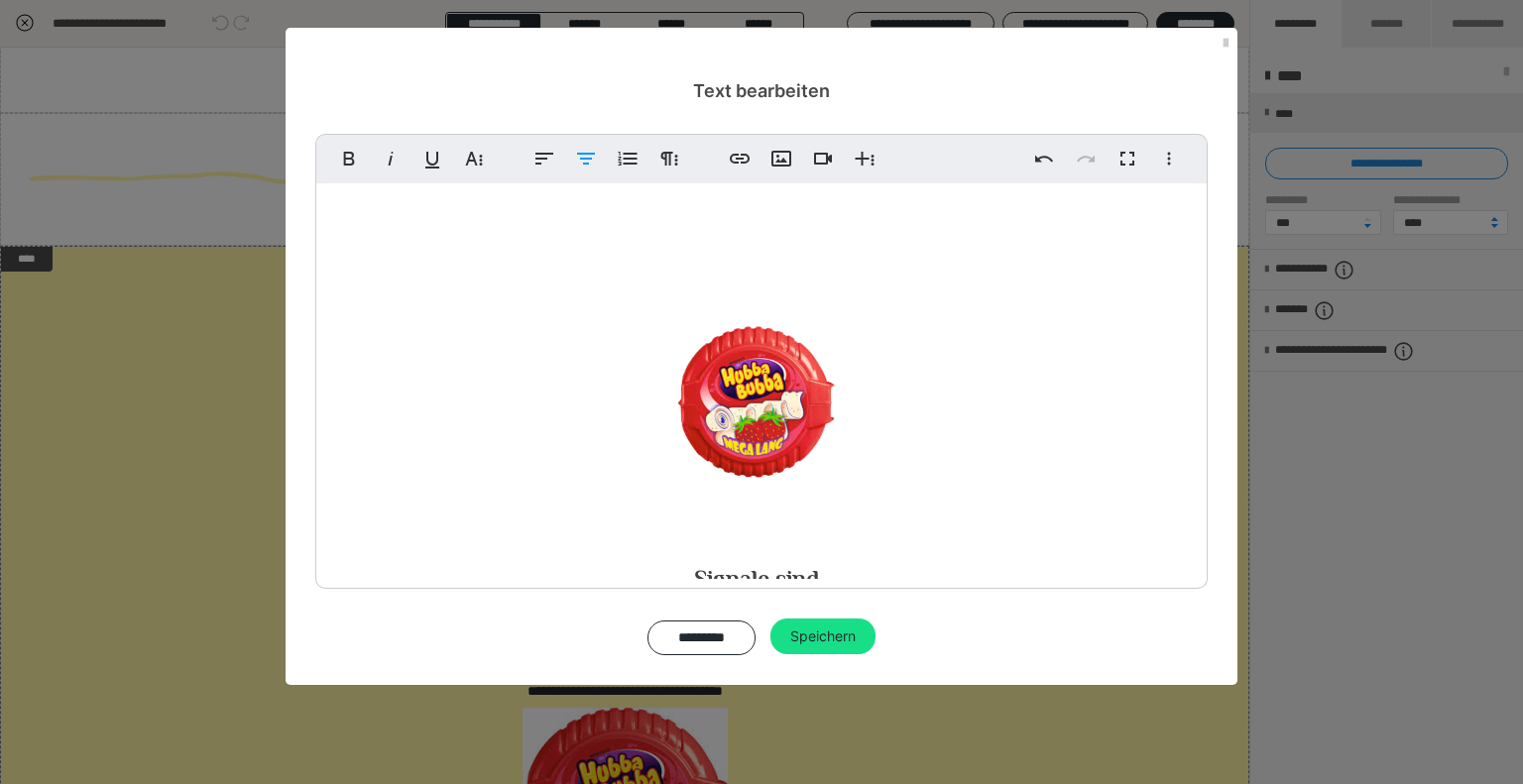 click at bounding box center (762, 726) 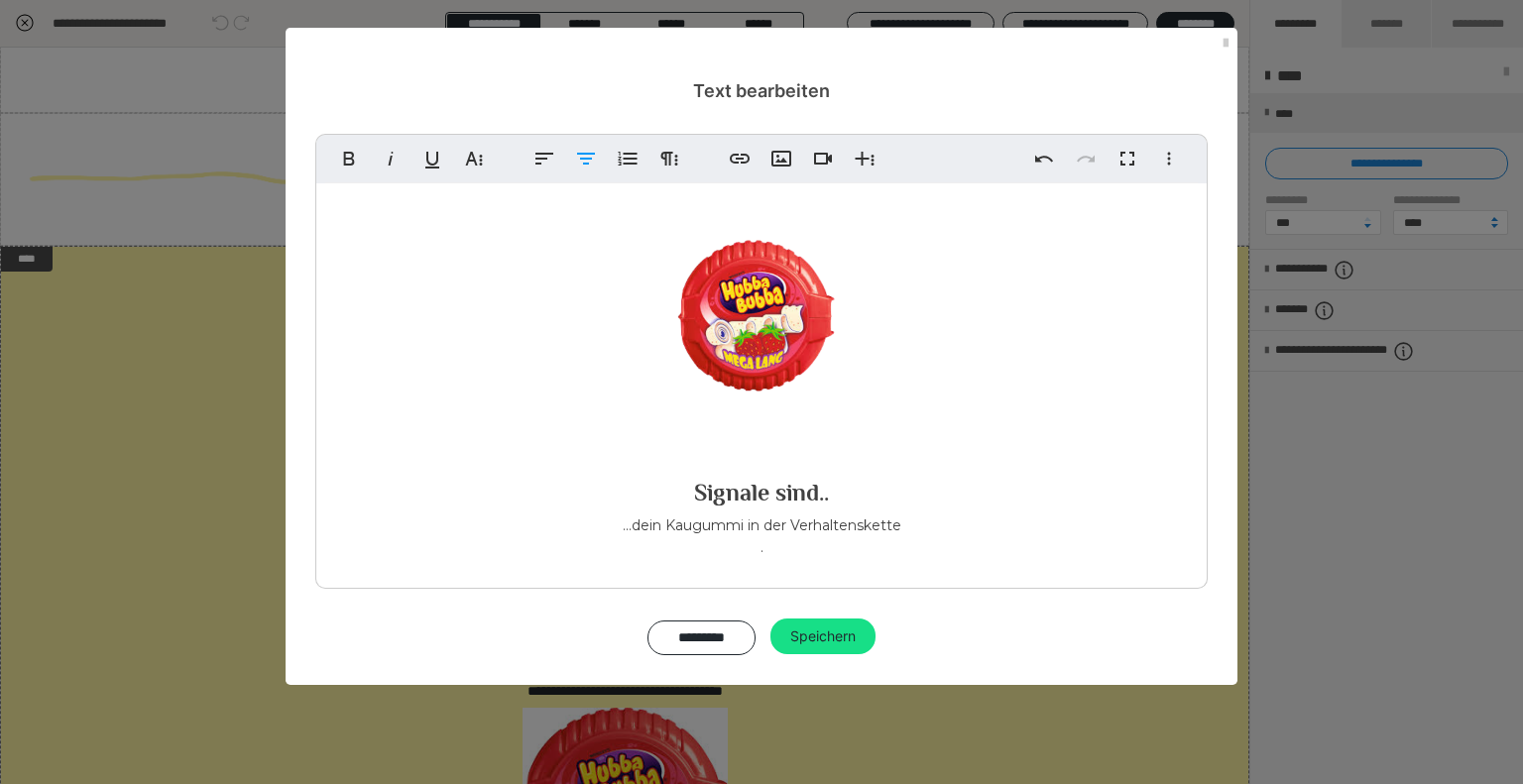 scroll, scrollTop: 85, scrollLeft: 0, axis: vertical 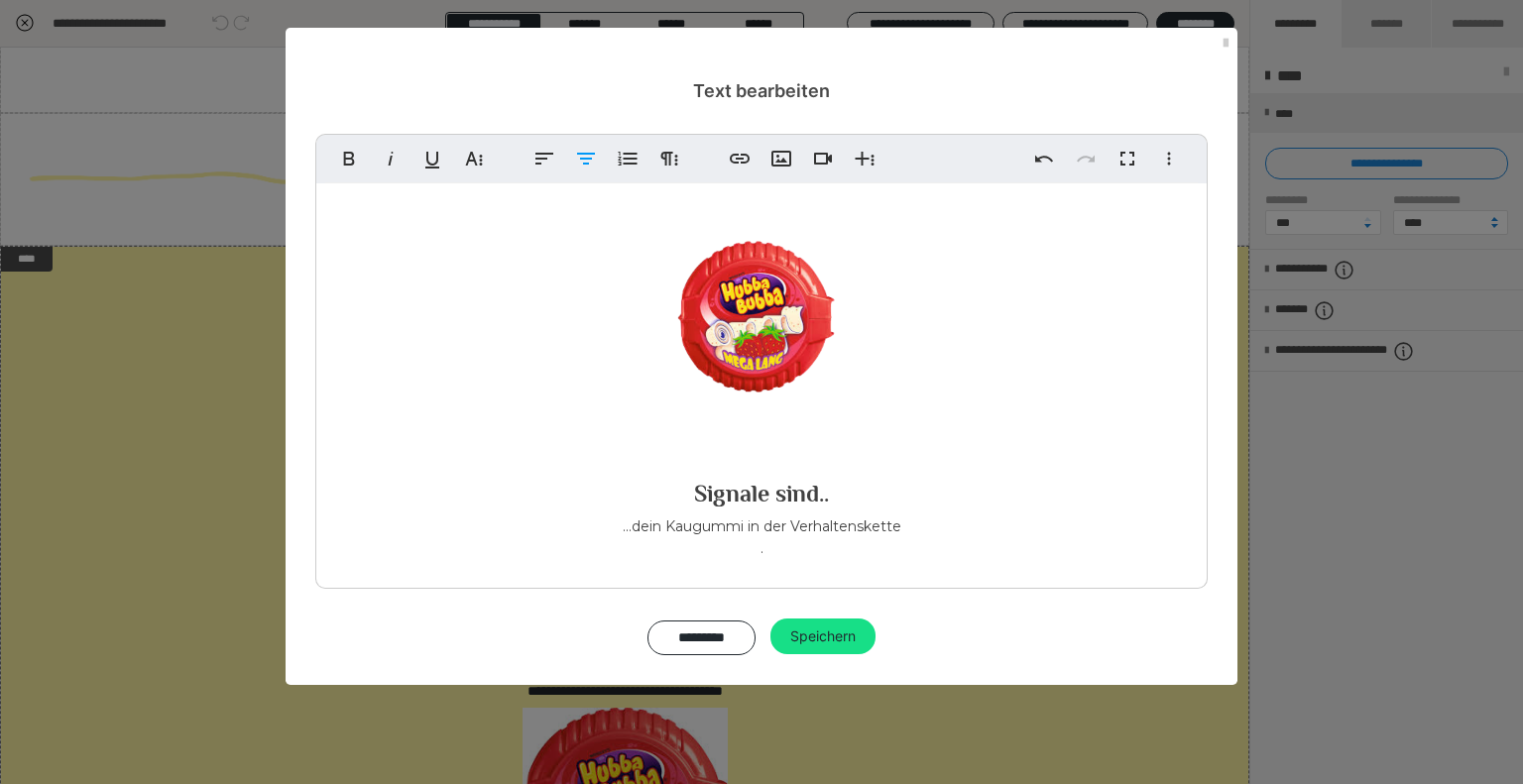click at bounding box center (762, 297) 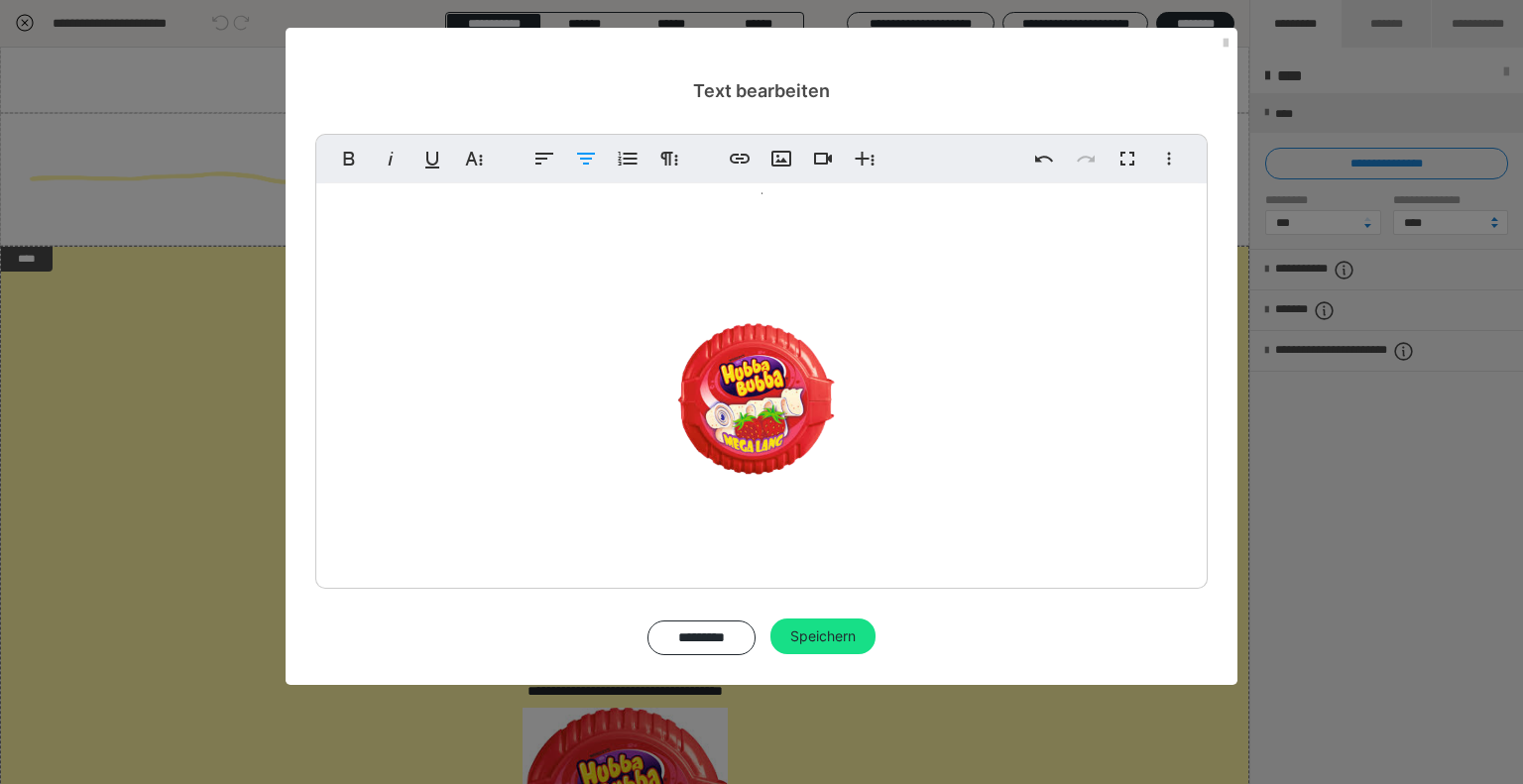 scroll, scrollTop: 0, scrollLeft: 0, axis: both 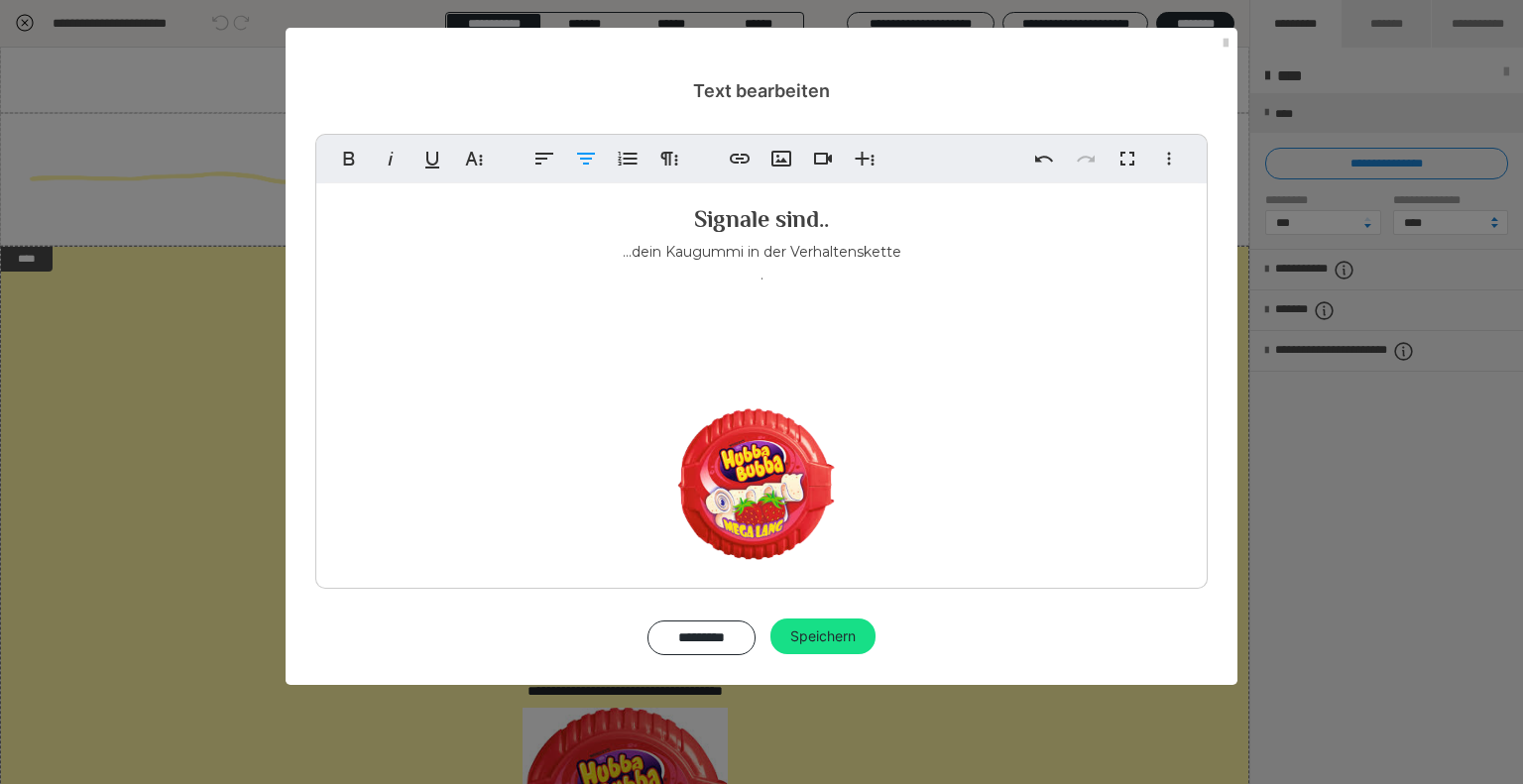 click on "...dein Kaugummi in der Verhaltenskette  ." at bounding box center (762, 440) 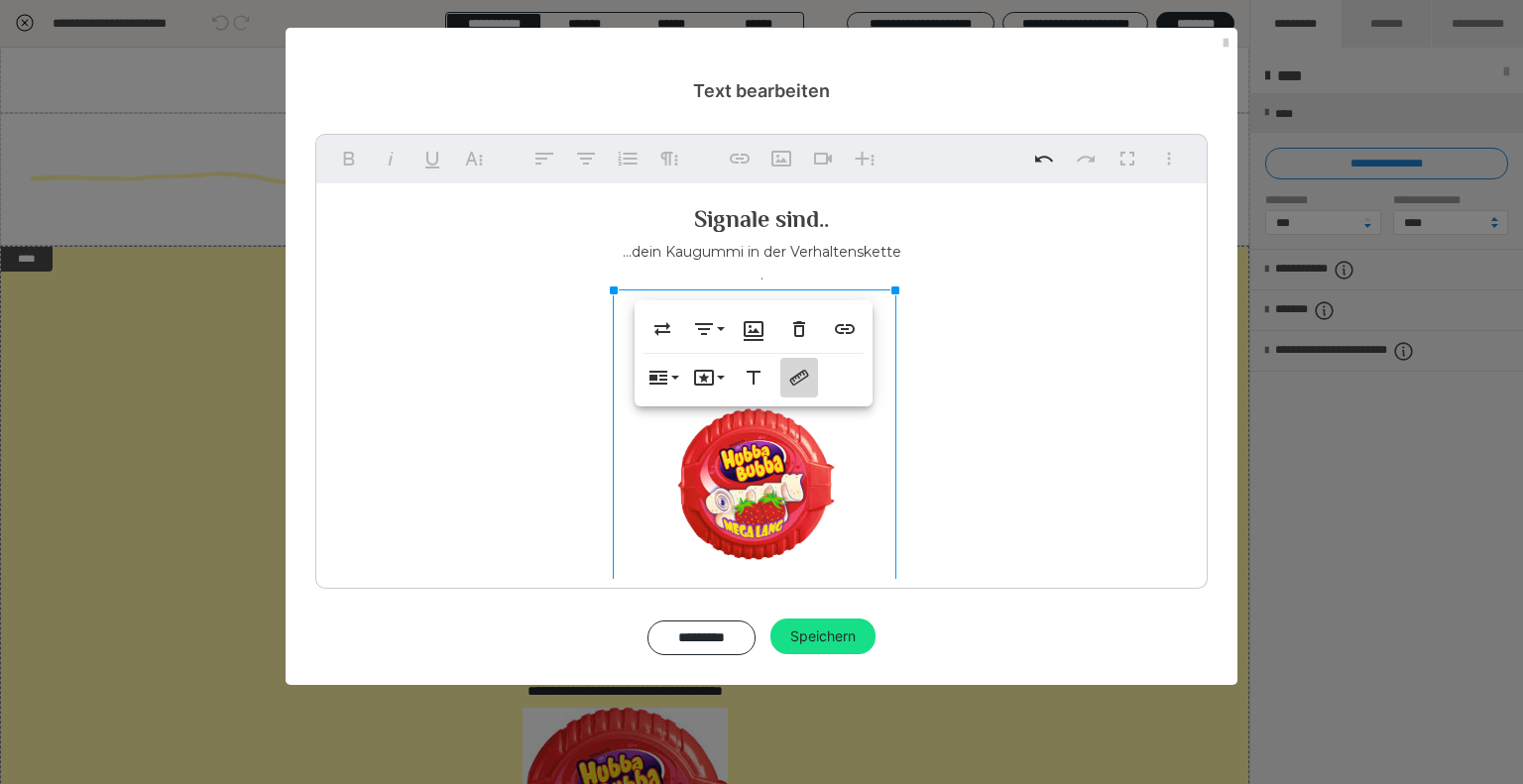 type on "*****" 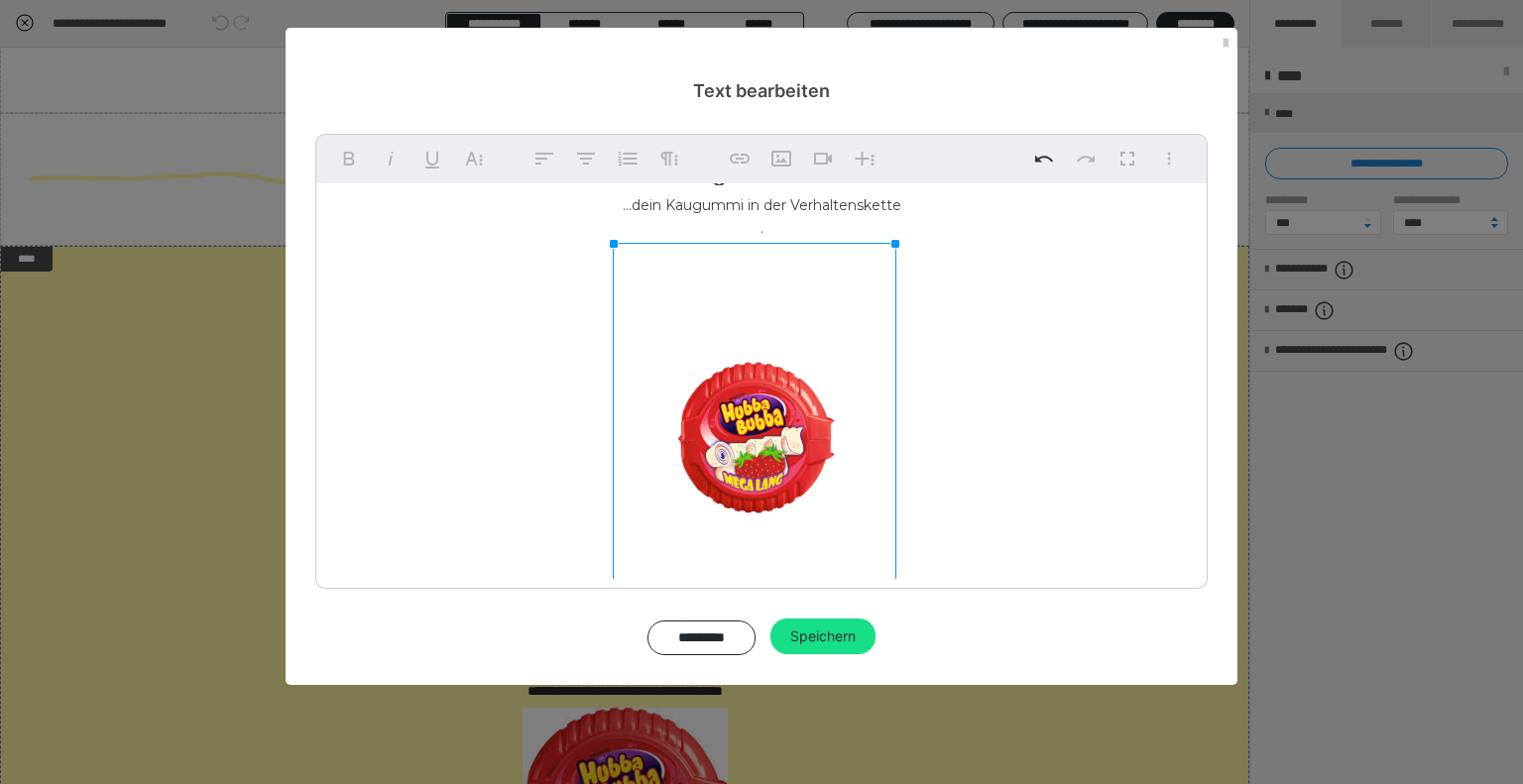 scroll, scrollTop: 85, scrollLeft: 0, axis: vertical 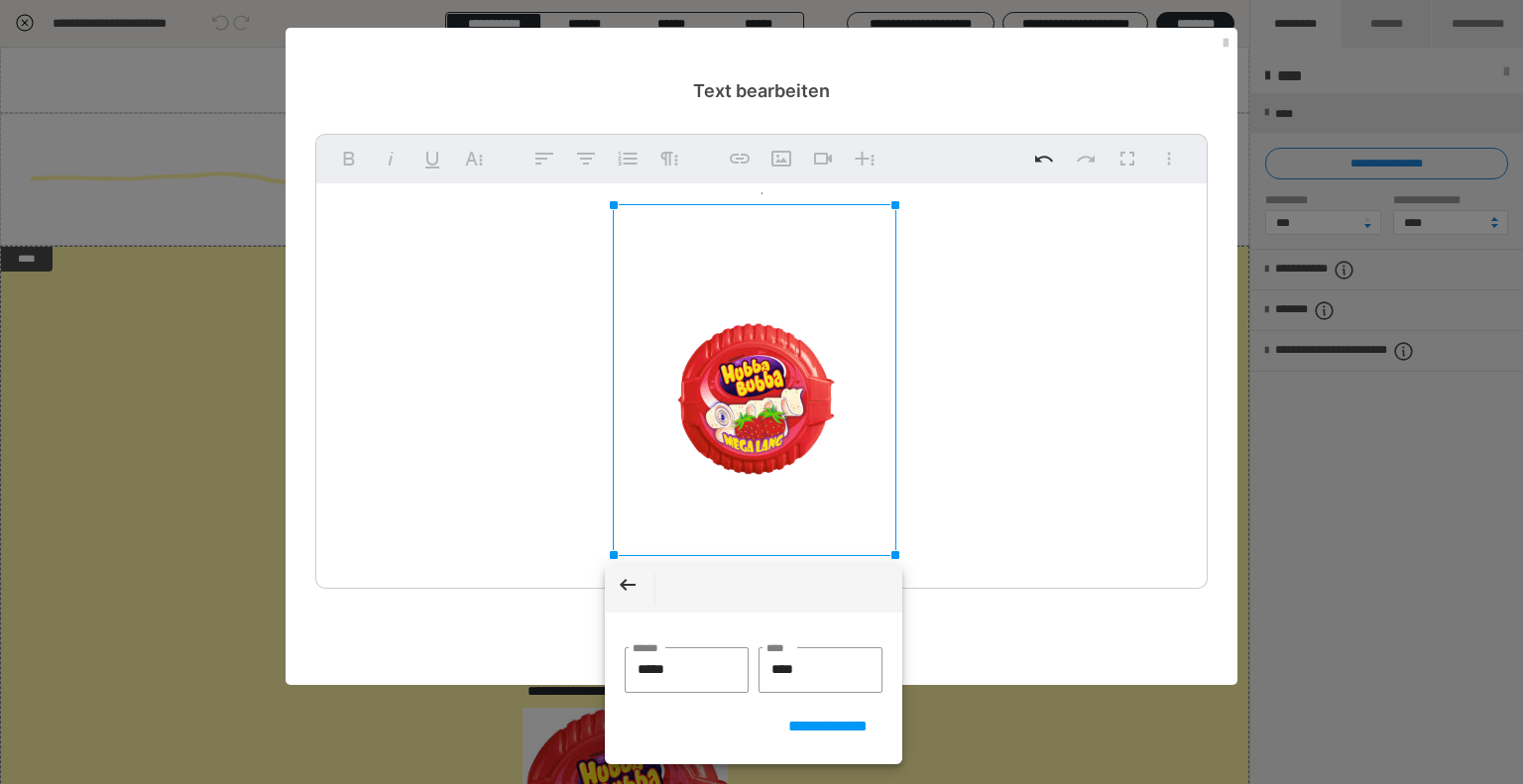 click on "." at bounding box center [762, 368] 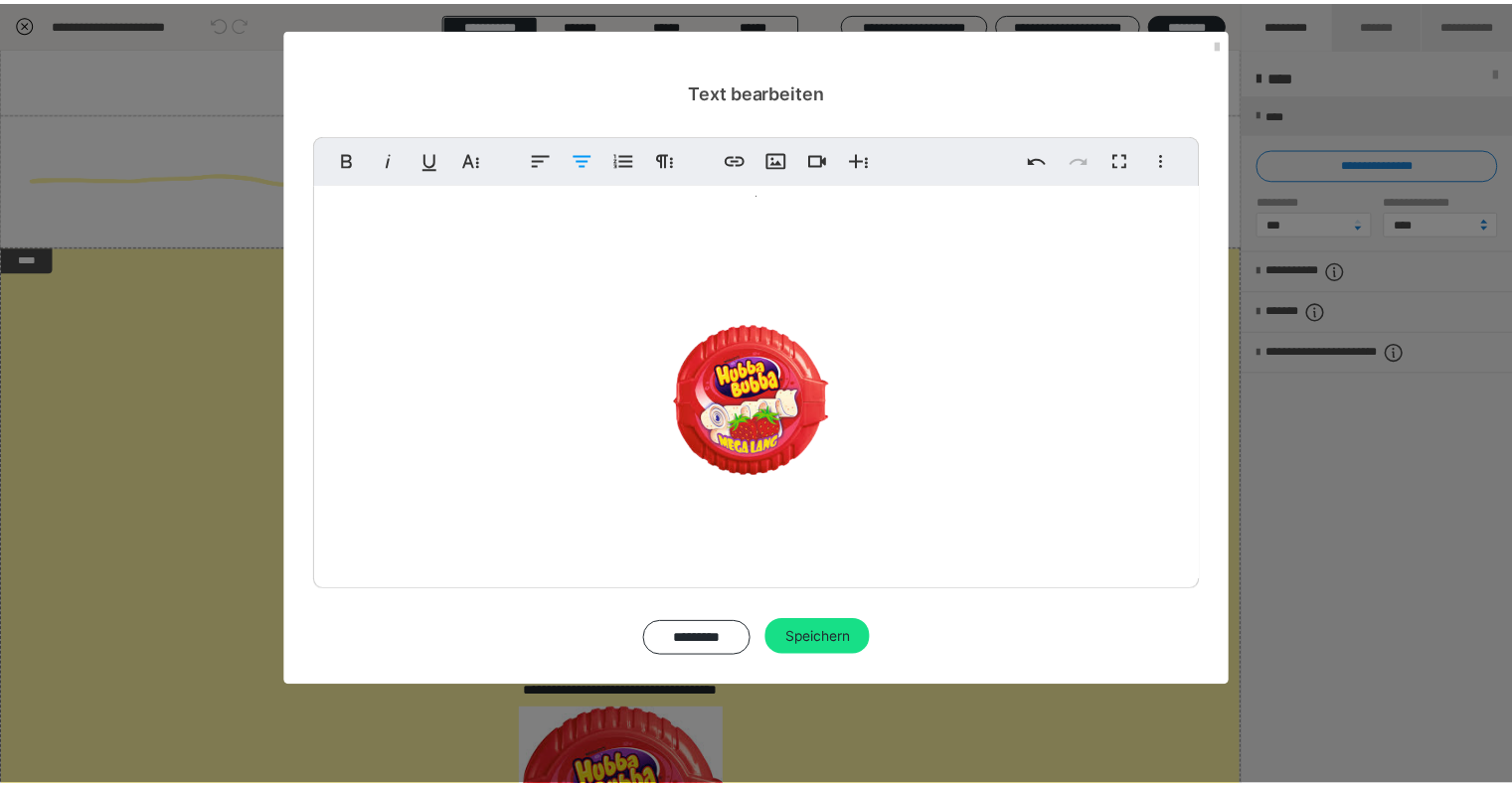 scroll, scrollTop: 0, scrollLeft: 0, axis: both 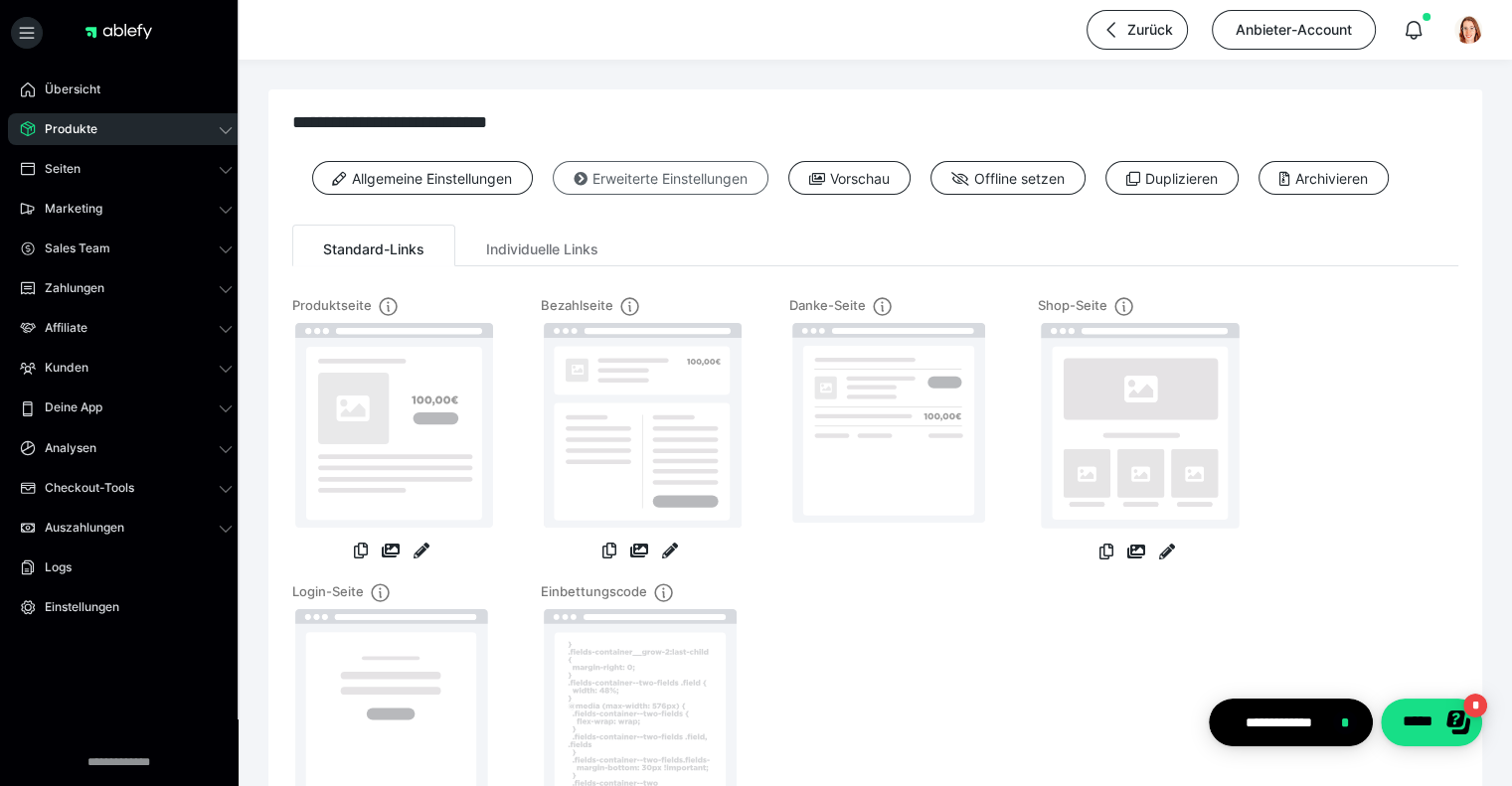 click on "Erweiterte Einstellungen" at bounding box center [660, 178] 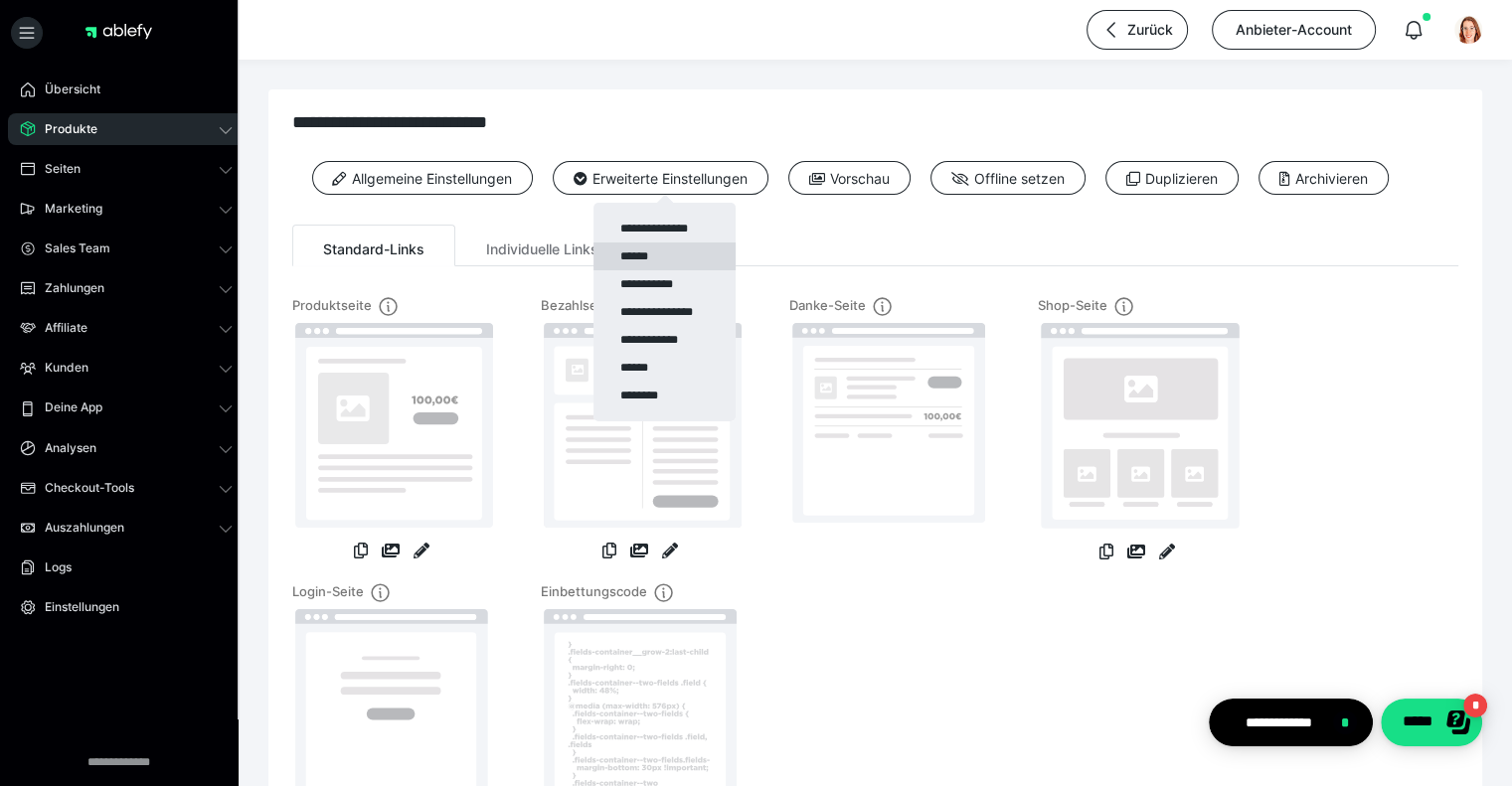 click on "******" at bounding box center [664, 256] 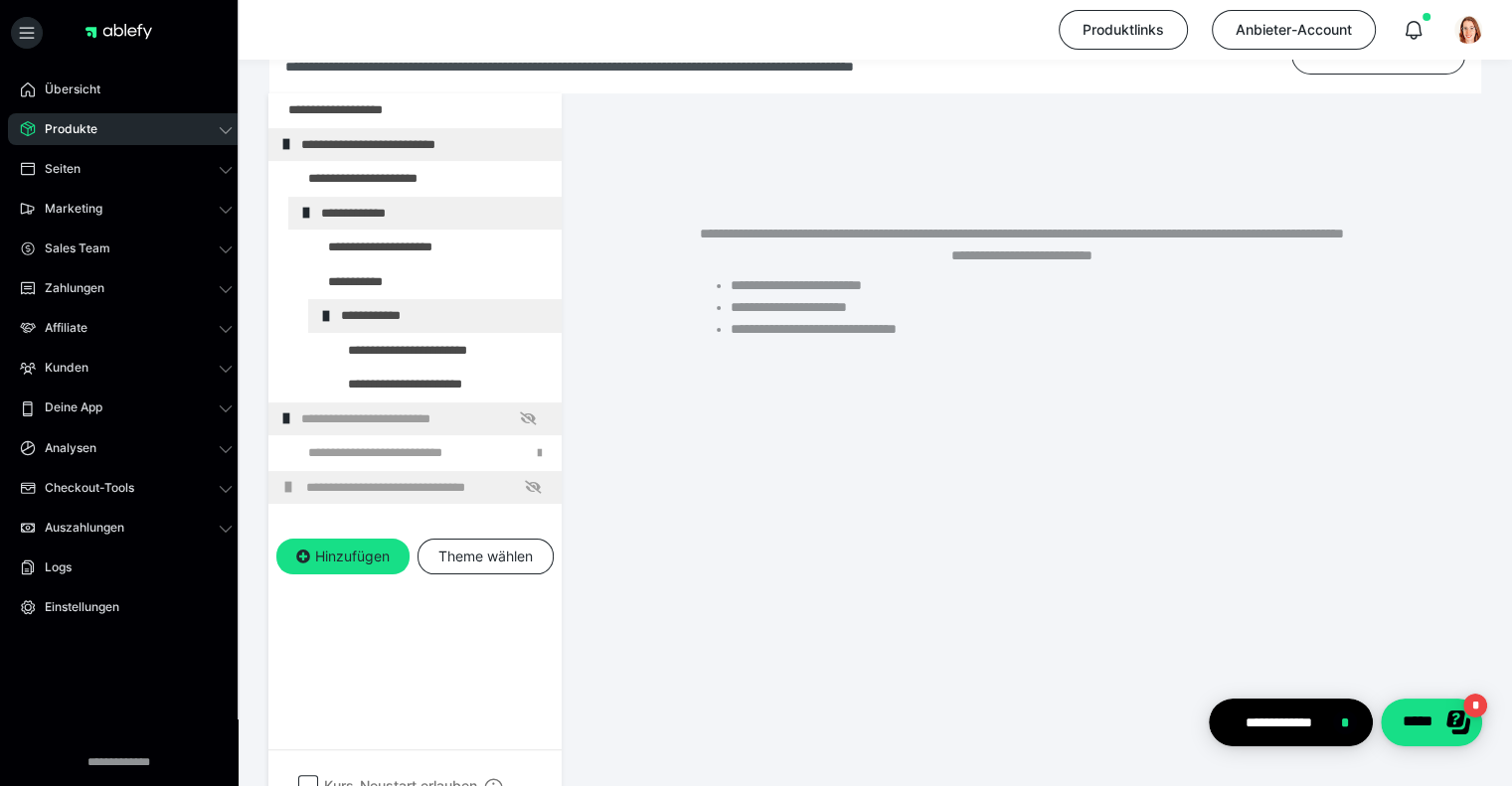 scroll, scrollTop: 371, scrollLeft: 0, axis: vertical 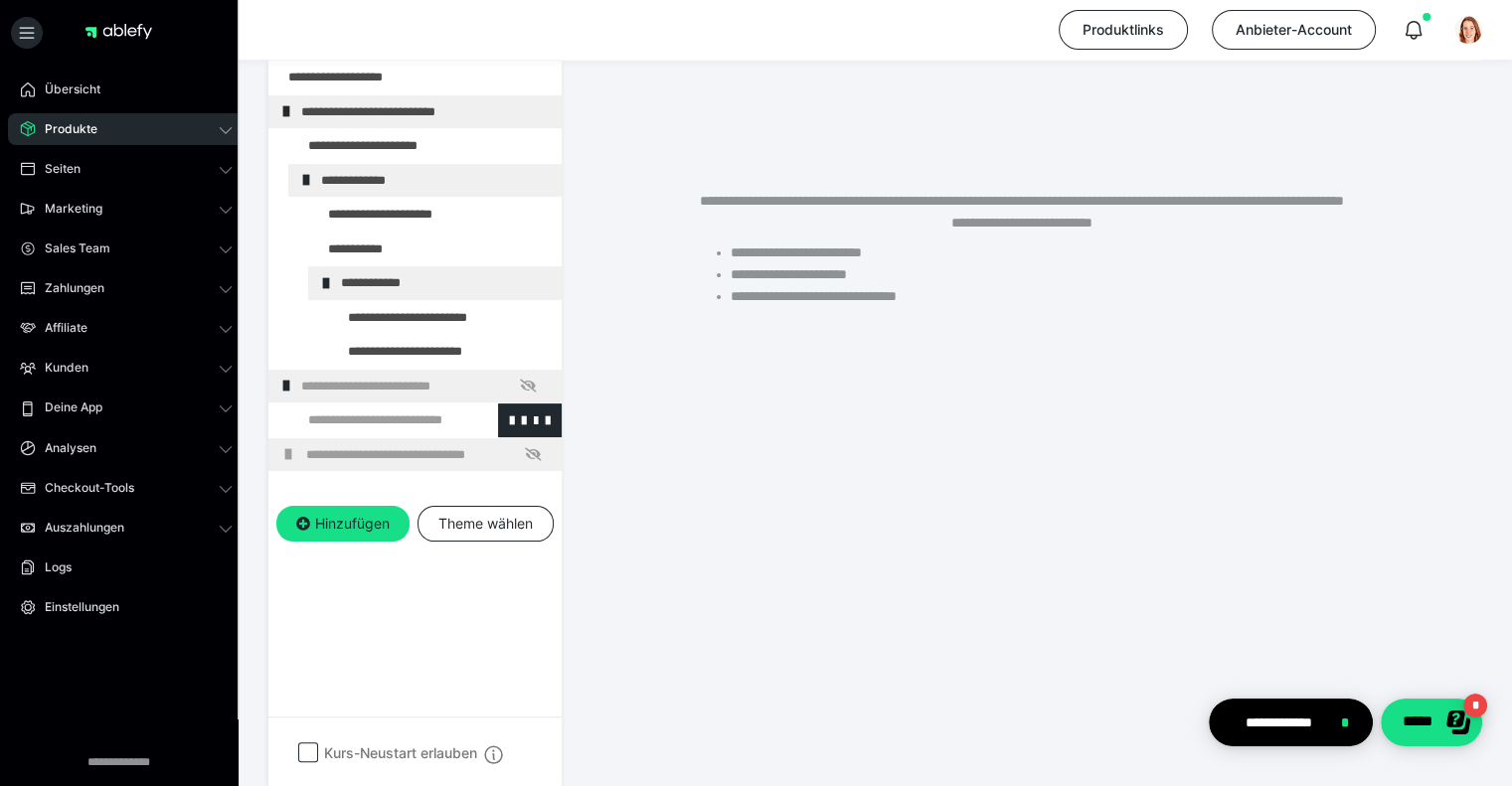 click at bounding box center [373, 420] 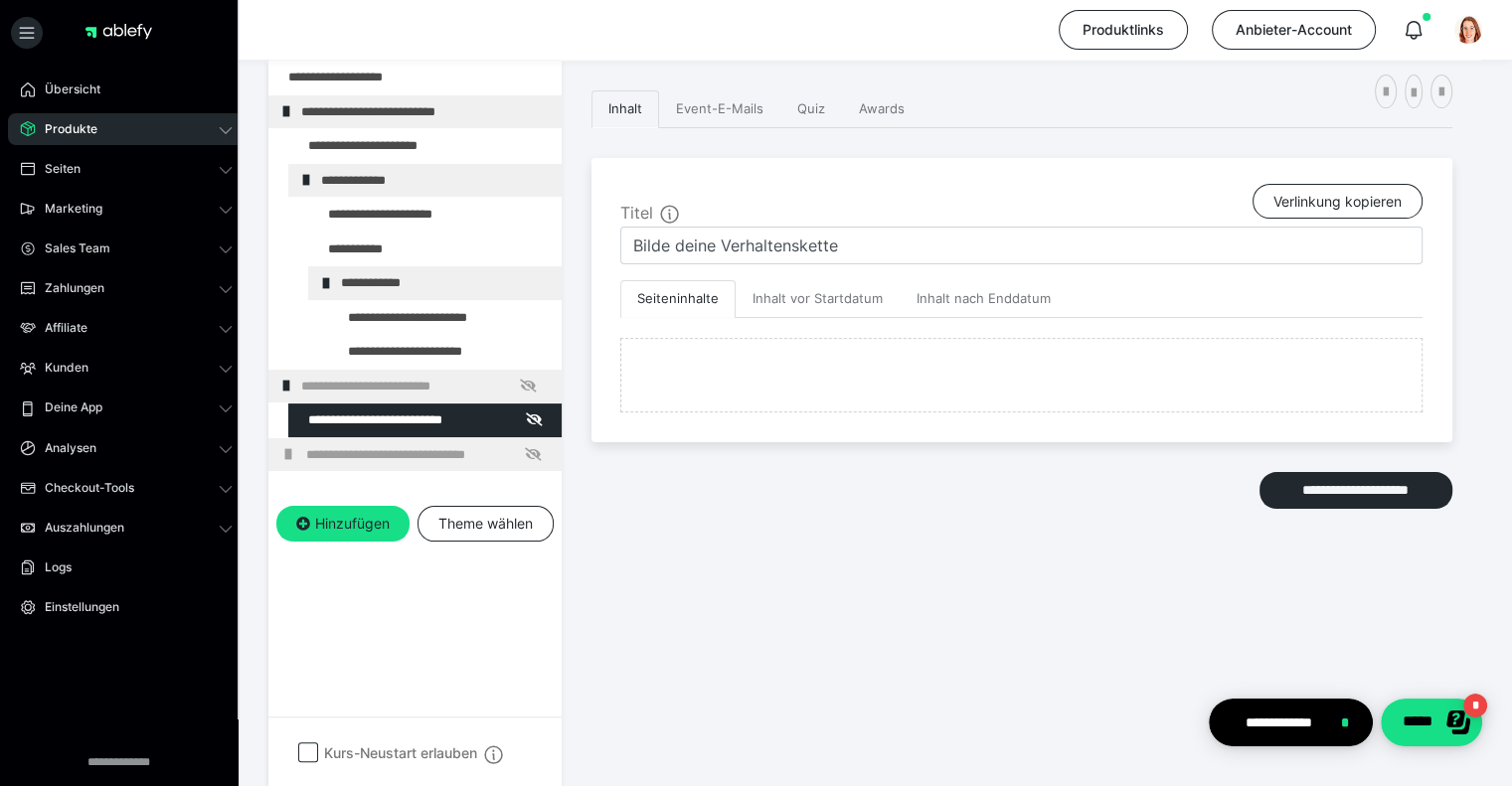 click at bounding box center (0, 0) 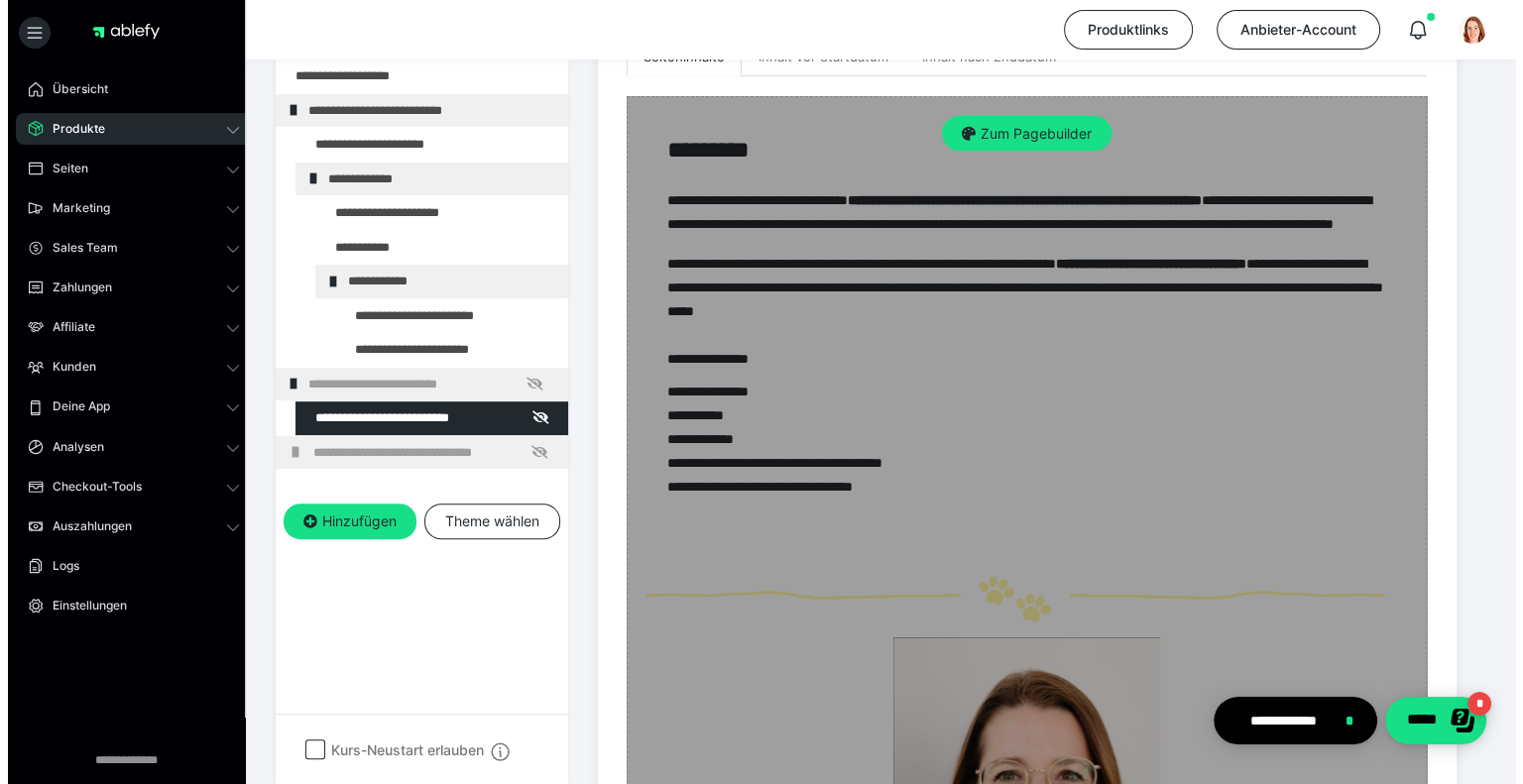 scroll, scrollTop: 370, scrollLeft: 0, axis: vertical 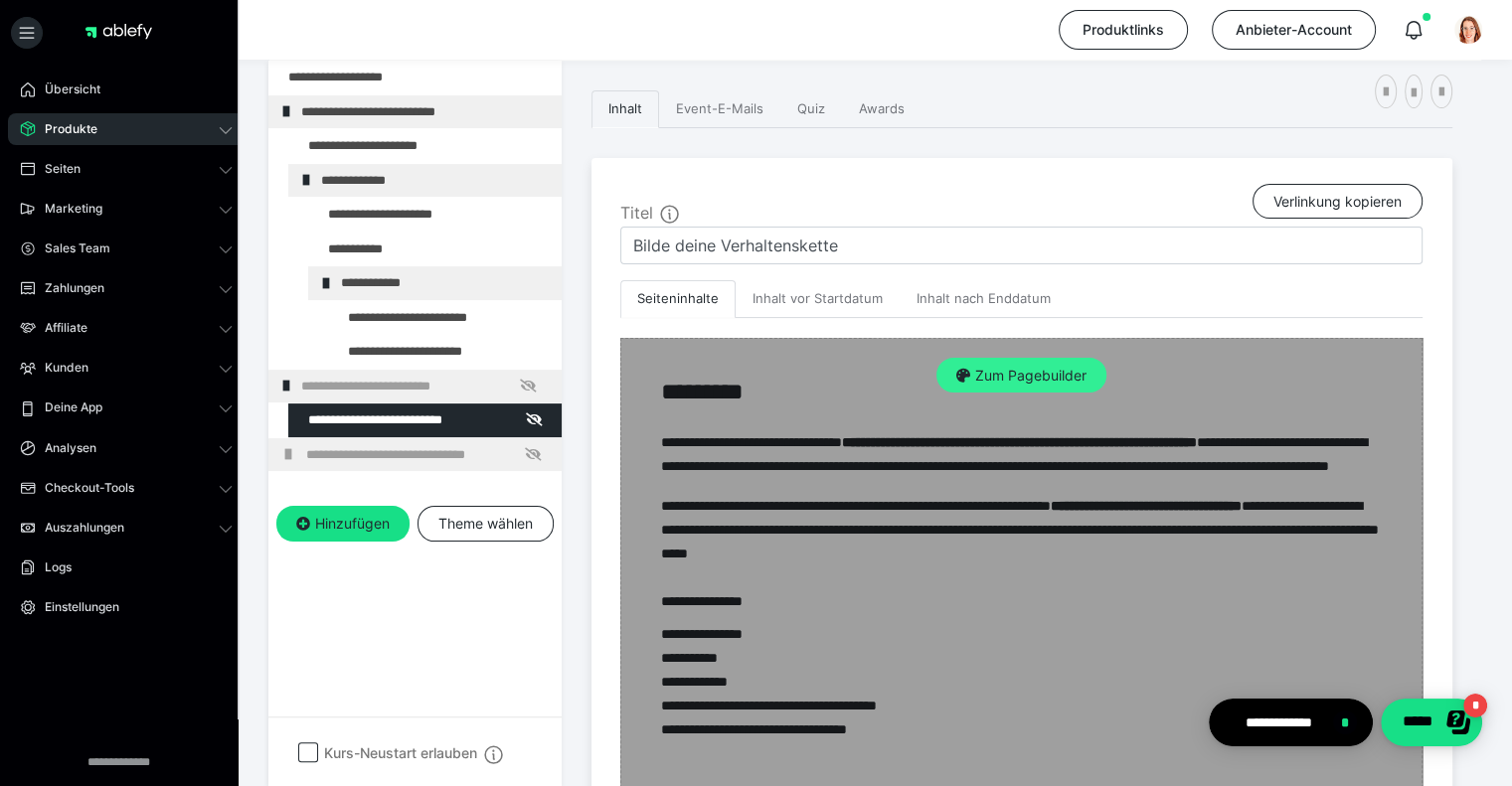 click on "Zum Pagebuilder" at bounding box center [1021, 376] 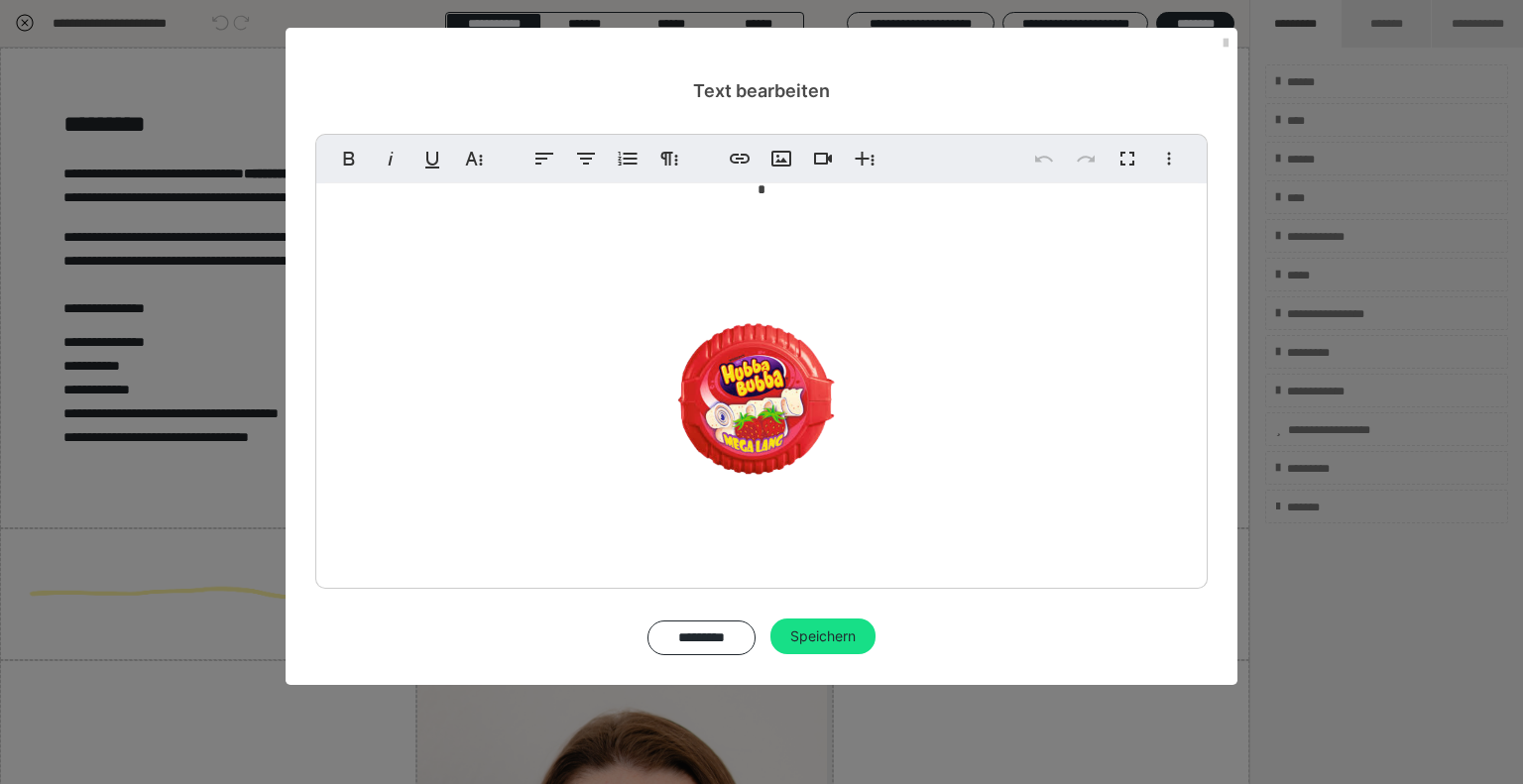 scroll, scrollTop: 0, scrollLeft: 0, axis: both 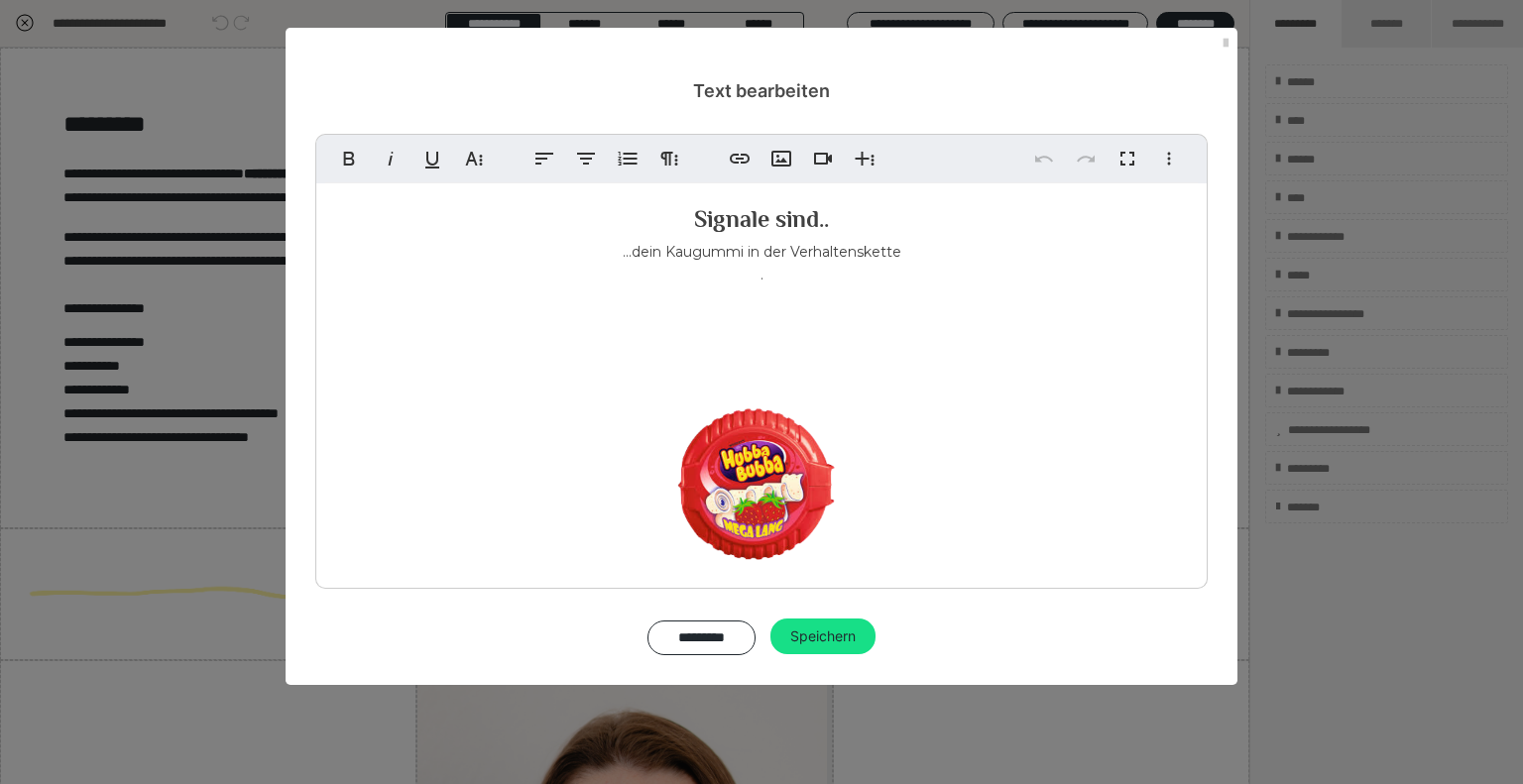 click at bounding box center [762, 465] 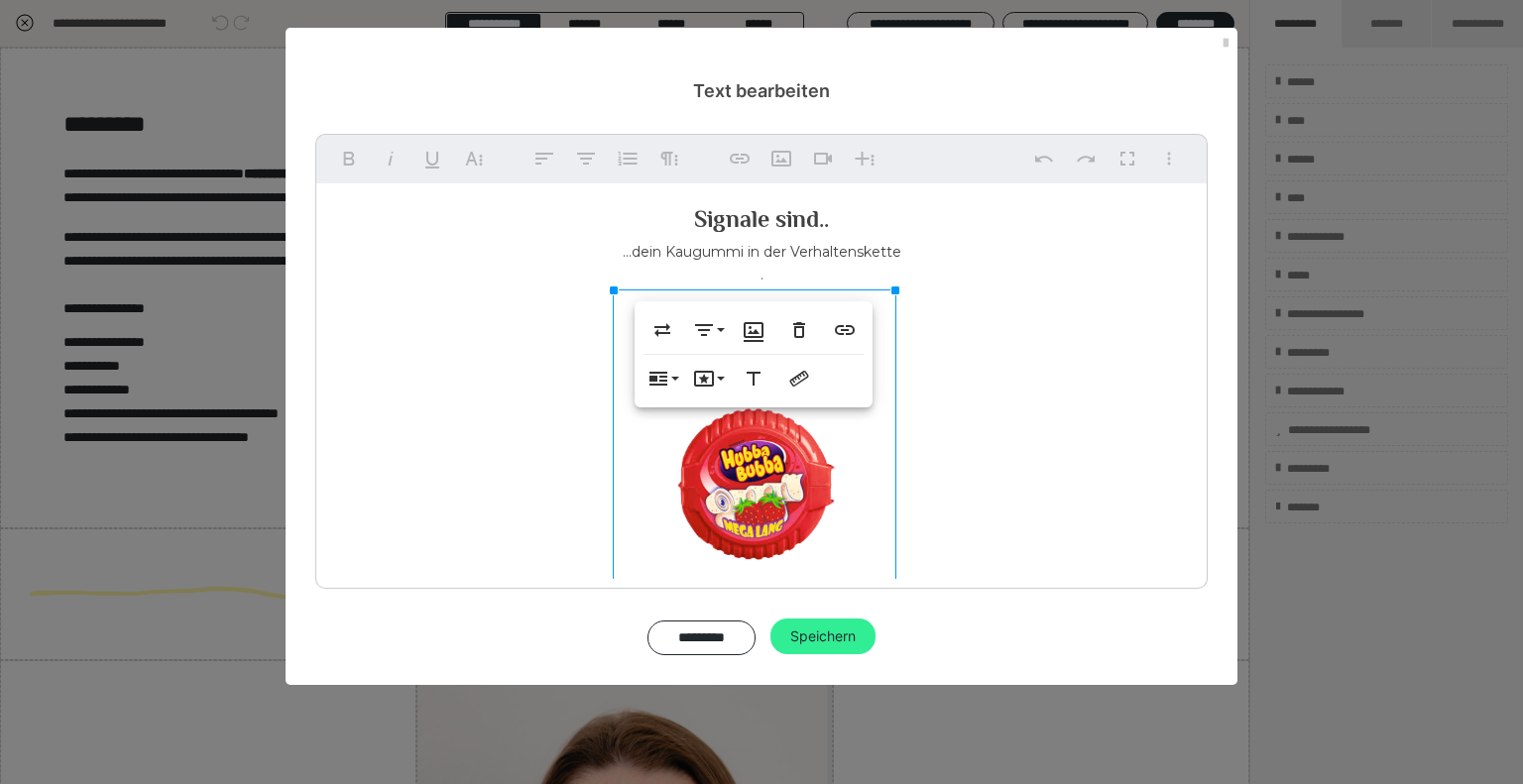click on "Speichern" at bounding box center [823, 636] 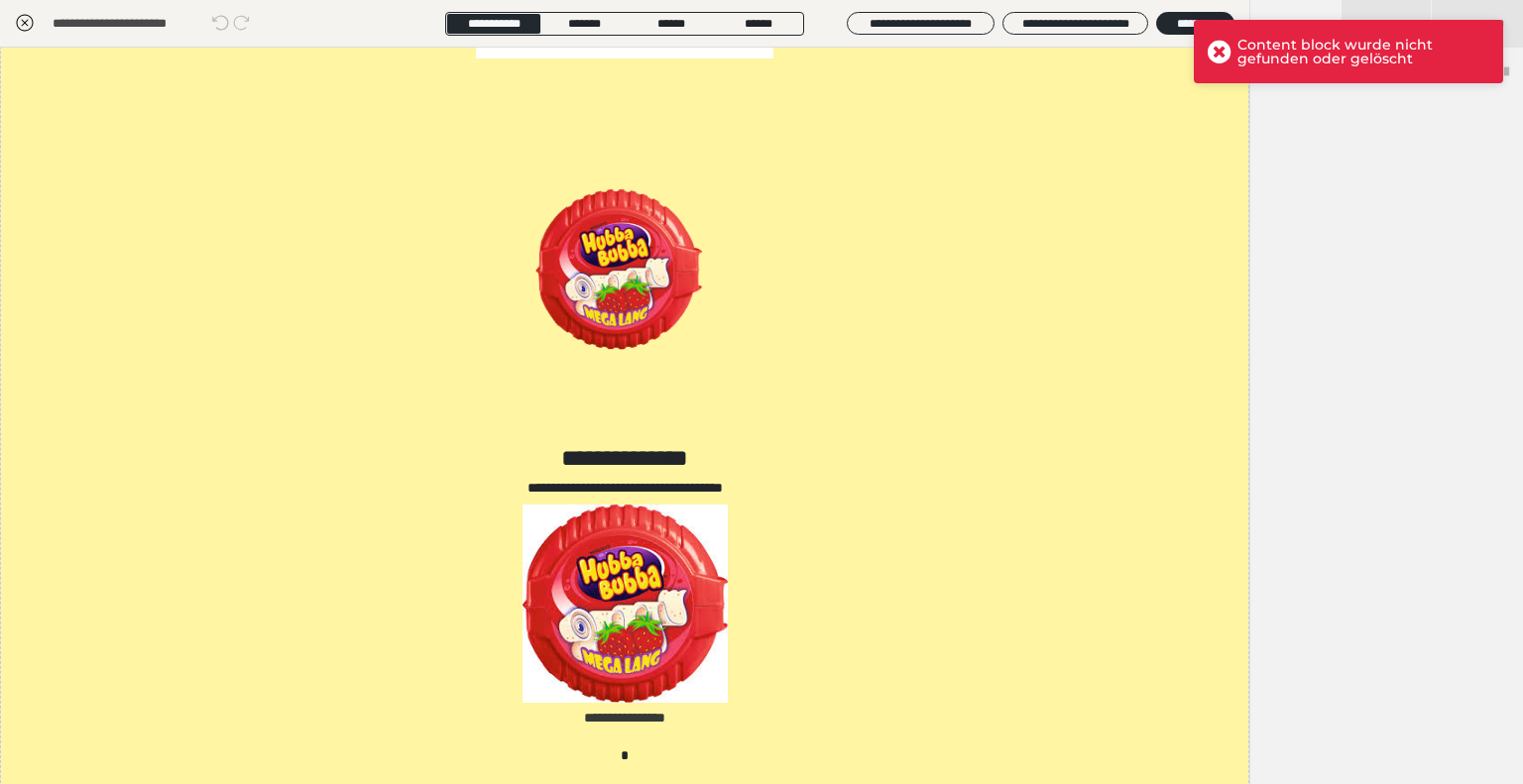 scroll, scrollTop: 5848, scrollLeft: 0, axis: vertical 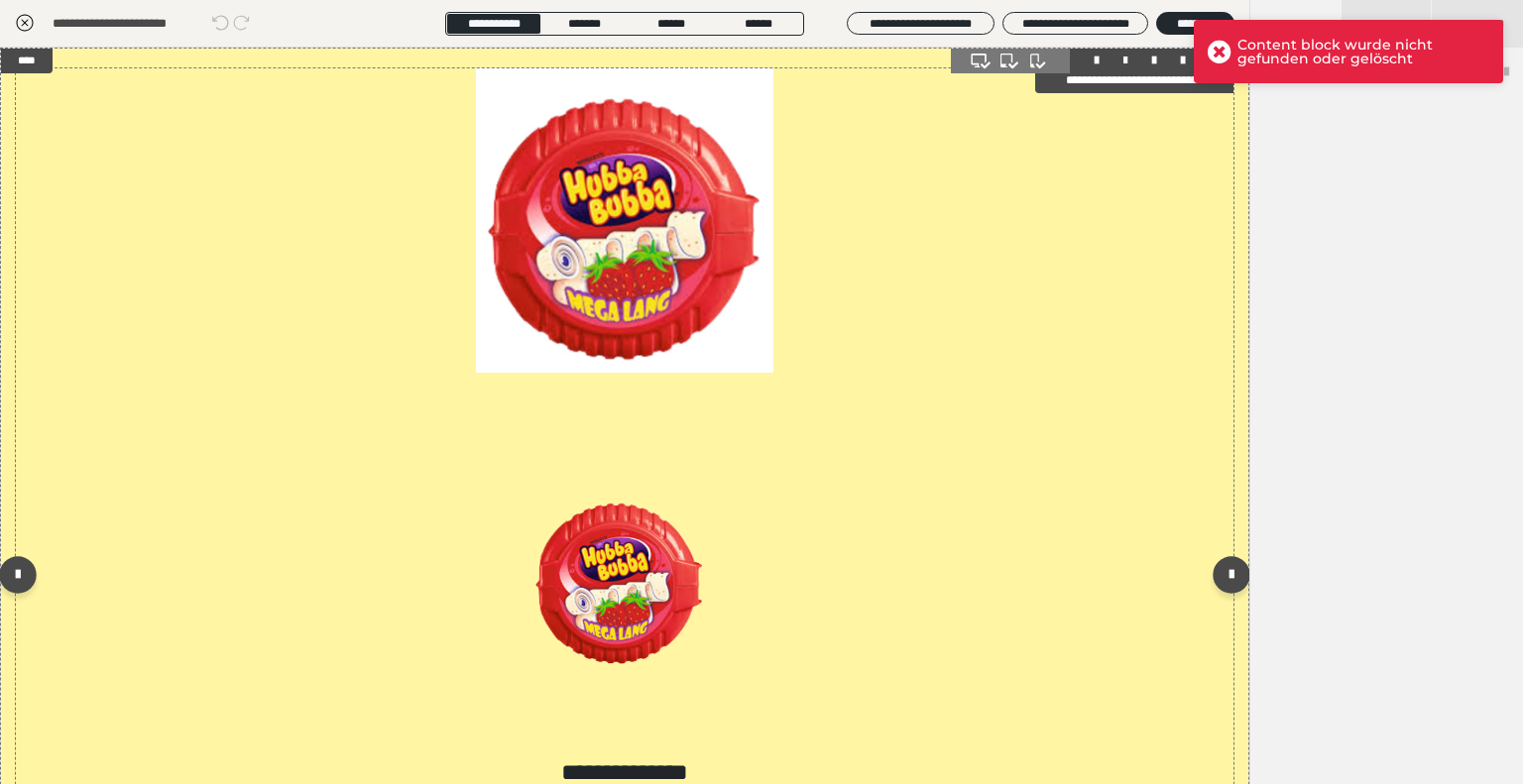 click on "**********" at bounding box center [625, 426] 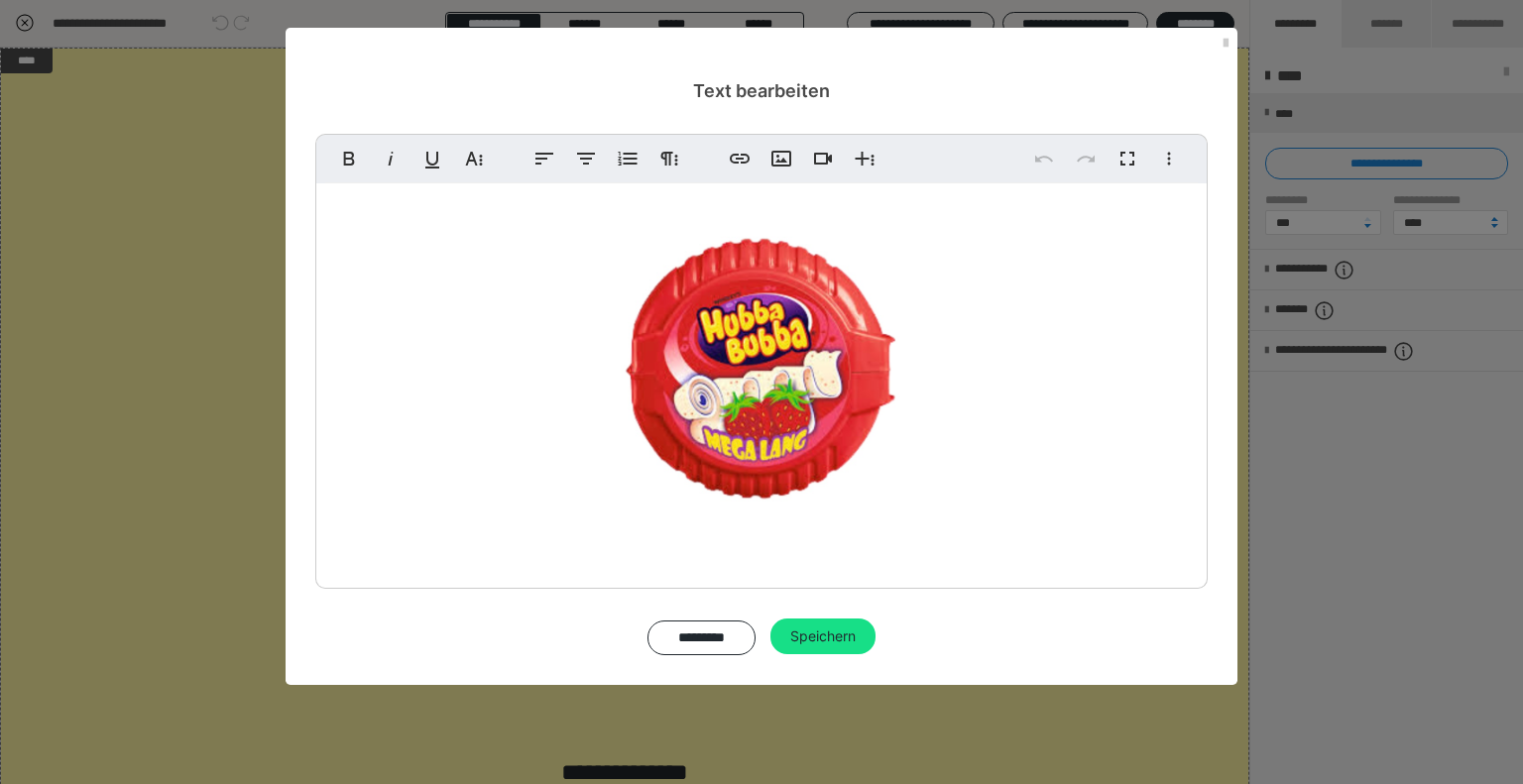 click on "**********" at bounding box center (762, 564) 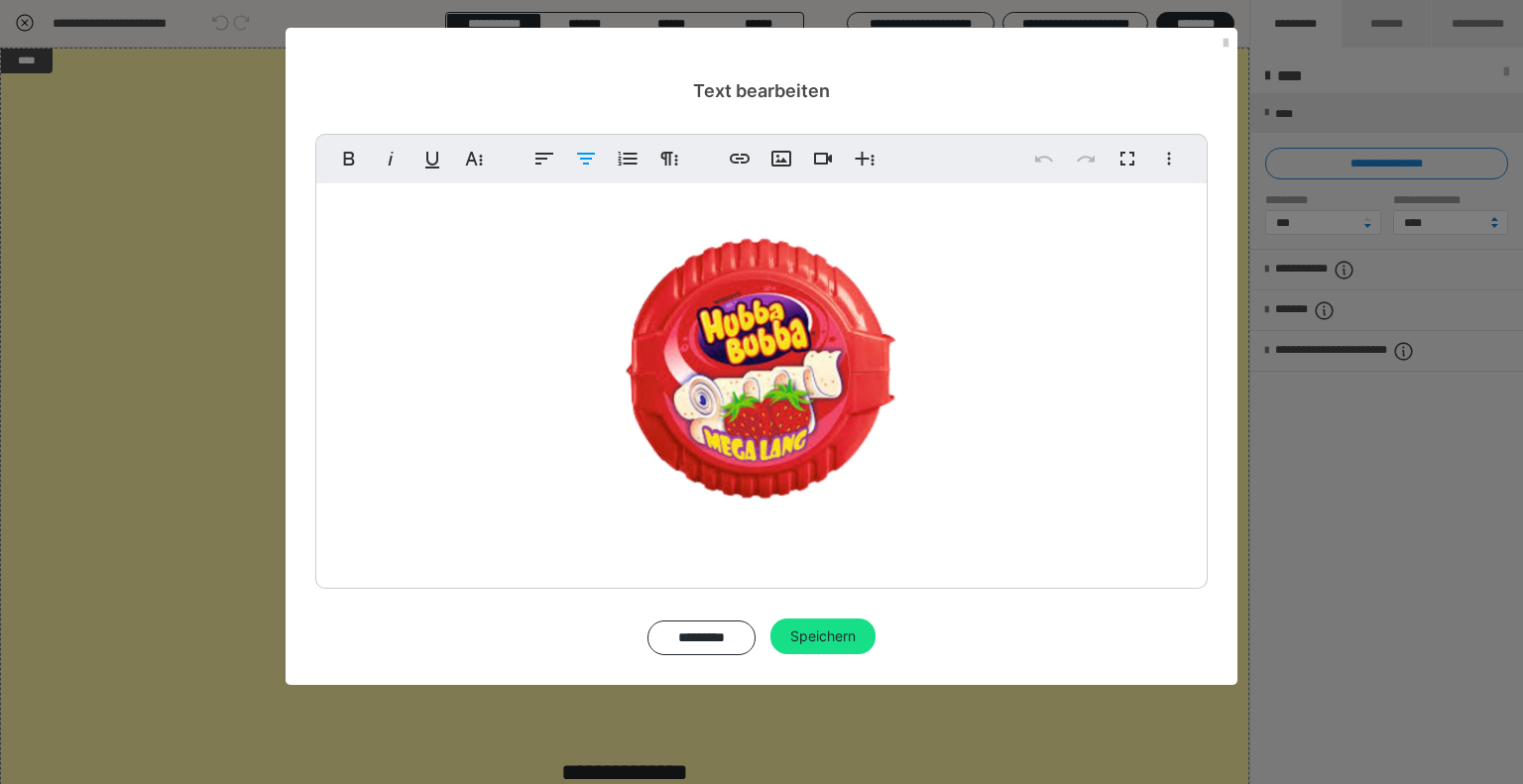 scroll, scrollTop: 496, scrollLeft: 0, axis: vertical 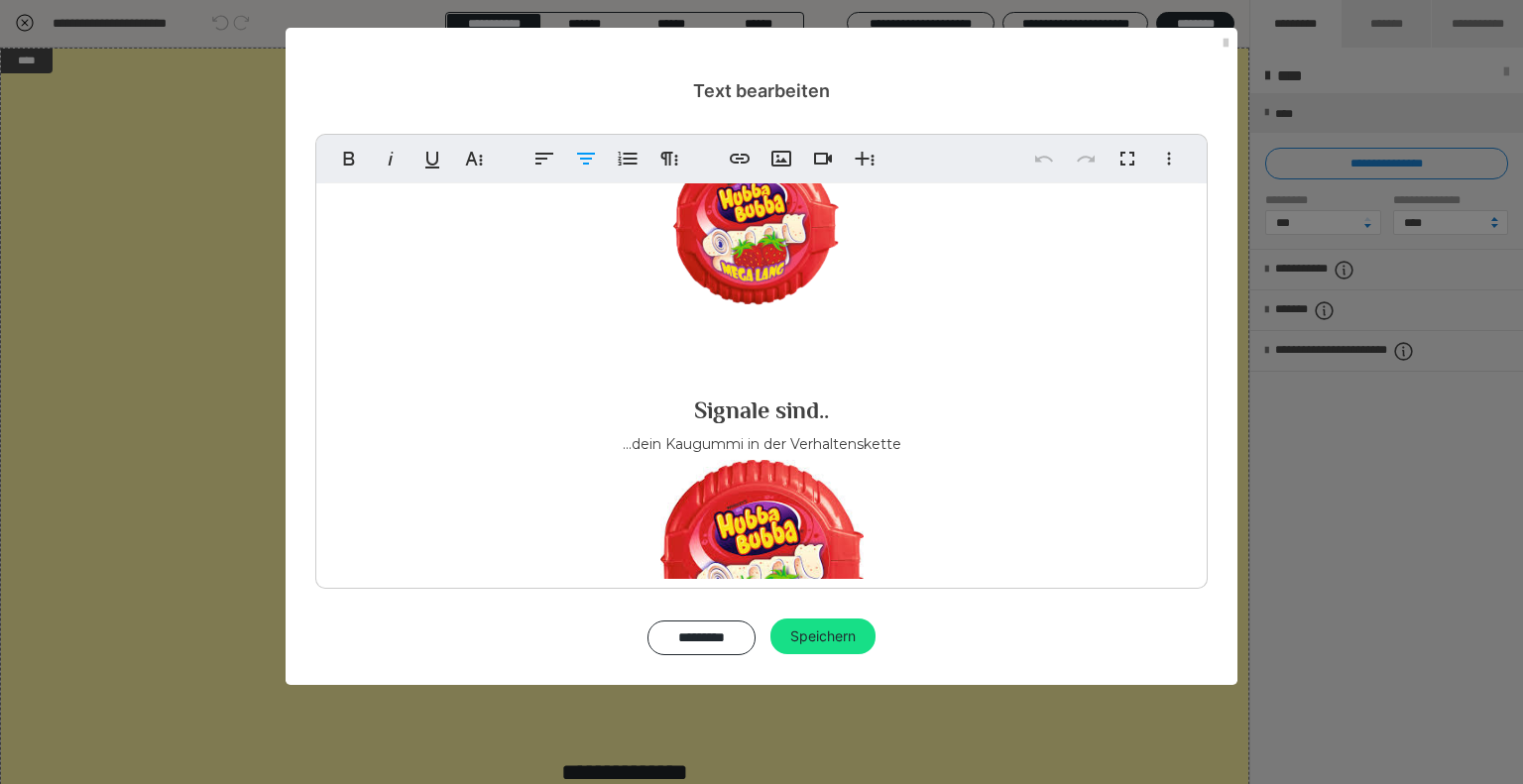 click on "Bildbeschreibung ." at bounding box center [762, 589] 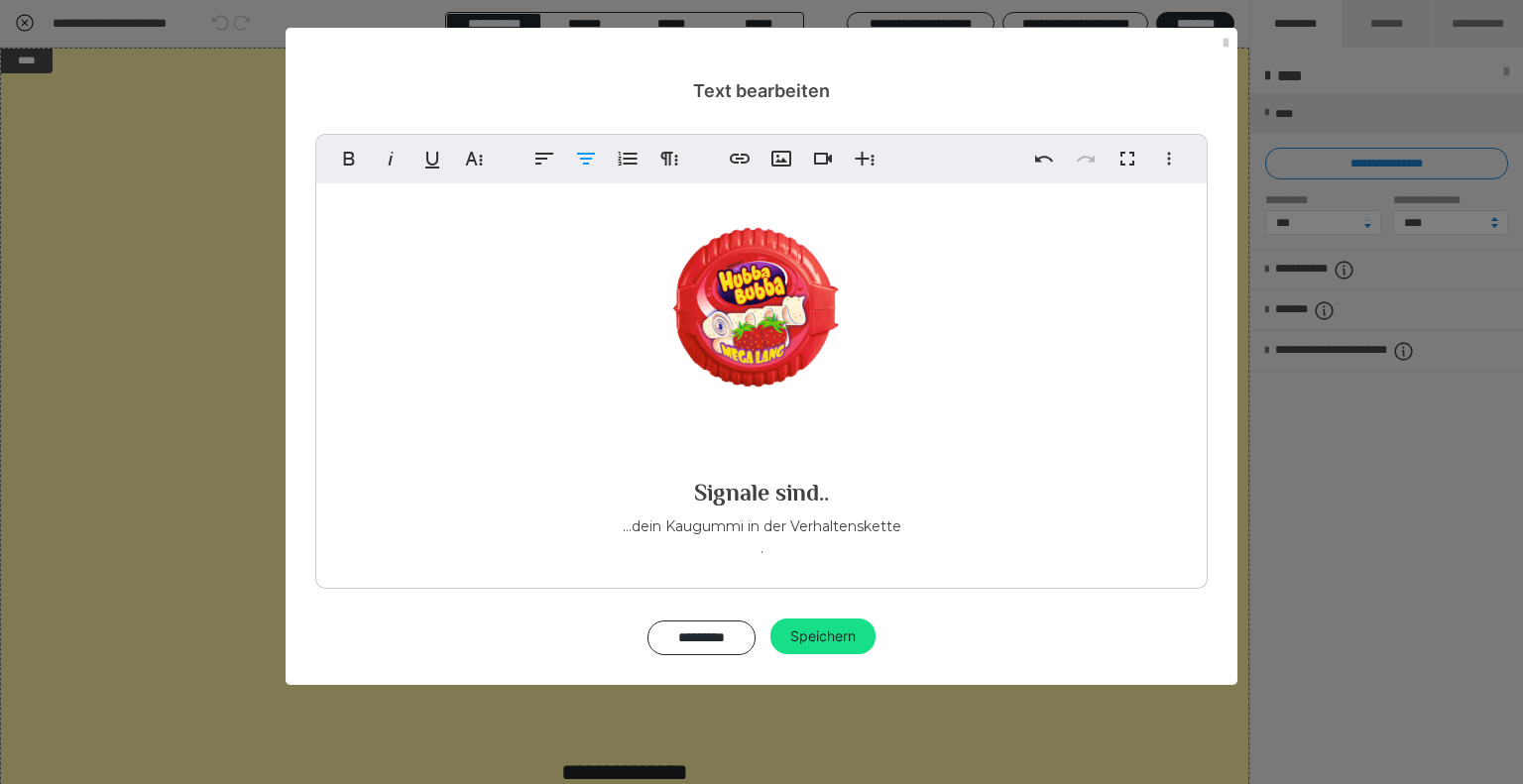 scroll, scrollTop: 412, scrollLeft: 0, axis: vertical 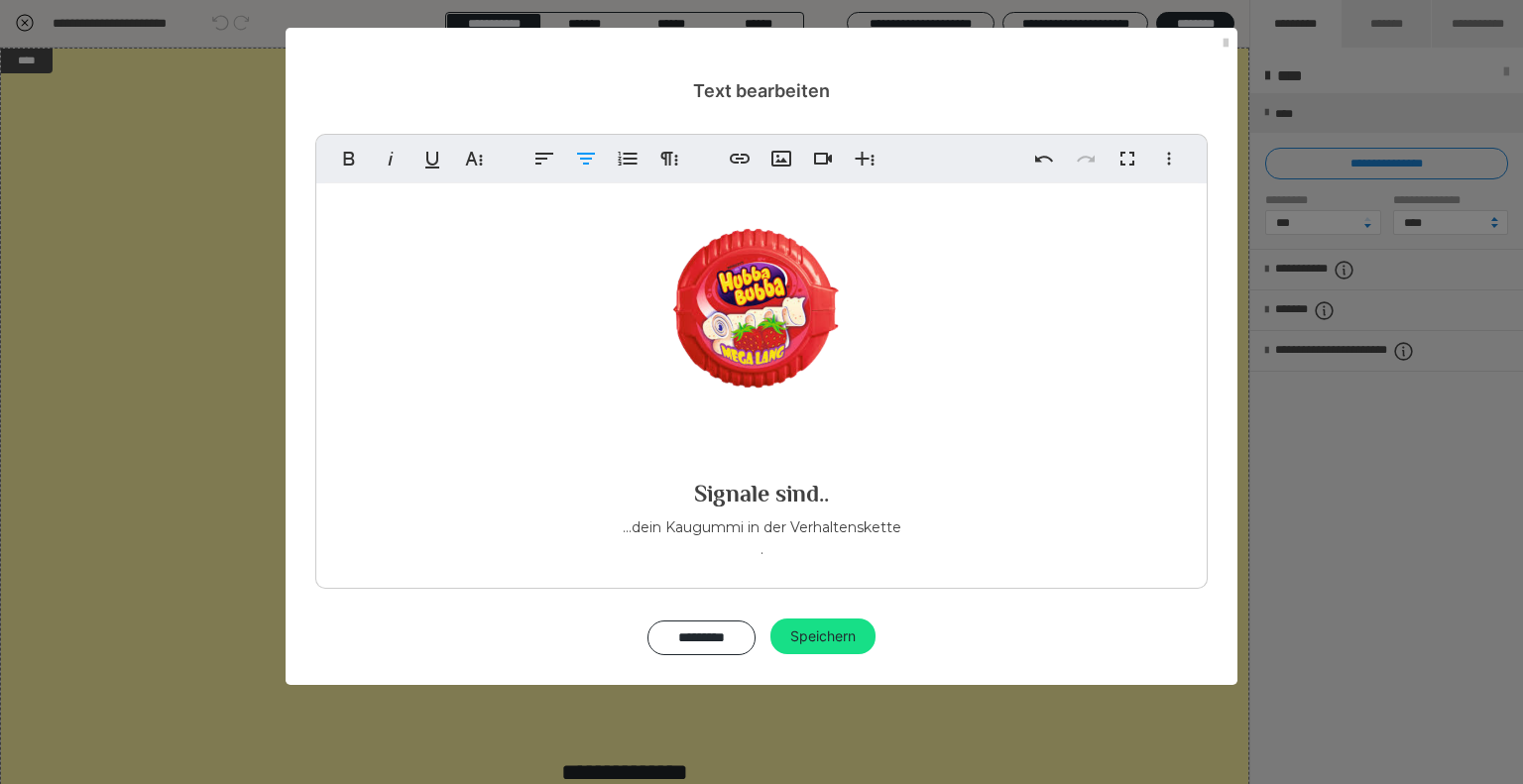click at bounding box center (762, 288) 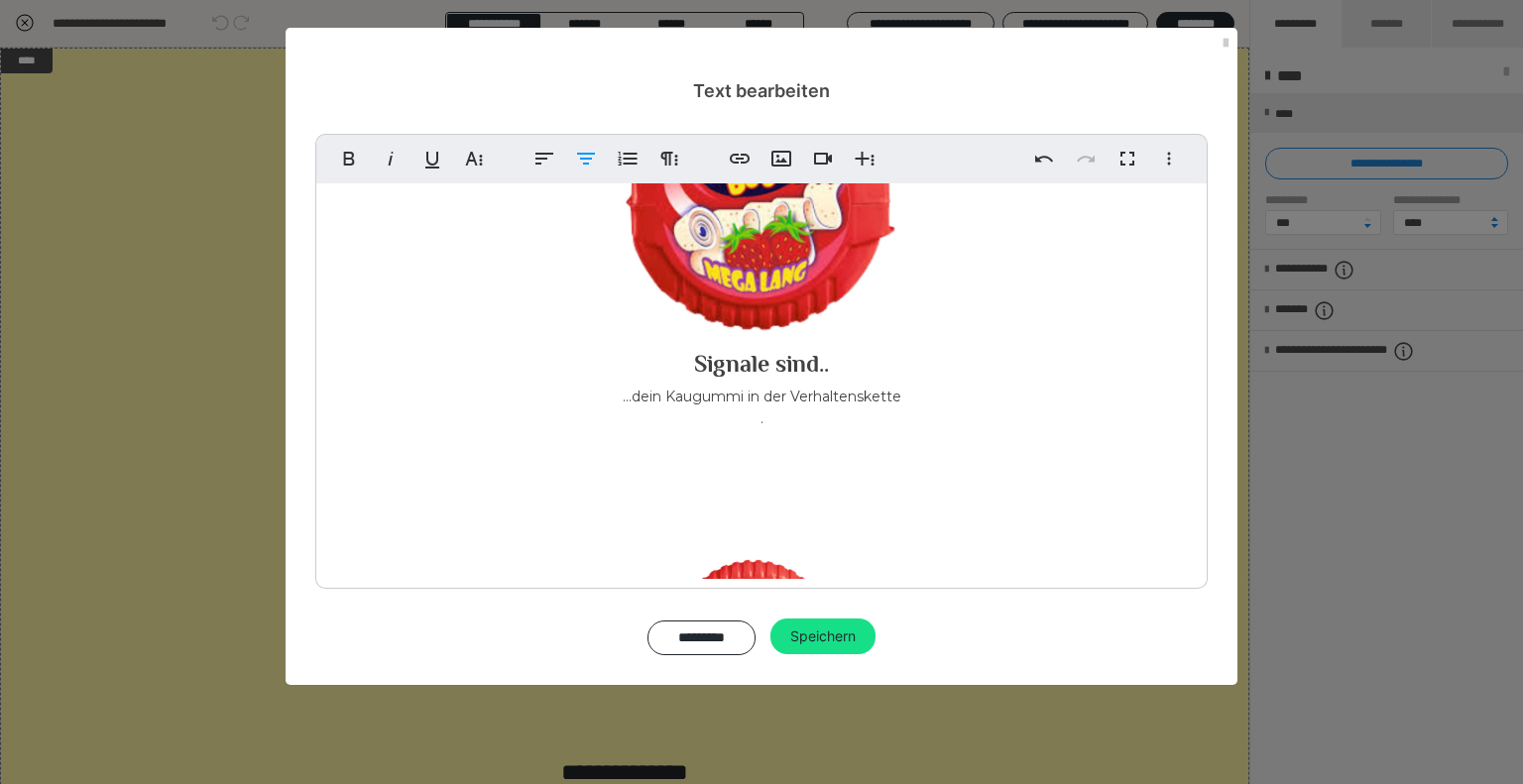 scroll, scrollTop: 0, scrollLeft: 0, axis: both 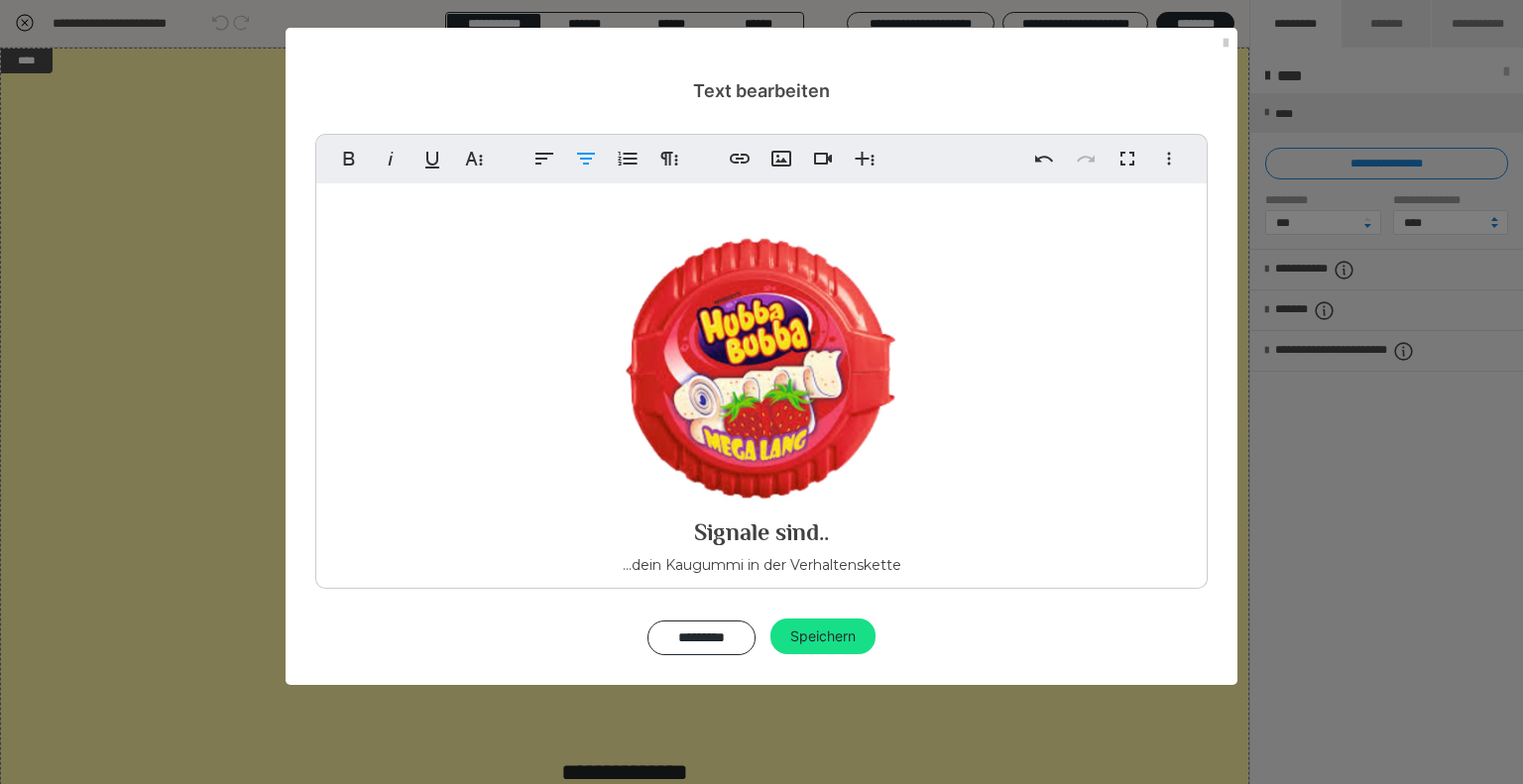 click at bounding box center (762, 360) 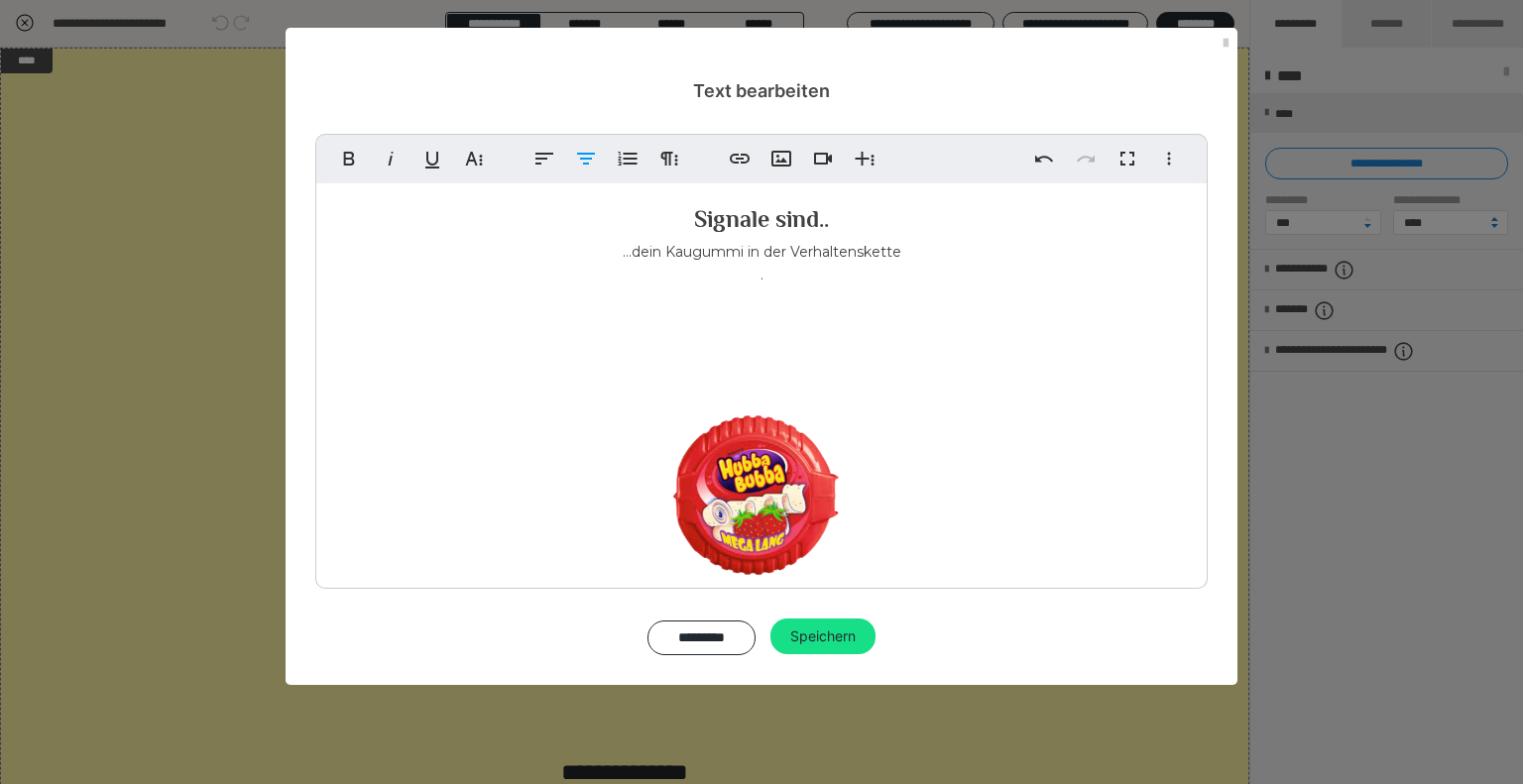 click on "...dein Kaugummi in der Verhaltenskette  ." at bounding box center (762, 450) 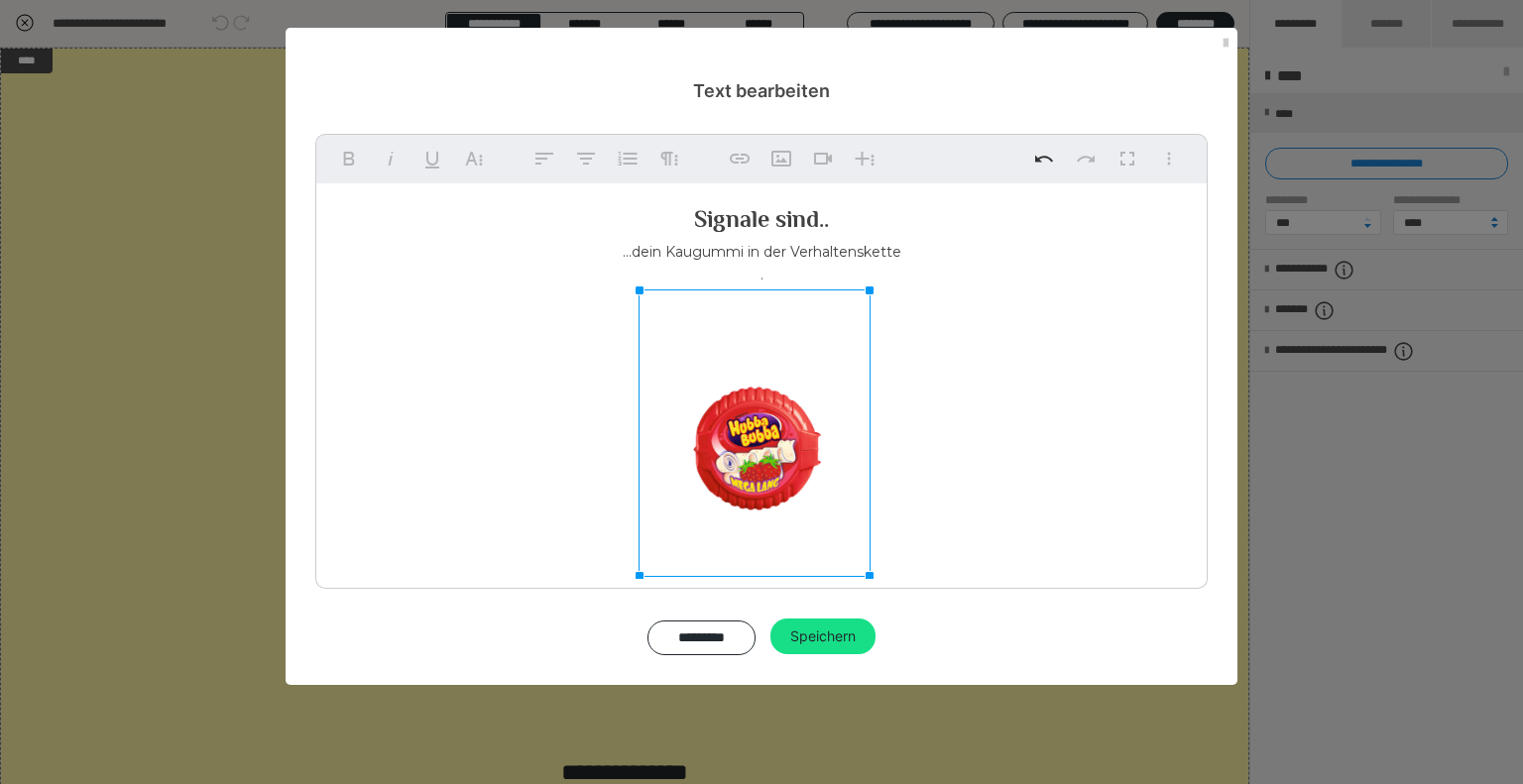 drag, startPoint x: 900, startPoint y: 285, endPoint x: 834, endPoint y: 392, distance: 125.71794 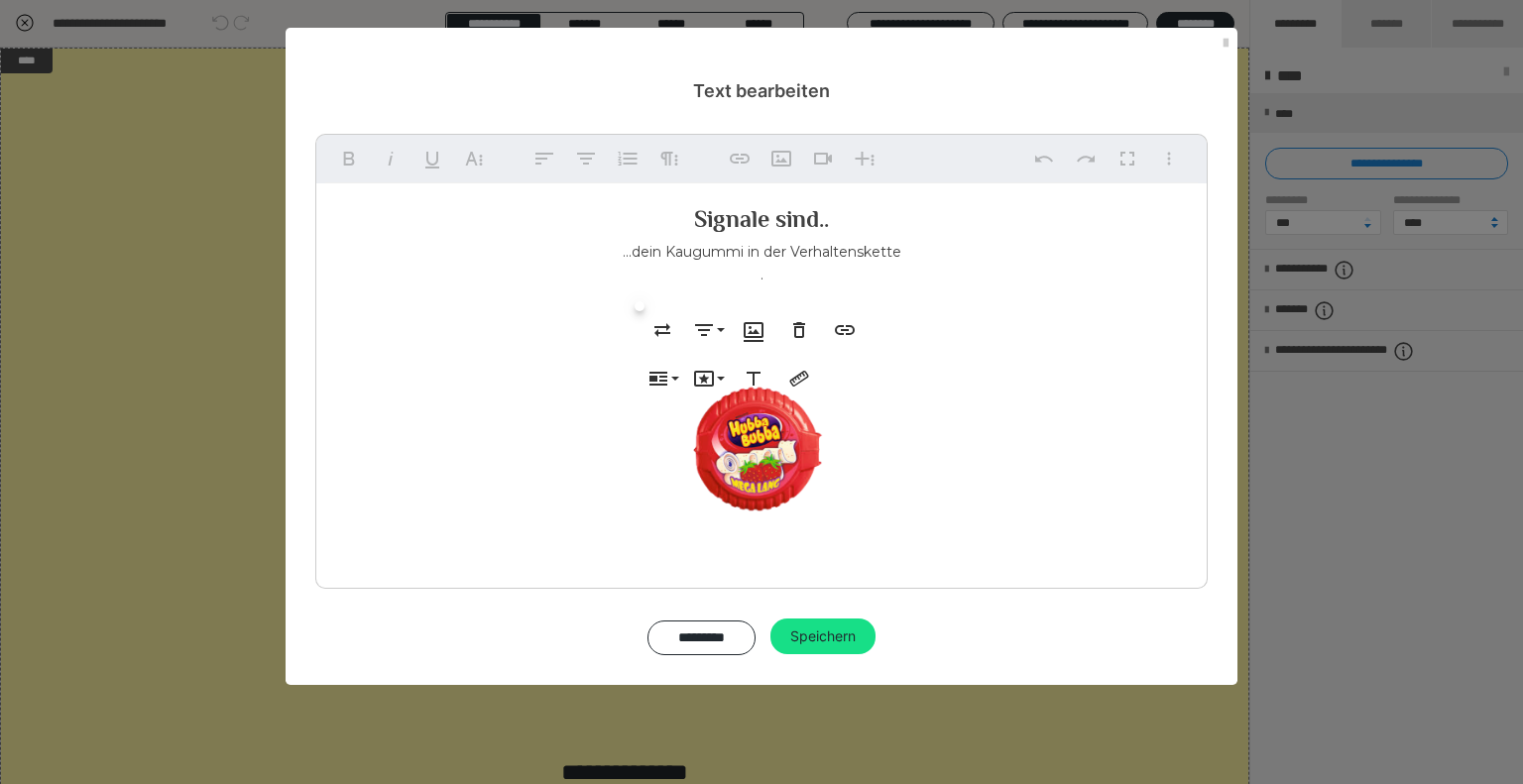 click on "." at bounding box center (762, 421) 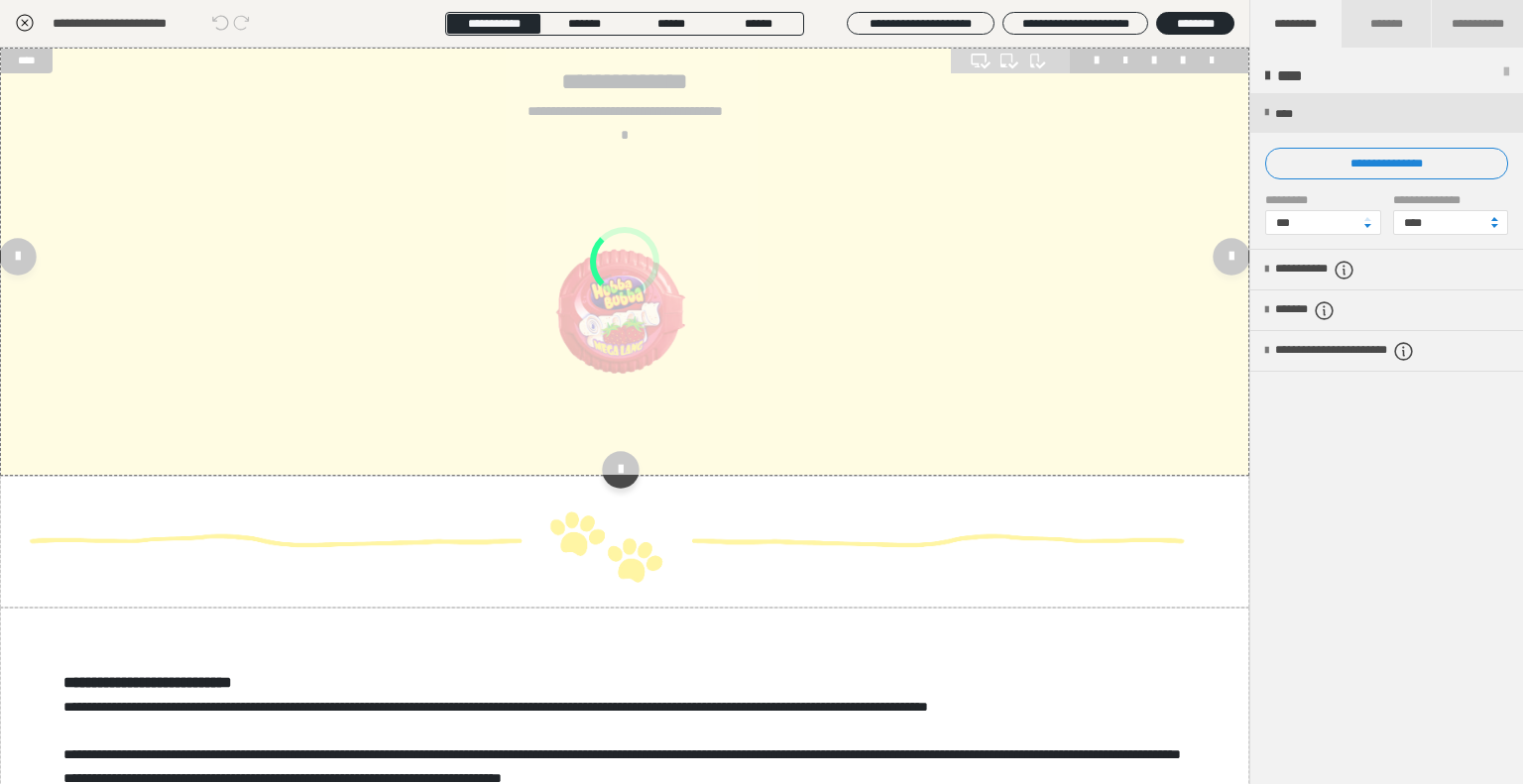 click on "**********" at bounding box center [625, 742] 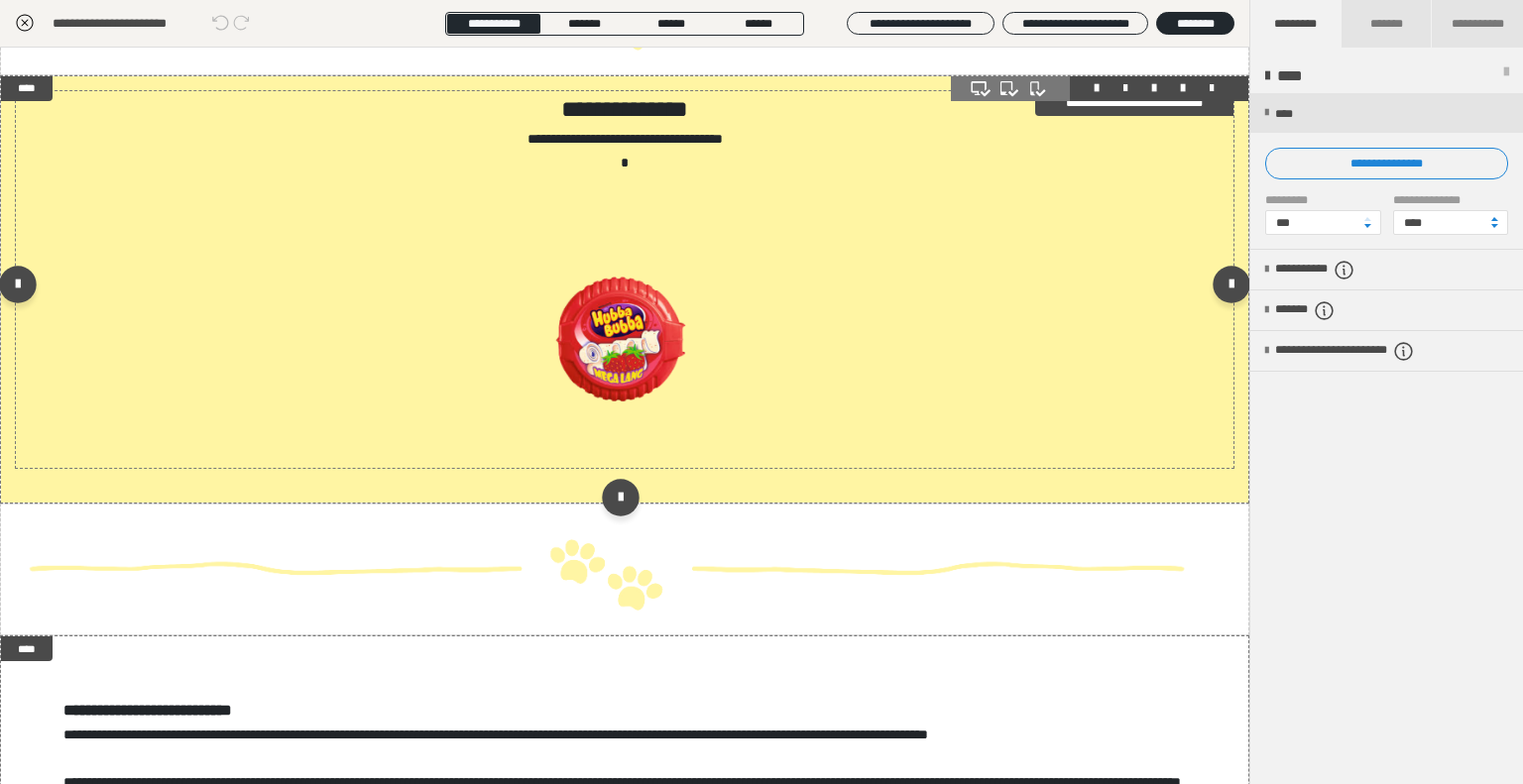 scroll, scrollTop: 5848, scrollLeft: 0, axis: vertical 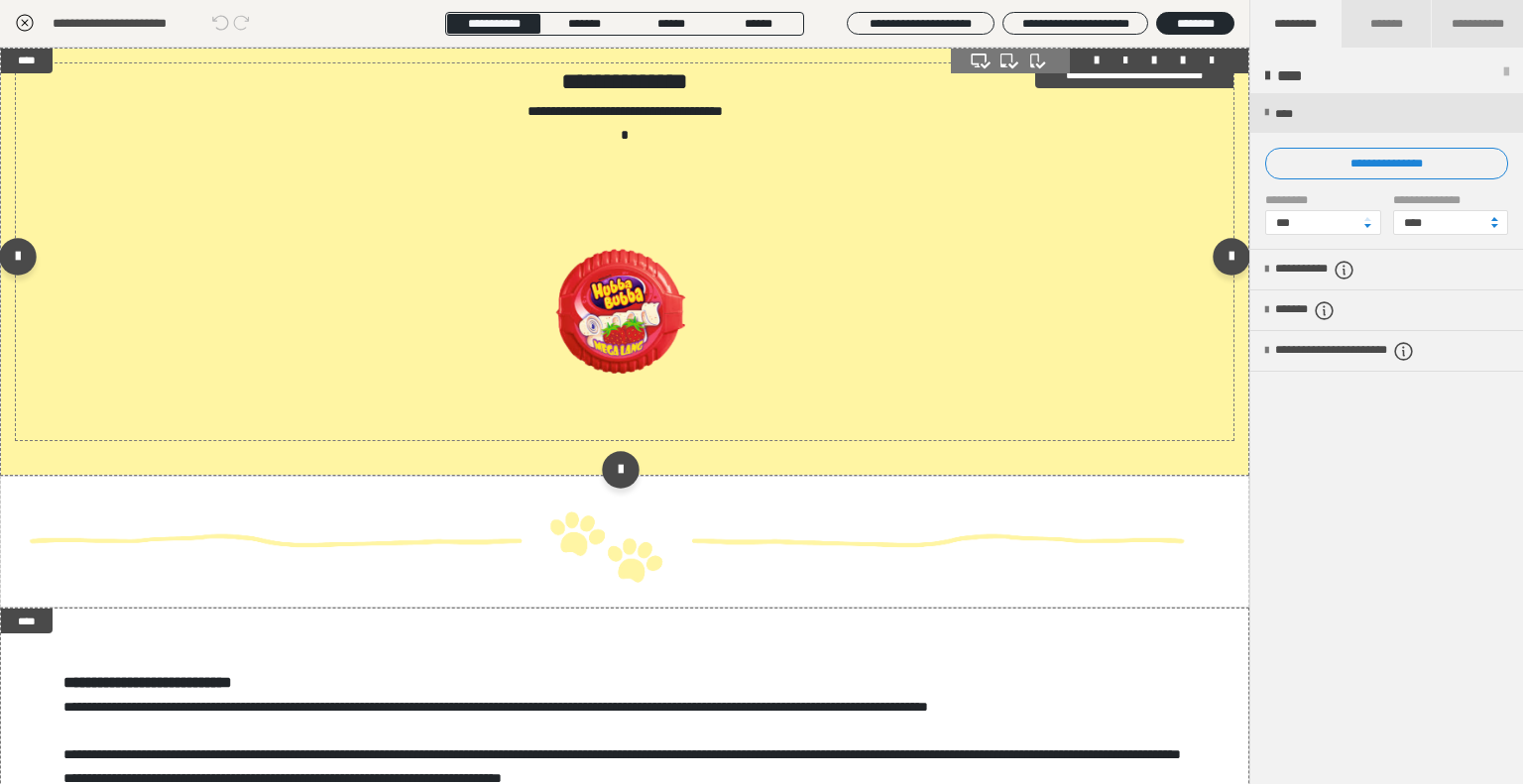 click at bounding box center (625, 295) 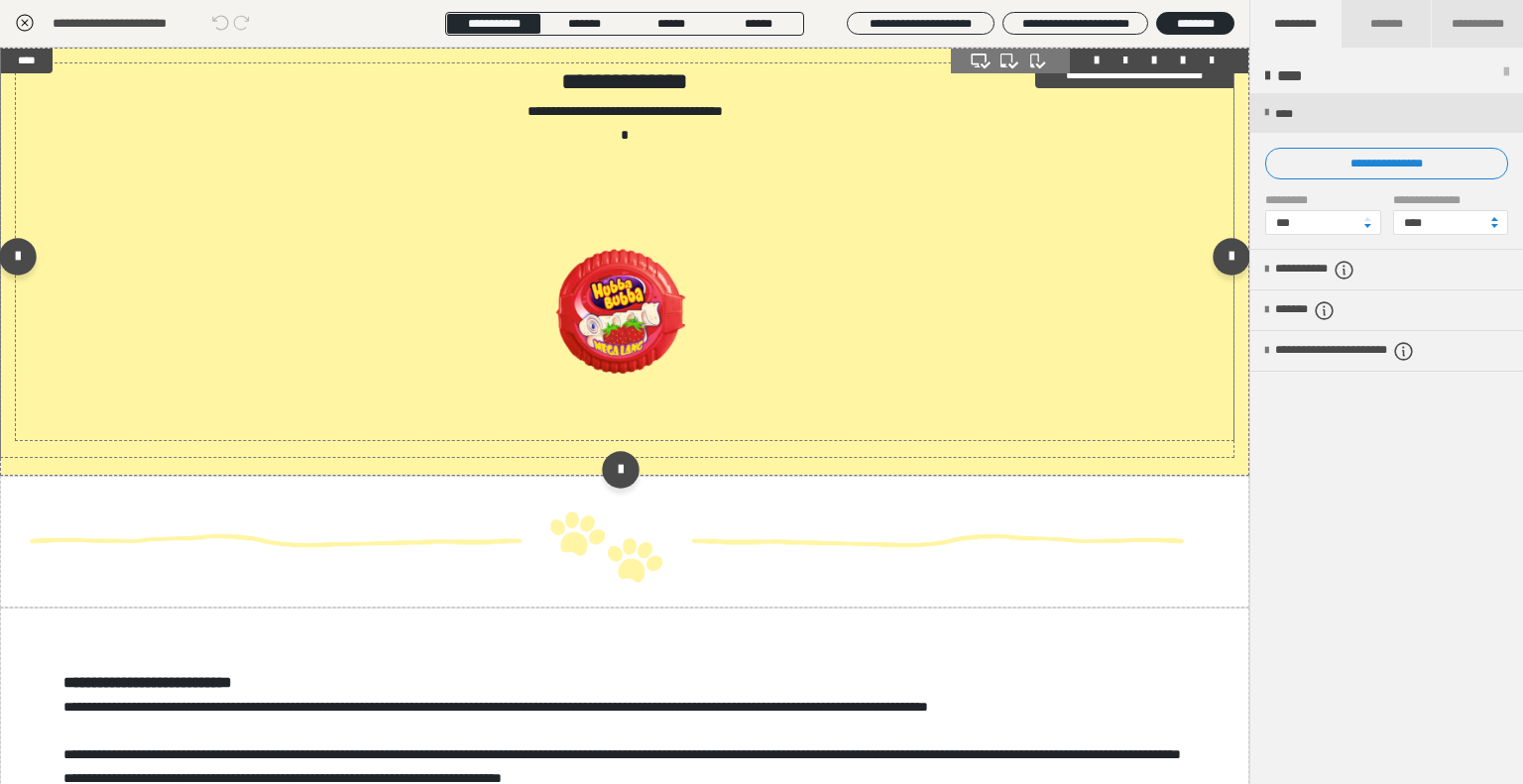 click at bounding box center [625, 295] 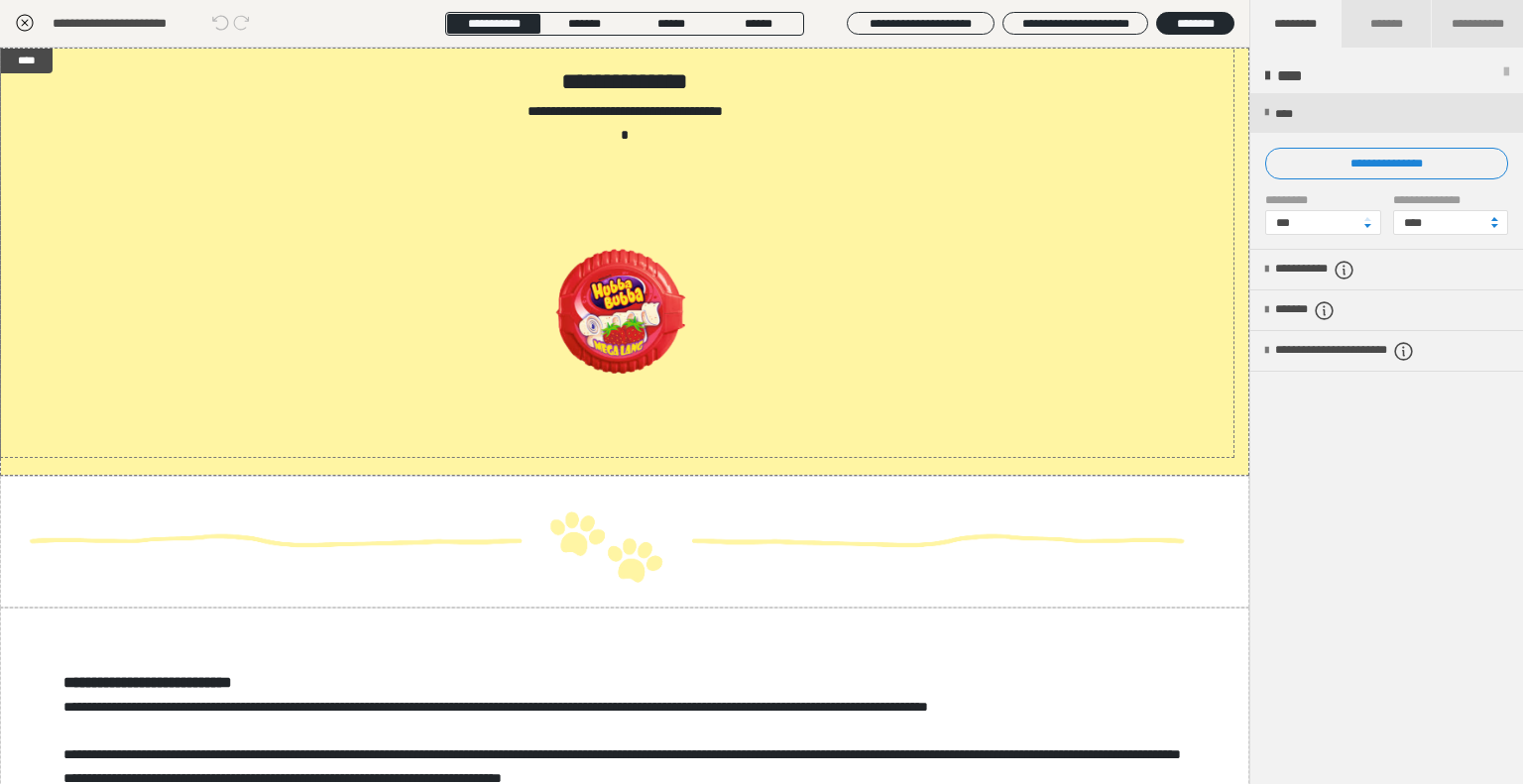 click on "*" at bounding box center (762, 373) 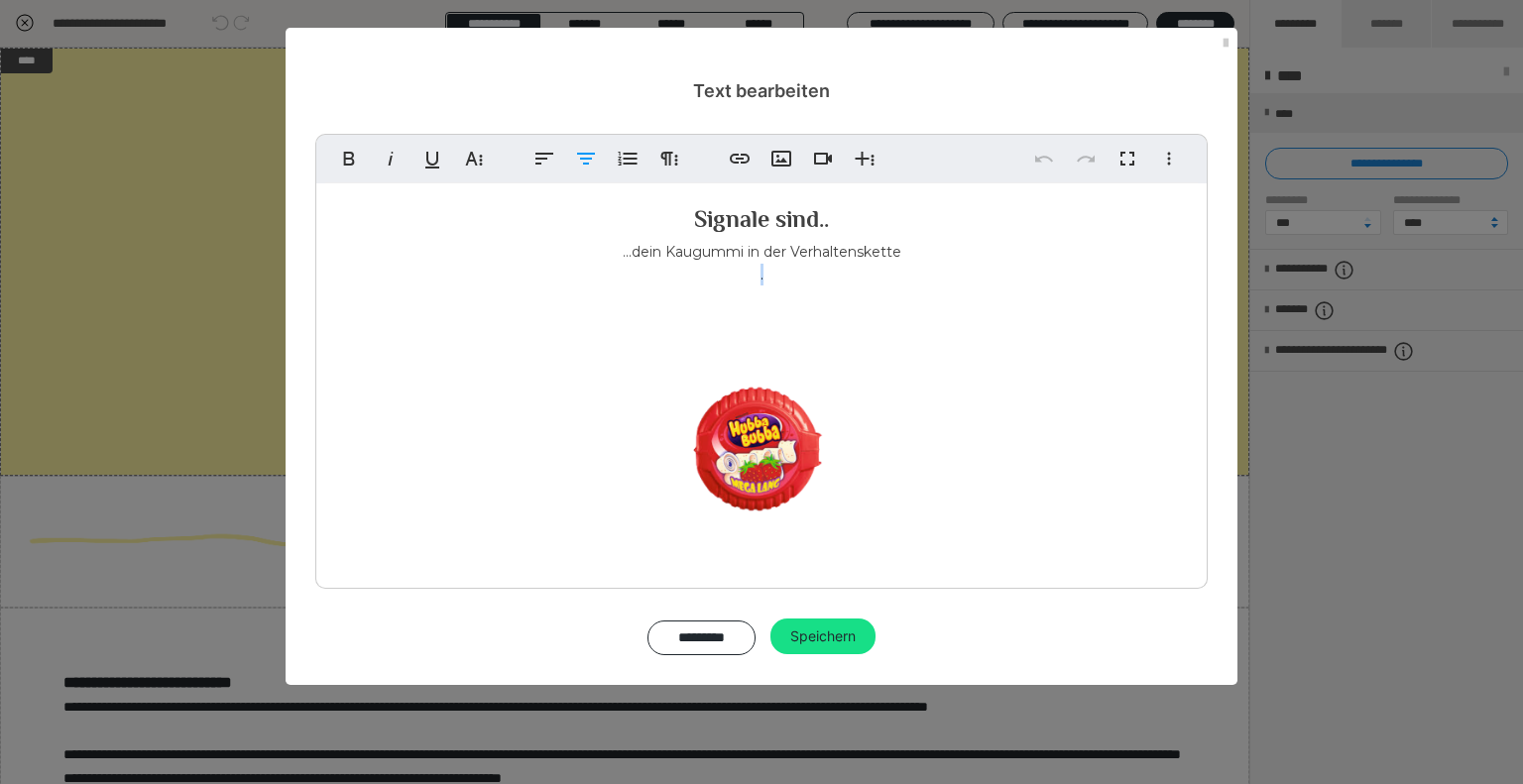 click on "...dein Kaugummi in der Verhaltenskette  ." at bounding box center (762, 408) 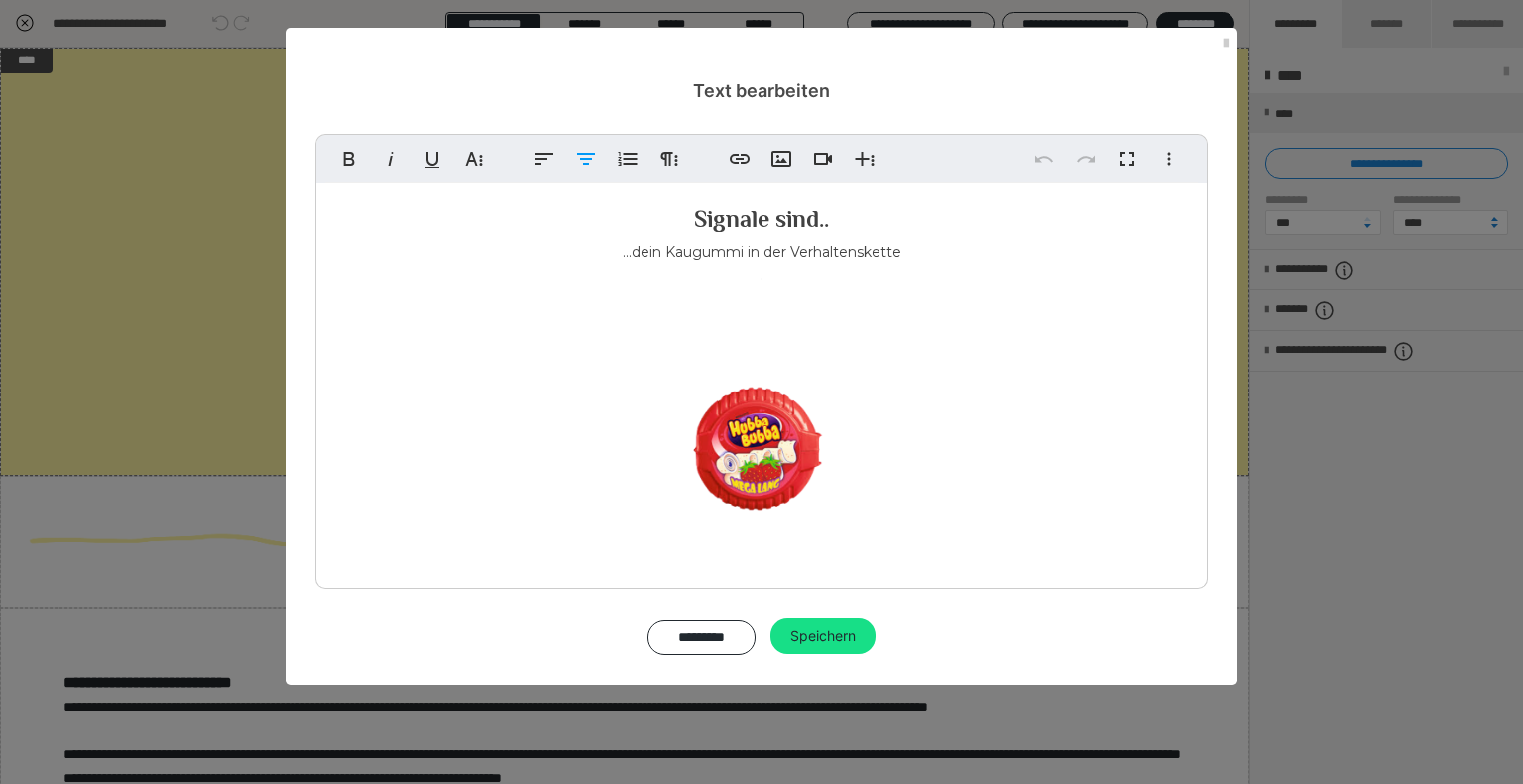 click on "...dein Kaugummi in der Verhaltenskette  ." at bounding box center [762, 408] 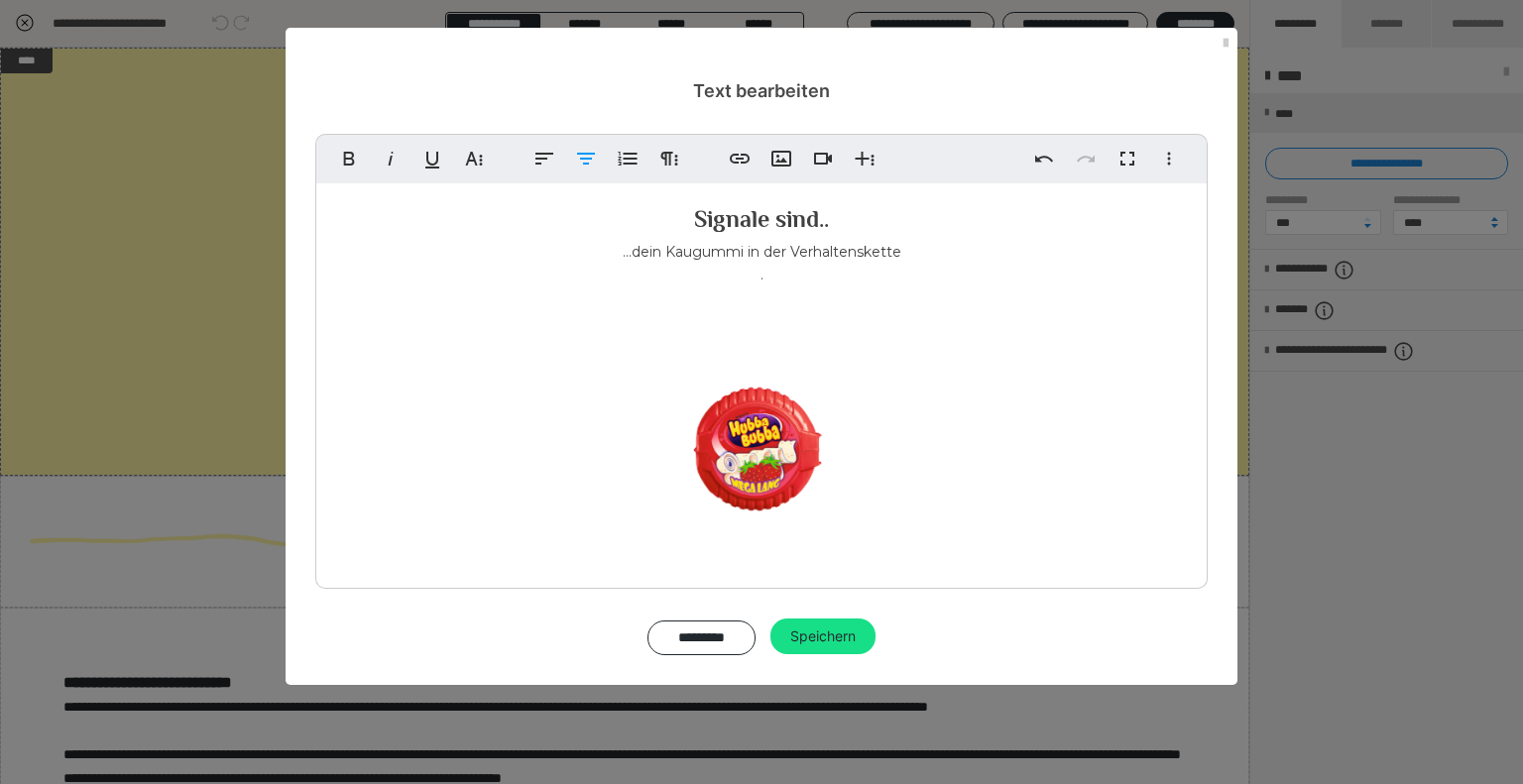 type 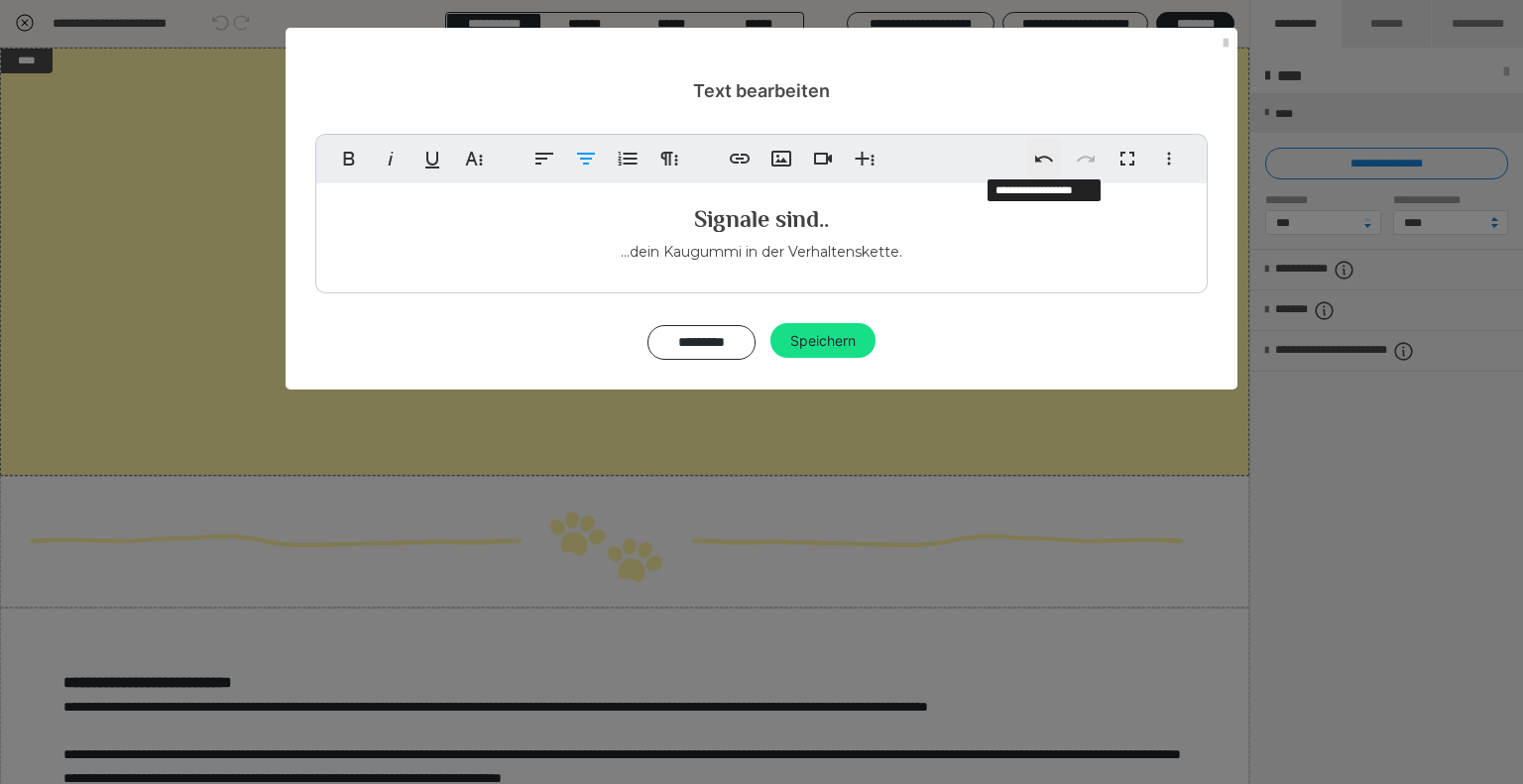 click 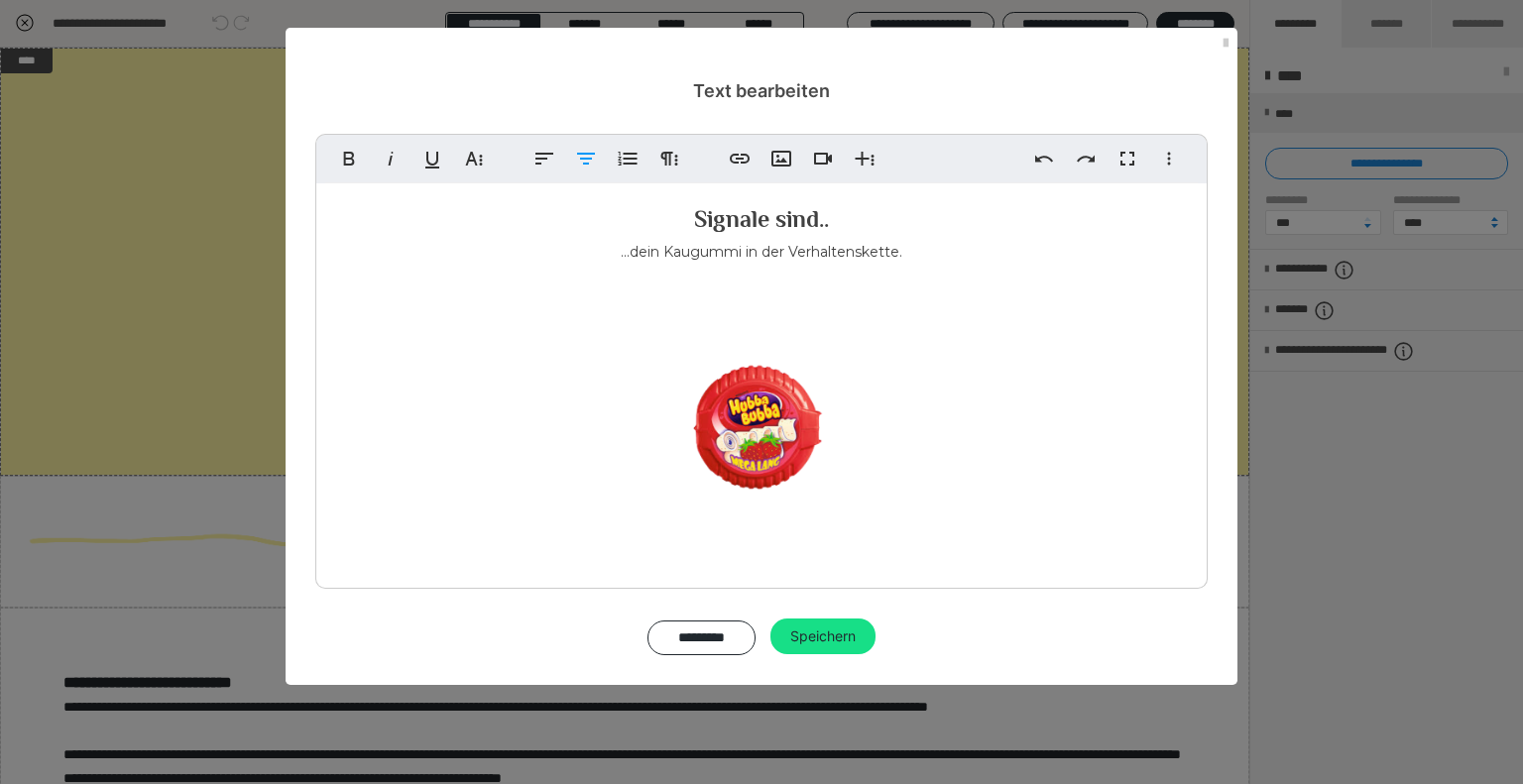 click at bounding box center (762, 411) 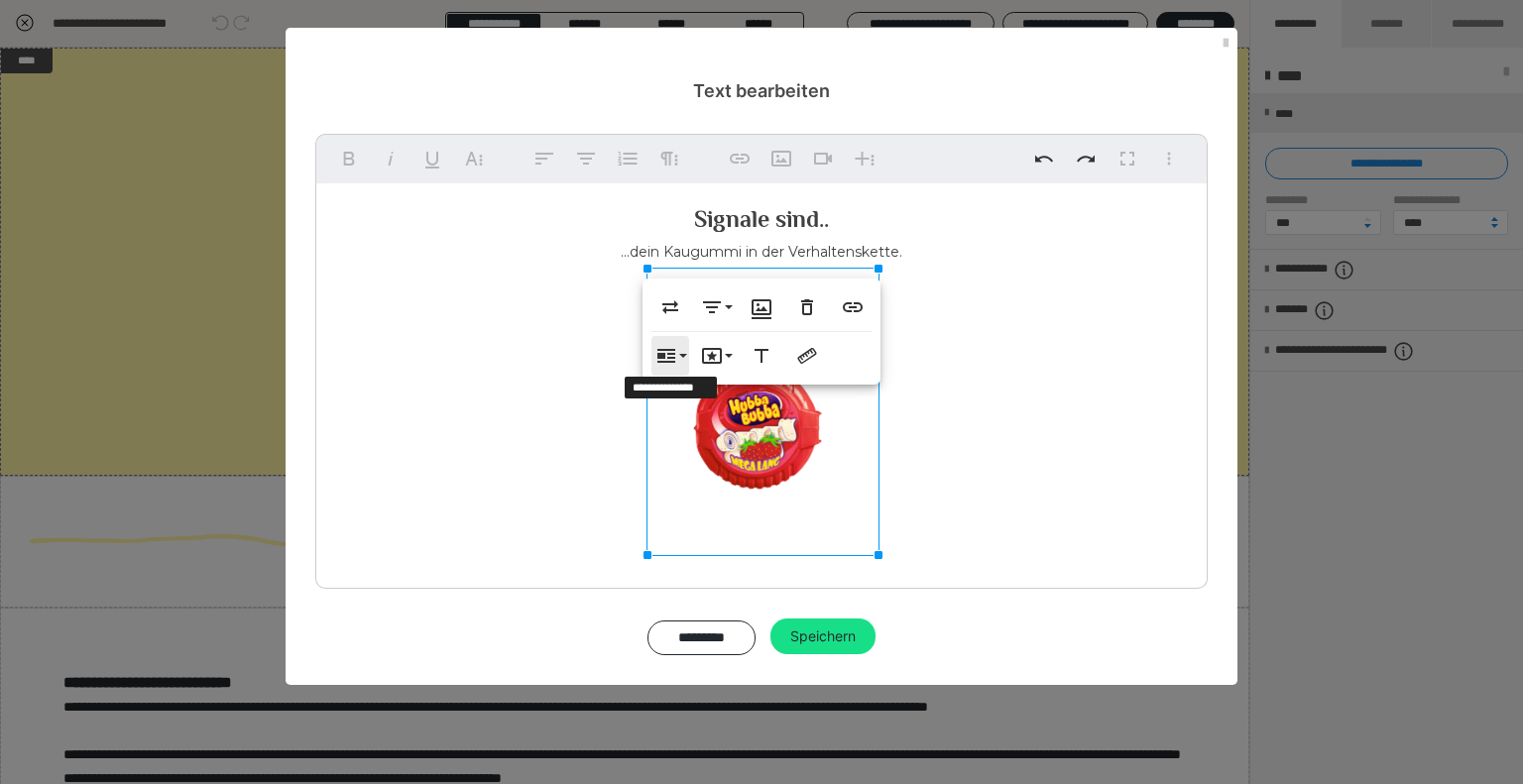 click 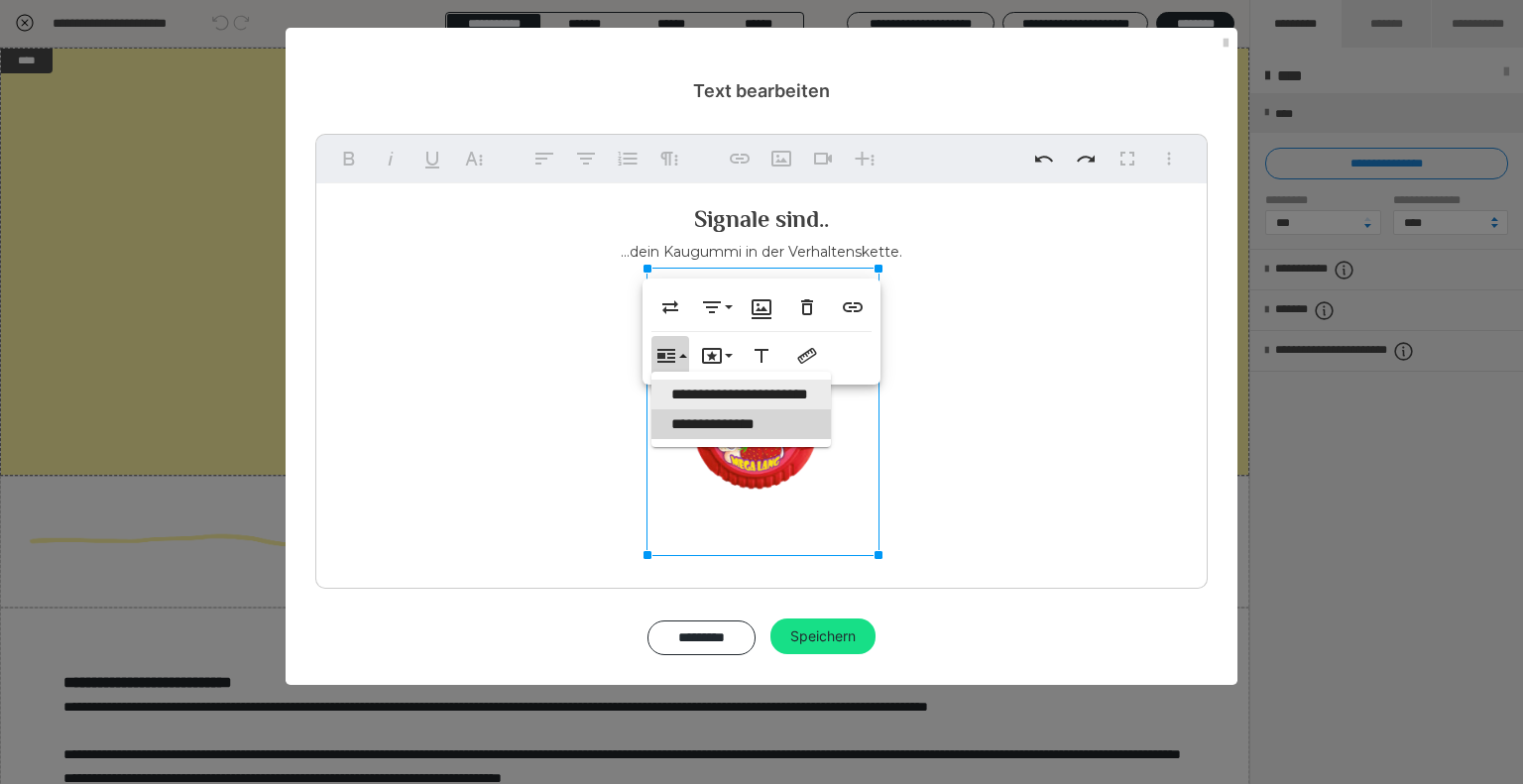 scroll, scrollTop: 0, scrollLeft: 0, axis: both 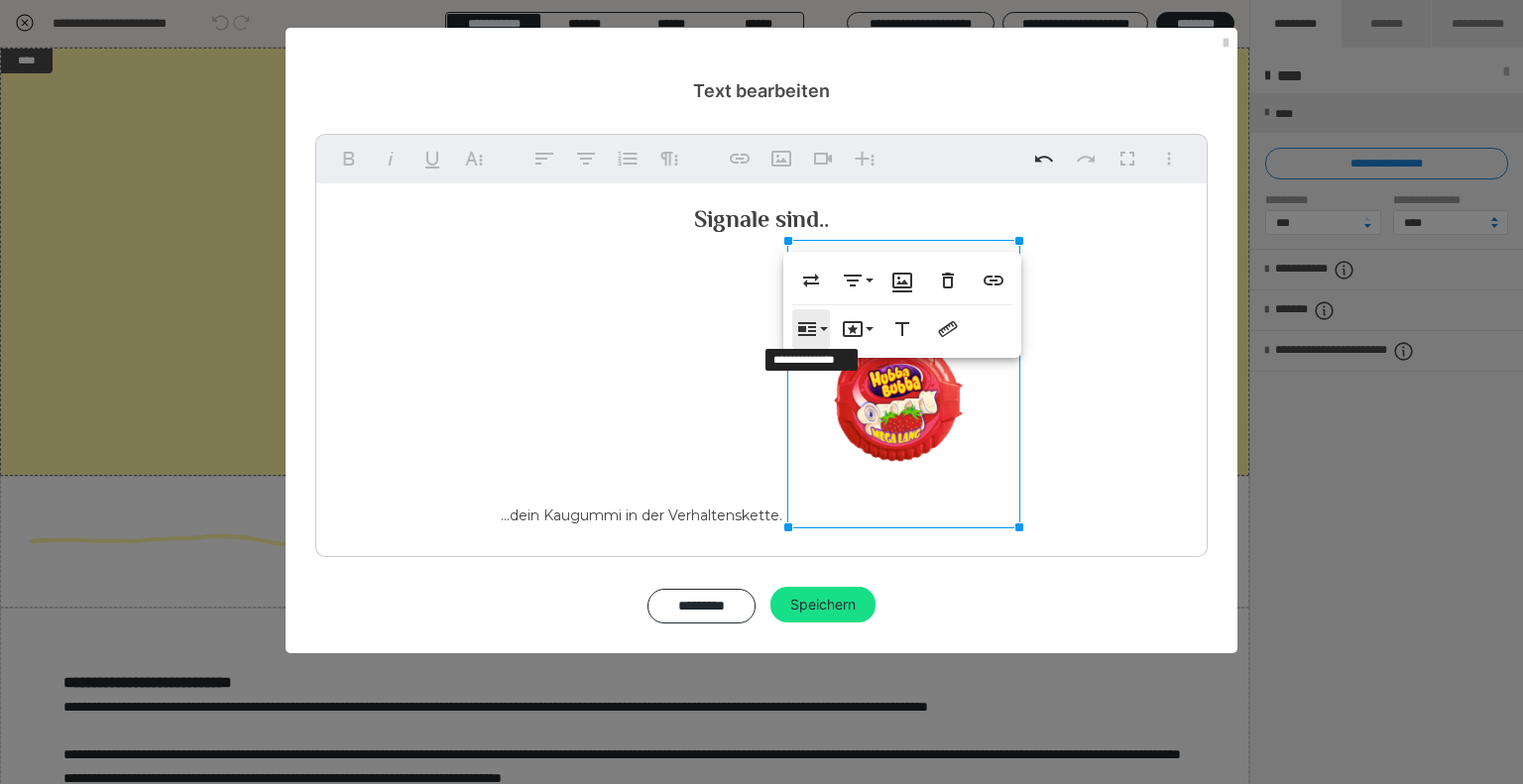 click 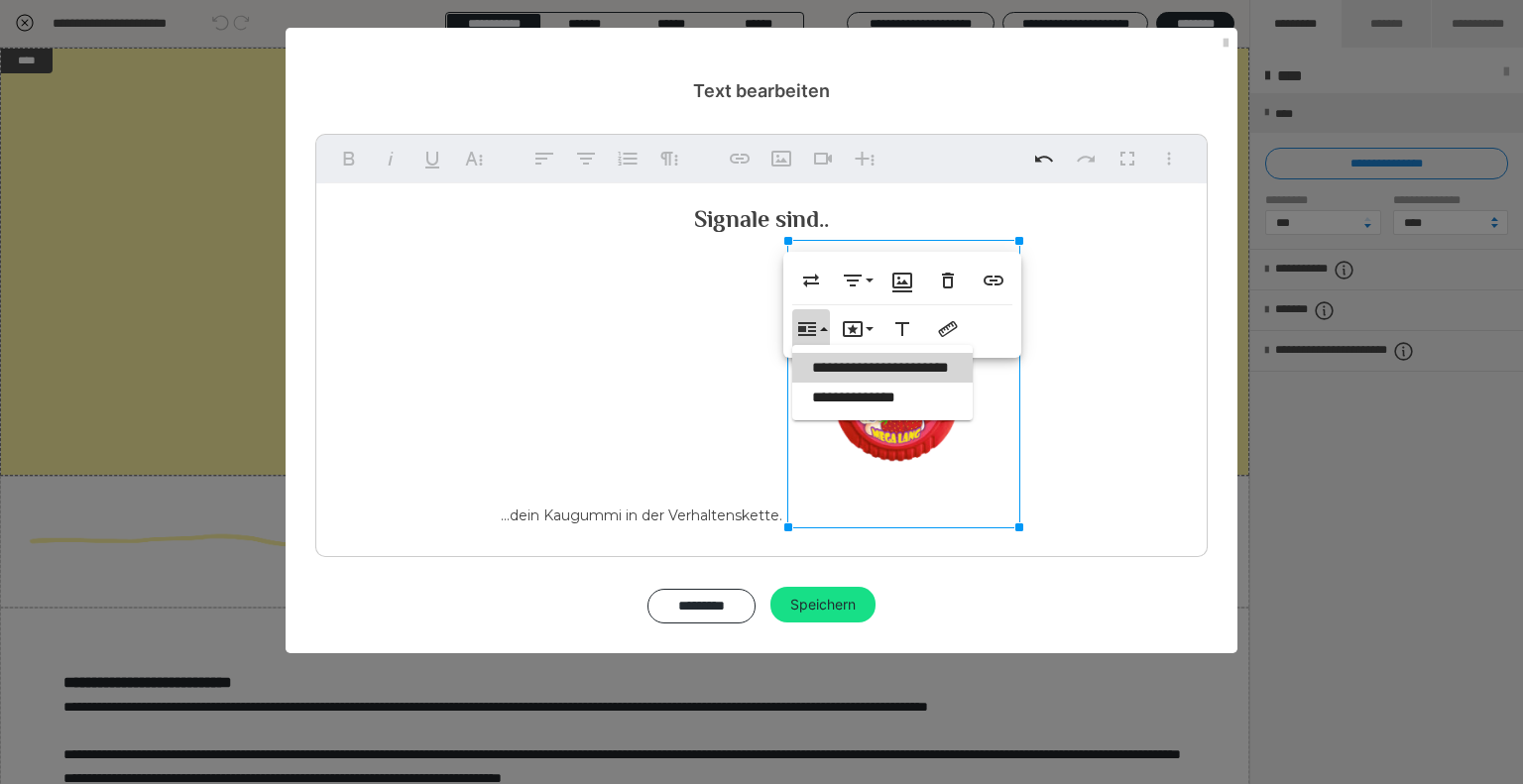 scroll, scrollTop: 0, scrollLeft: 0, axis: both 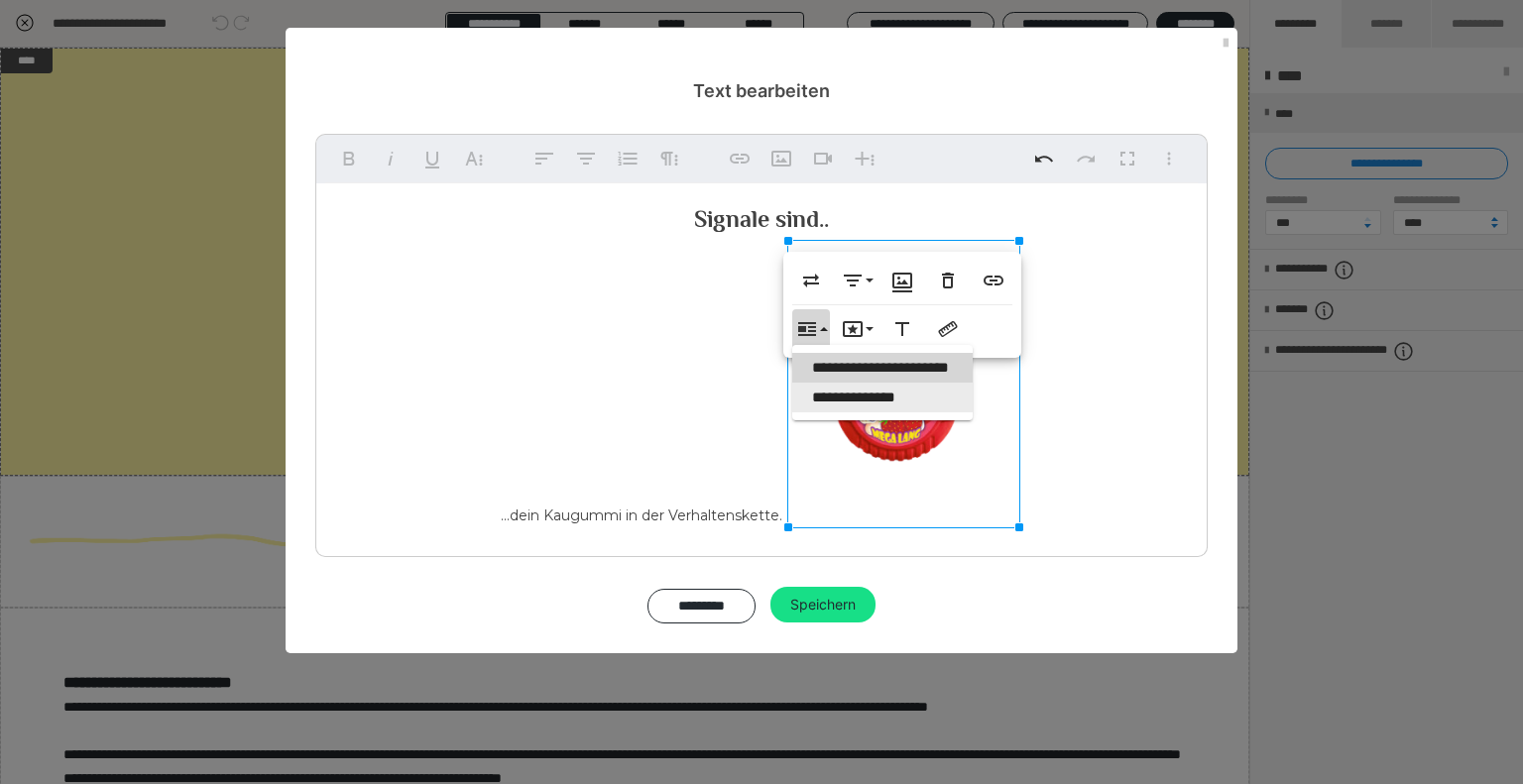 click on "**********" at bounding box center [881, 397] 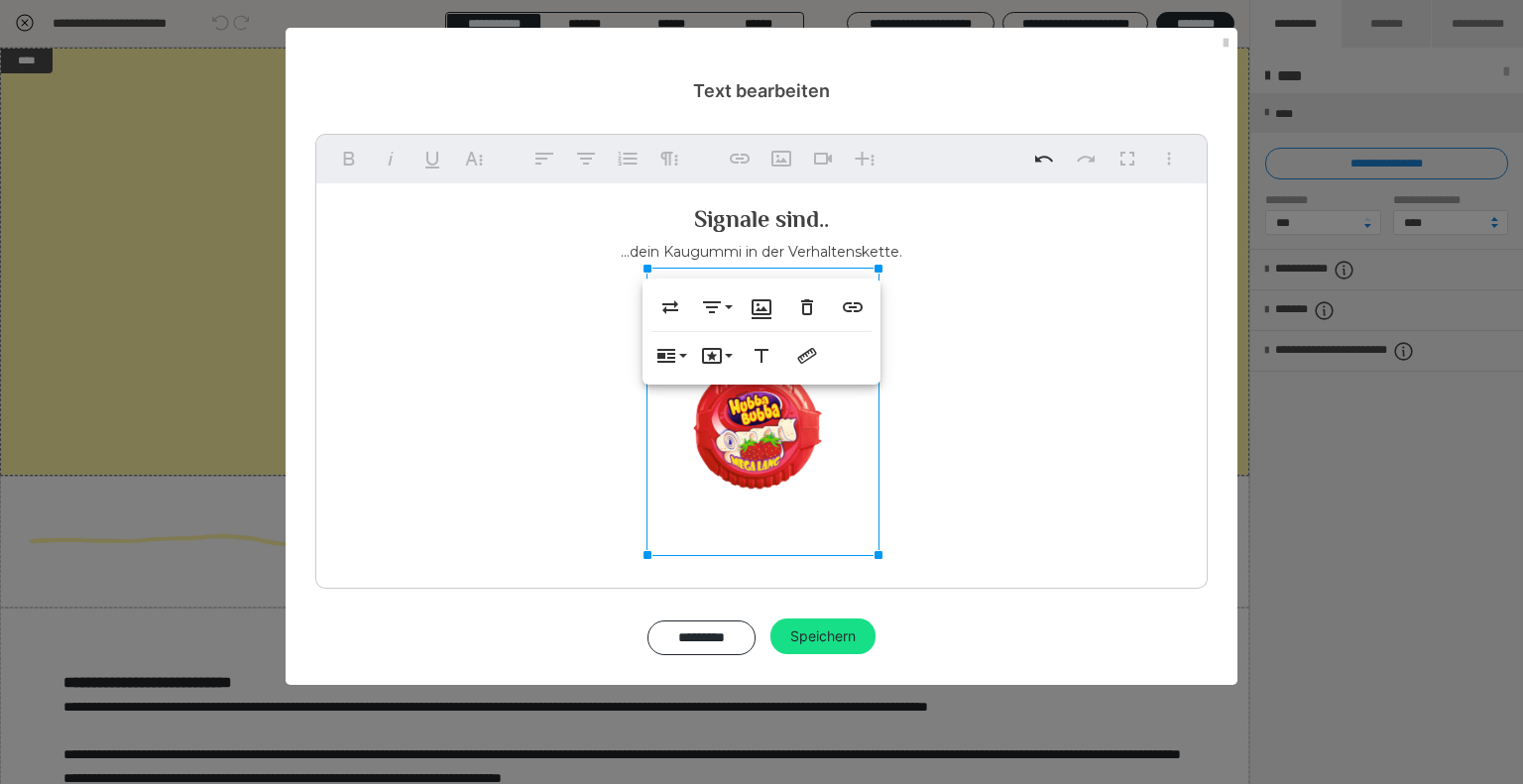click at bounding box center (762, 411) 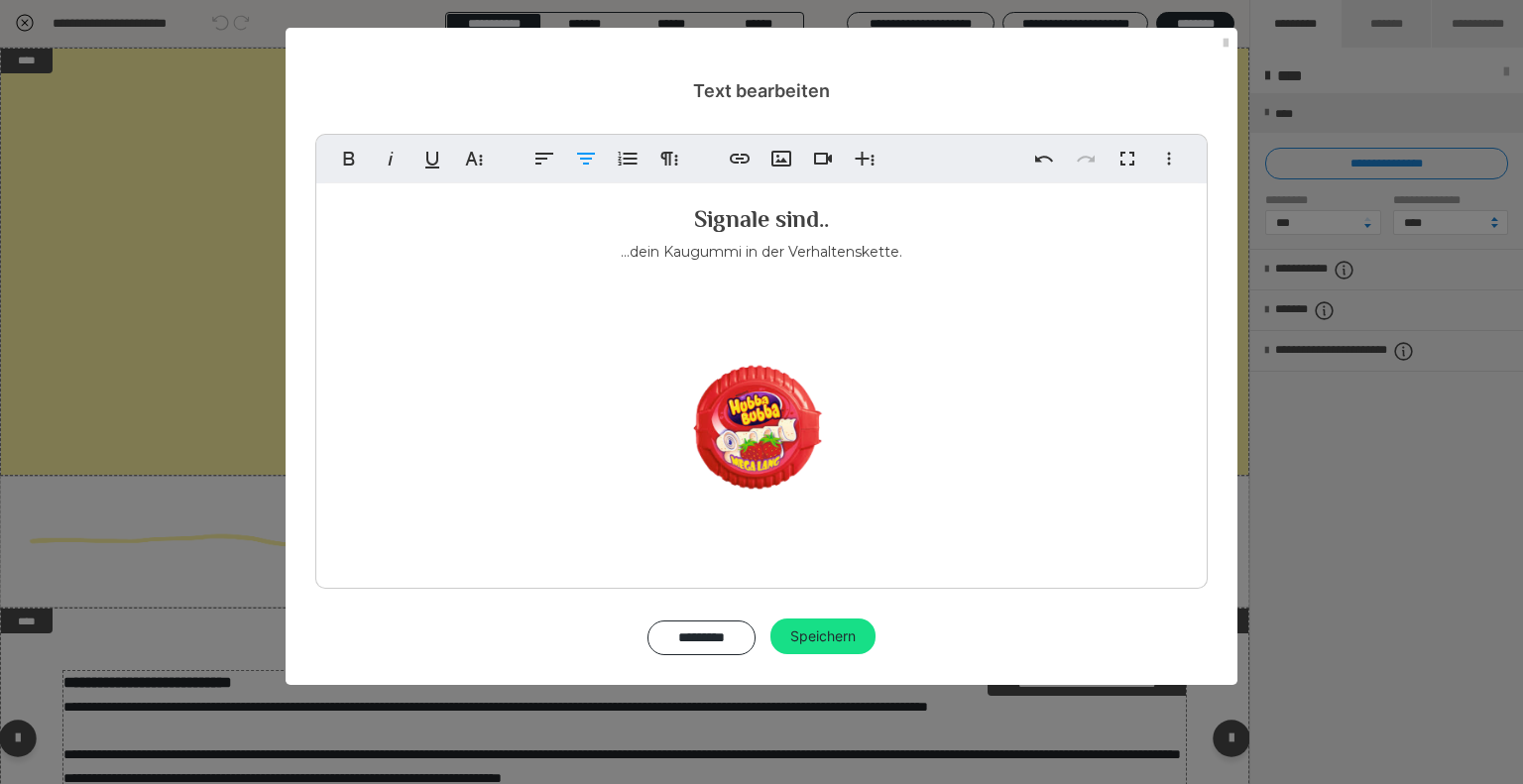 click on "Speichern" at bounding box center [823, 636] 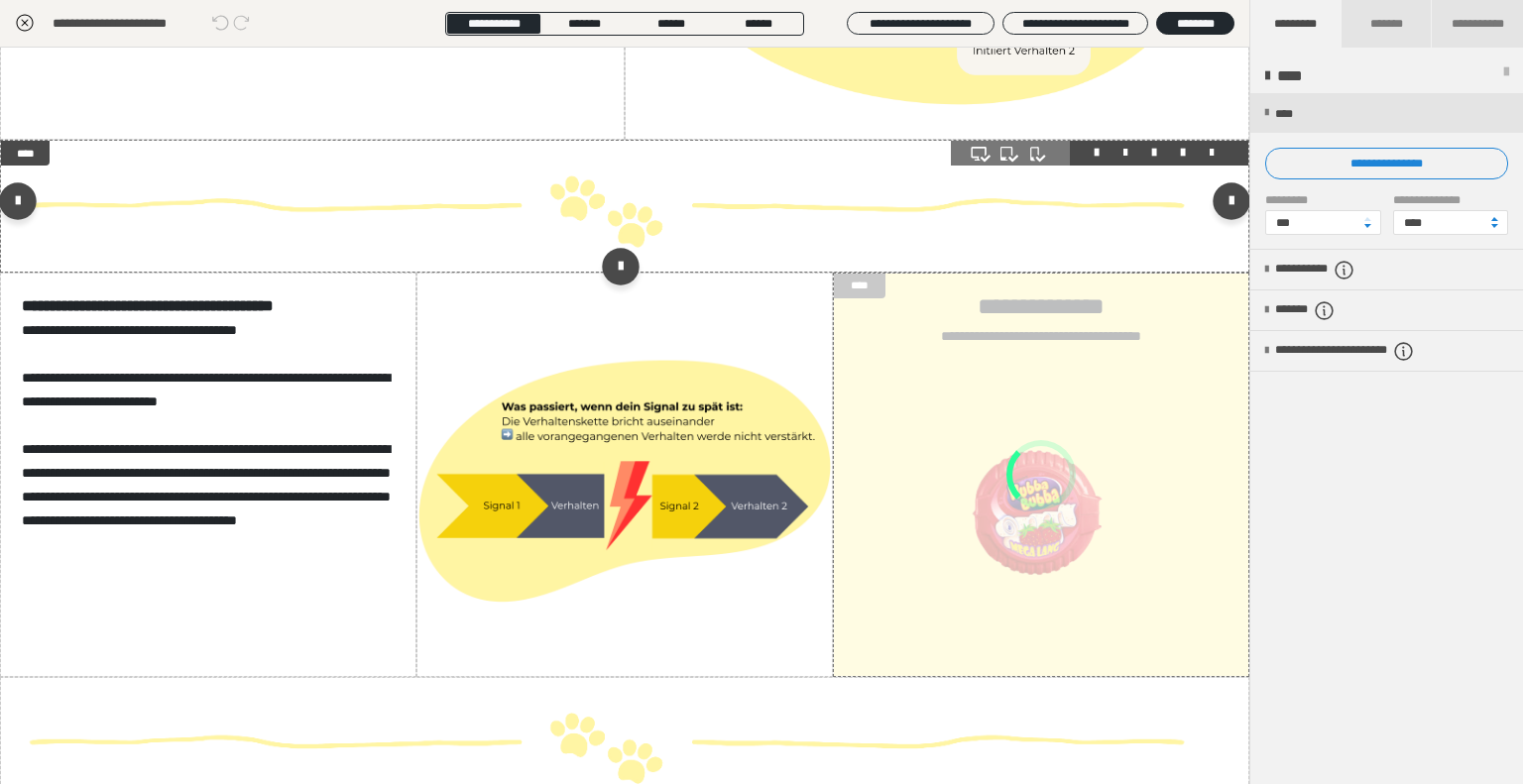 scroll, scrollTop: 2874, scrollLeft: 0, axis: vertical 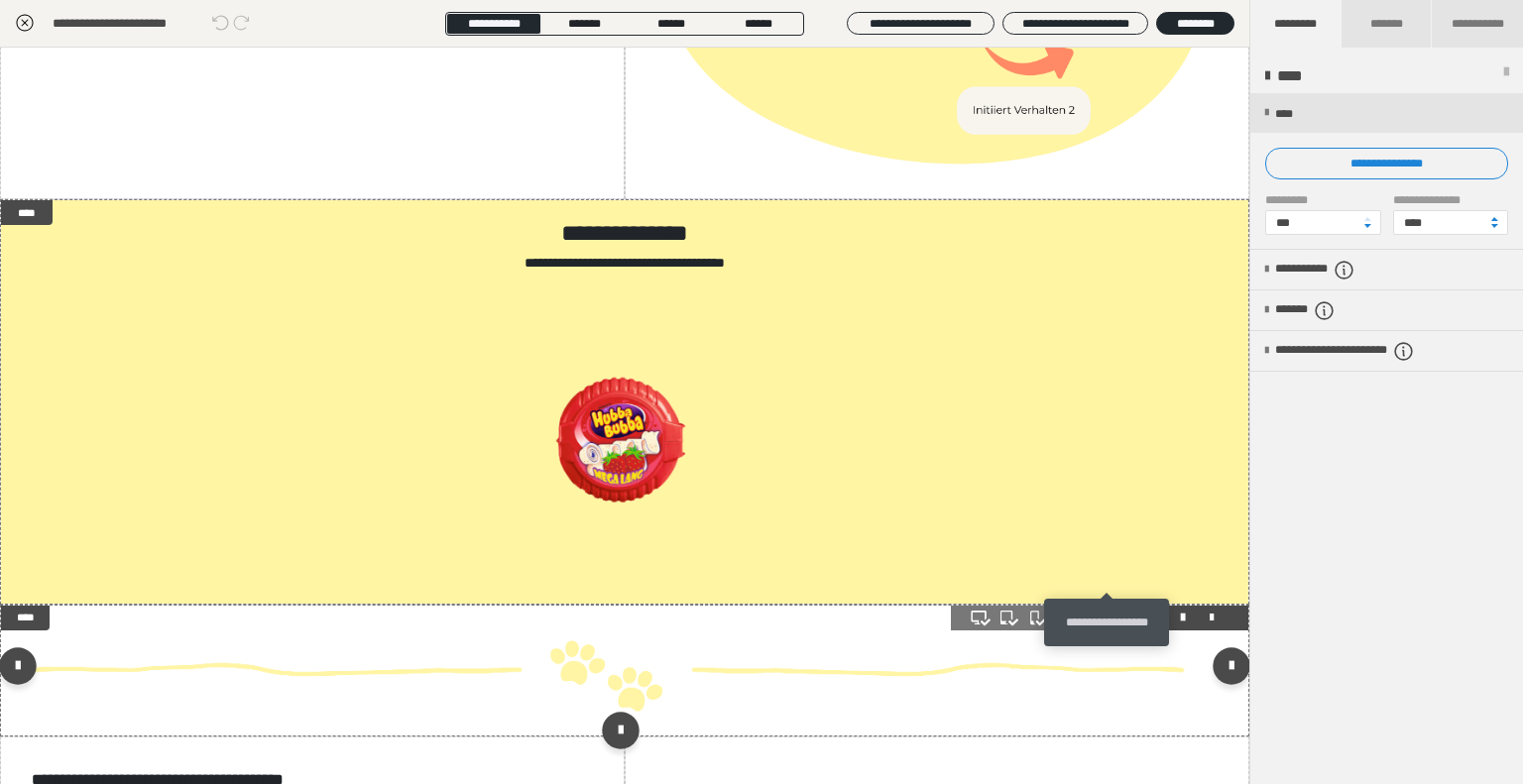 click at bounding box center [1125, 617] 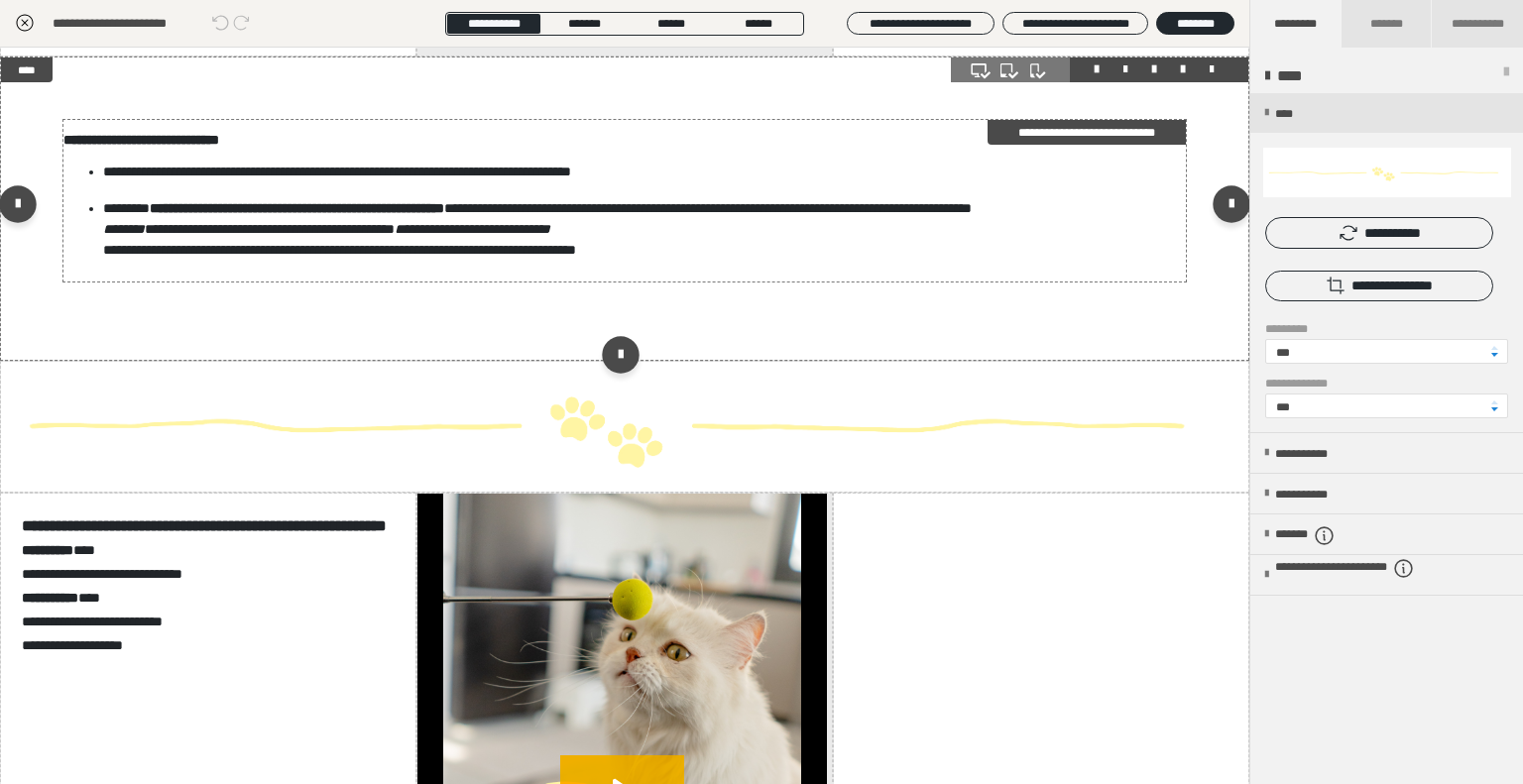 scroll, scrollTop: 1487, scrollLeft: 0, axis: vertical 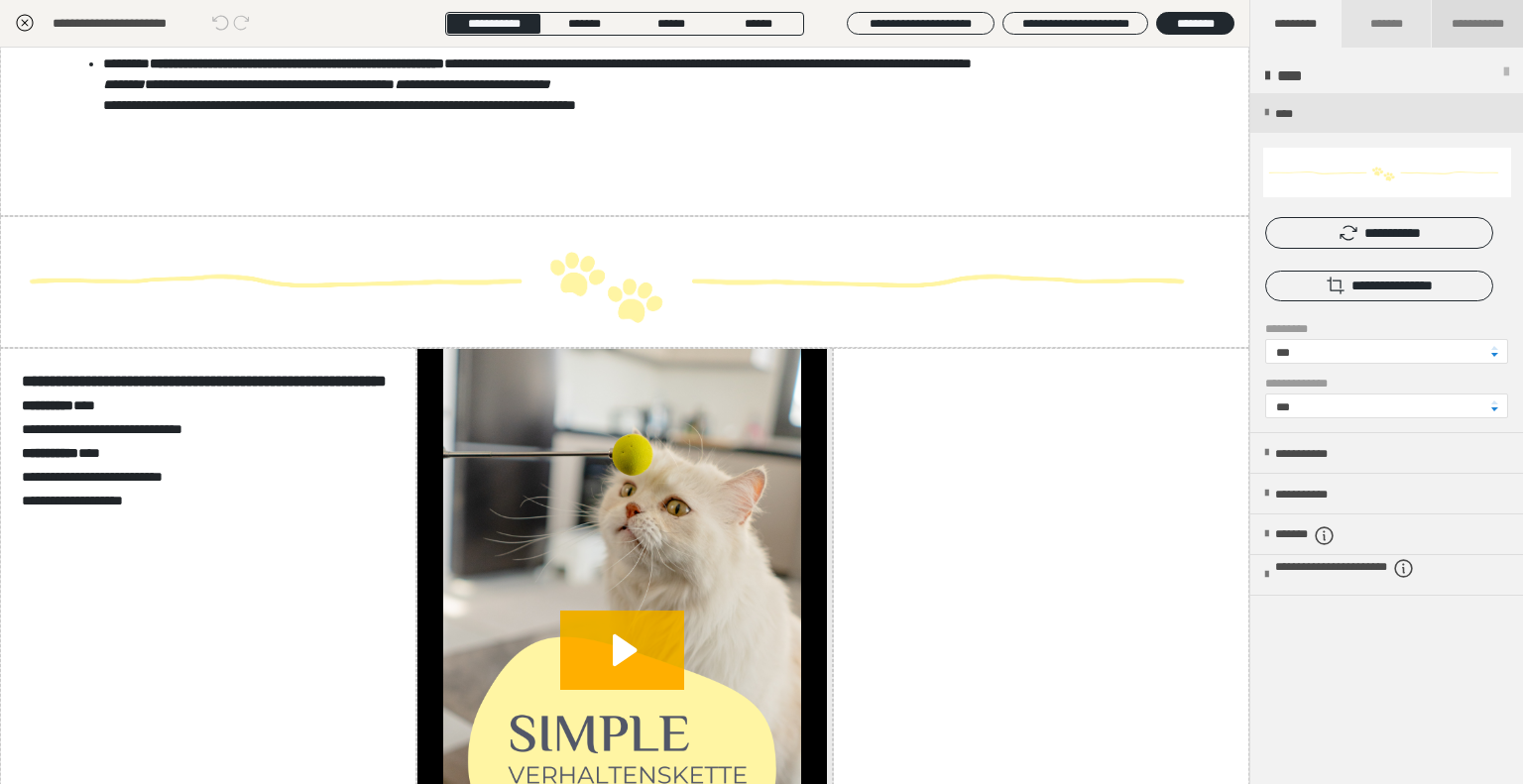 click on "**********" at bounding box center (1477, 24) 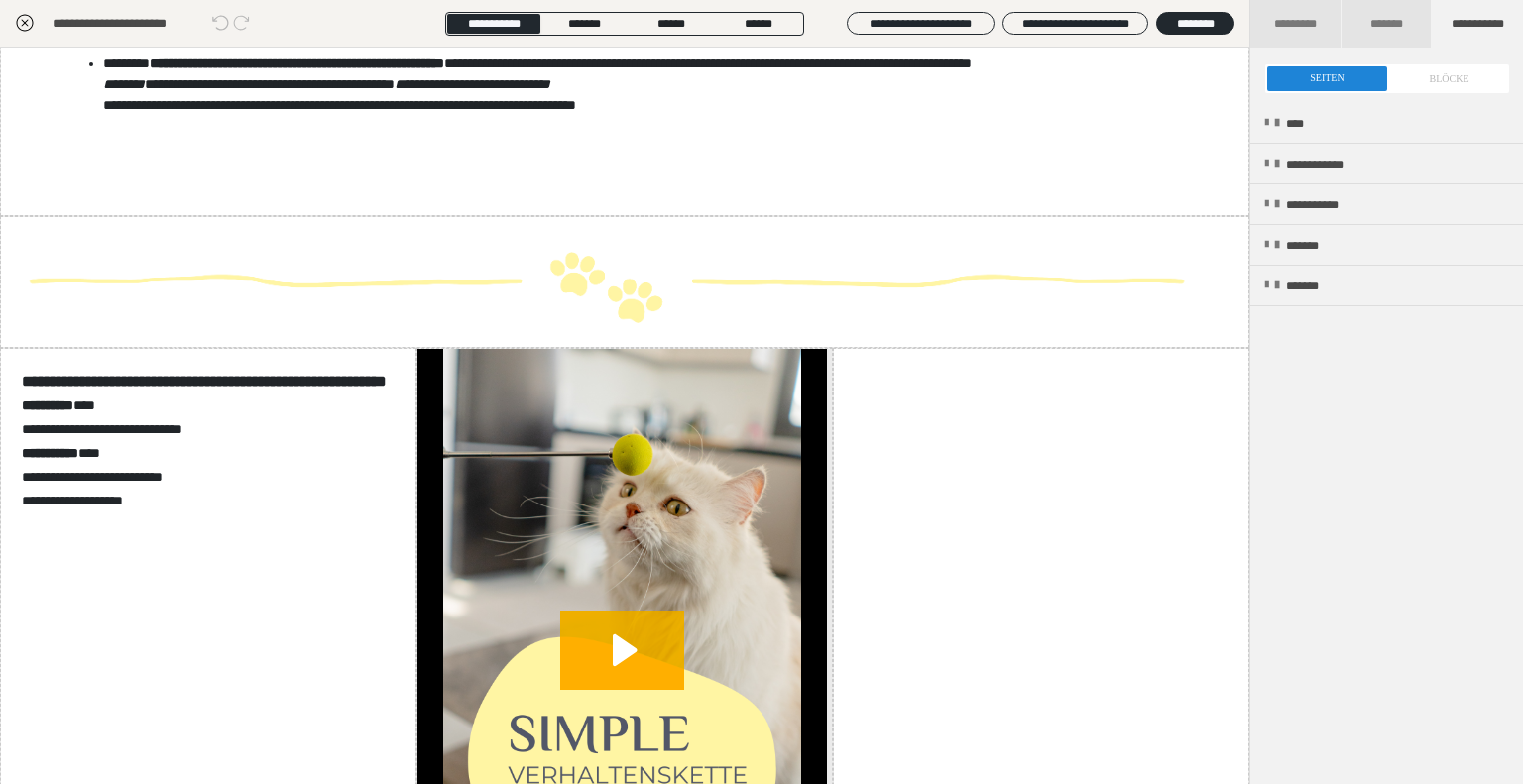 click at bounding box center [1387, 78] 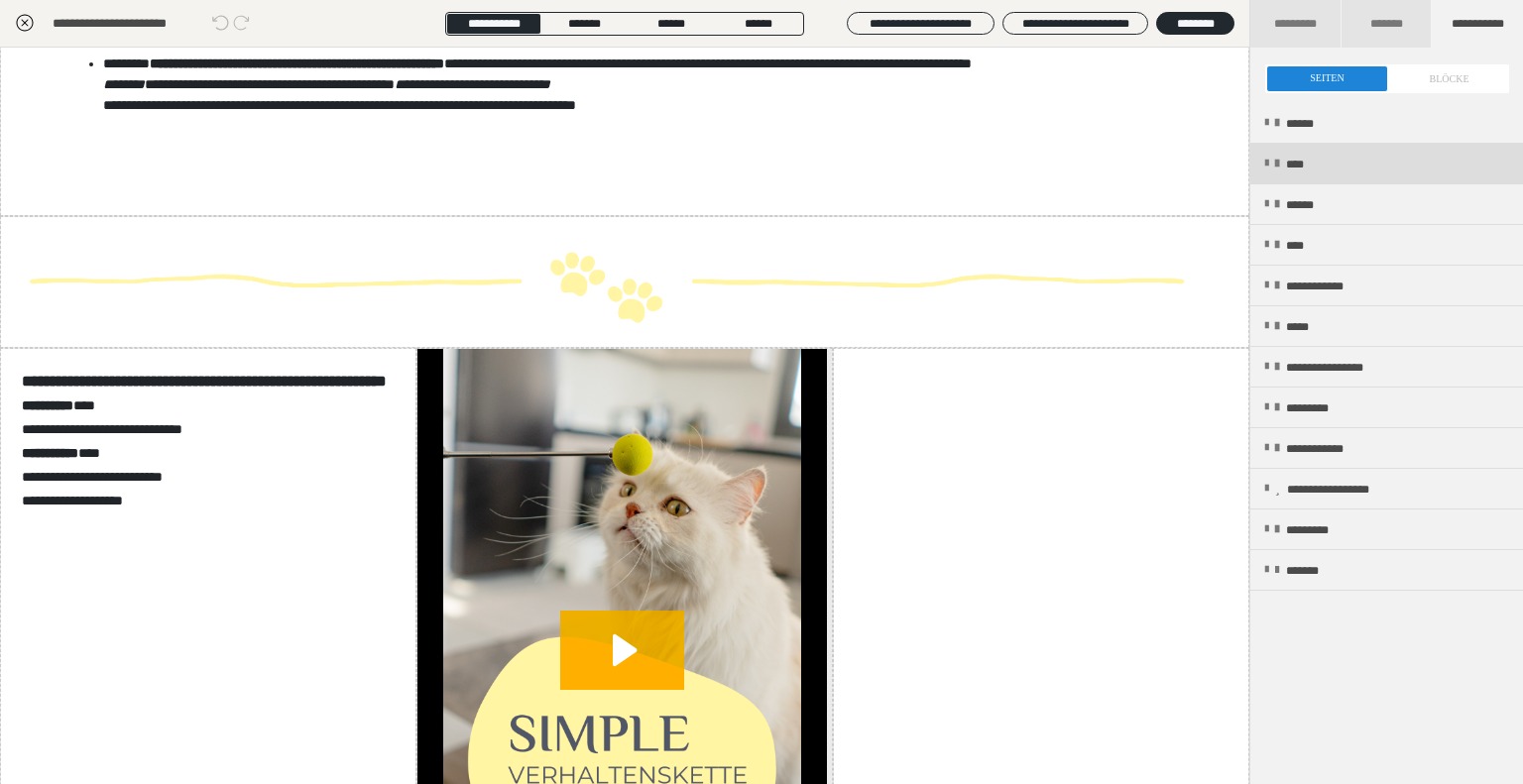 click on "****" at bounding box center [1386, 164] 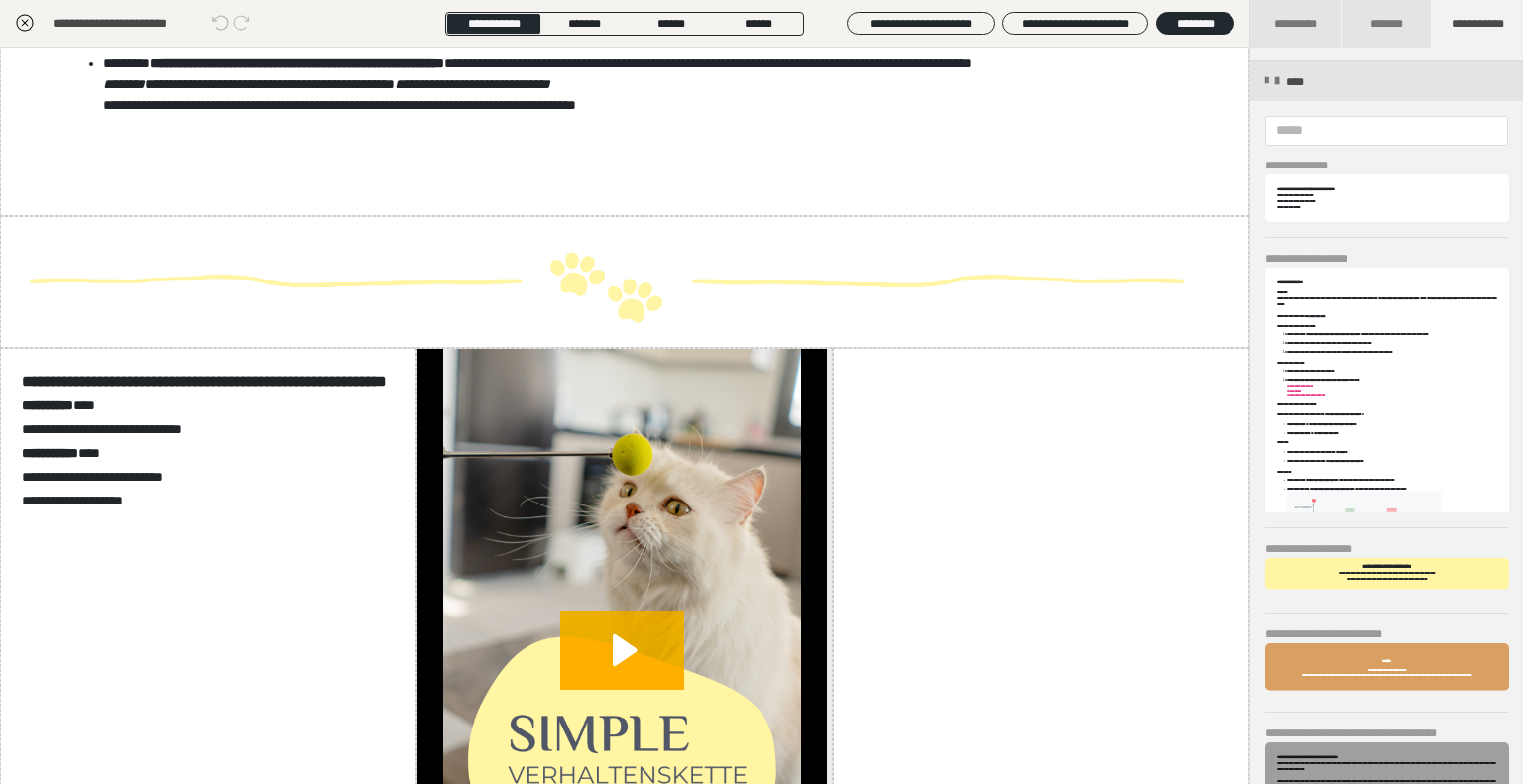 scroll, scrollTop: 297, scrollLeft: 0, axis: vertical 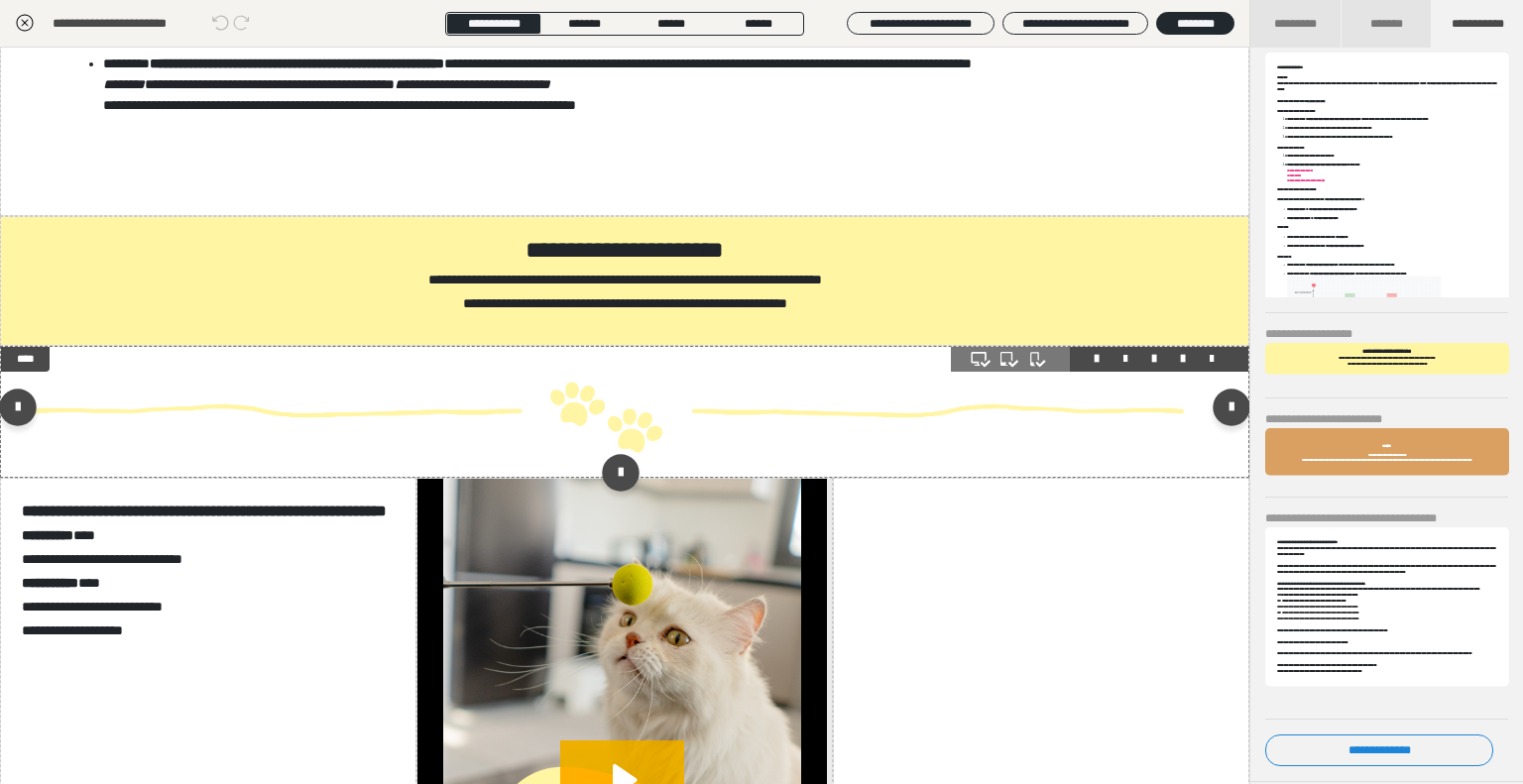 click at bounding box center (625, 411) 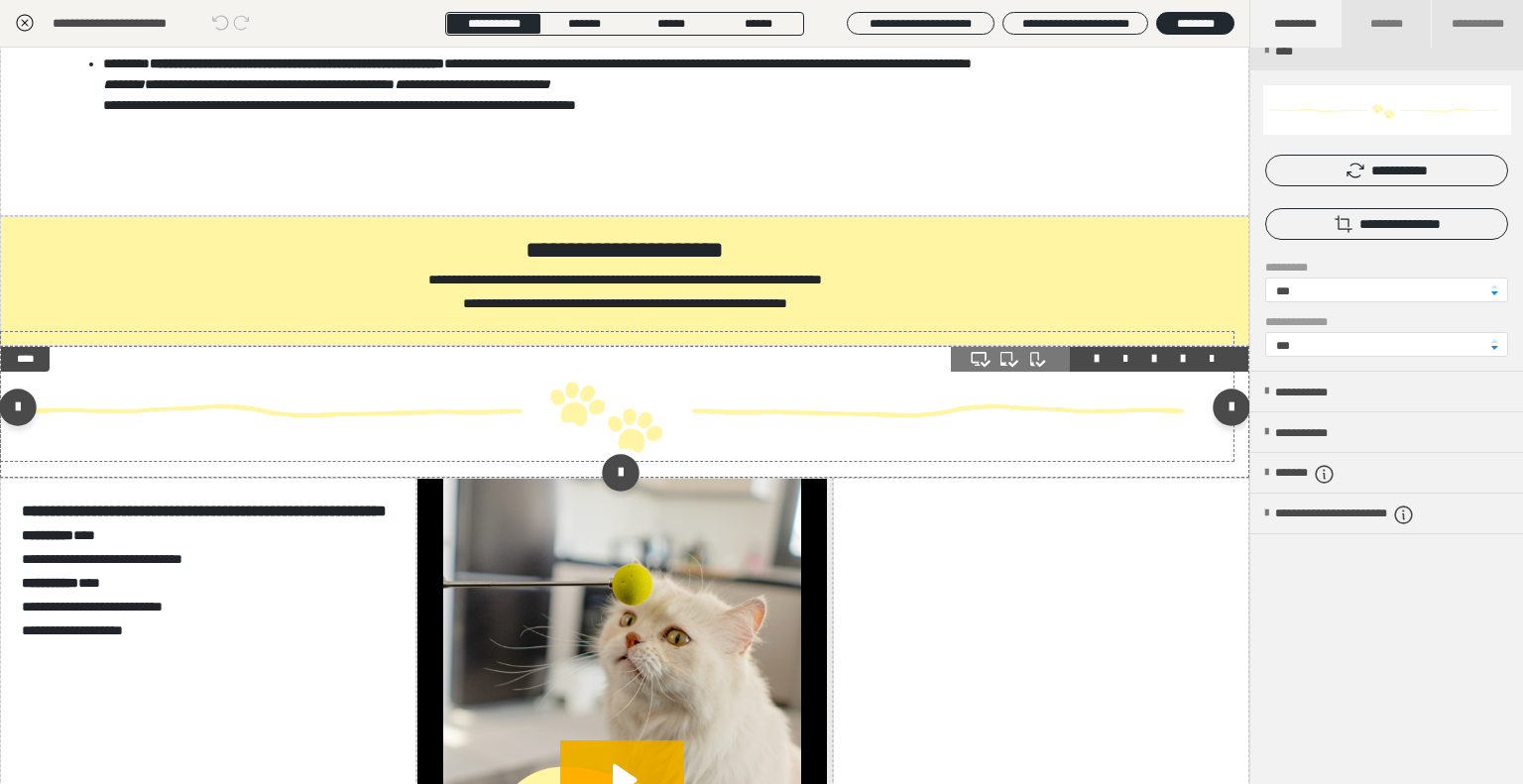 scroll, scrollTop: 0, scrollLeft: 0, axis: both 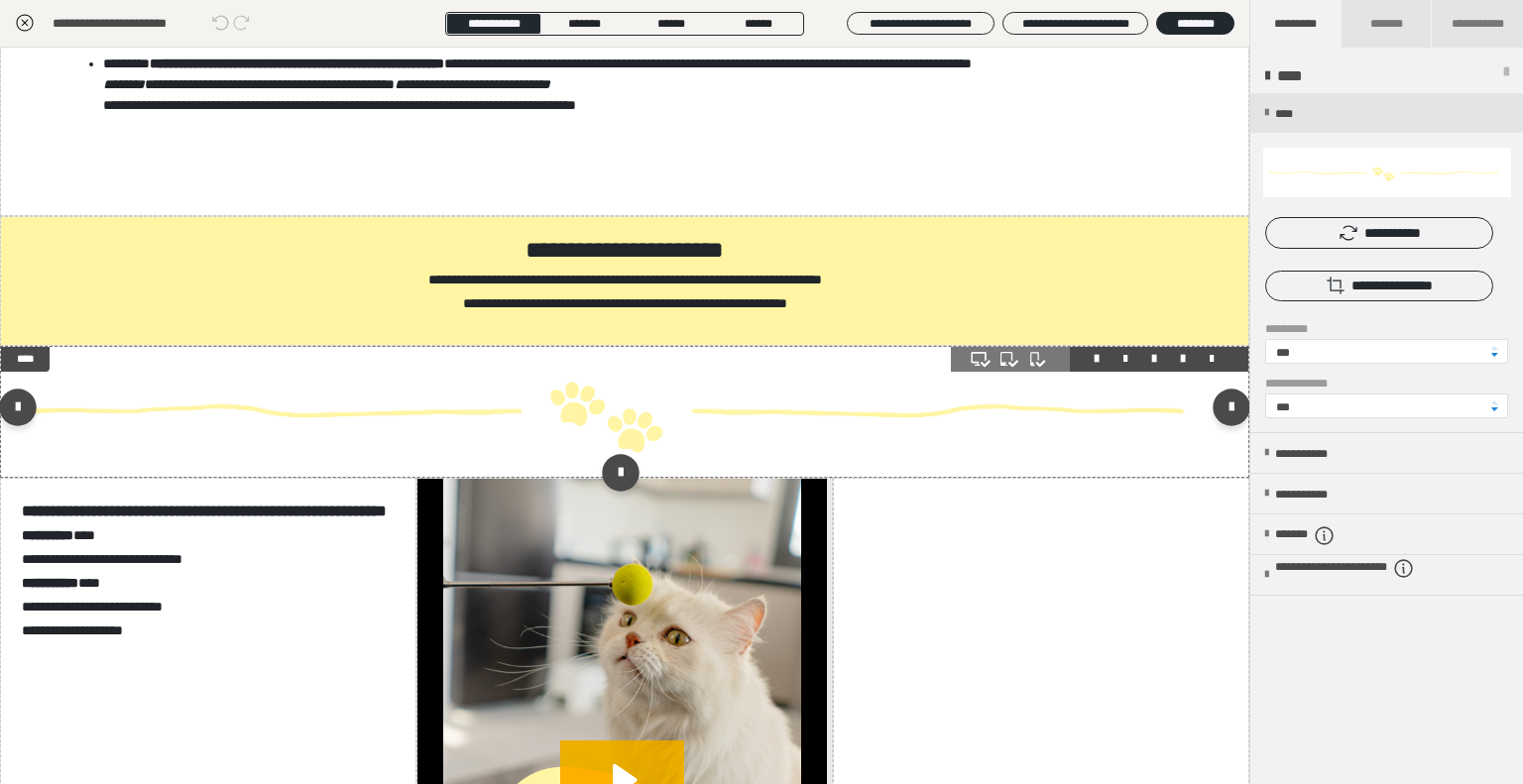 click at bounding box center [1100, 359] 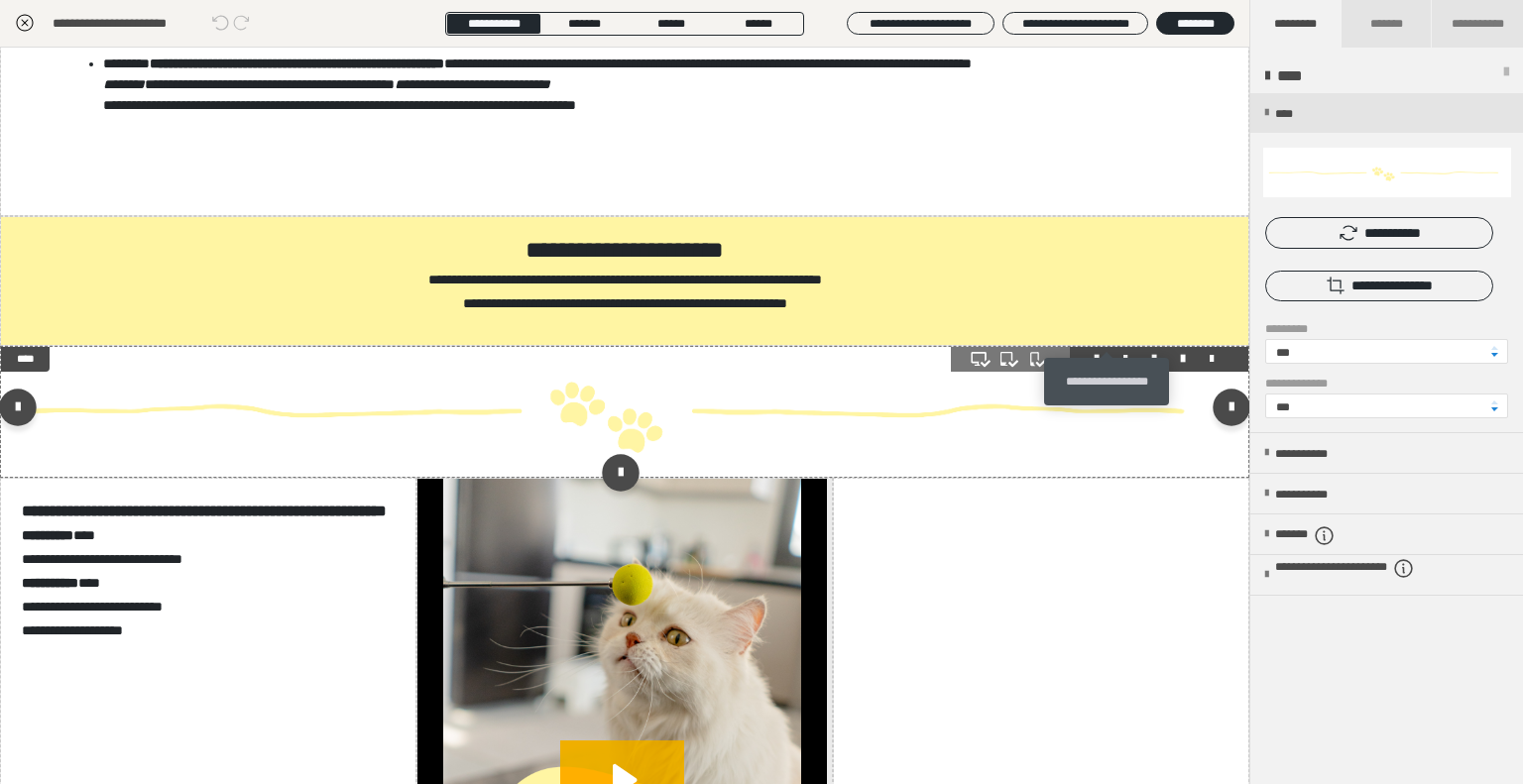 click at bounding box center [1125, 359] 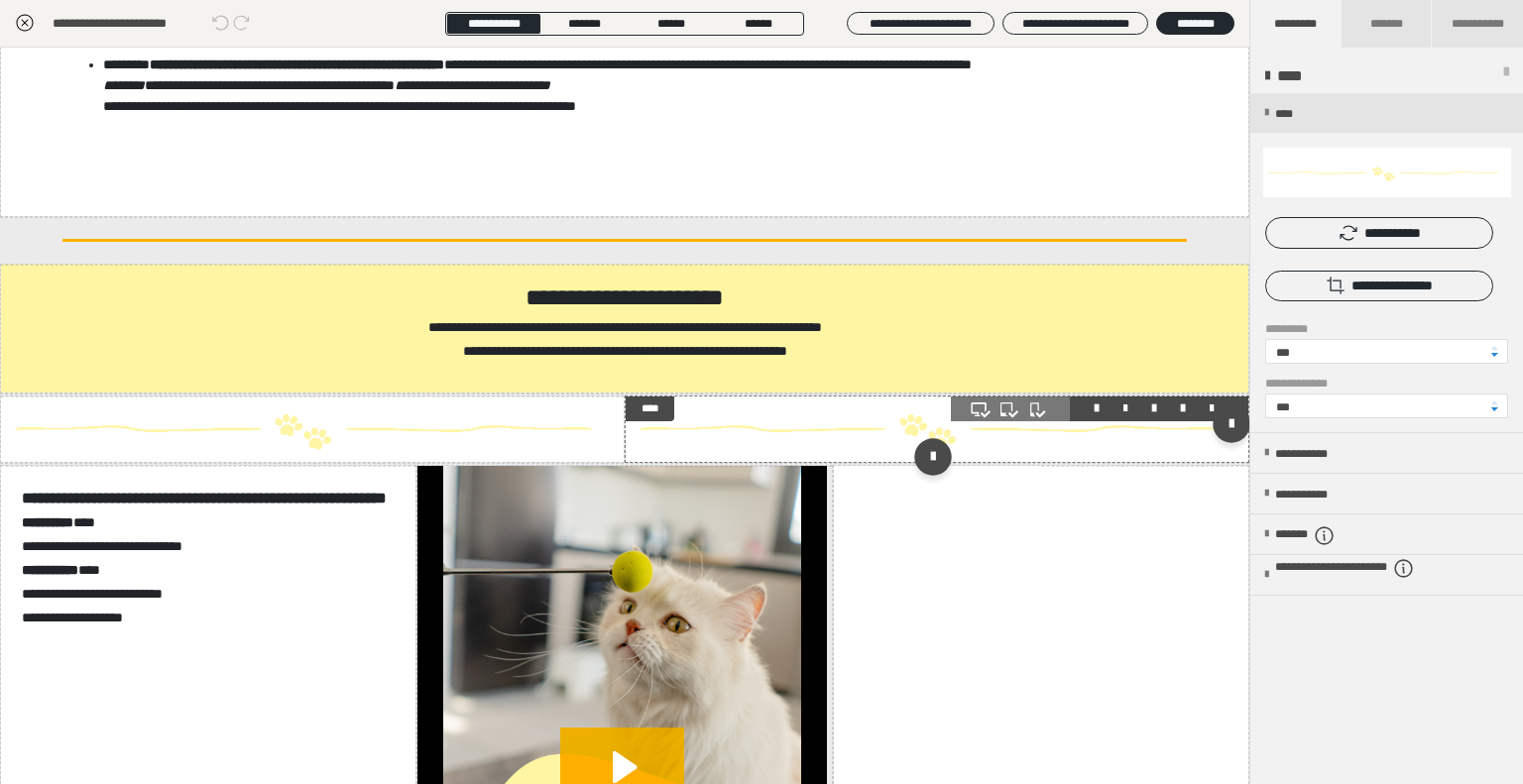 scroll, scrollTop: 1487, scrollLeft: 0, axis: vertical 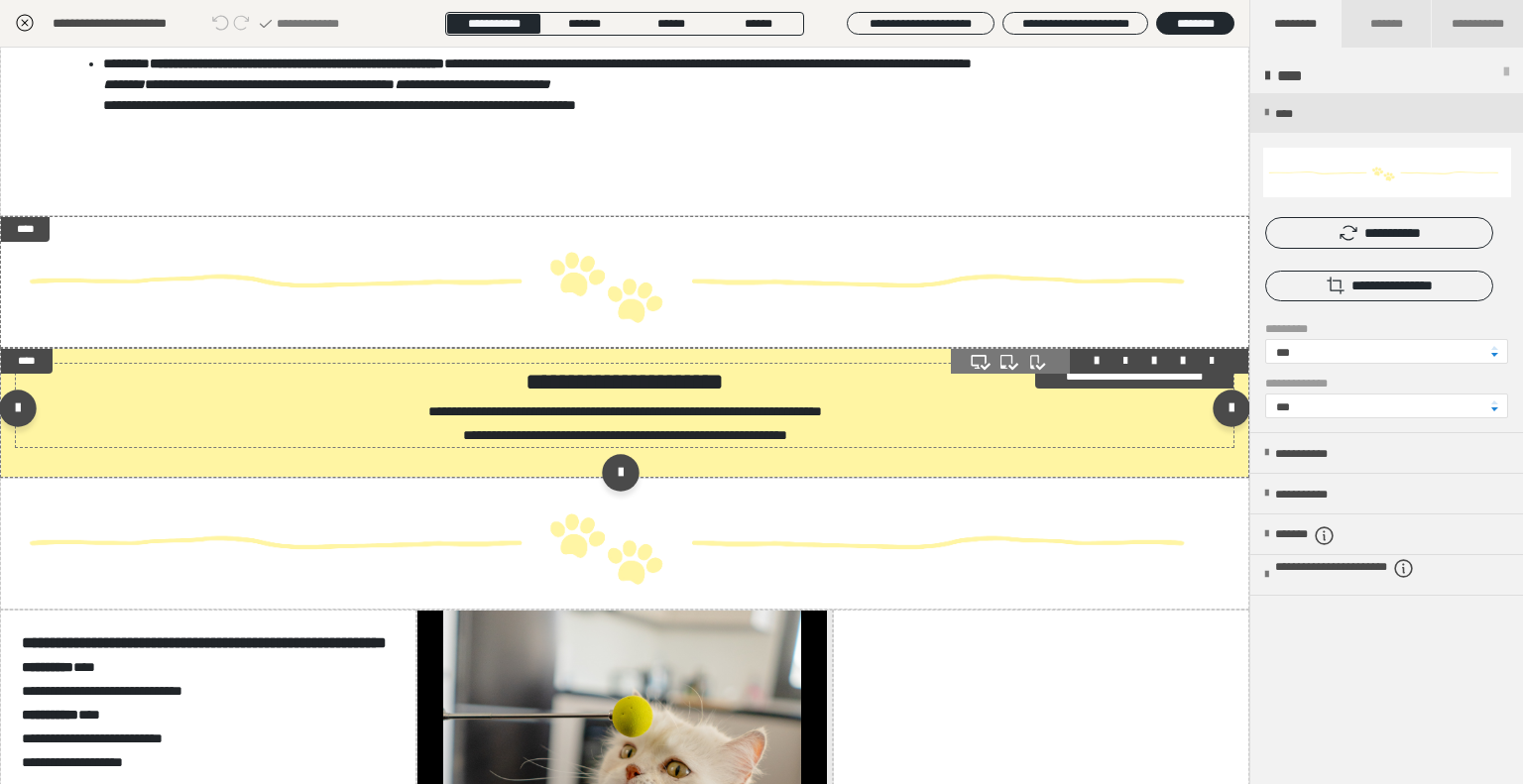 click on "**********" at bounding box center (625, 382) 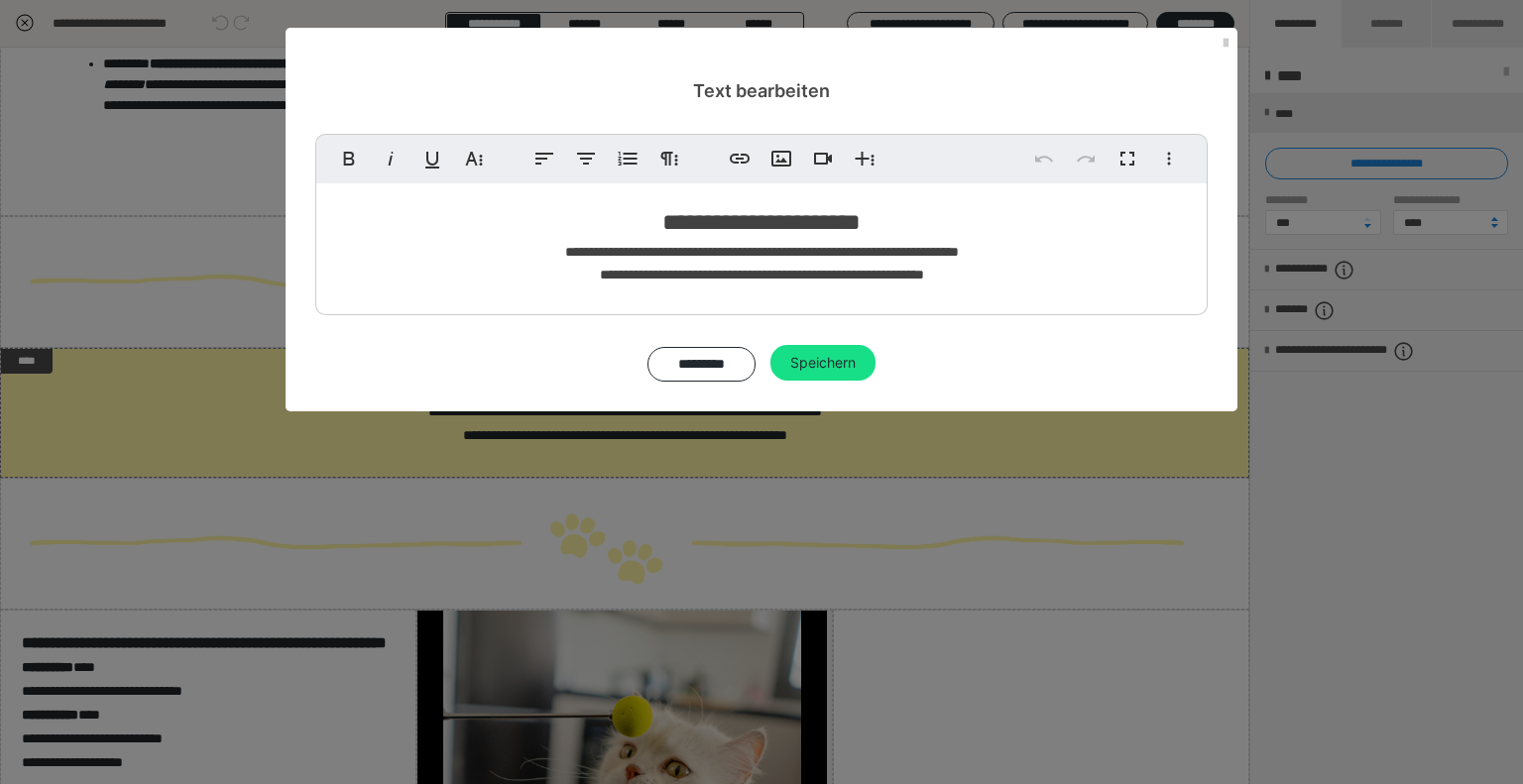 drag, startPoint x: 718, startPoint y: 225, endPoint x: 739, endPoint y: 226, distance: 21.023796 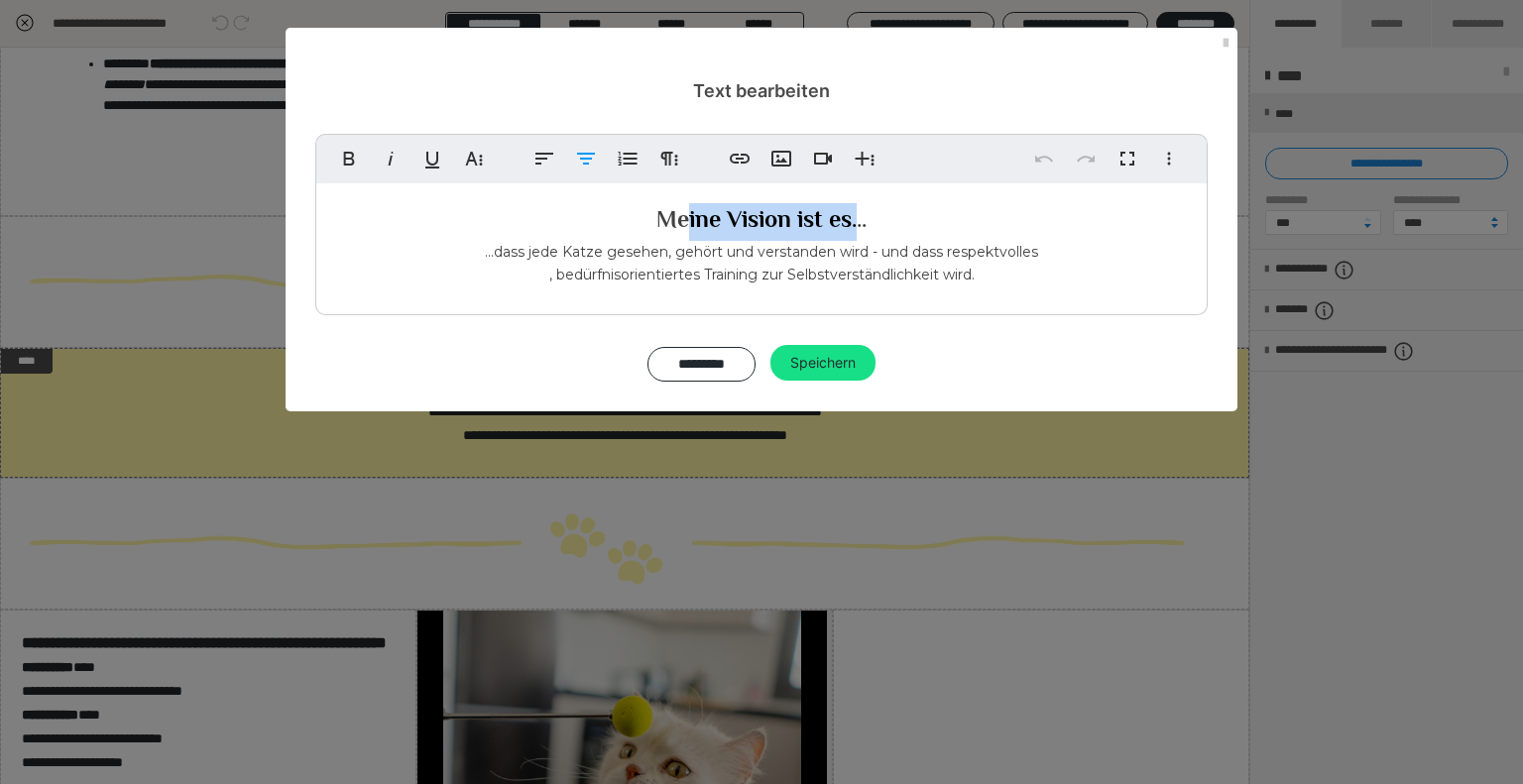 click on "Meine Vision ist es..." at bounding box center (762, 221) 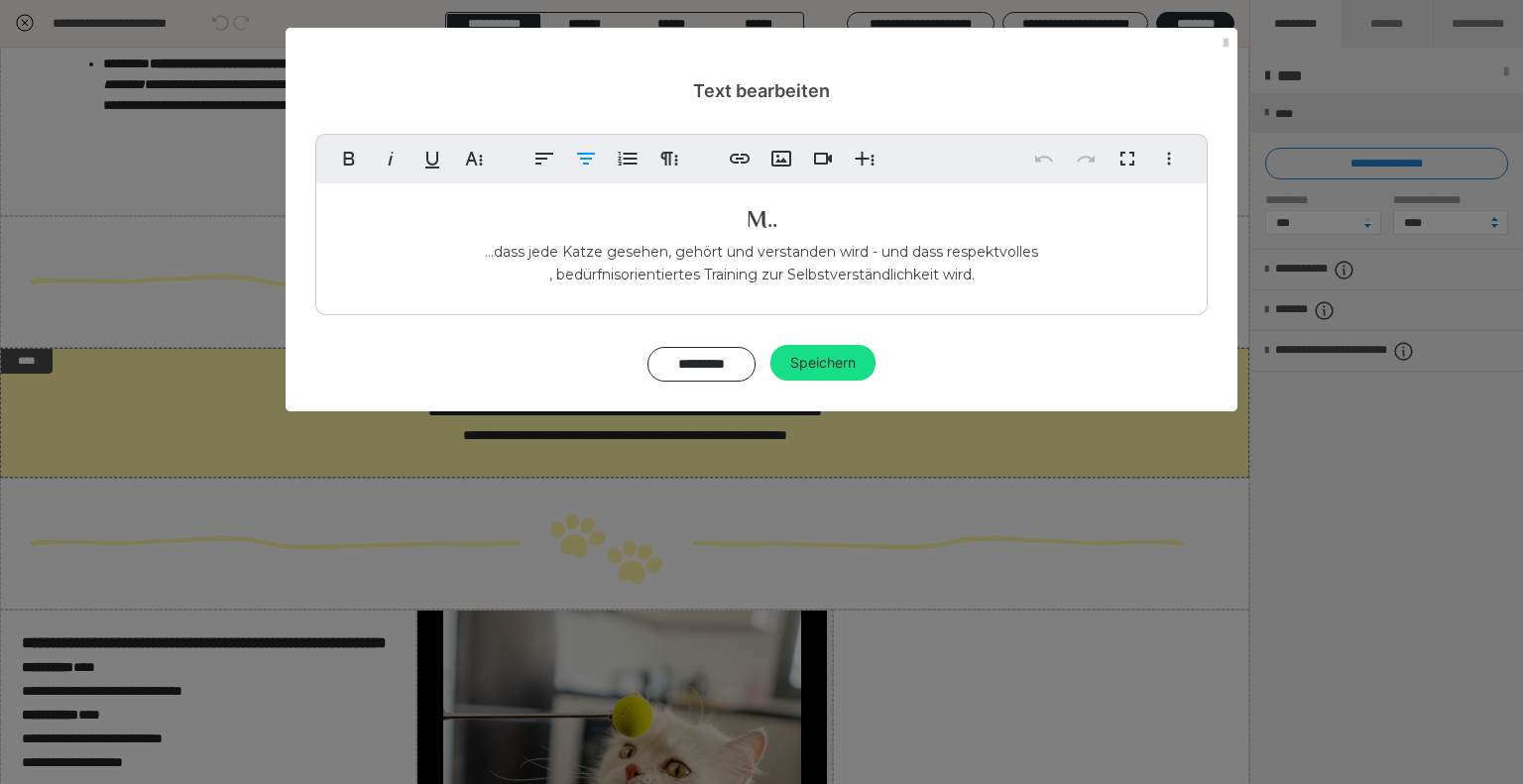 type 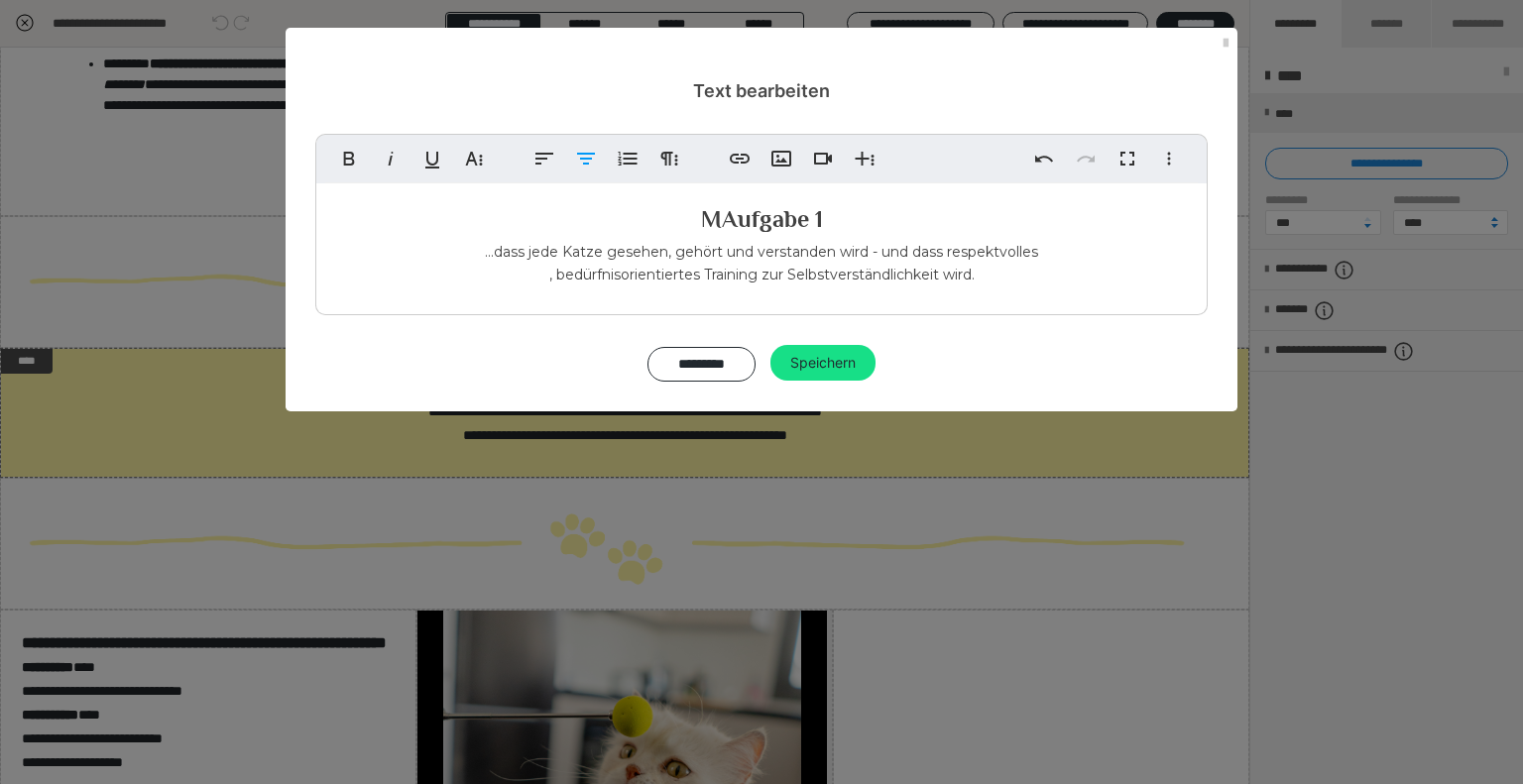 click on "MAufgabe 1" at bounding box center (762, 221) 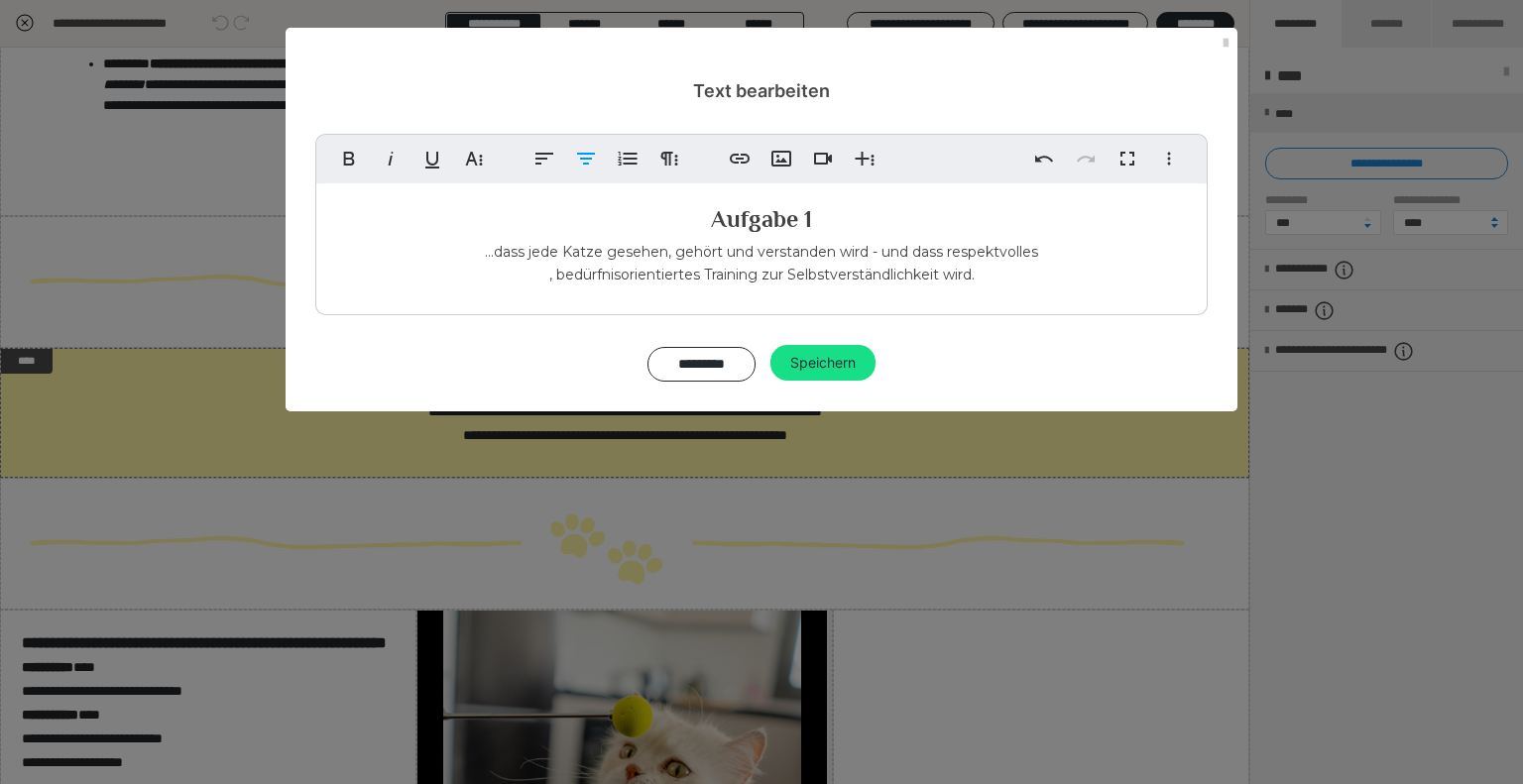 click on "...dass jede Katze gesehen, gehört und verstanden wird - und dass respektvolles , bedürfnisorientiertes Training zur Selbstverständlichkeit wird." at bounding box center [762, 263] 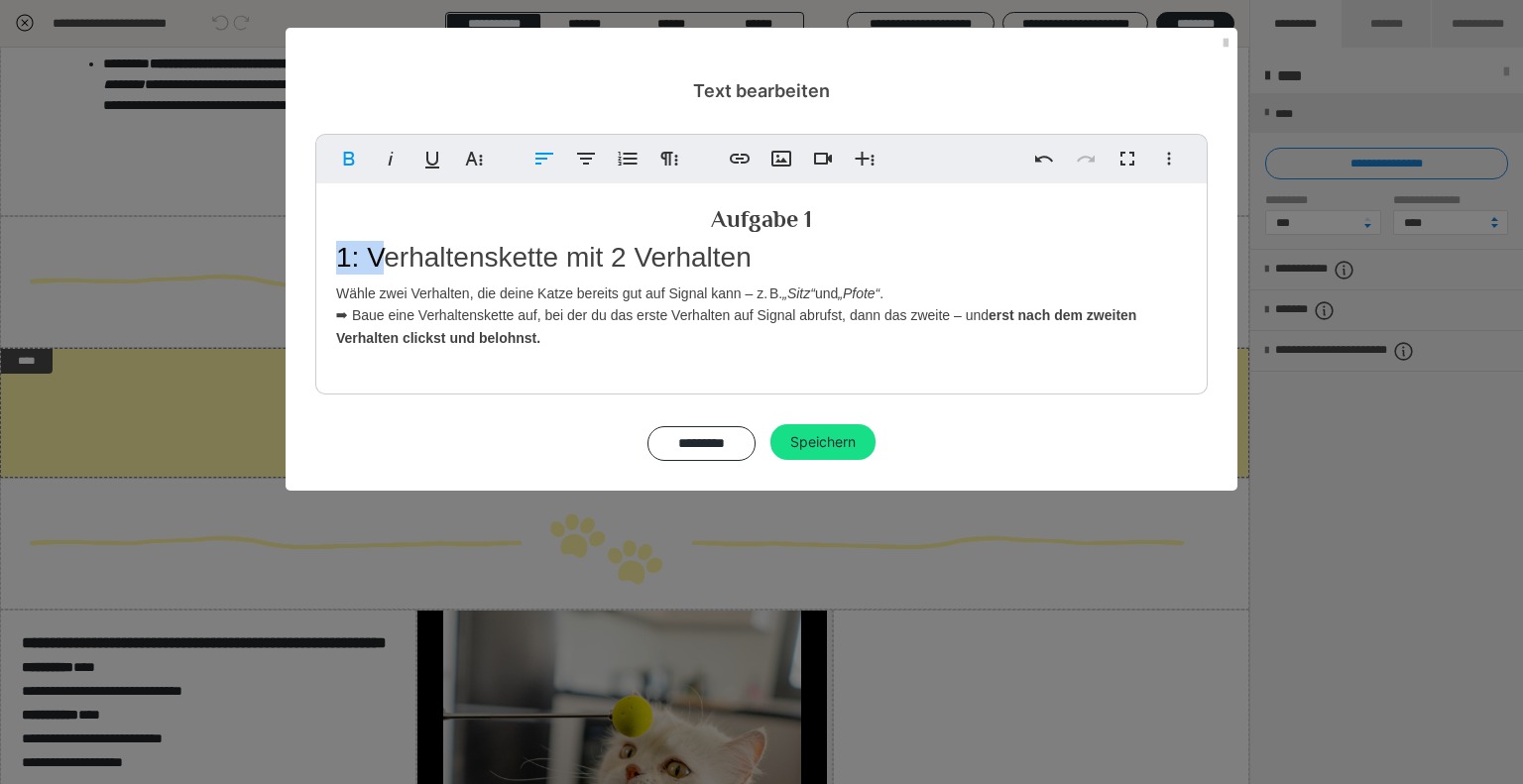 drag, startPoint x: 377, startPoint y: 266, endPoint x: 316, endPoint y: 266, distance: 61 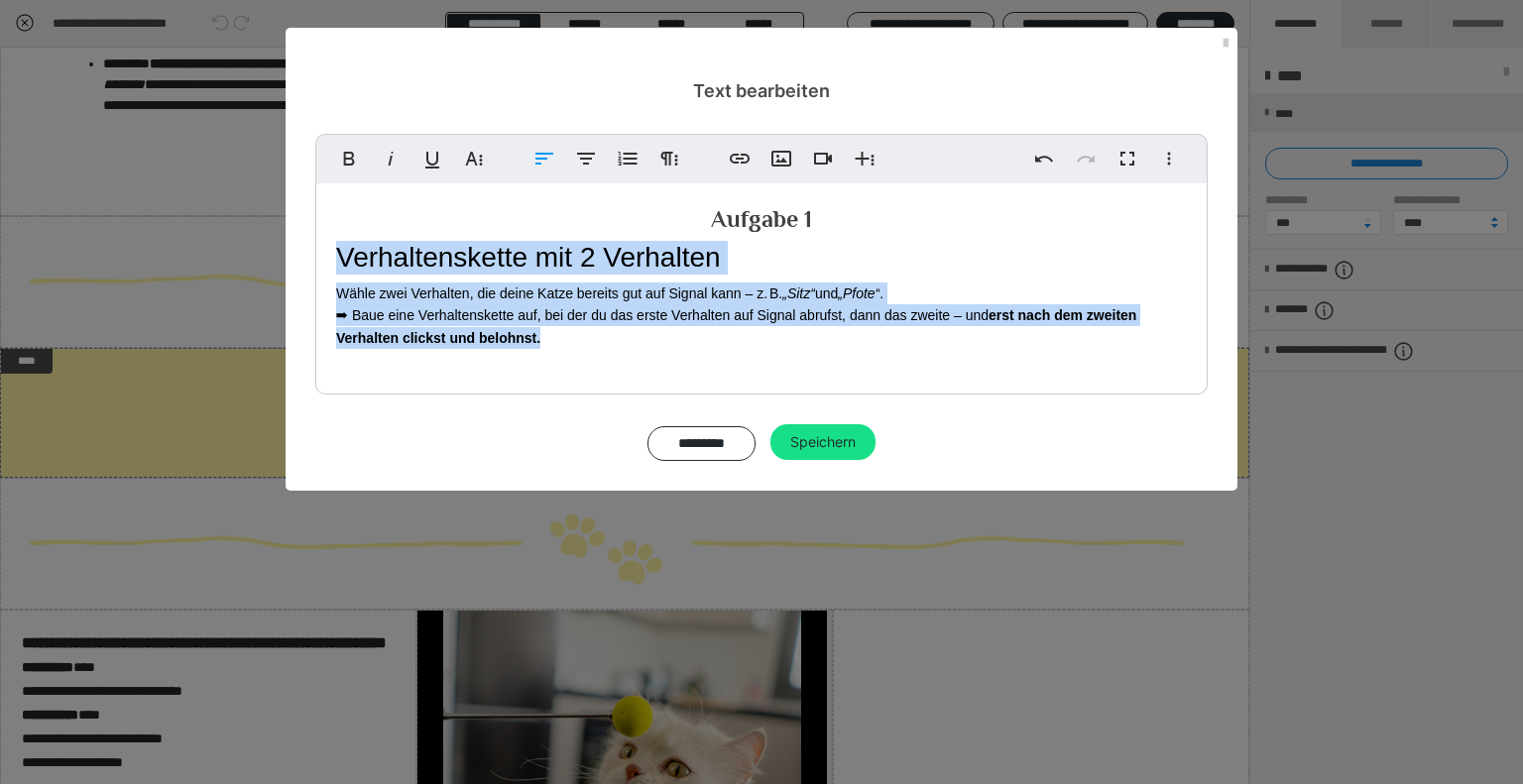 drag, startPoint x: 575, startPoint y: 353, endPoint x: 319, endPoint y: 254, distance: 274.476 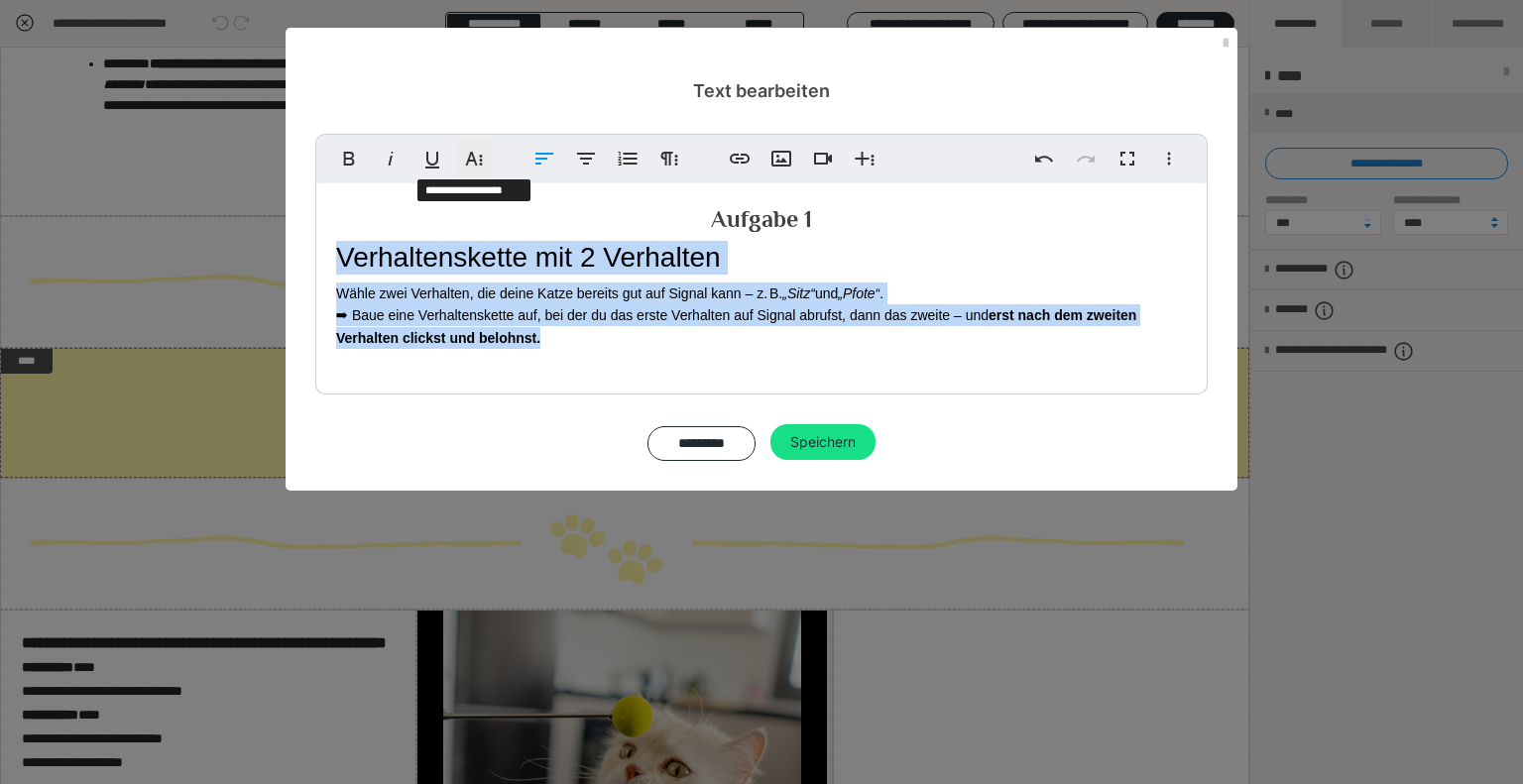 click 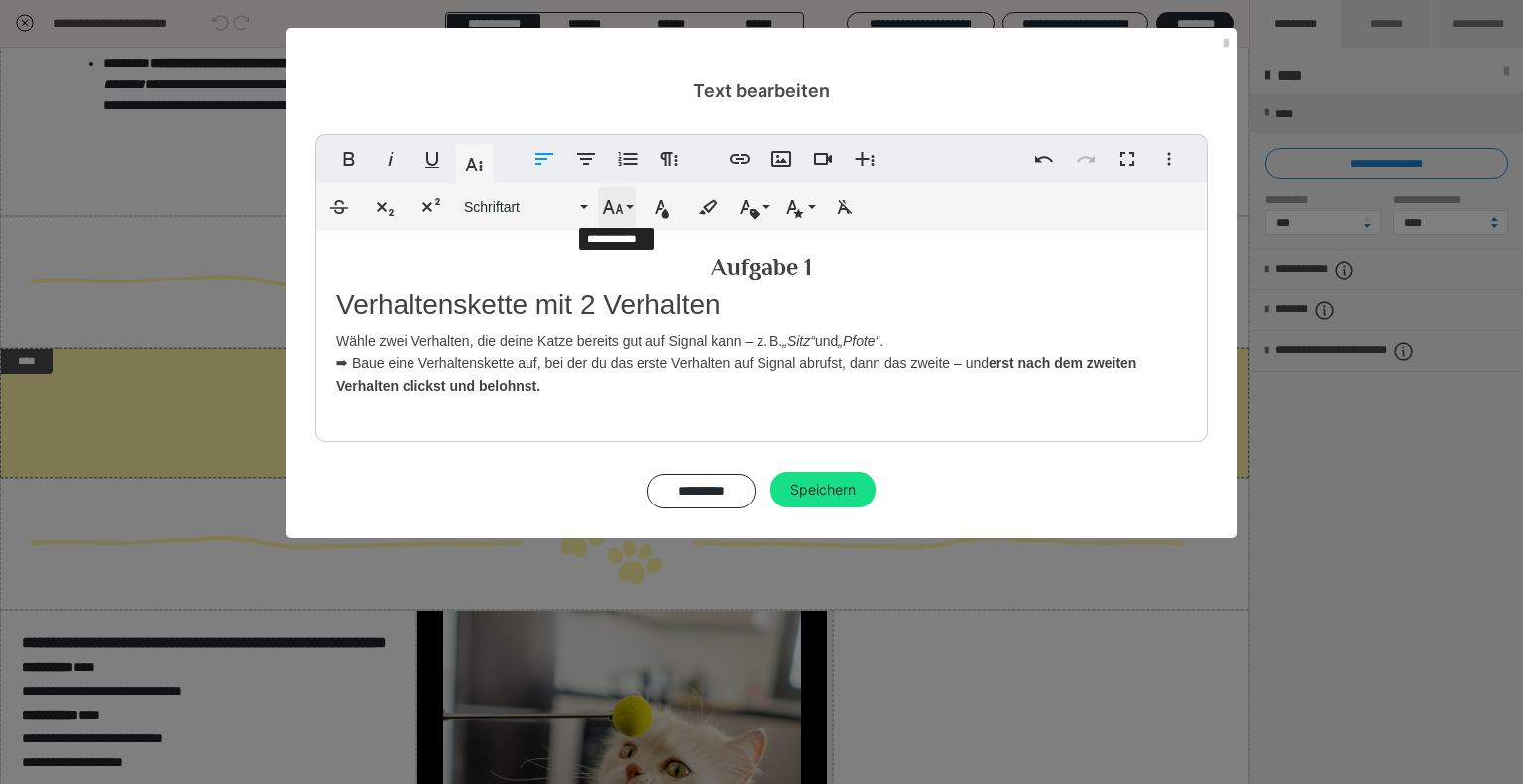 click 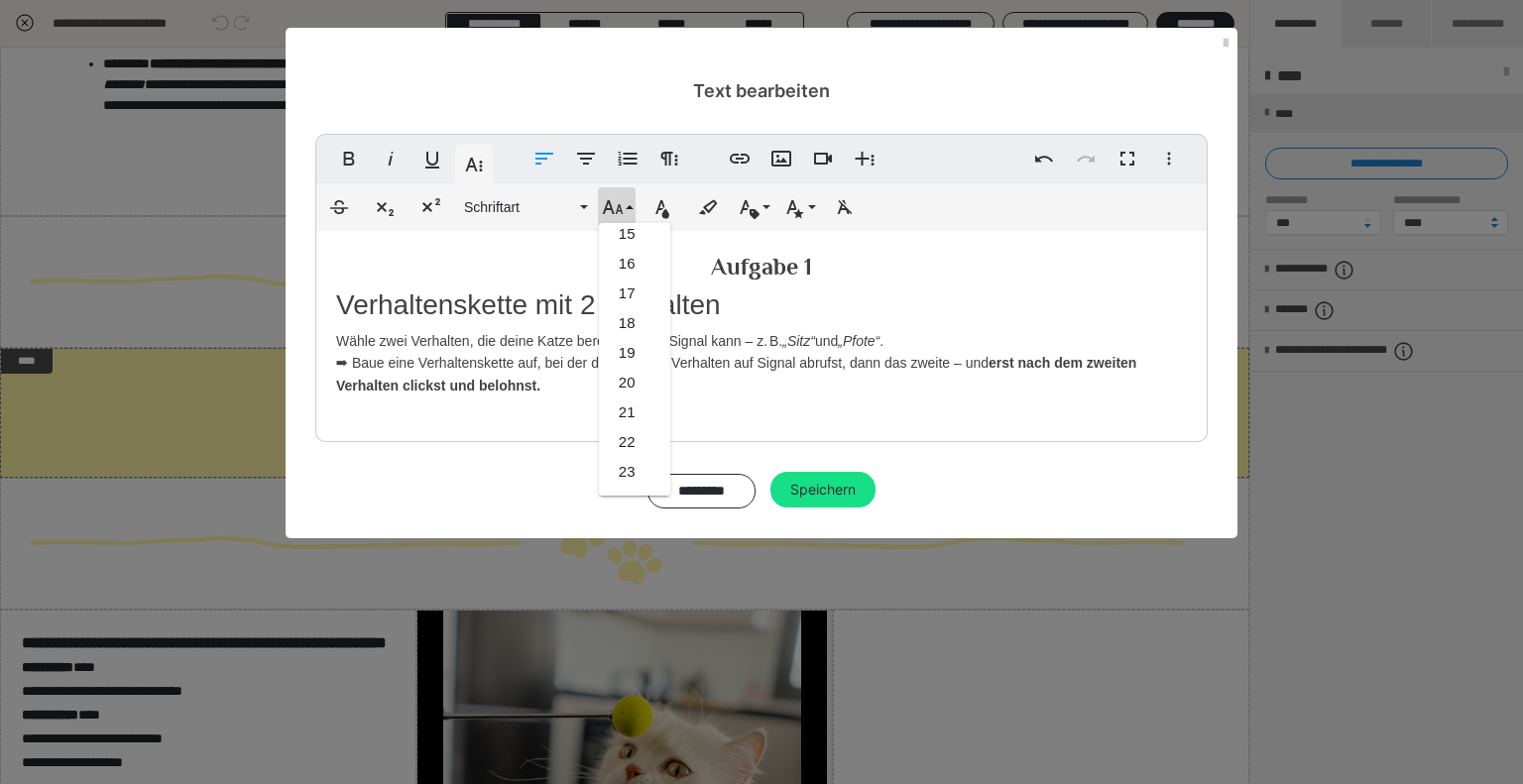 scroll, scrollTop: 329, scrollLeft: 0, axis: vertical 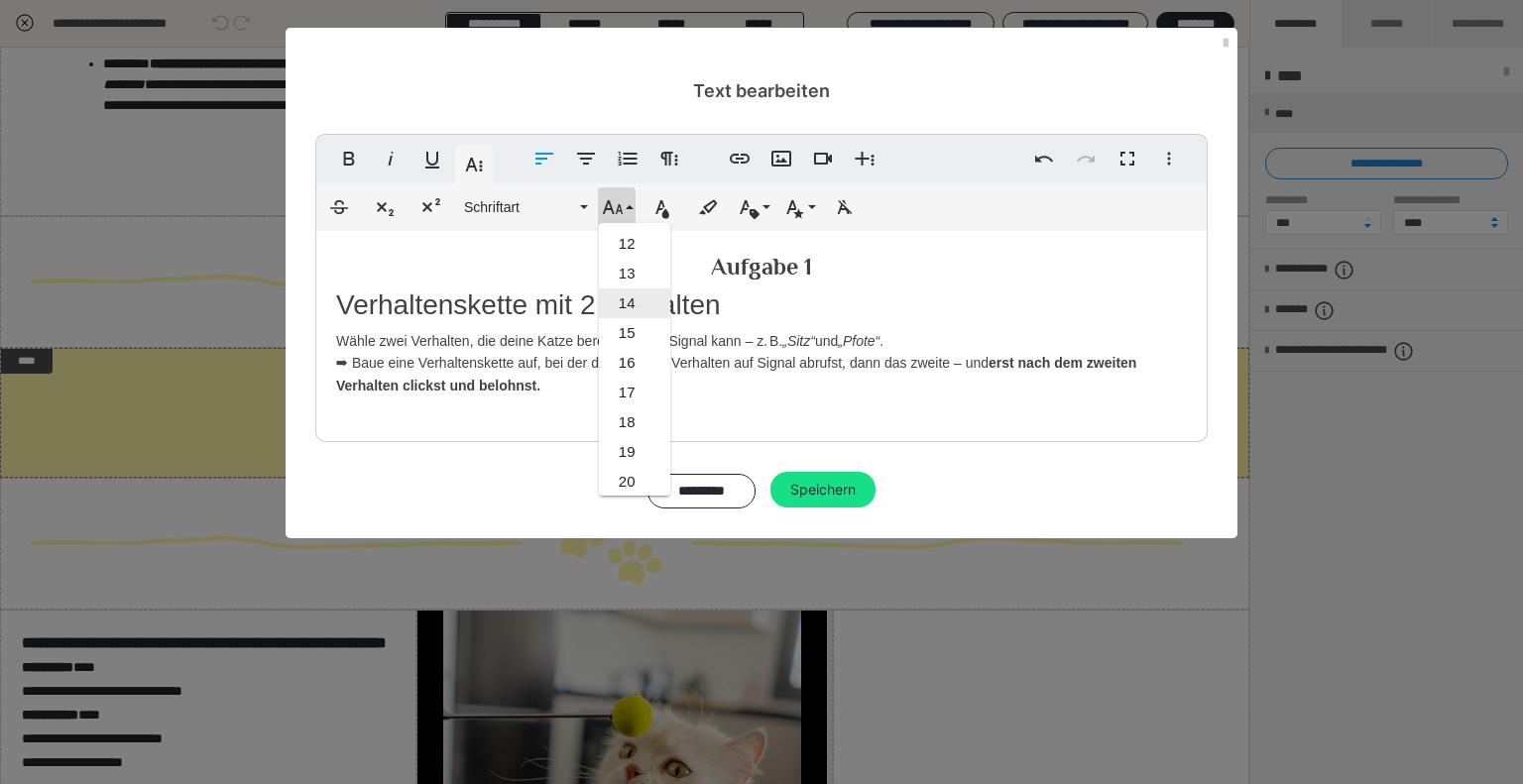 click on "14" at bounding box center [635, 303] 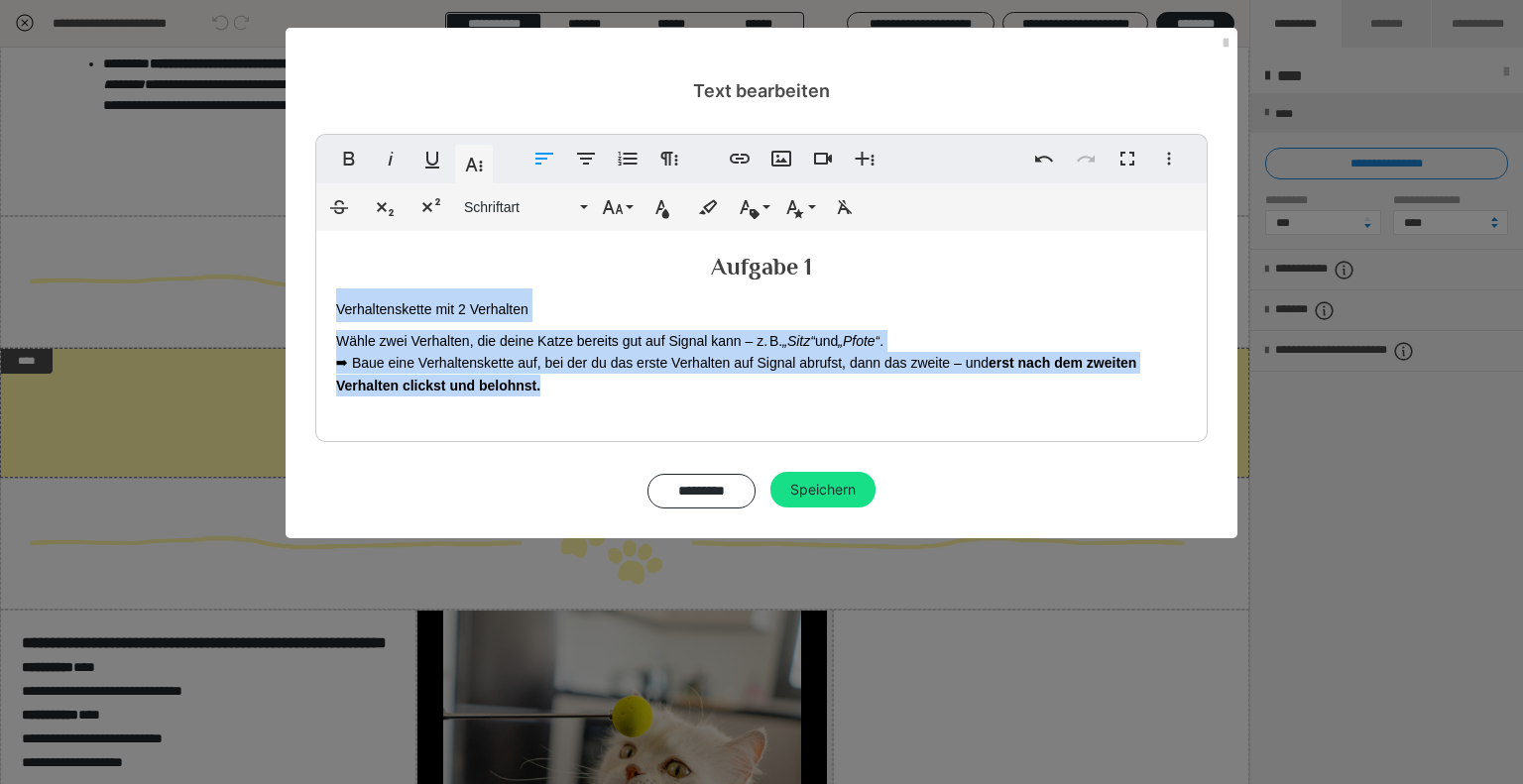 click on "Wähle zwei Verhalten, die deine Katze bereits gut auf Signal kann – z. B.  „Sitz“  und  „Pfote“ . ➡ Baue eine Verhaltenskette auf, bei der du das erste Verhalten auf Signal abrufst, dann das zweite – und  erst nach dem zweiten Verhalten clickst und belohnst." at bounding box center (762, 363) 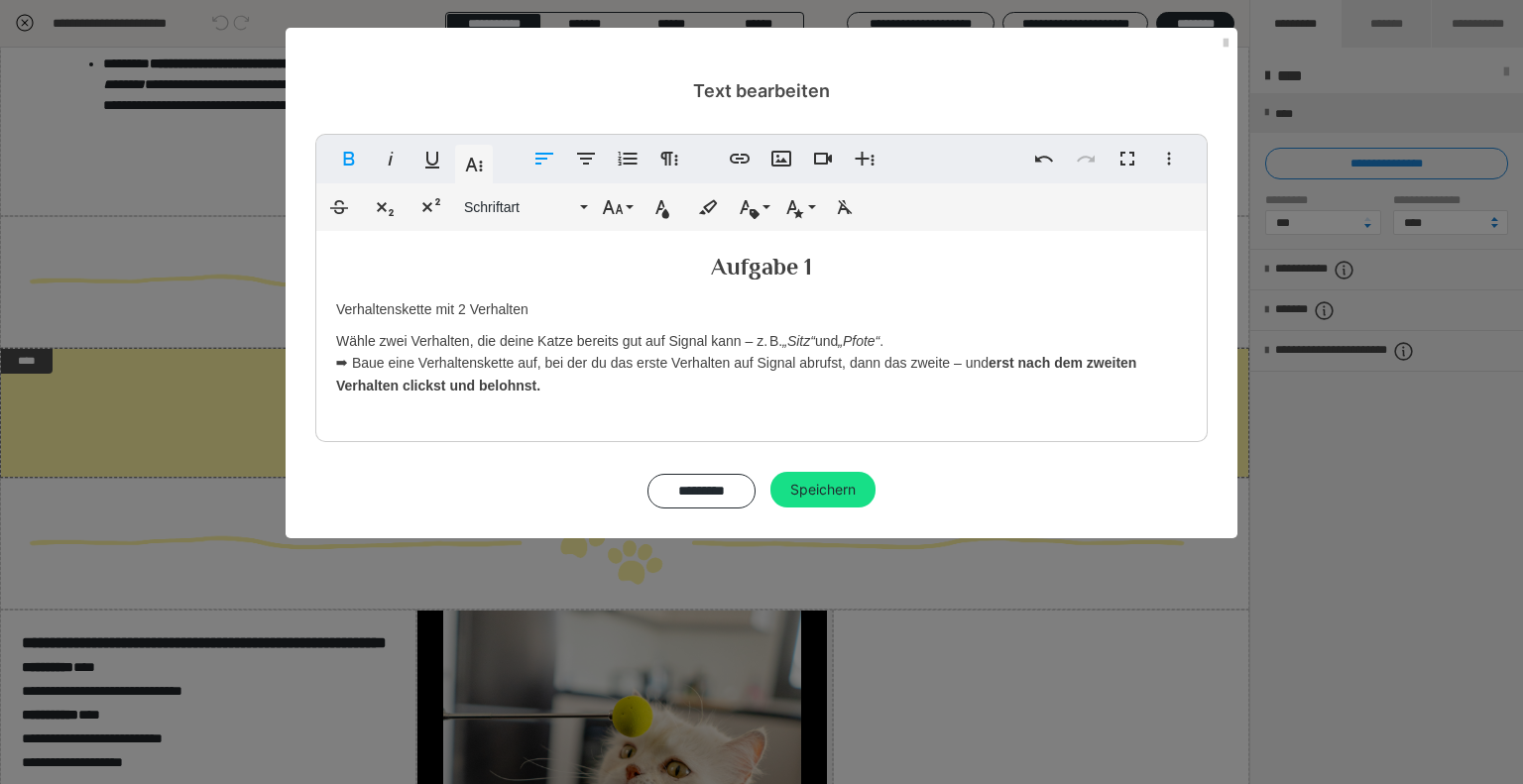 click on "Aufgabe 1" at bounding box center [762, 270] 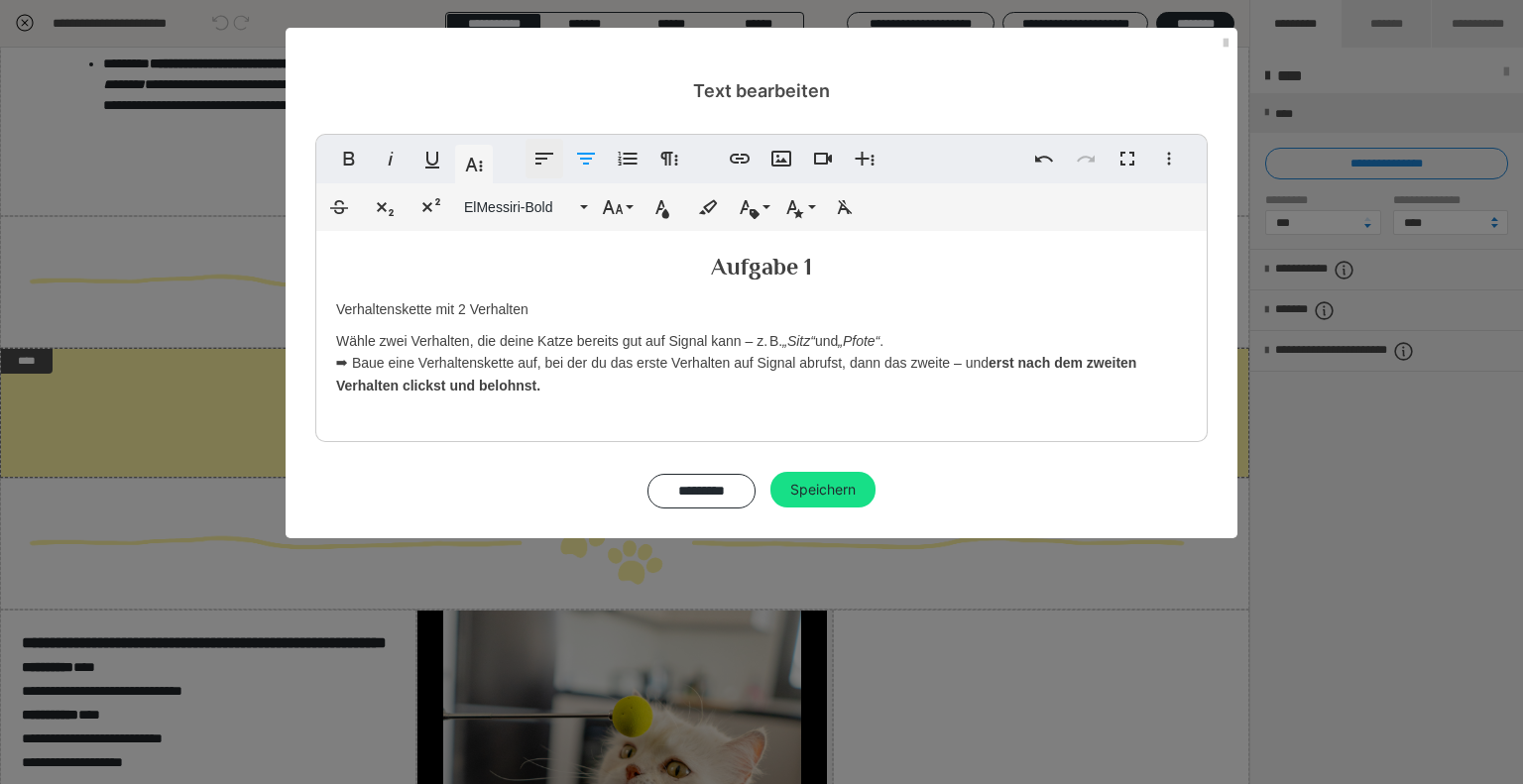 click 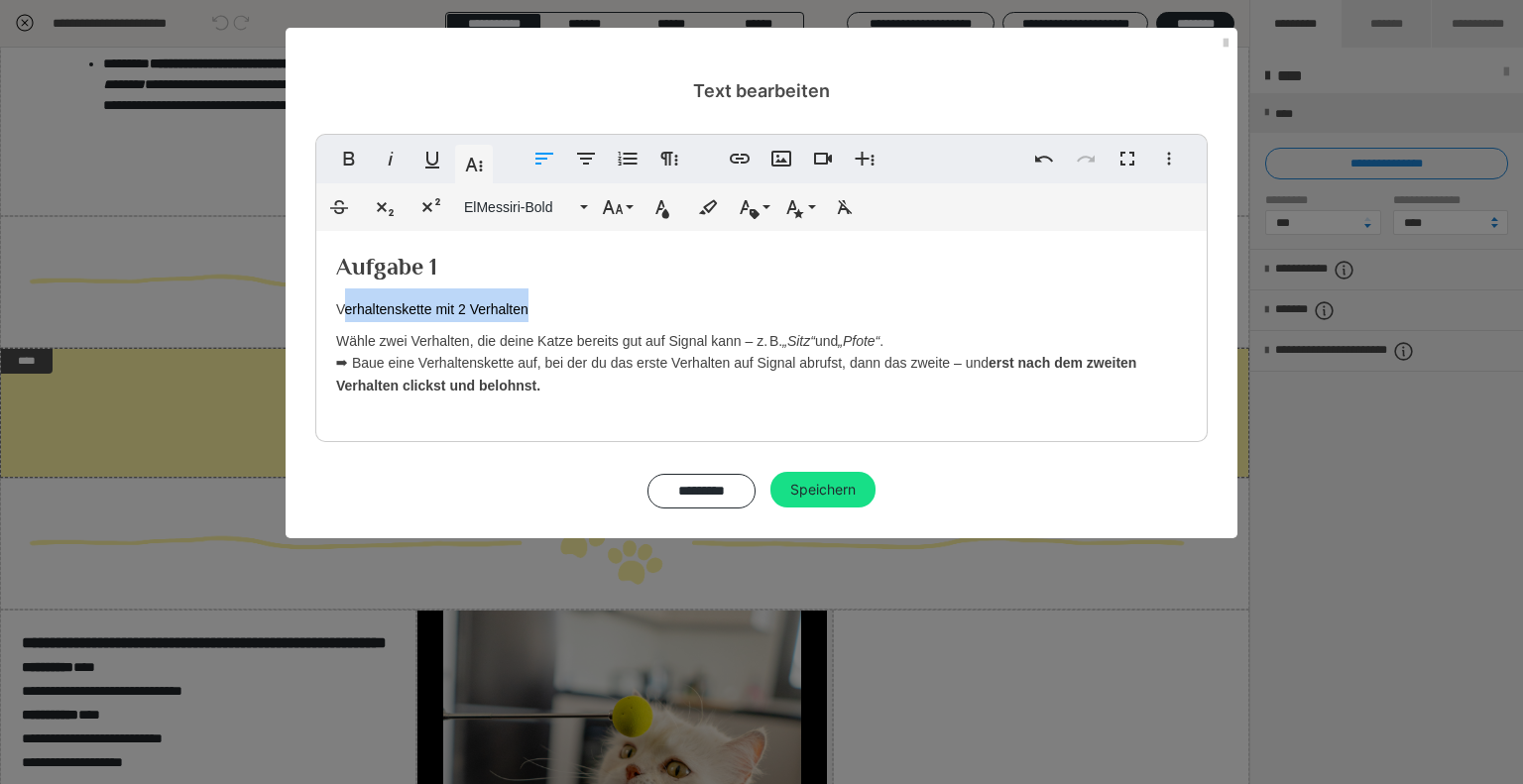 drag, startPoint x: 465, startPoint y: 314, endPoint x: 340, endPoint y: 318, distance: 125.06398 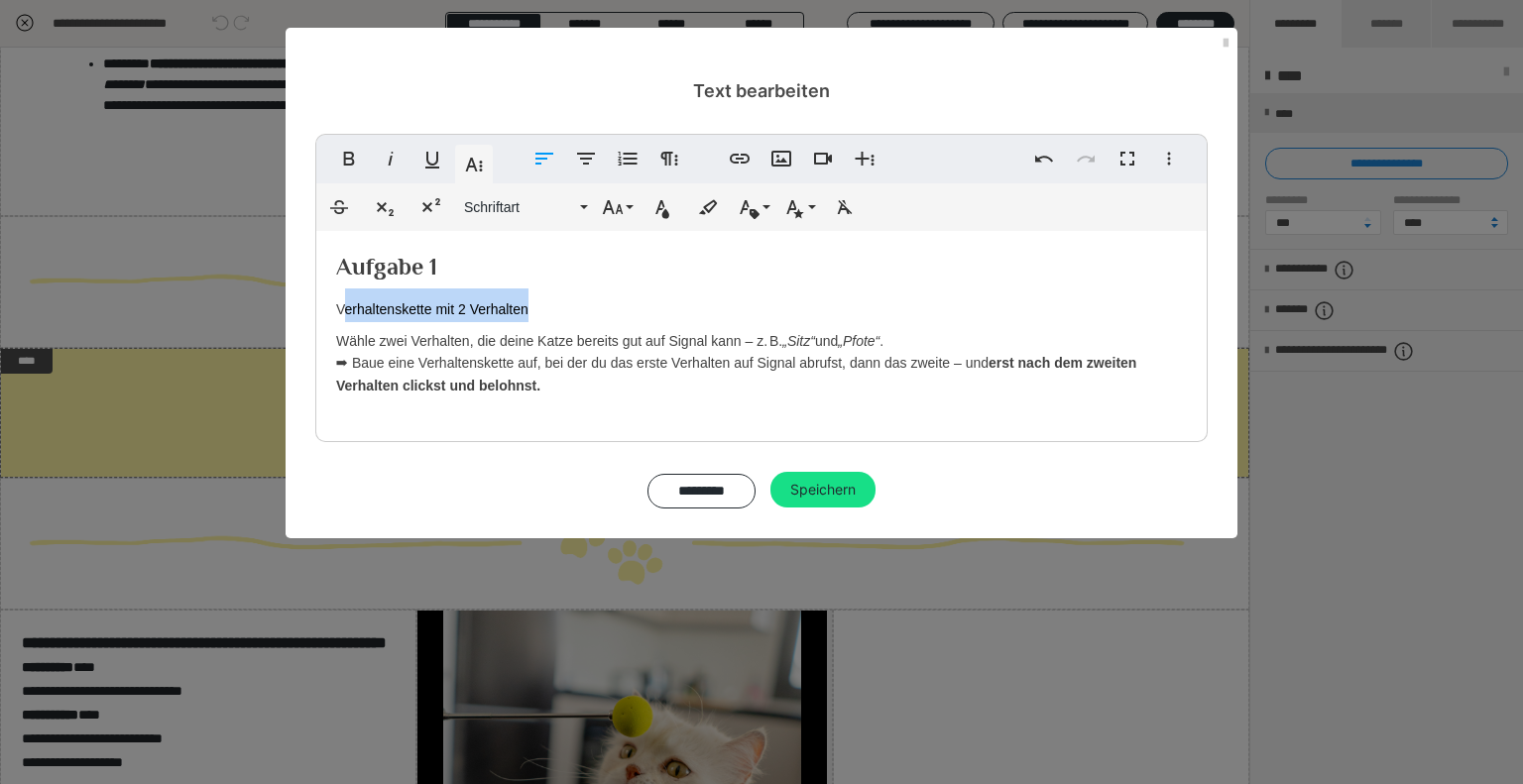 click on "Verhaltenskette mit 2 Verhalten" at bounding box center (432, 309) 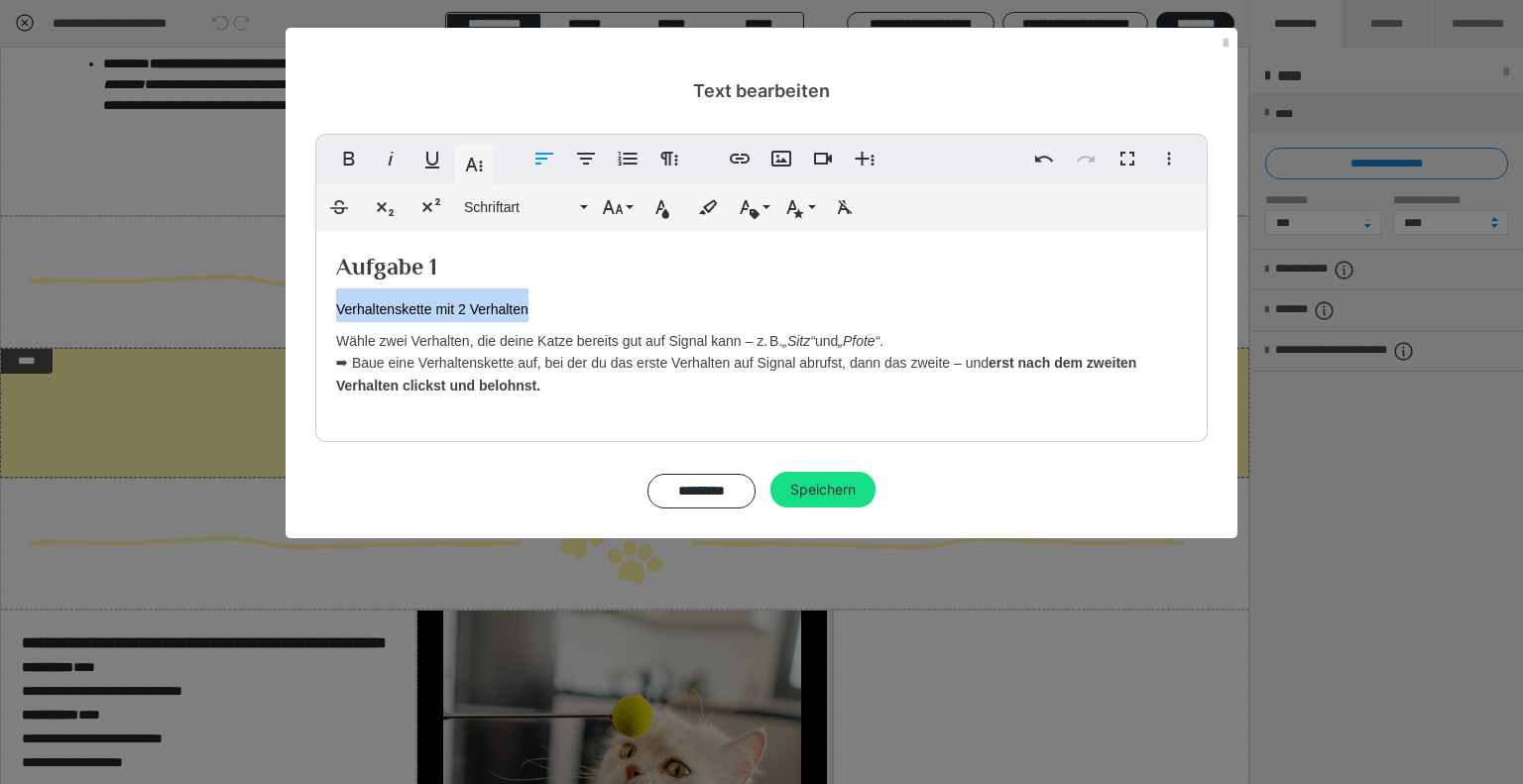 drag, startPoint x: 563, startPoint y: 312, endPoint x: 332, endPoint y: 316, distance: 231.03463 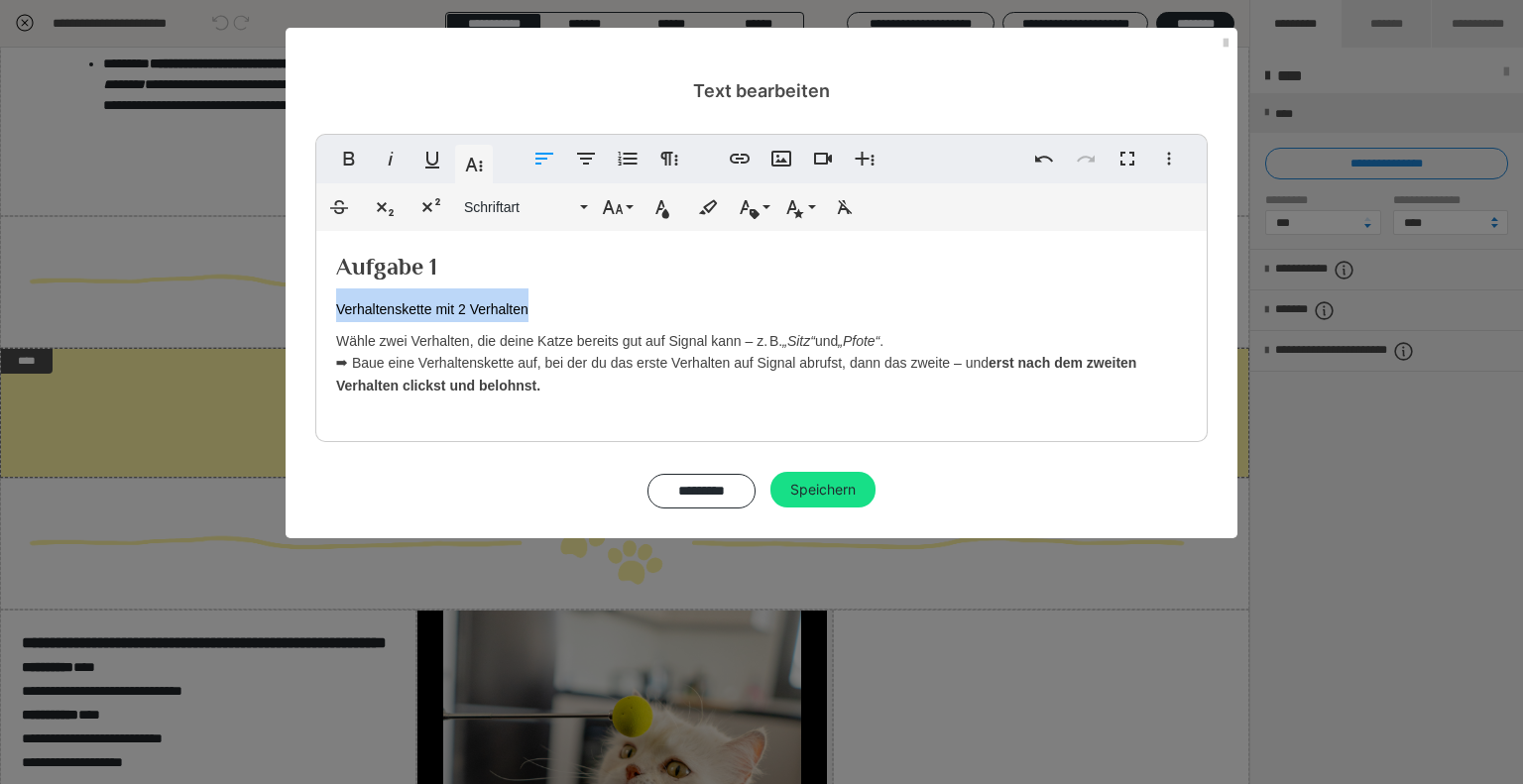 click 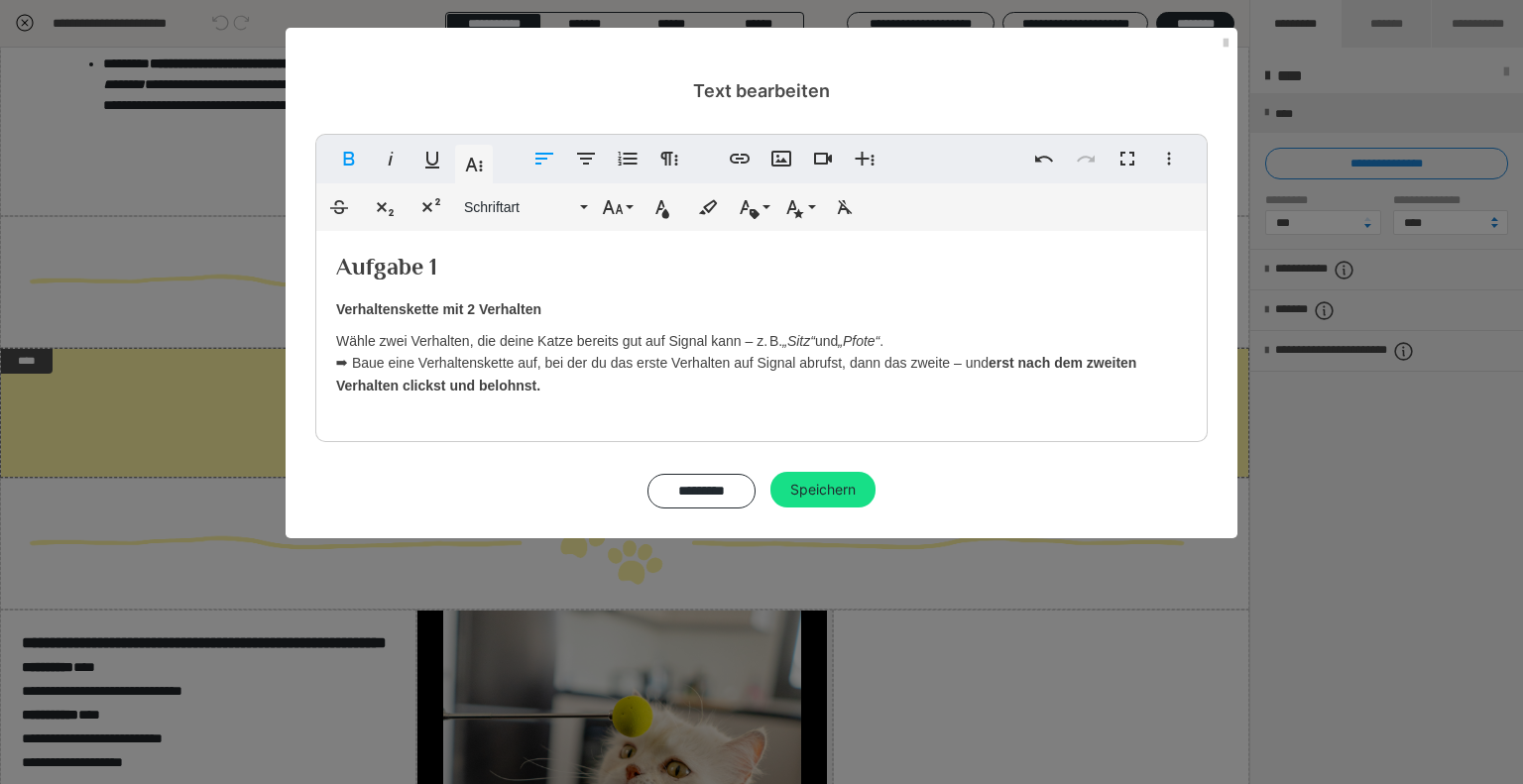 click on "erst nach dem zweiten Verhalten clickst und belohnst." at bounding box center [736, 374] 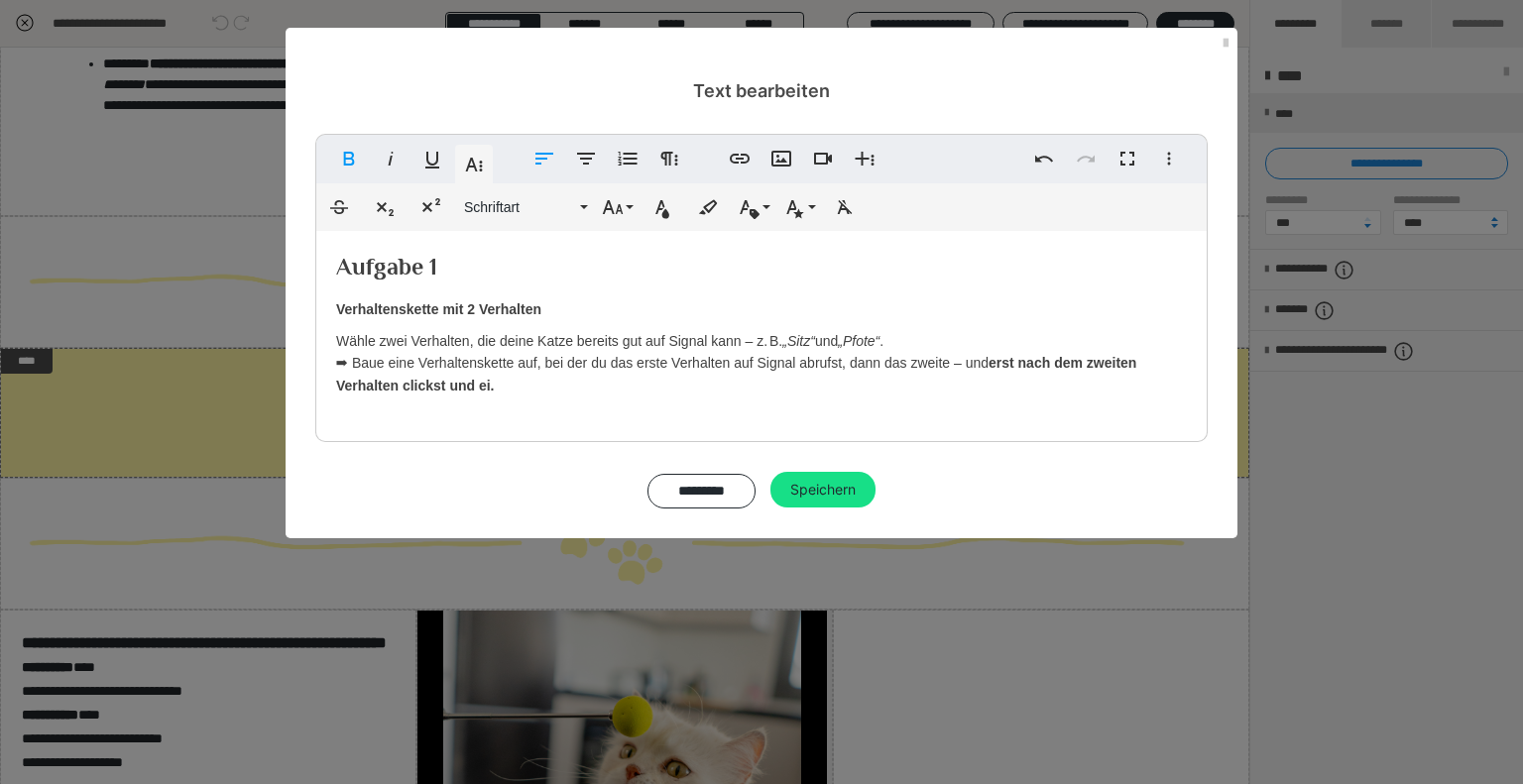 type 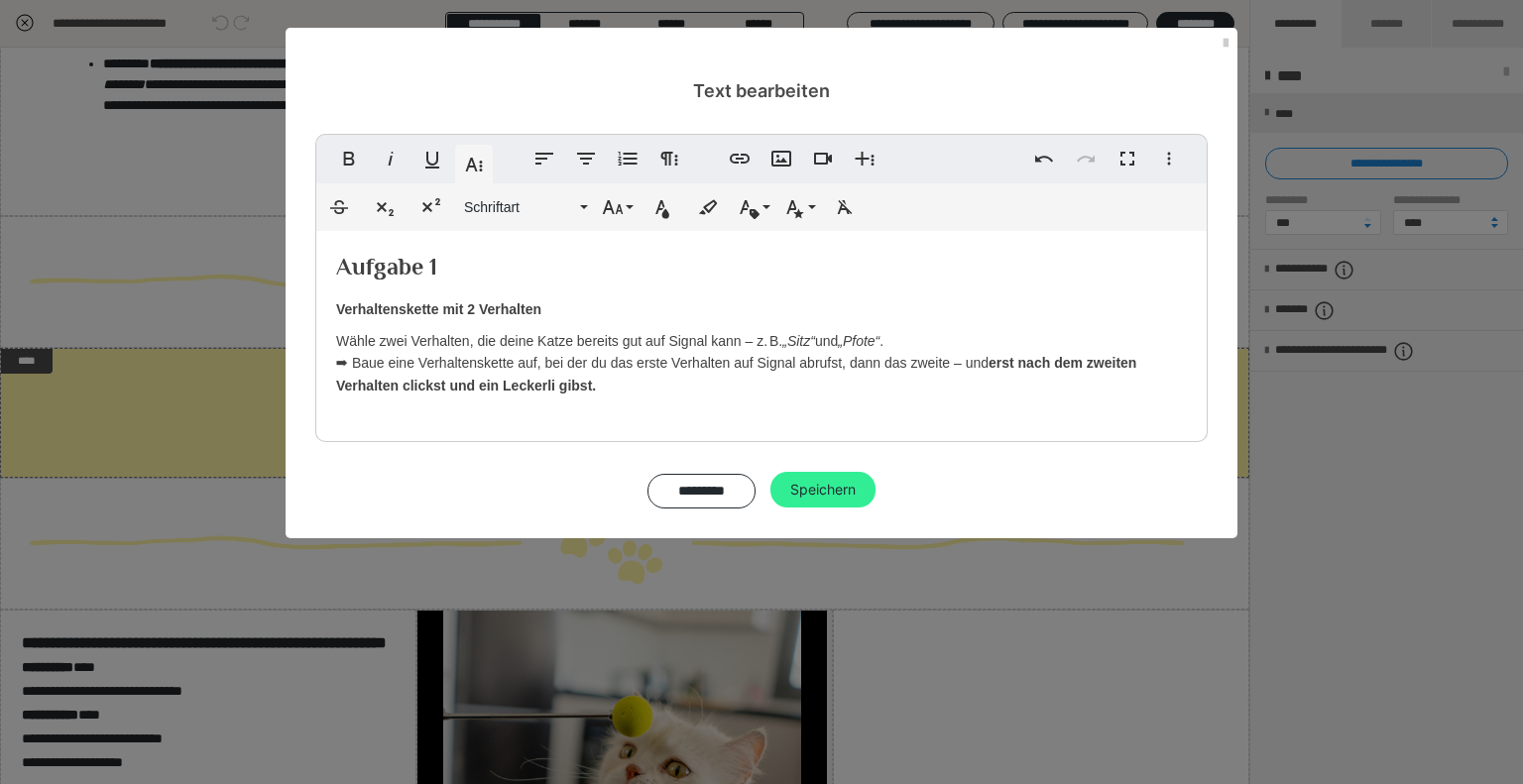click on "Speichern" at bounding box center (823, 490) 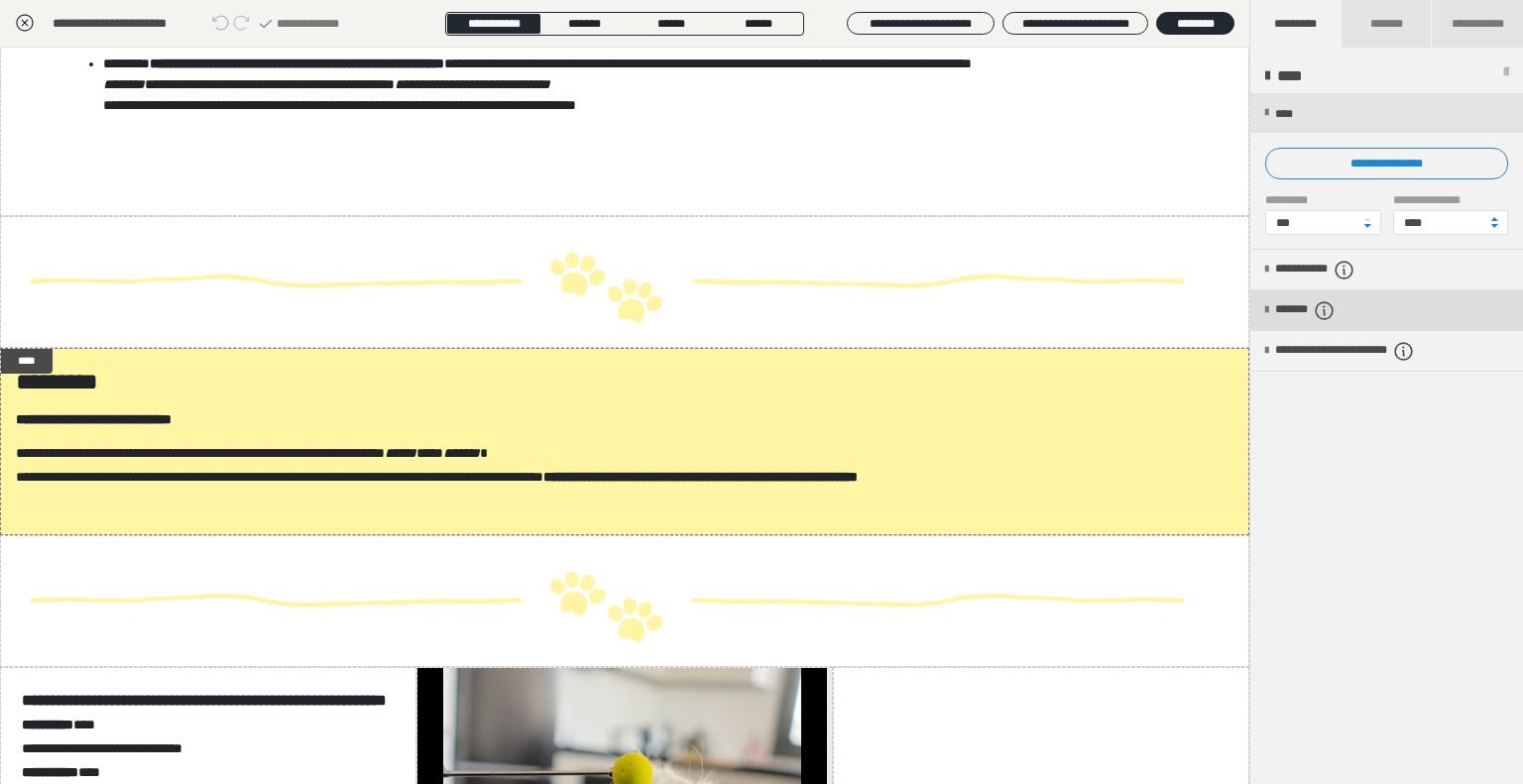click on "*******" at bounding box center (1386, 310) 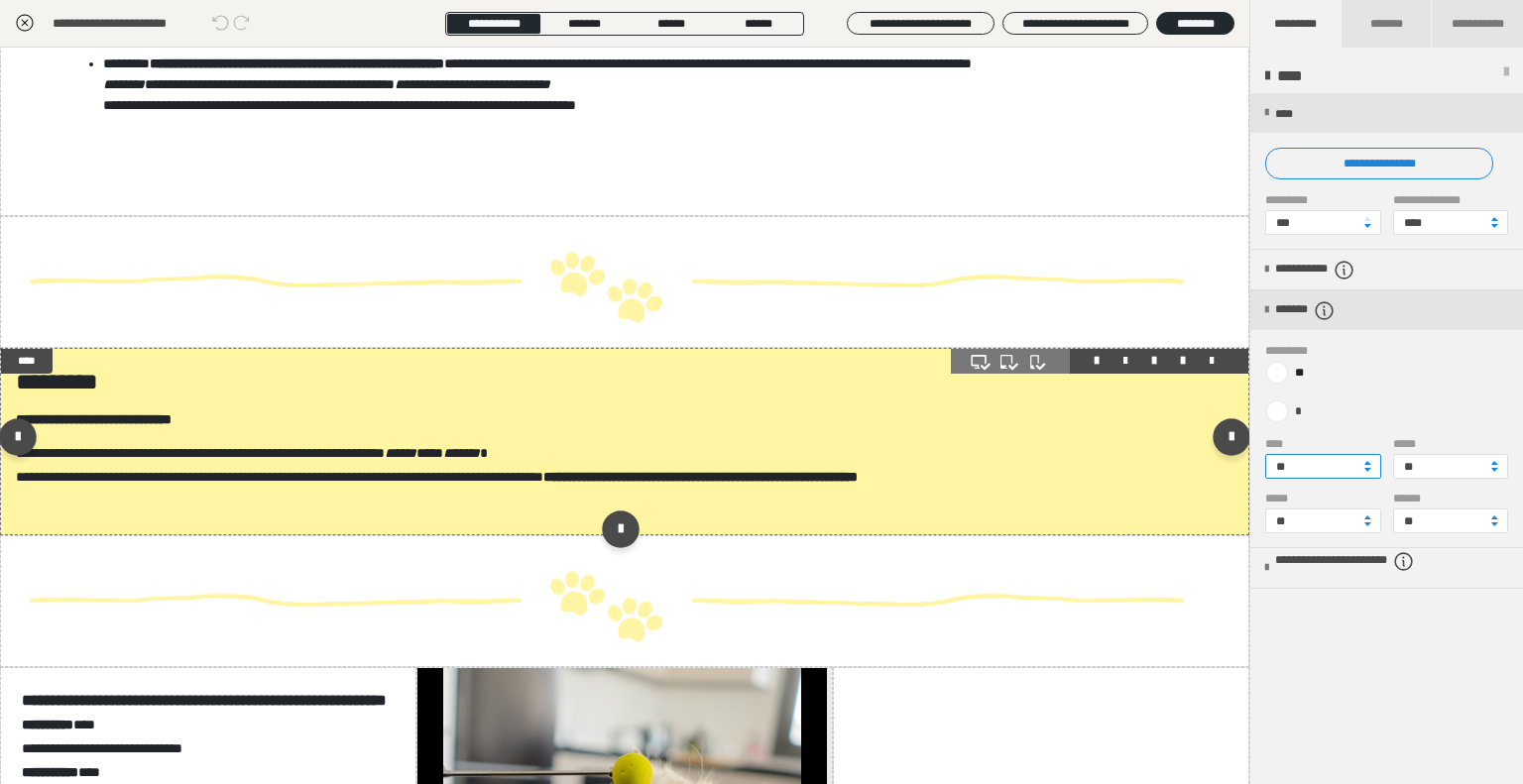 drag, startPoint x: 1261, startPoint y: 473, endPoint x: 1229, endPoint y: 478, distance: 32.38827 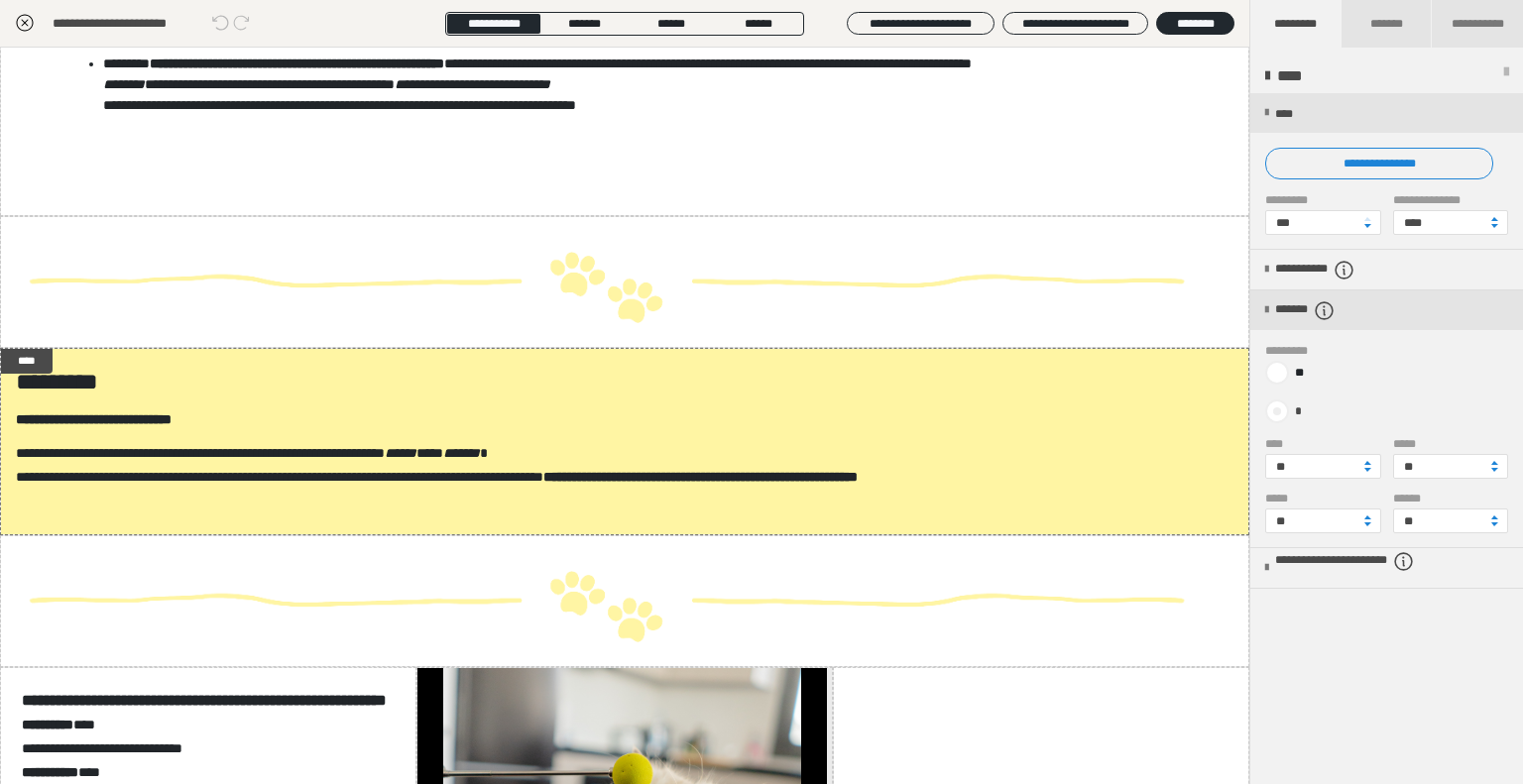 click at bounding box center (1277, 411) 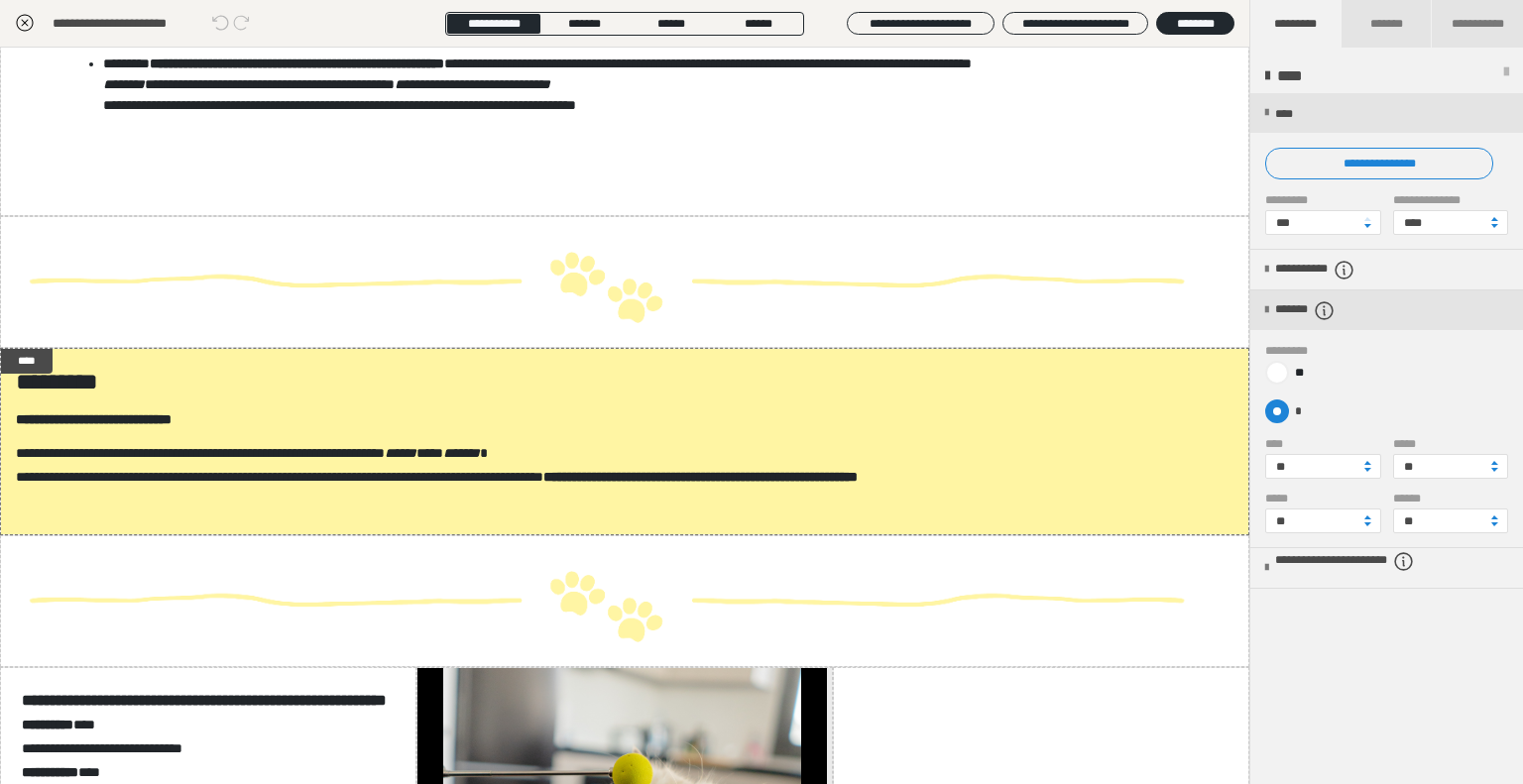 radio on "****" 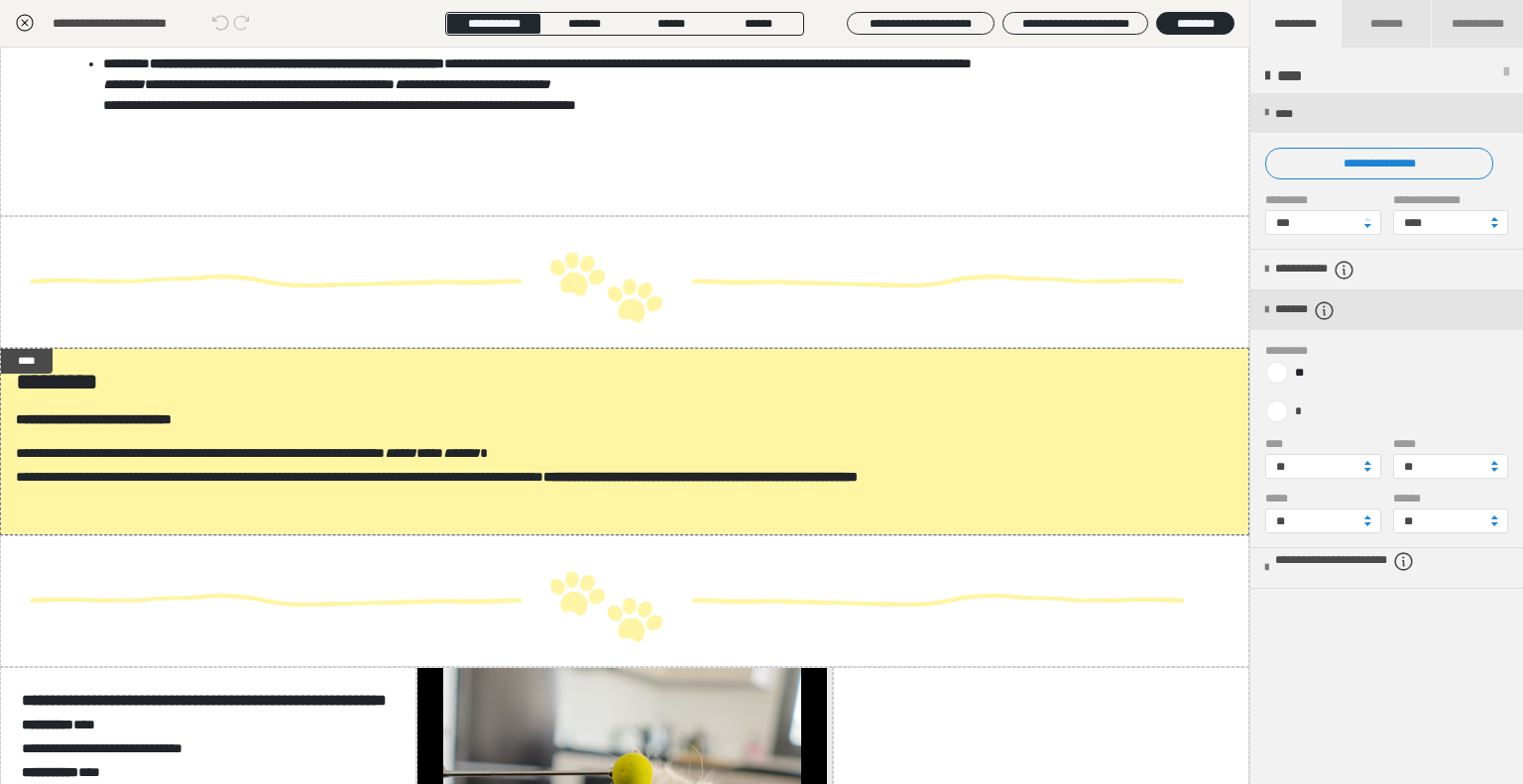 radio on "*****" 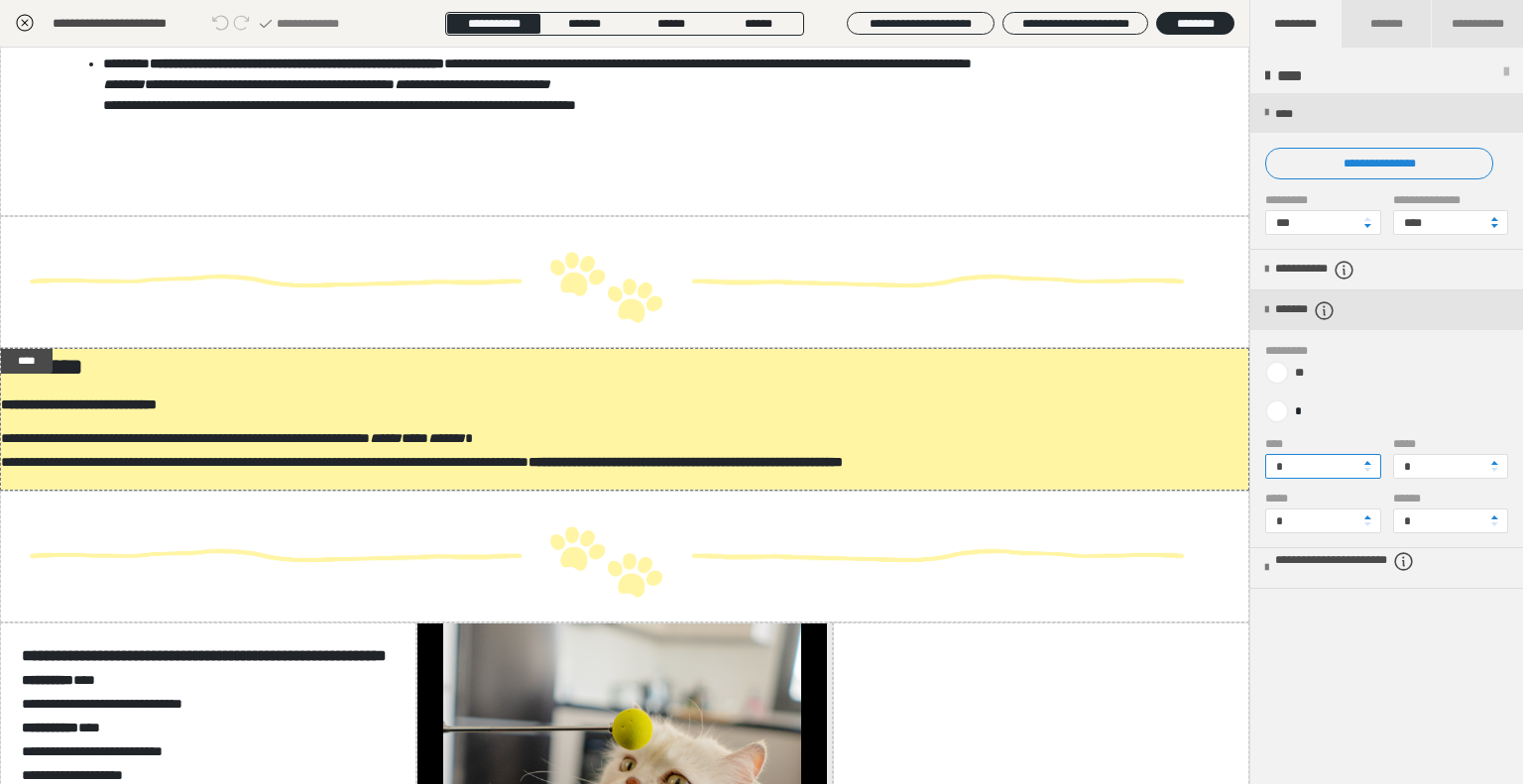 click on "*" at bounding box center (1323, 466) 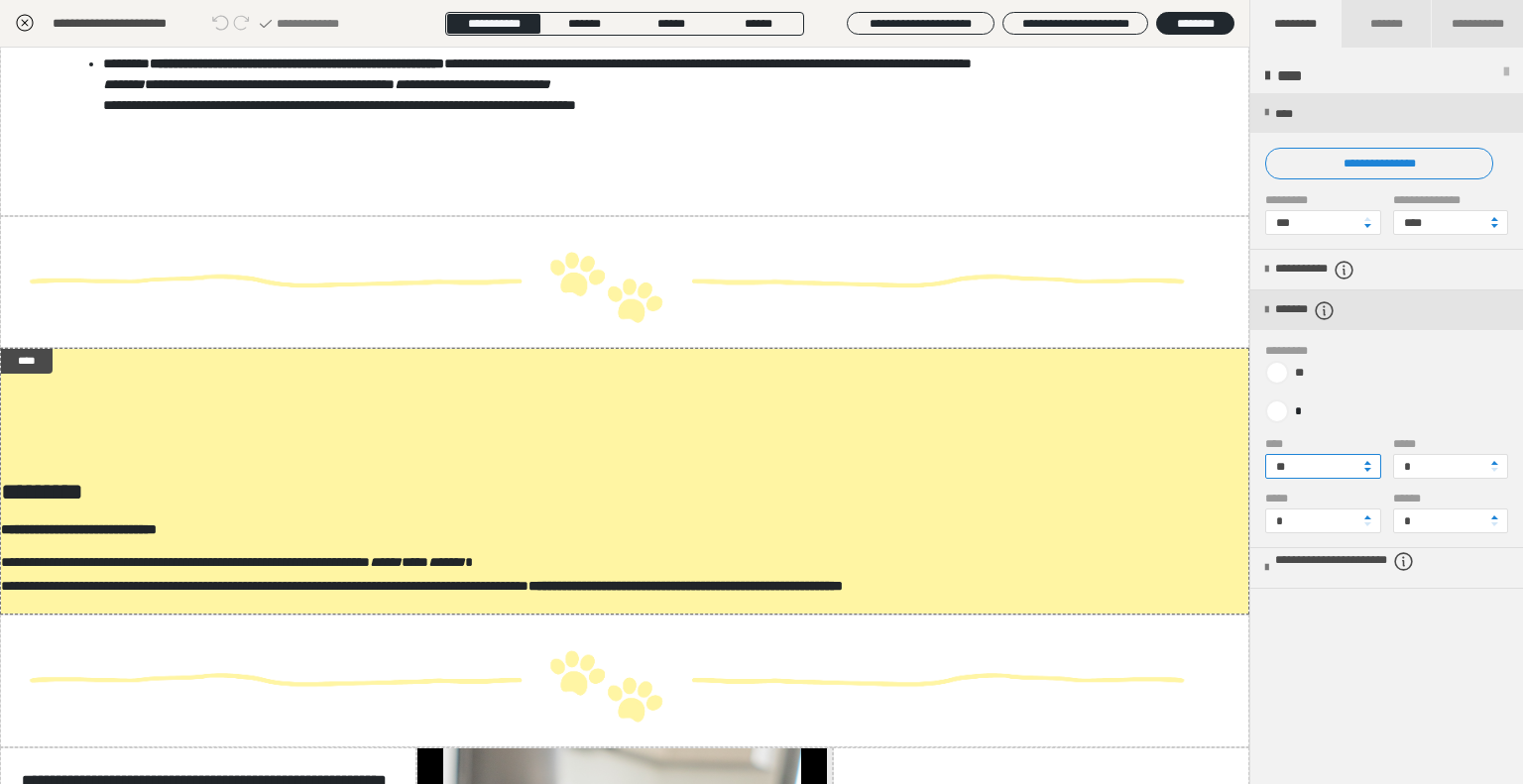 type on "**" 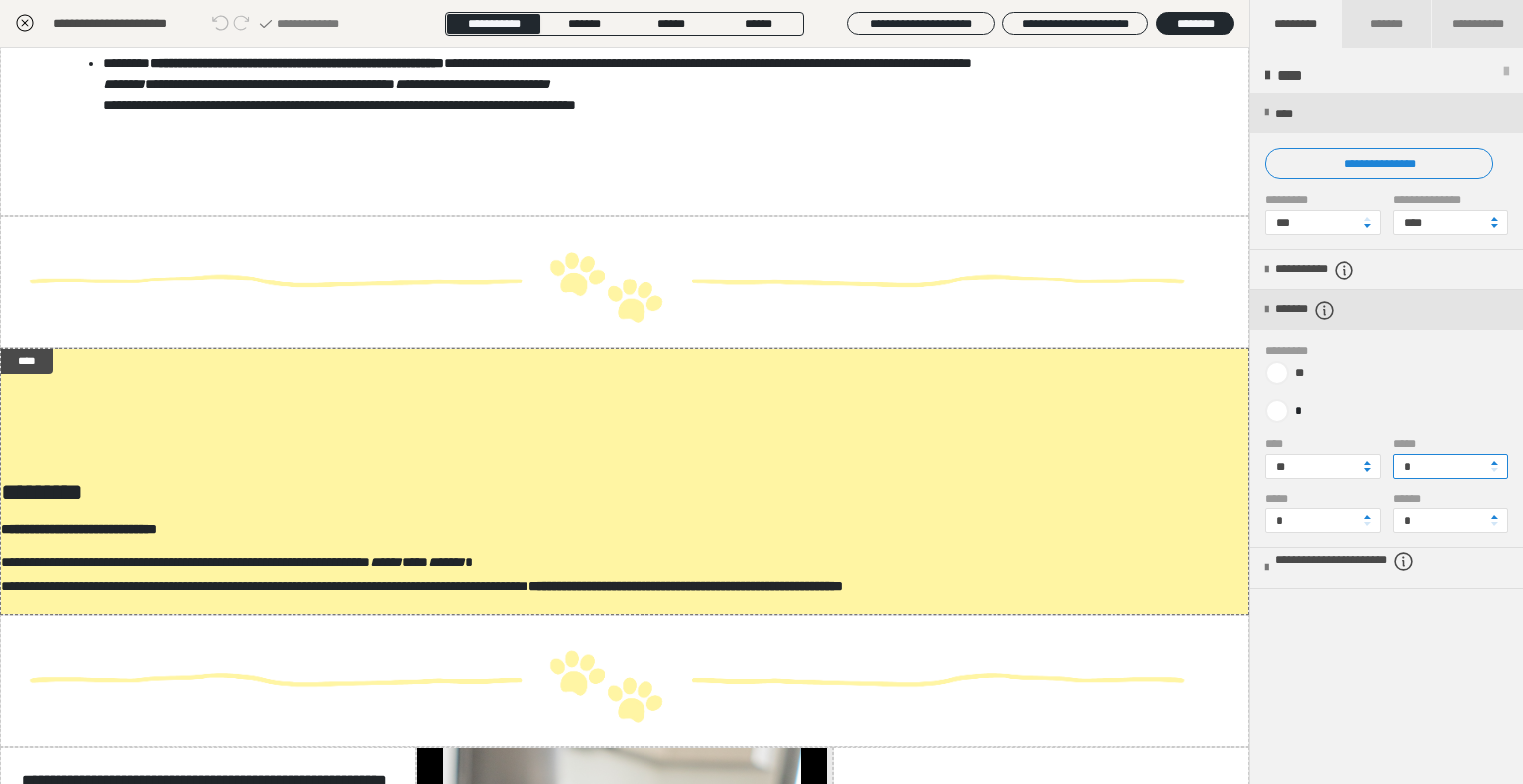 click on "*" at bounding box center (1451, 466) 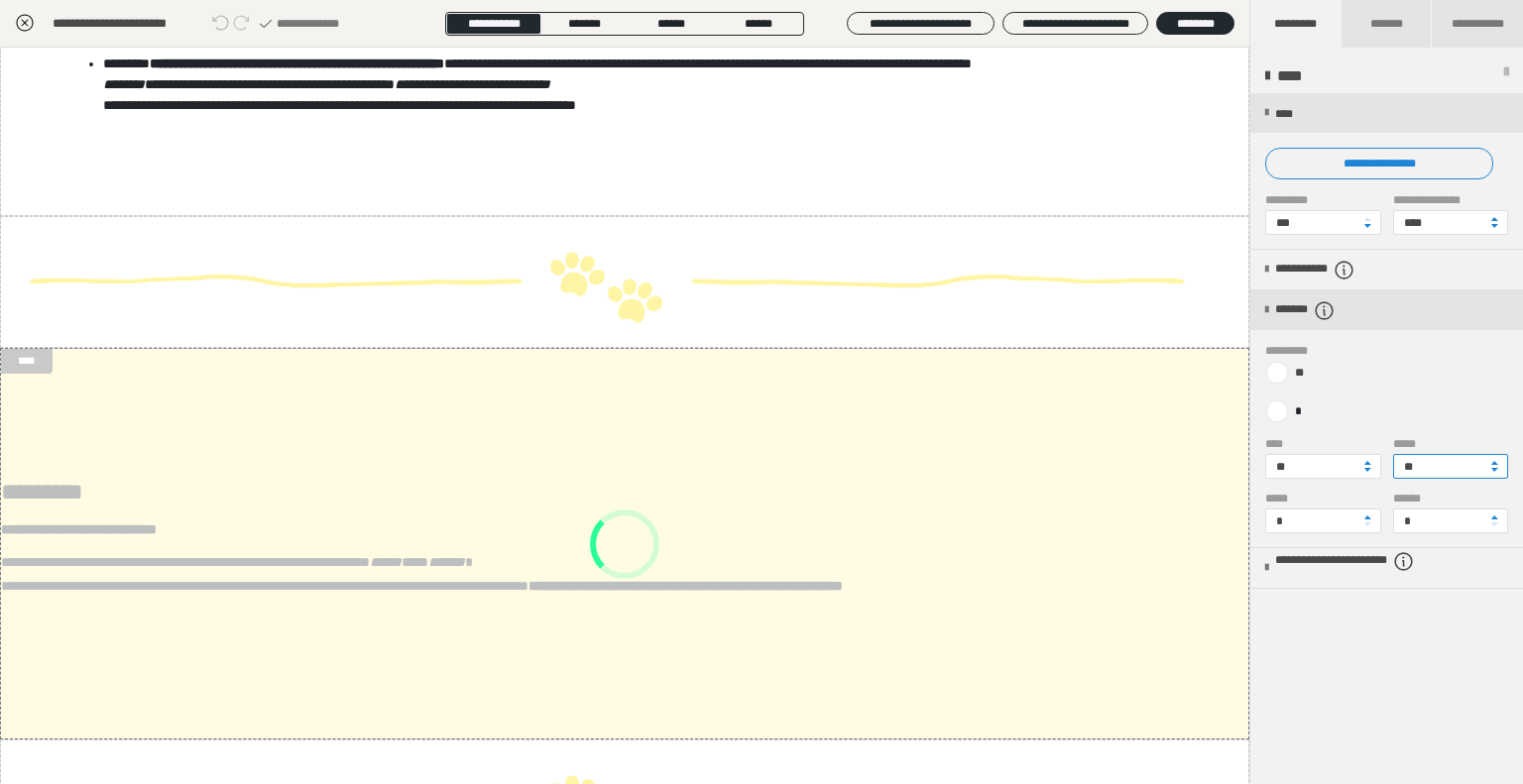 type on "**" 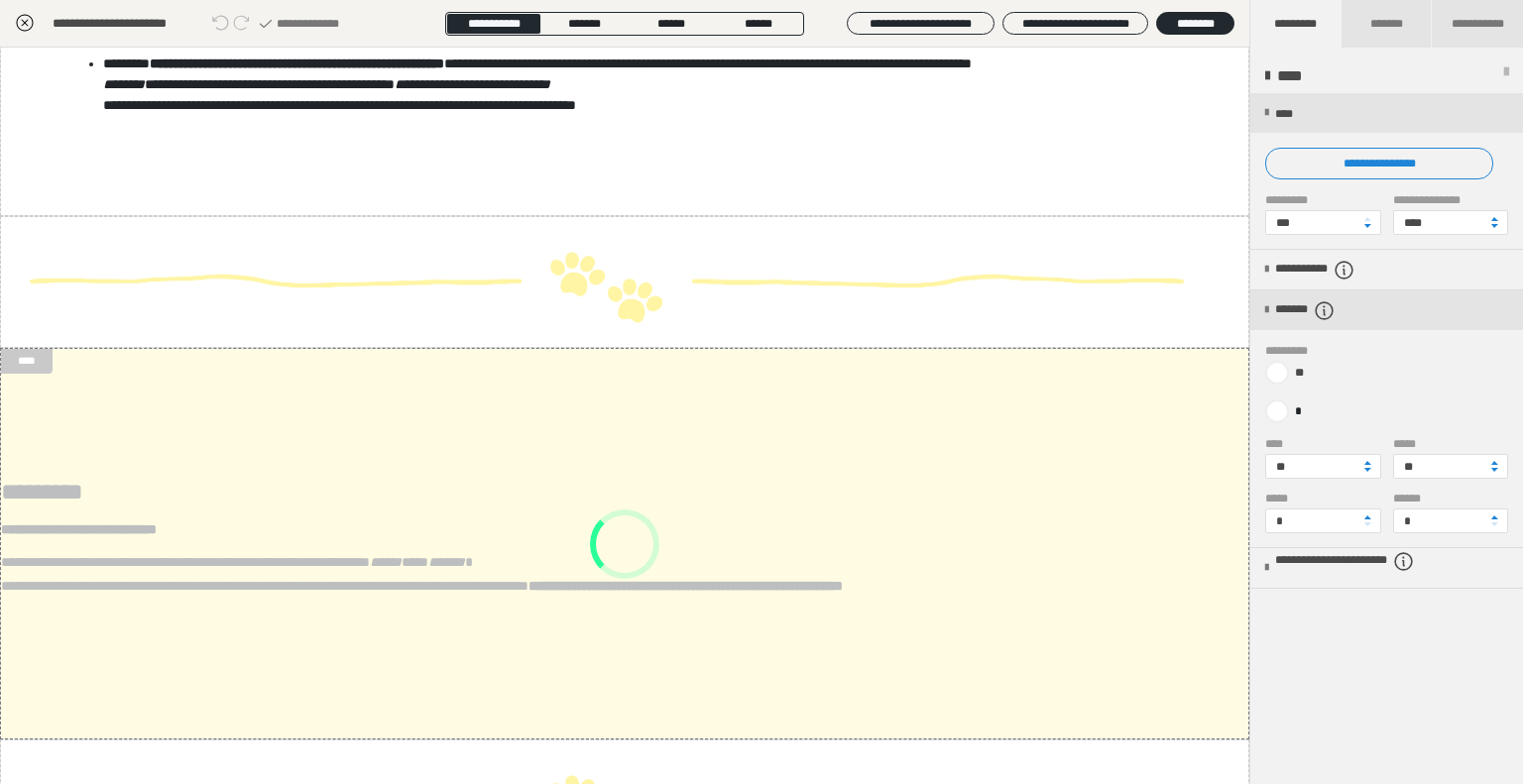 click on "***** * ****** *" at bounding box center (1386, 519) 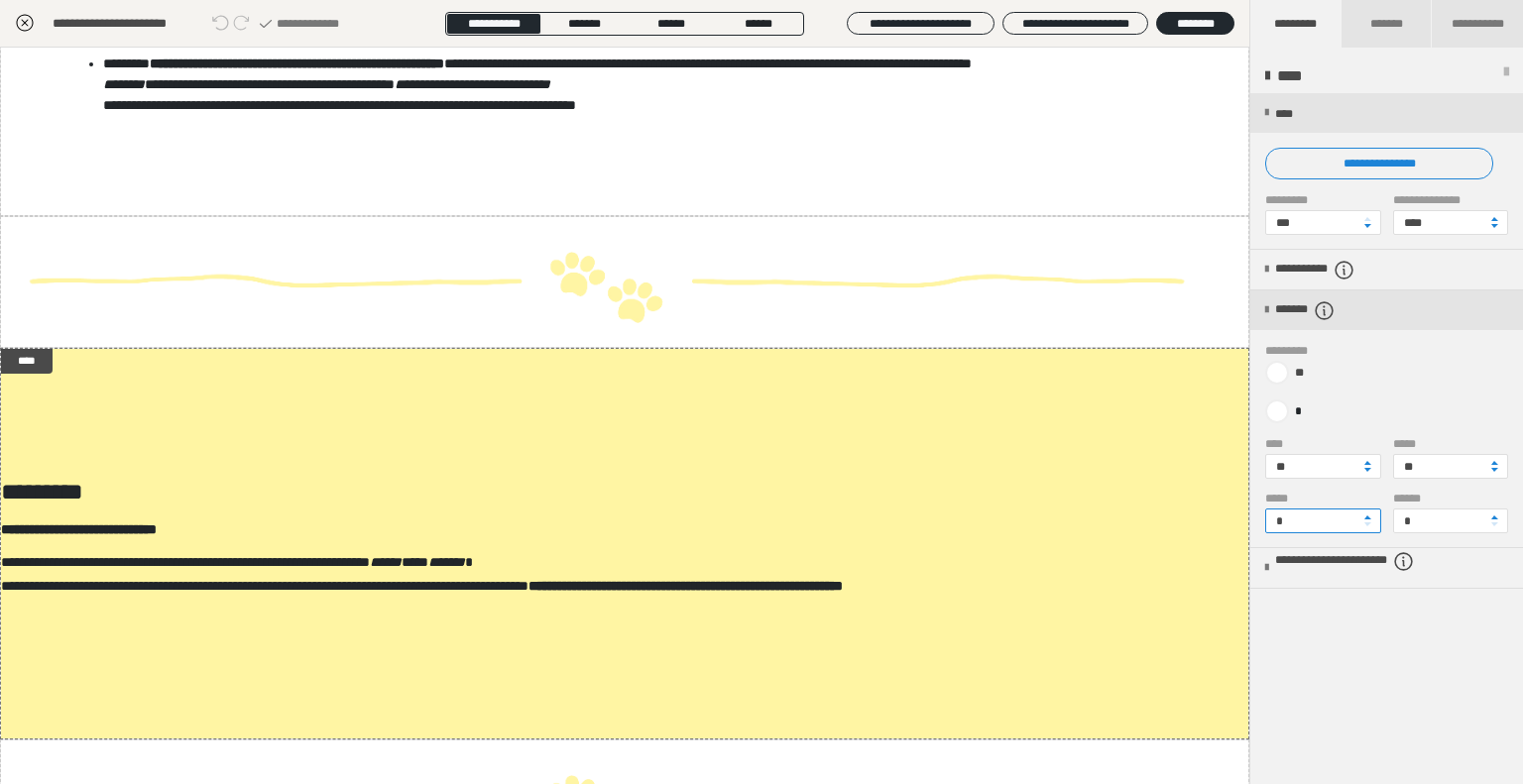 click on "*" at bounding box center (1323, 520) 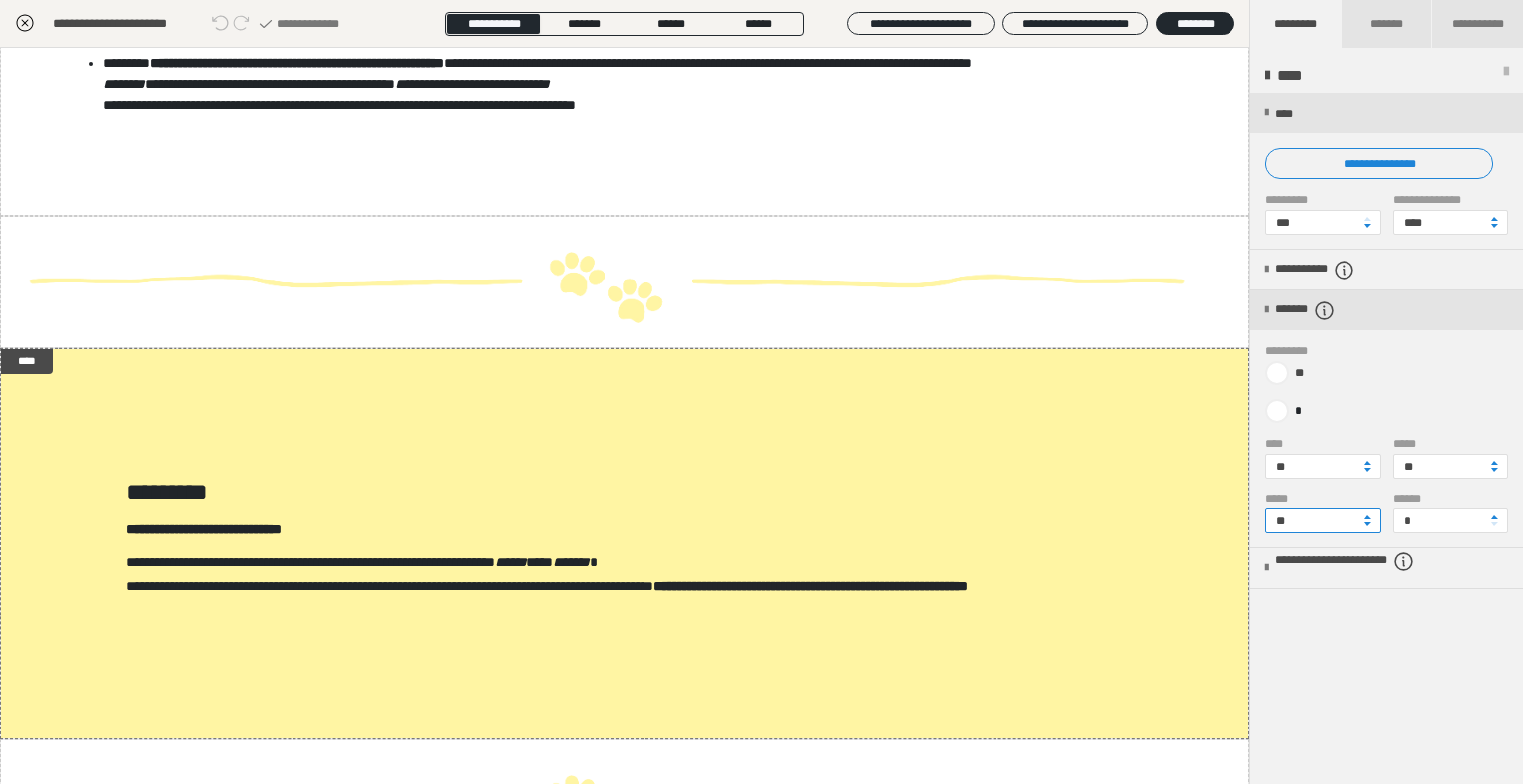 type on "**" 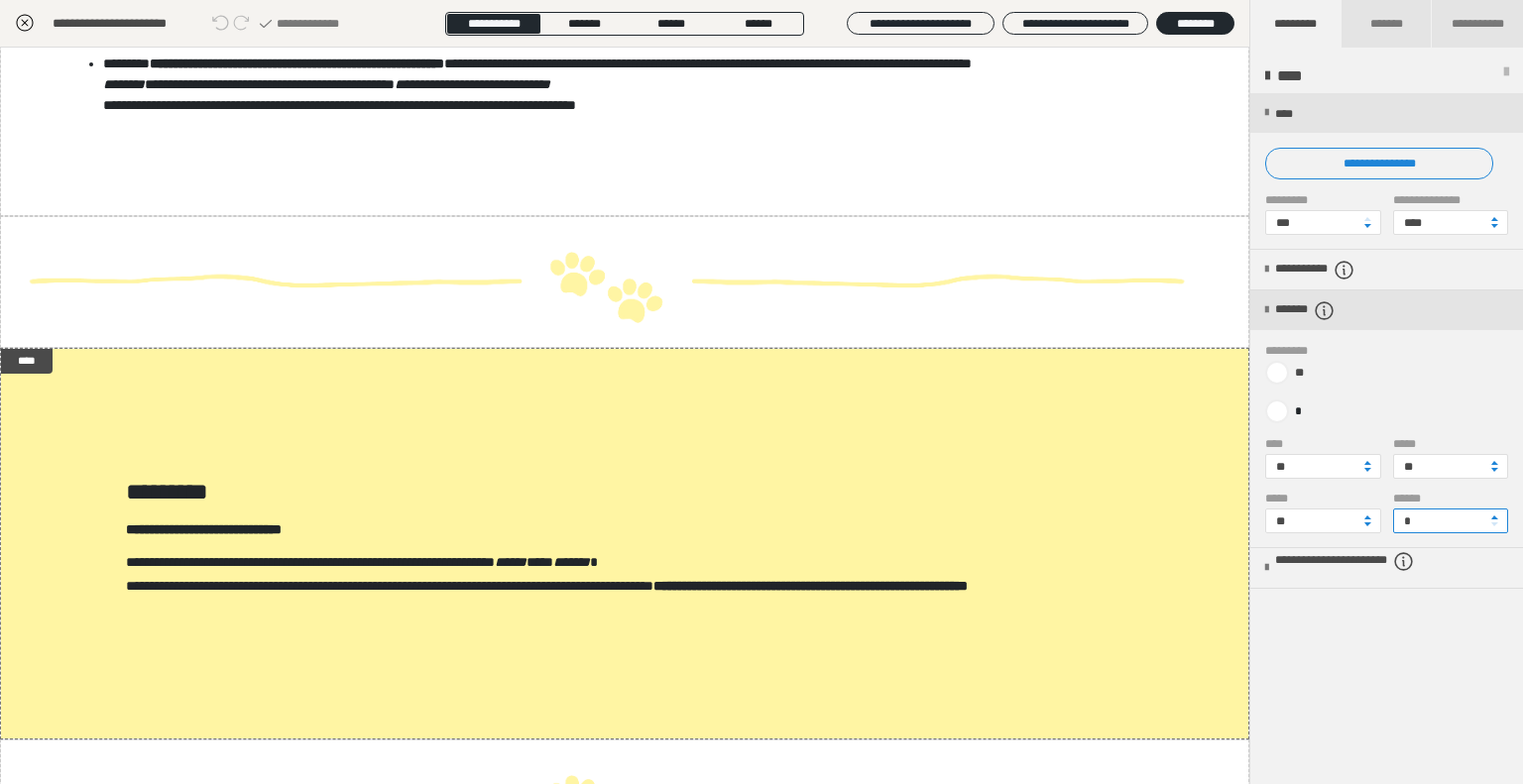click on "*" at bounding box center (1451, 520) 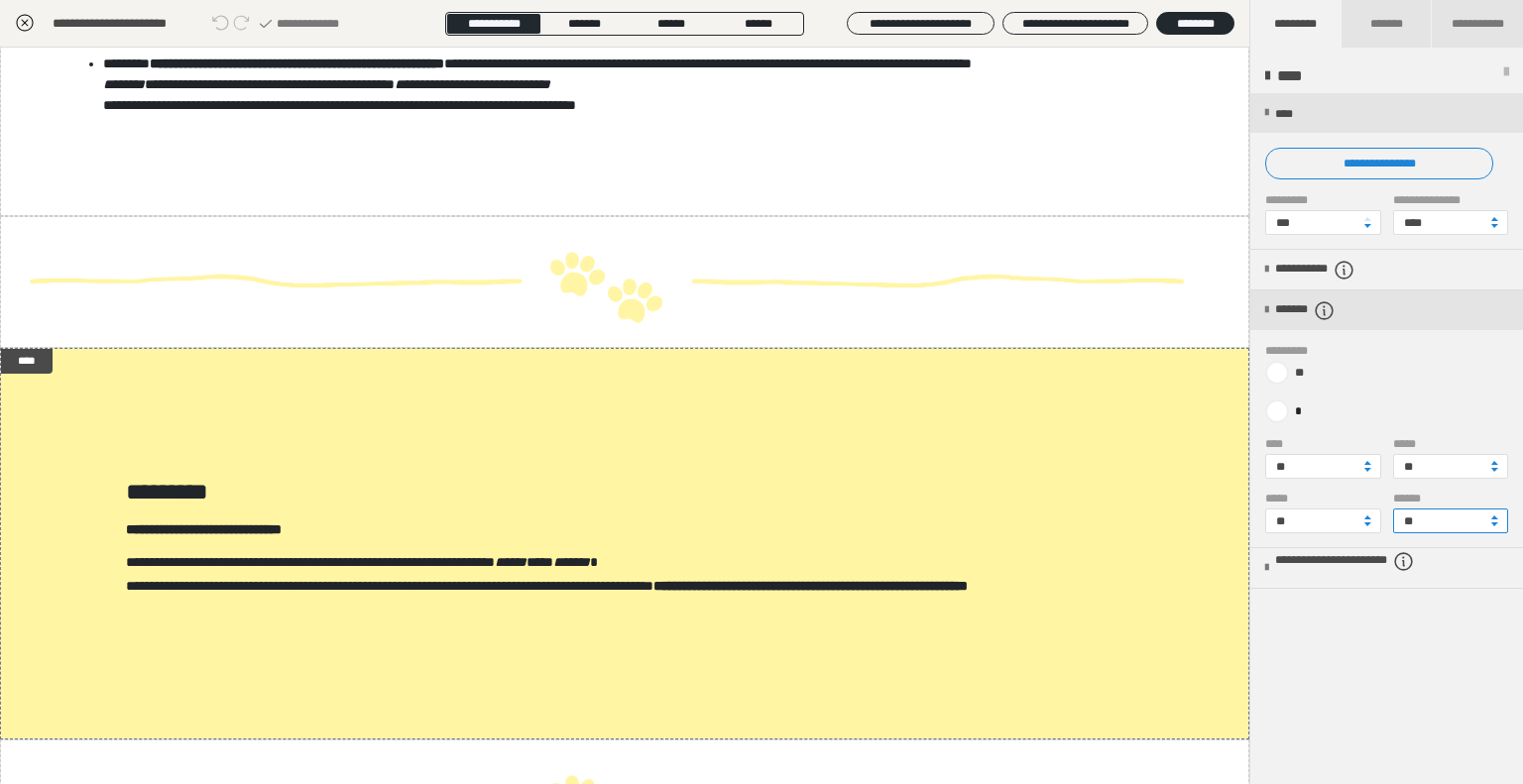 type on "**" 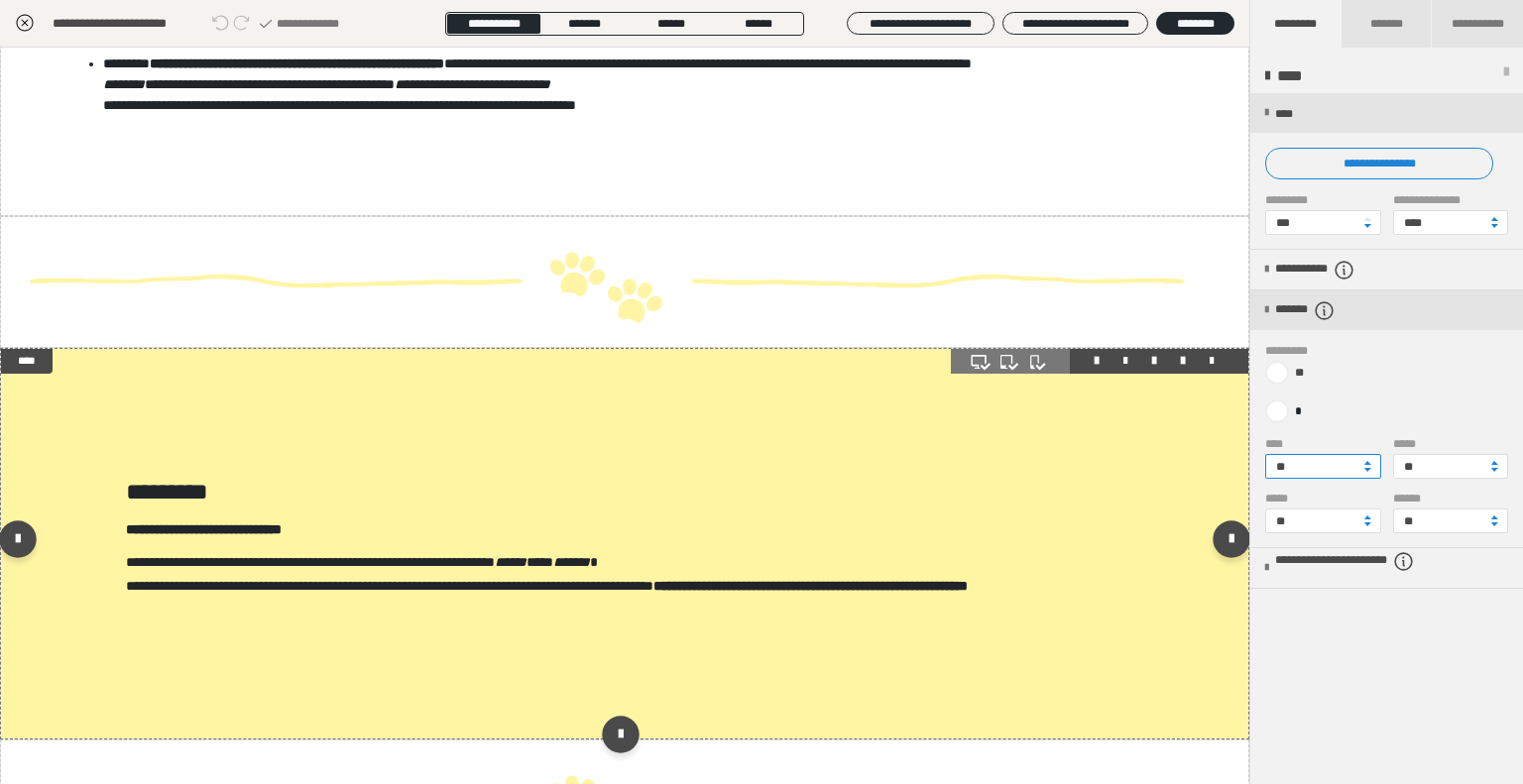 drag, startPoint x: 1309, startPoint y: 462, endPoint x: 1220, endPoint y: 475, distance: 89.944427 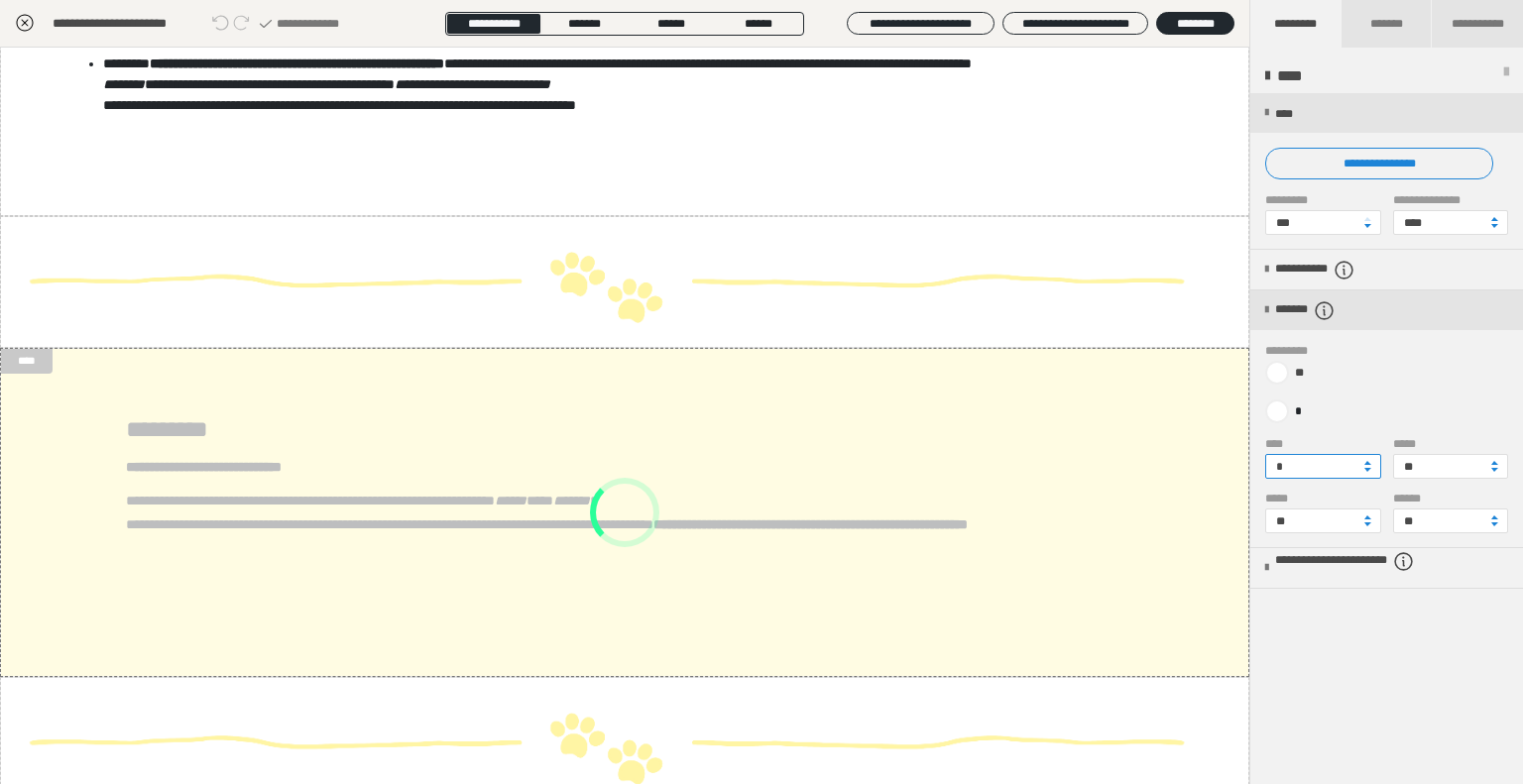 type on "*" 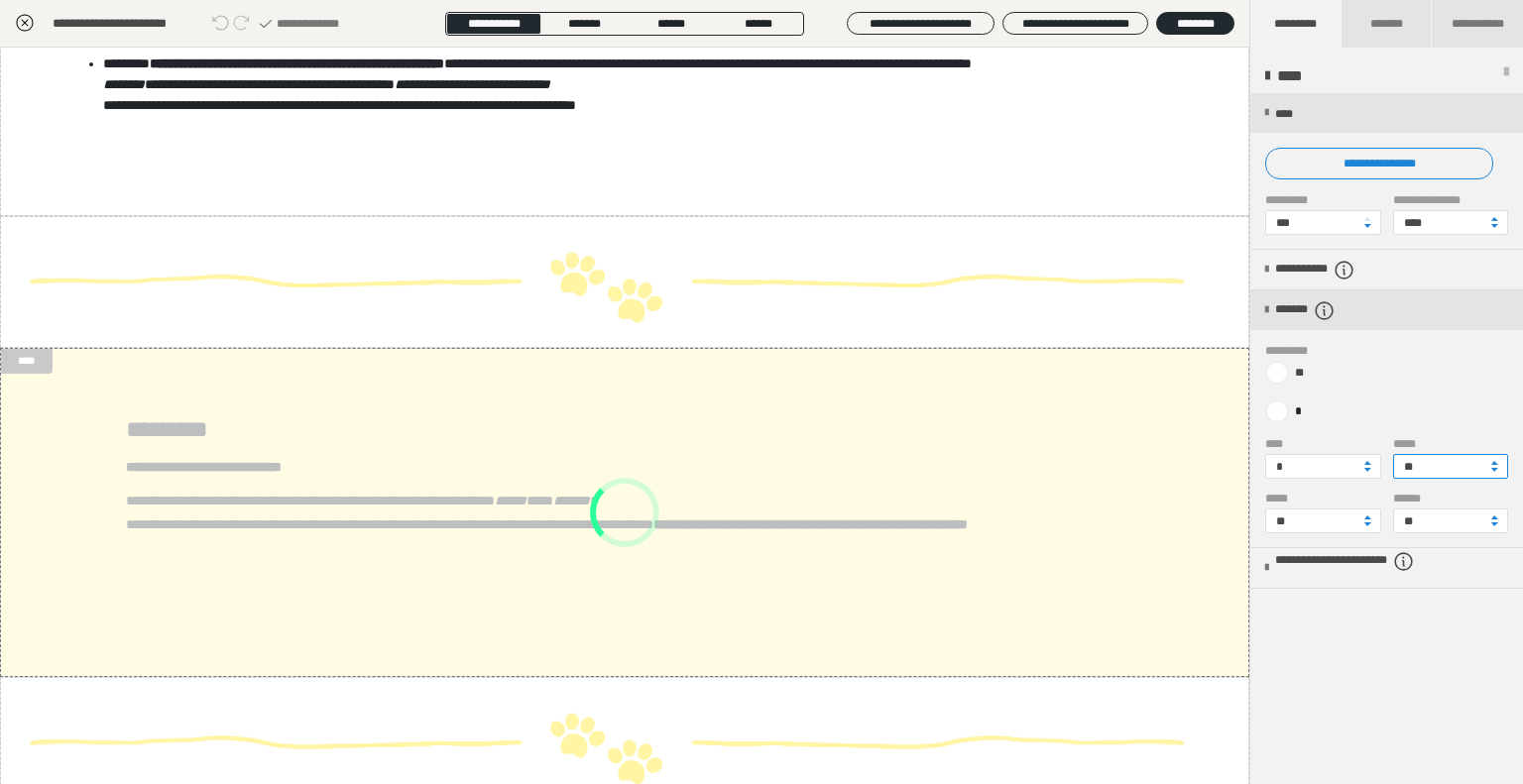 drag, startPoint x: 1418, startPoint y: 470, endPoint x: 1384, endPoint y: 471, distance: 34.0147 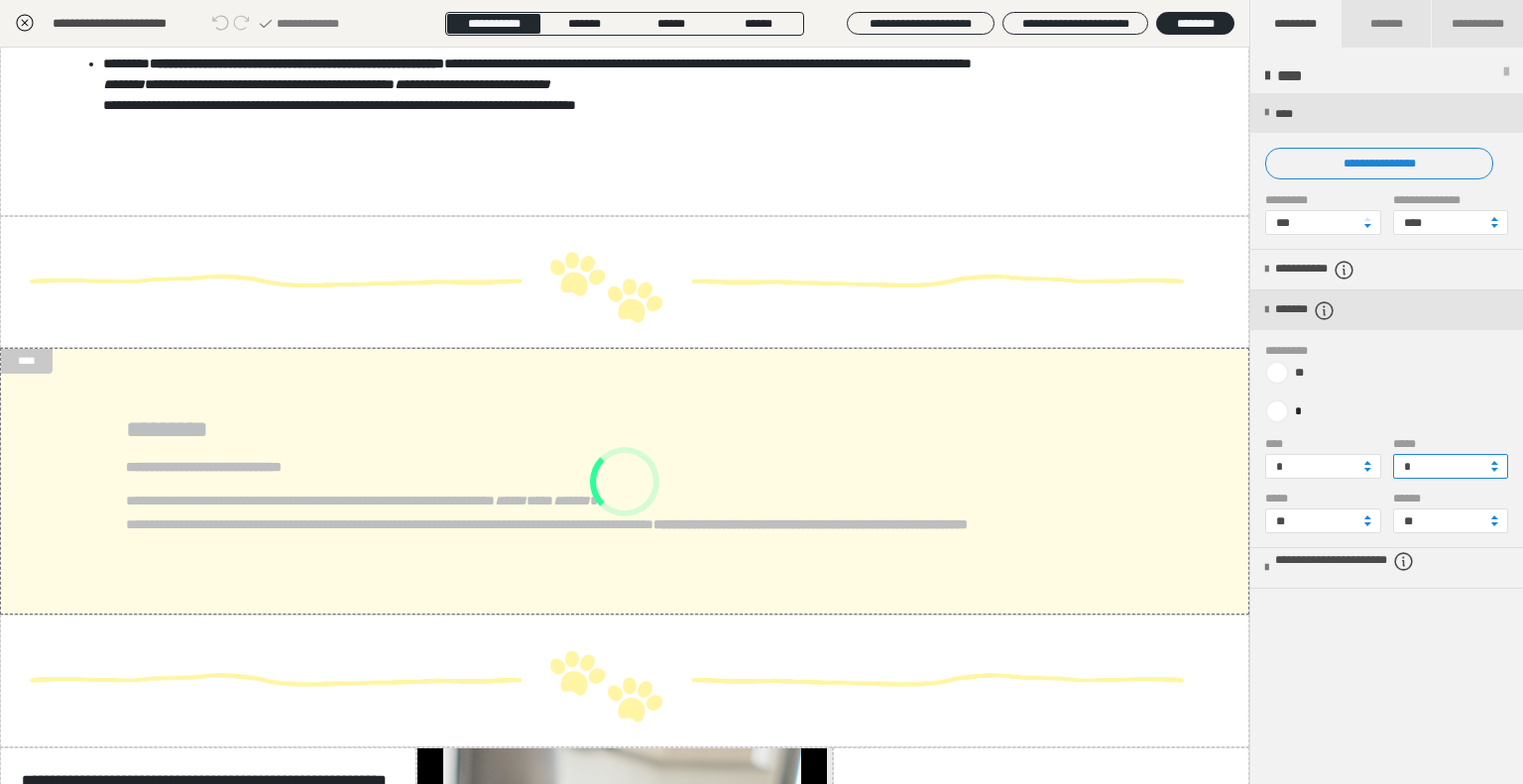 type on "*" 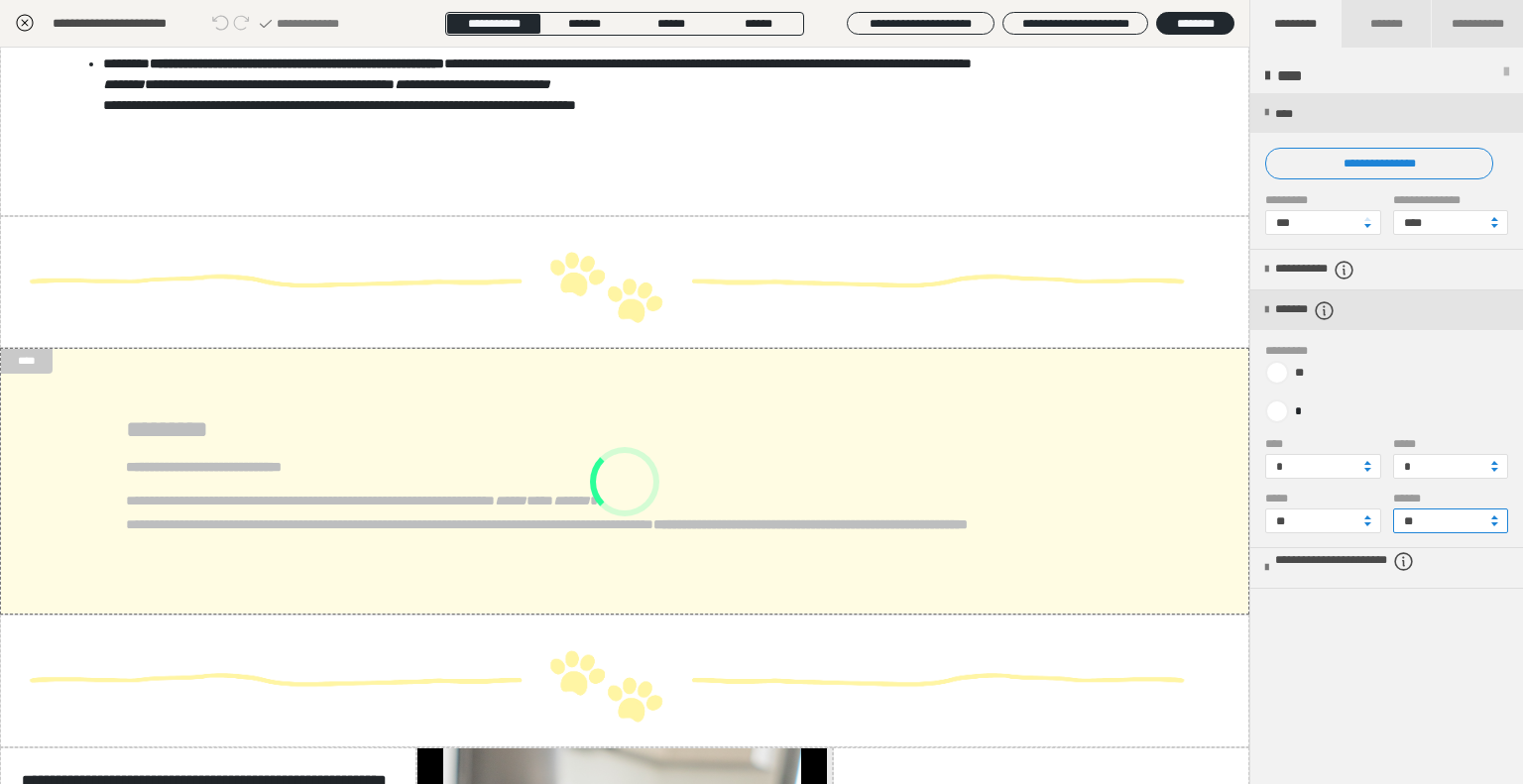 drag, startPoint x: 1420, startPoint y: 518, endPoint x: 1385, endPoint y: 521, distance: 35.128336 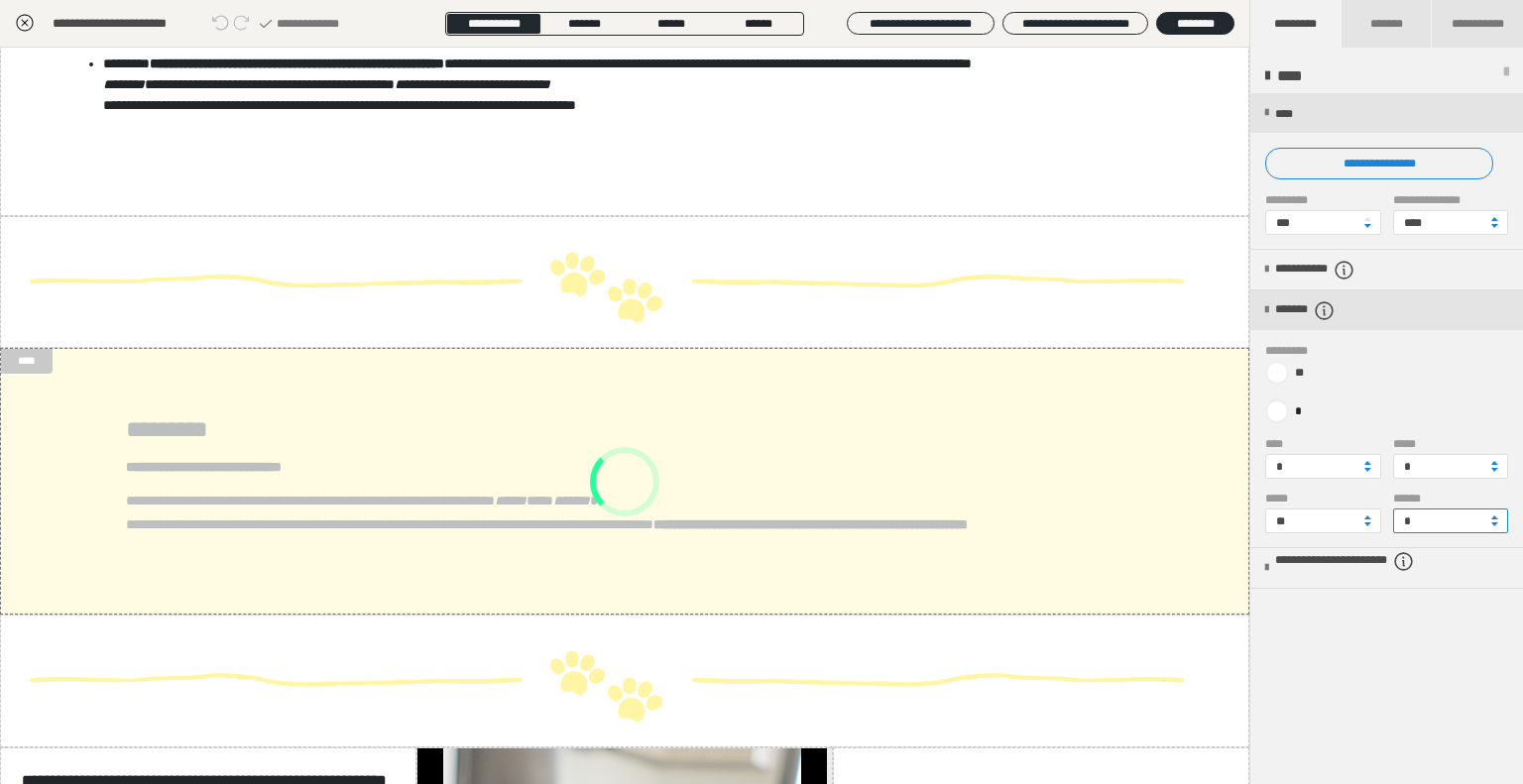 type on "*" 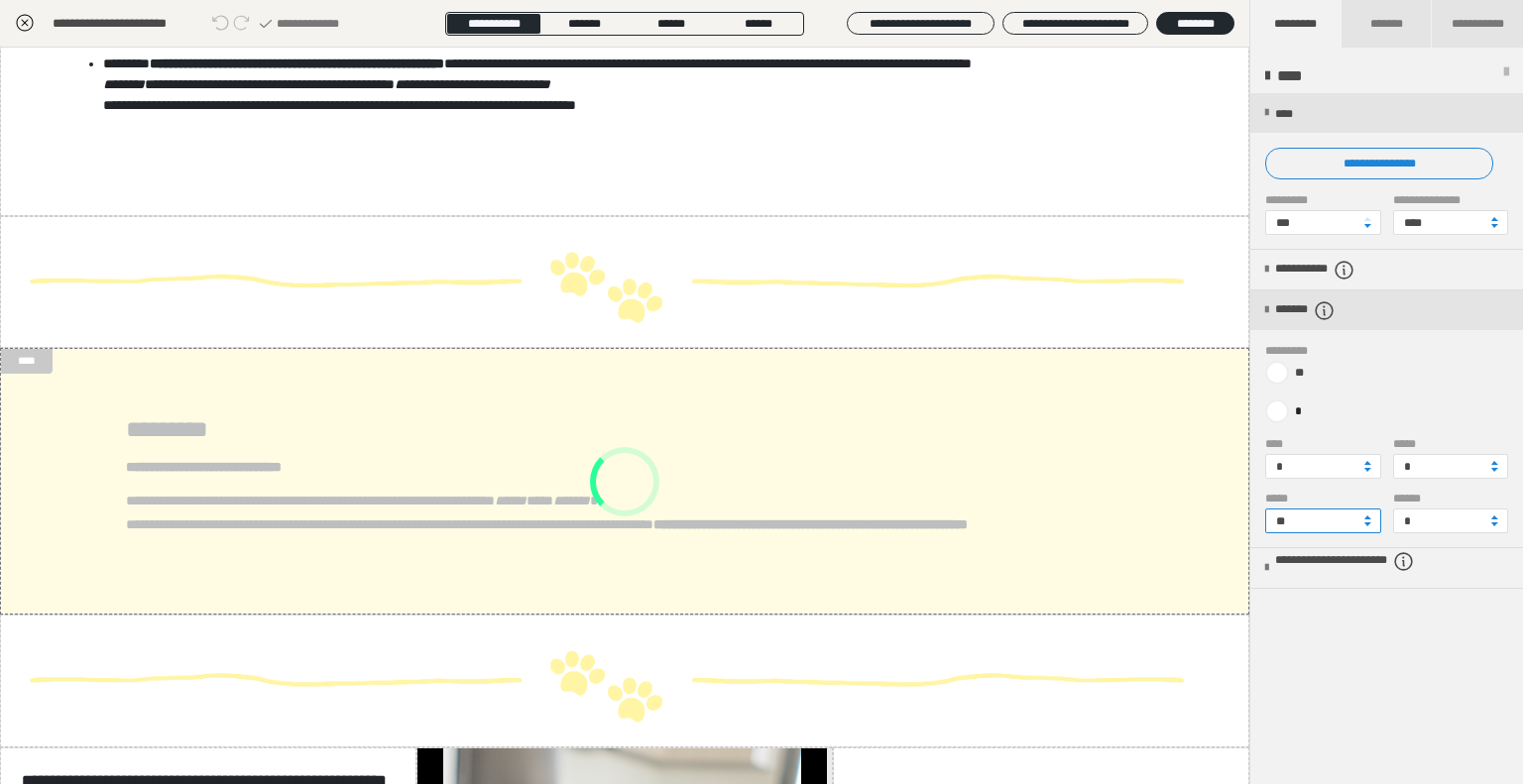 drag, startPoint x: 1277, startPoint y: 525, endPoint x: 1242, endPoint y: 525, distance: 35 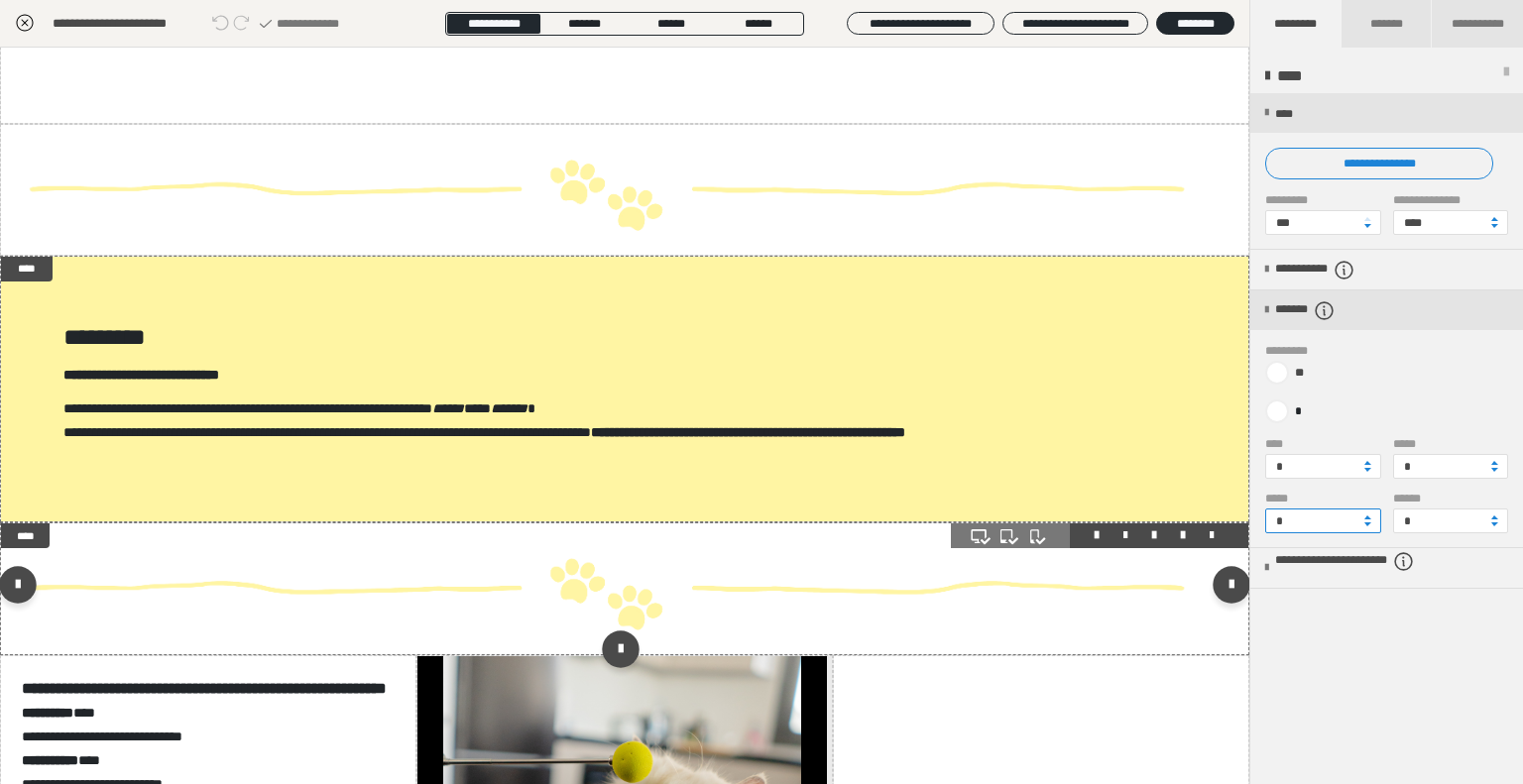 scroll, scrollTop: 1685, scrollLeft: 0, axis: vertical 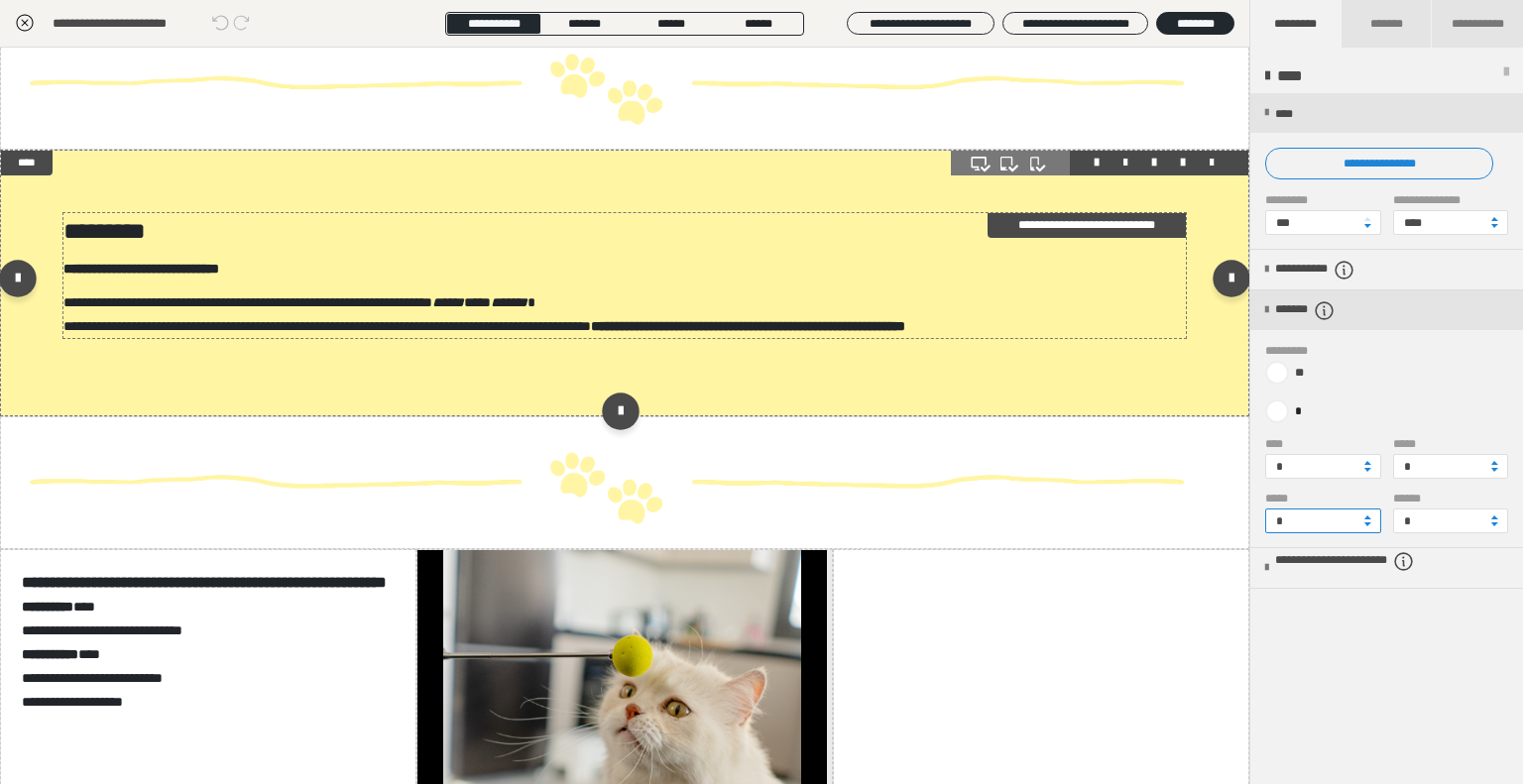 type on "*" 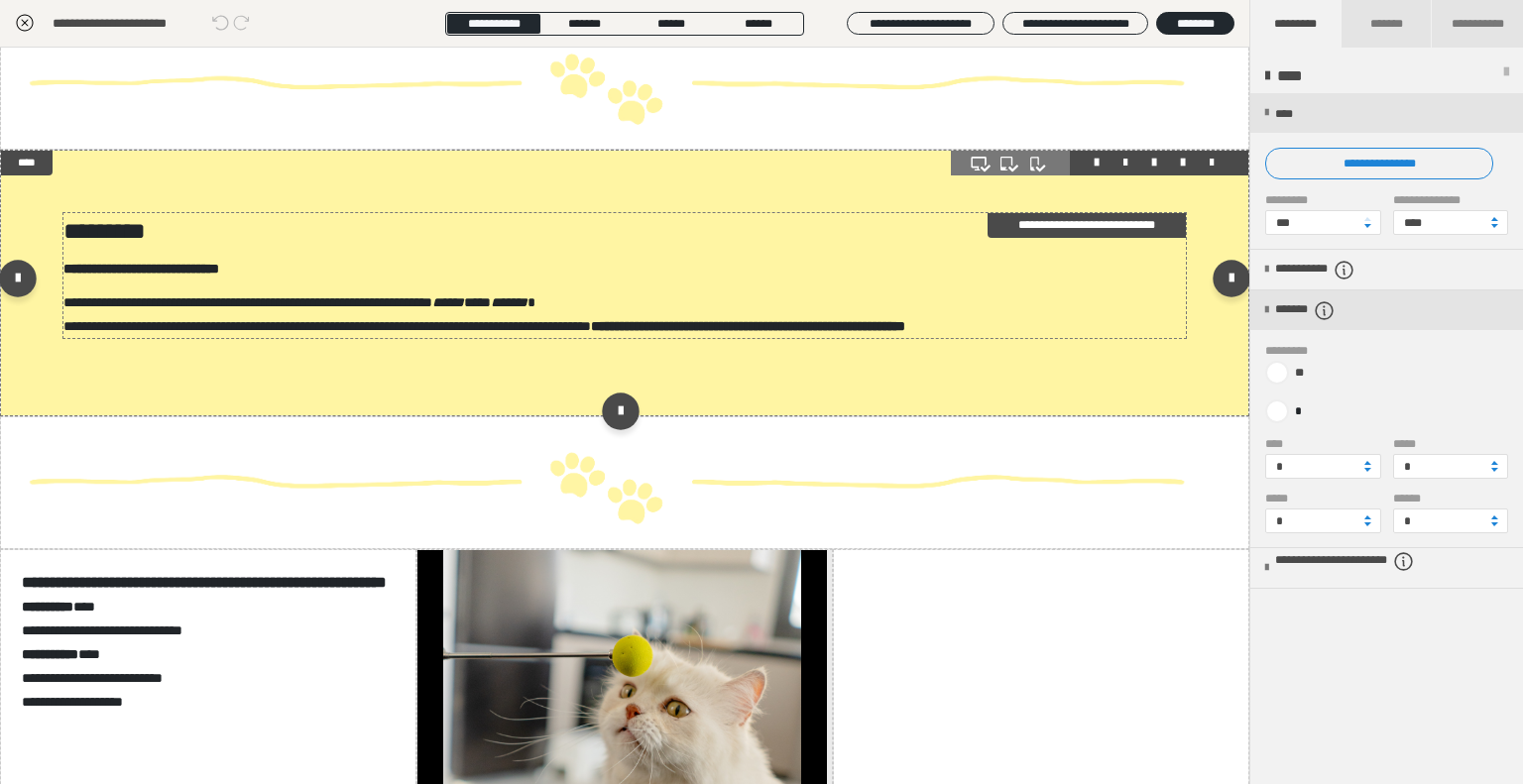 click on "**********" at bounding box center (327, 314) 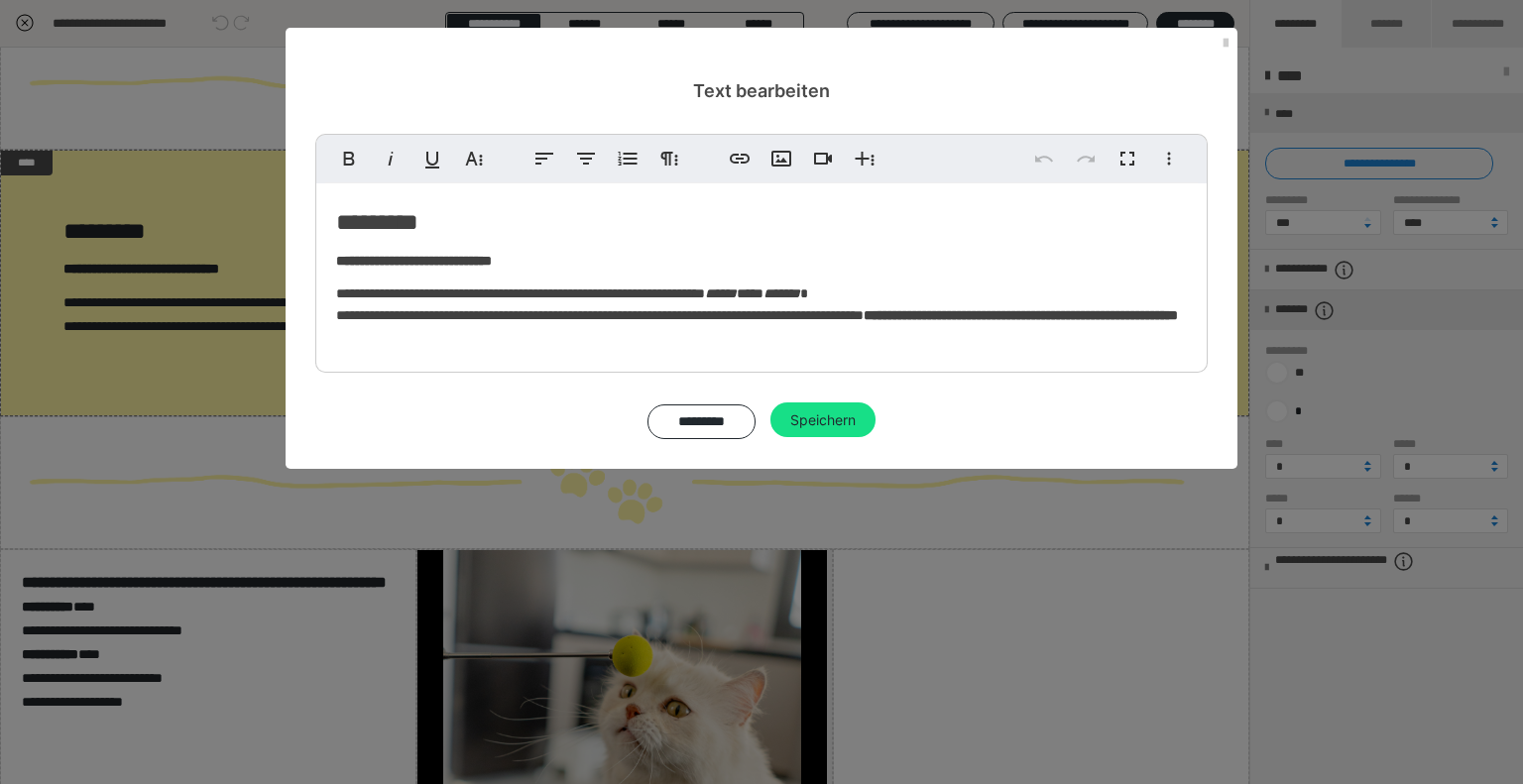 click on "**********" at bounding box center (762, 392) 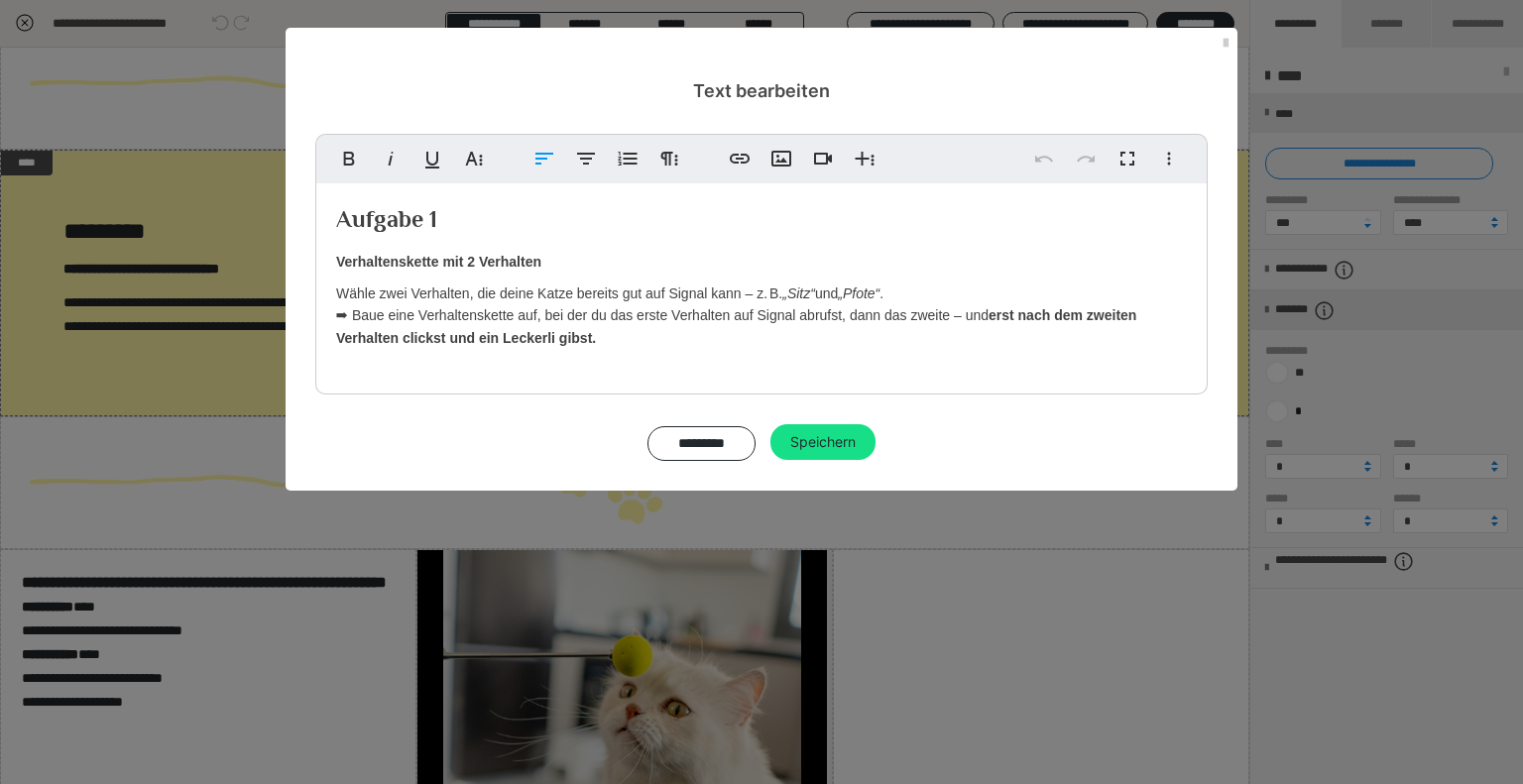 drag, startPoint x: 352, startPoint y: 316, endPoint x: 1001, endPoint y: 340, distance: 649.4436 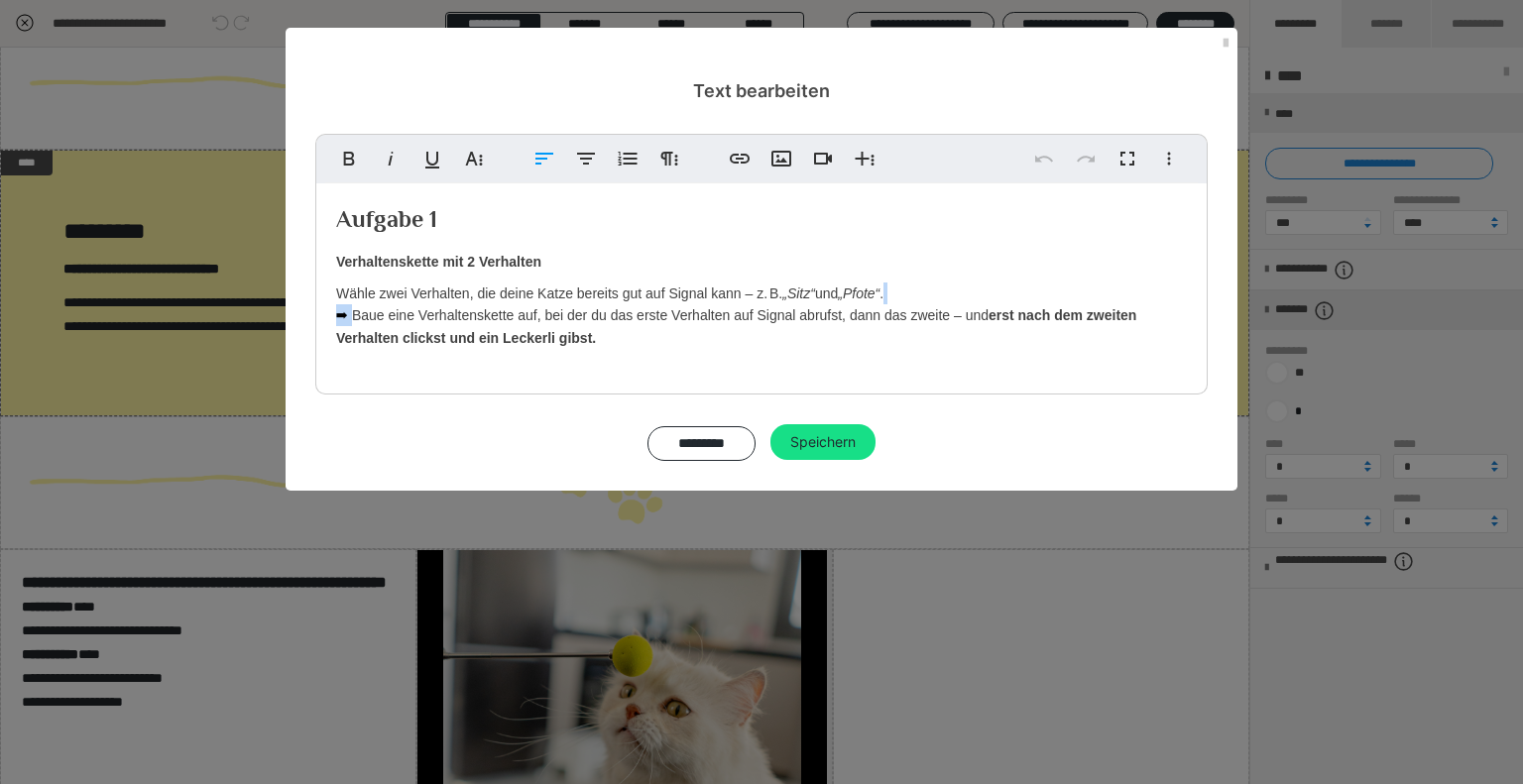 type 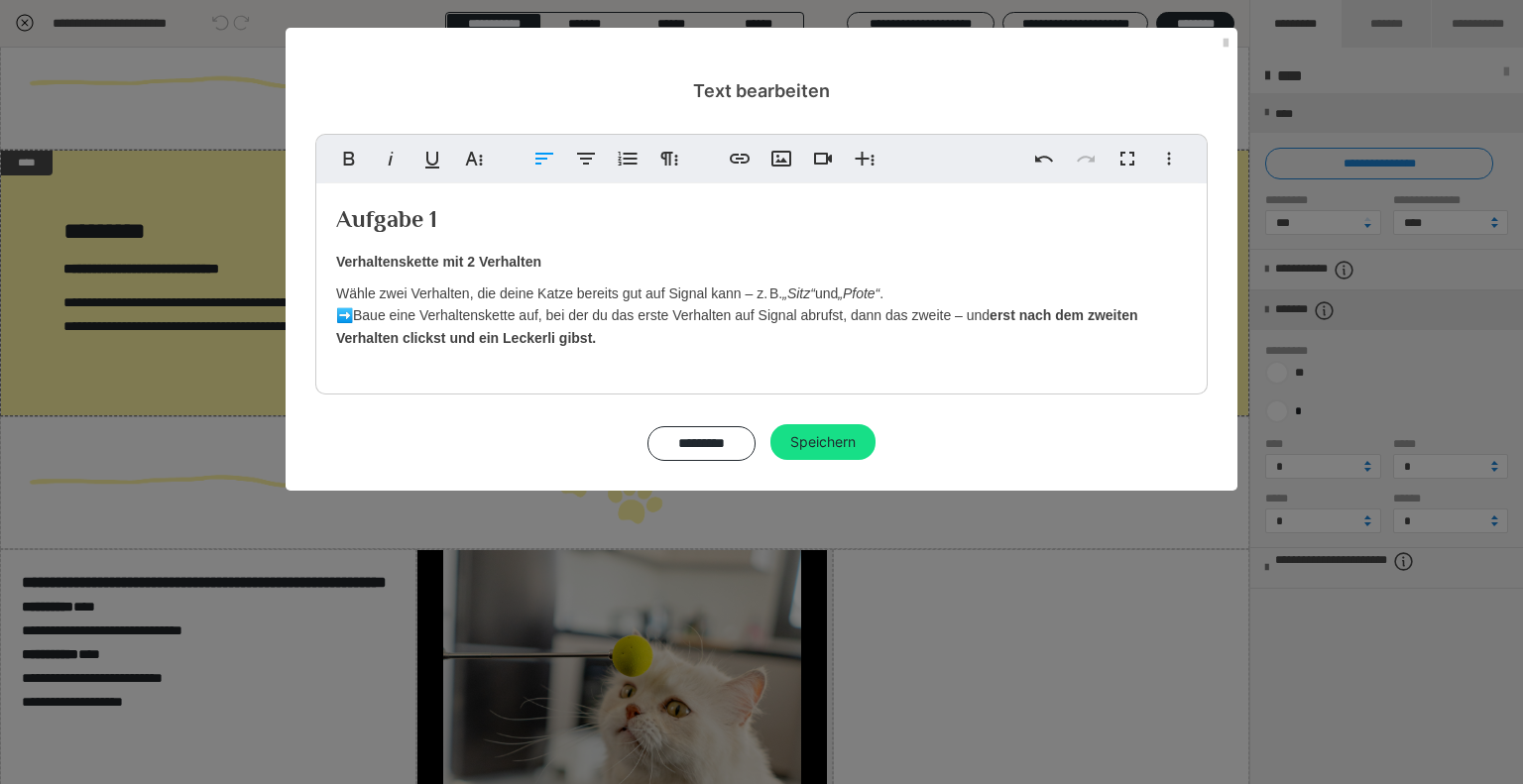 click on "Wähle zwei Verhalten, die deine Katze bereits gut auf Signal kann – z. B.  „Sitz“  und  „Pfote“ .  ➡️Baue eine Verhaltenskette auf, bei der du das erste Verhalten auf Signal abrufst, dann das zweite – und  erst nach dem zweiten Verhalten clickst und ein Leckerli gibst." at bounding box center [762, 315] 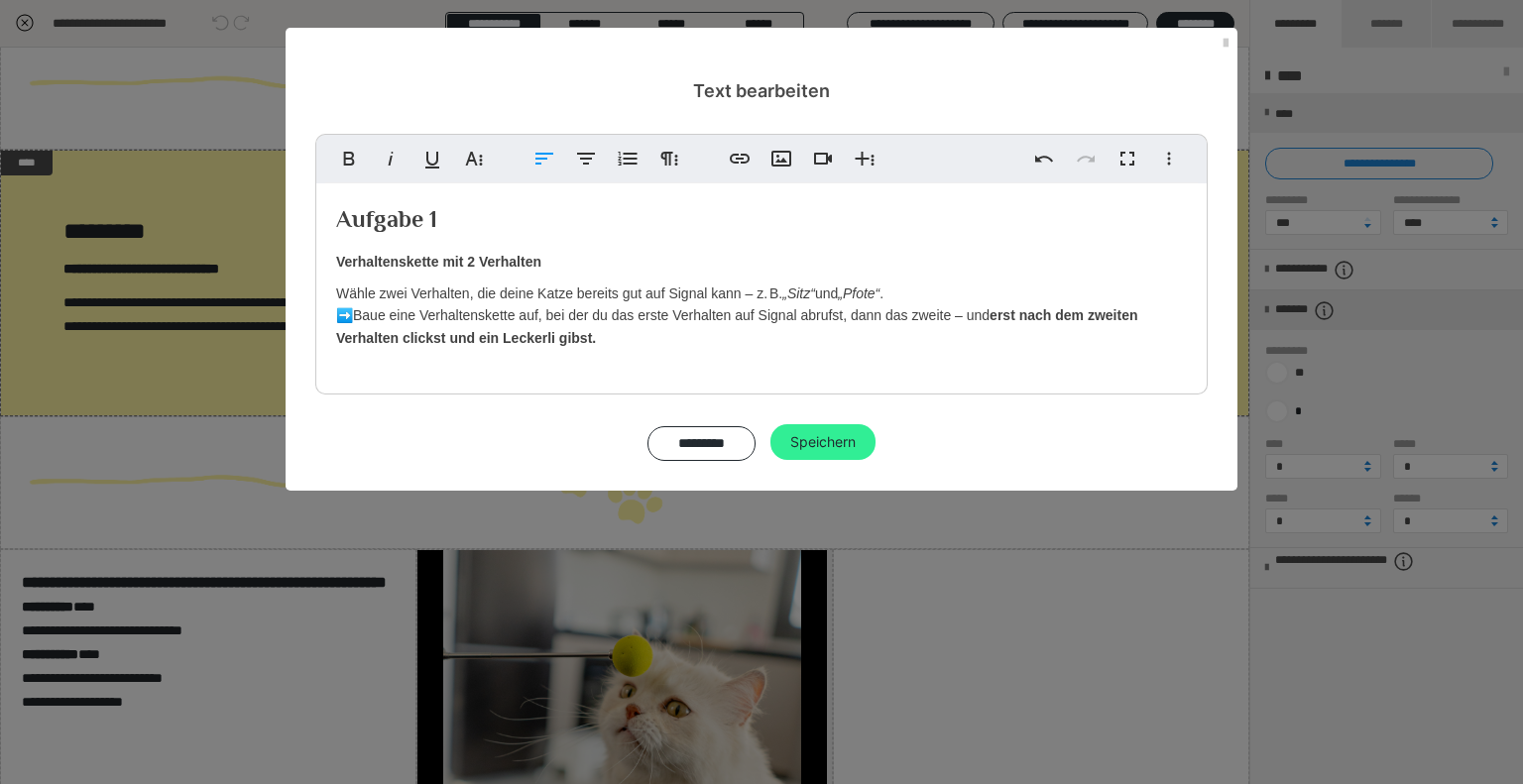 click on "Speichern" at bounding box center [823, 442] 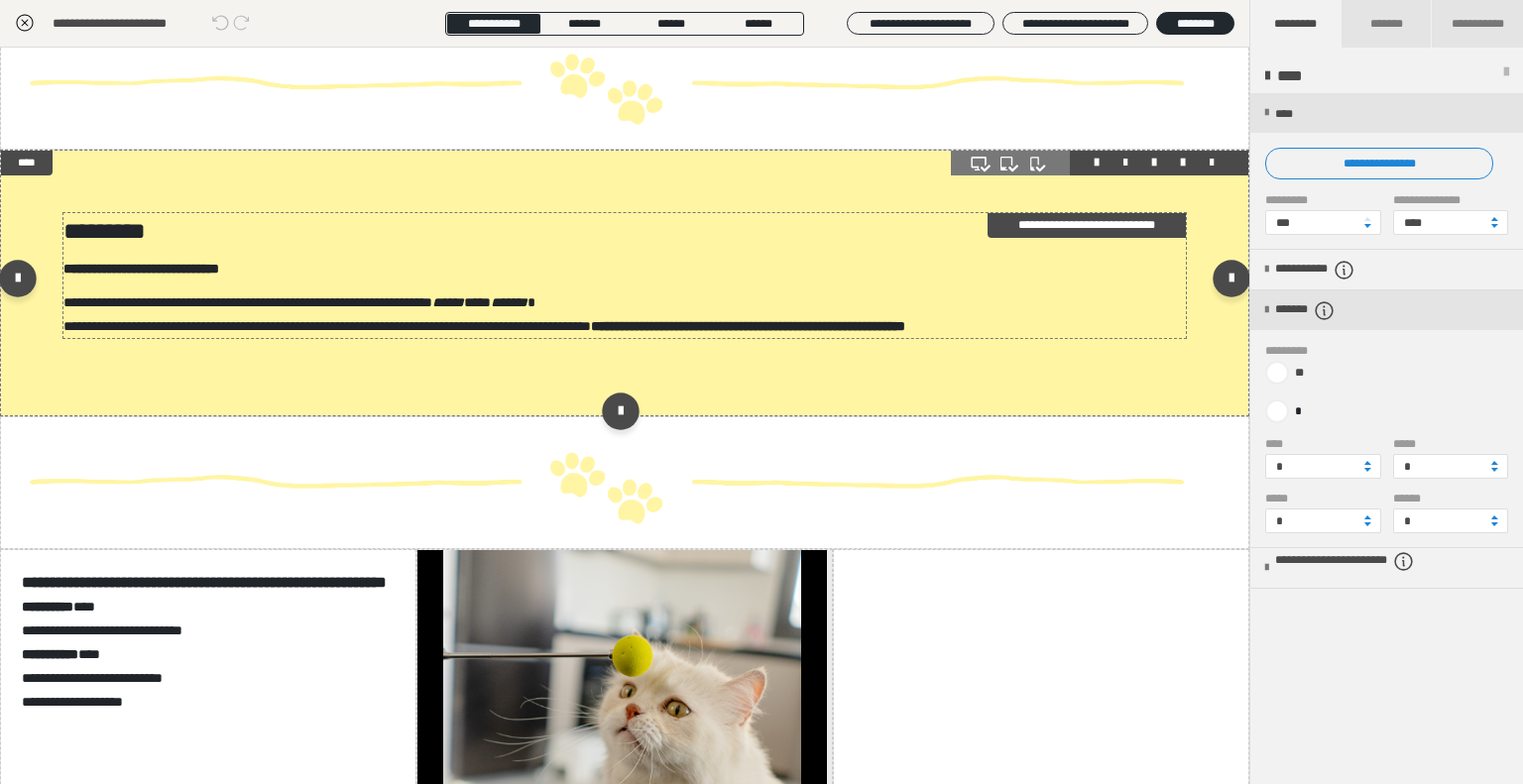 click on "**********" at bounding box center [748, 326] 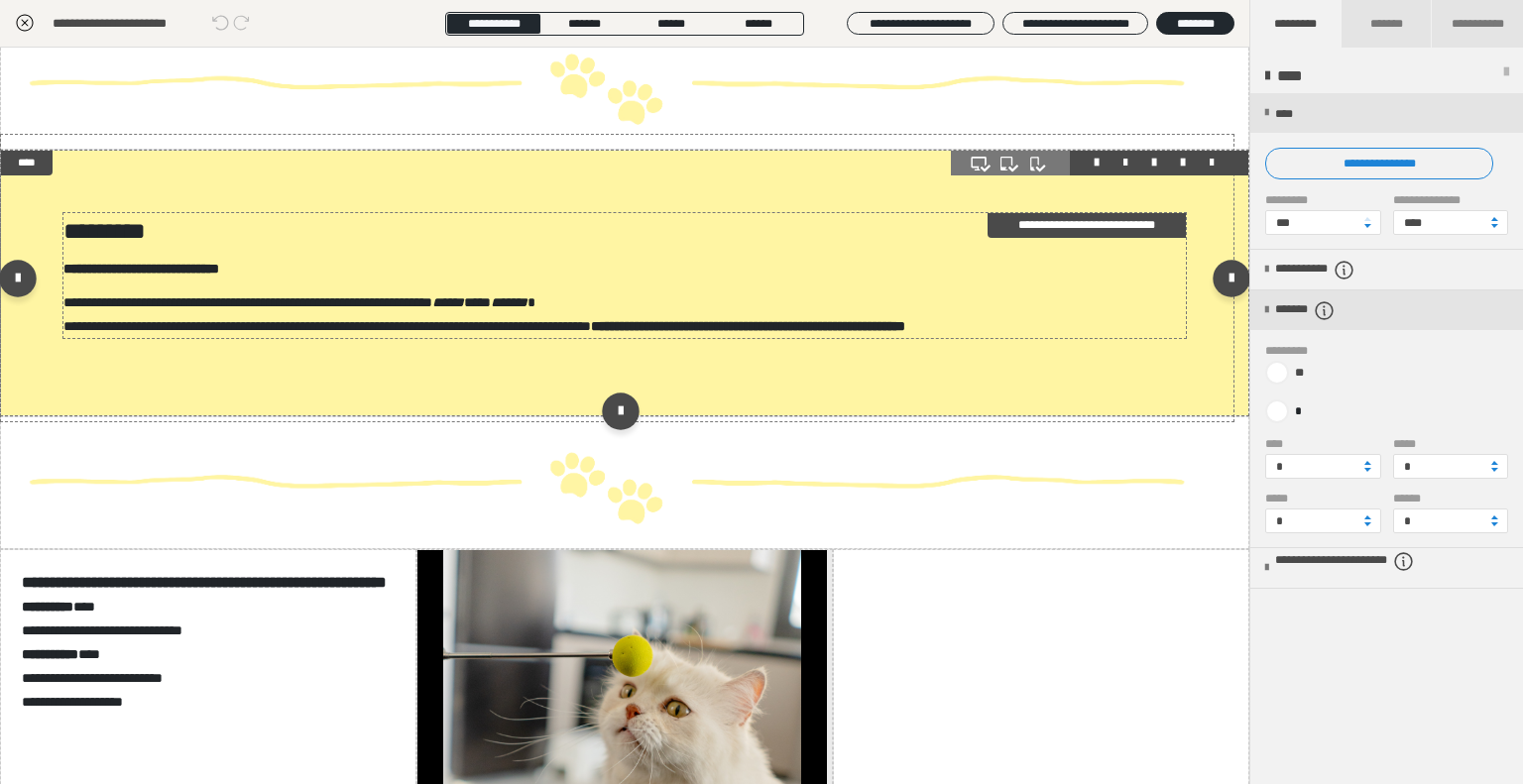 click on "**********" at bounding box center (748, 326) 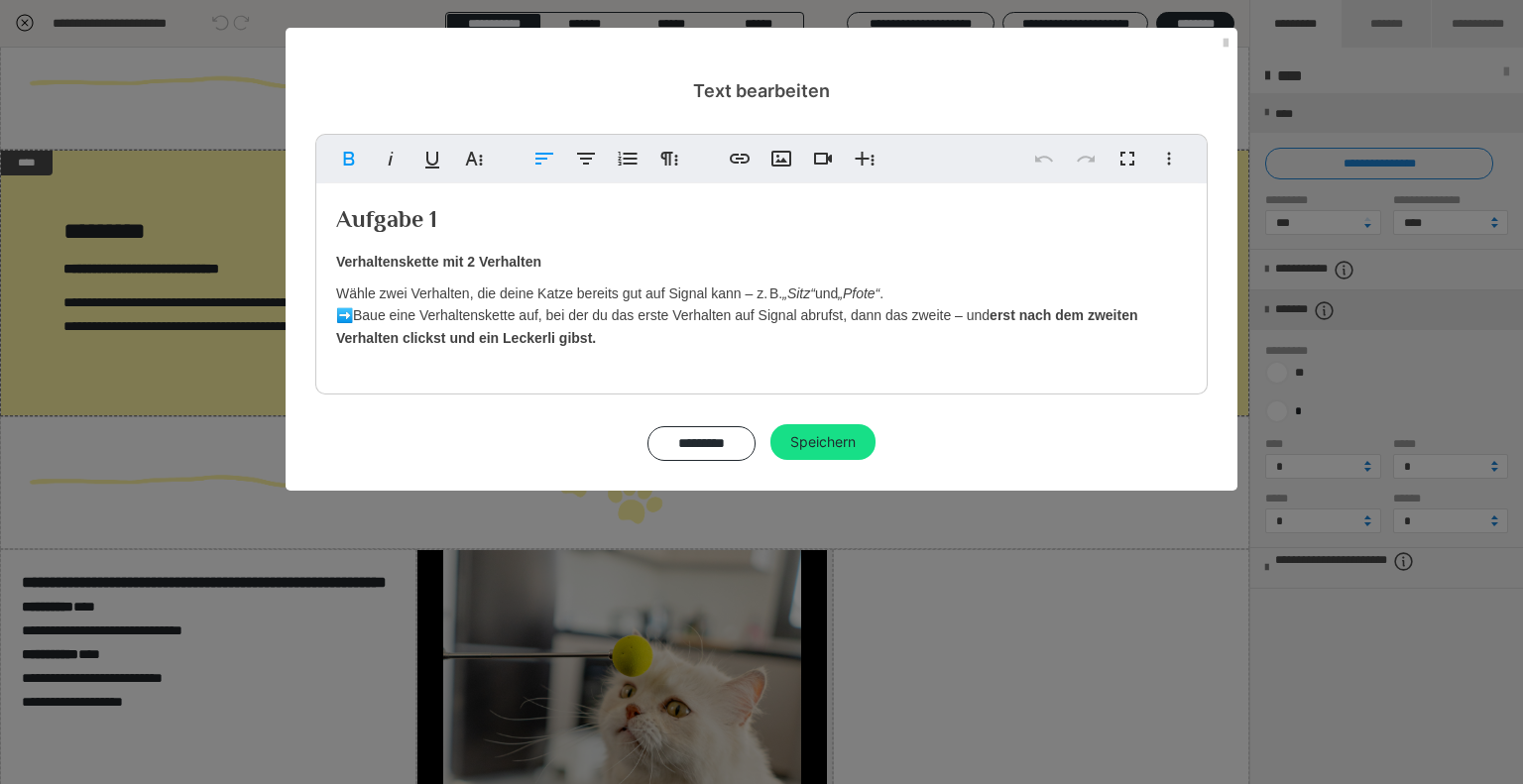 drag, startPoint x: 1090, startPoint y: 309, endPoint x: 1063, endPoint y: 320, distance: 29.15476 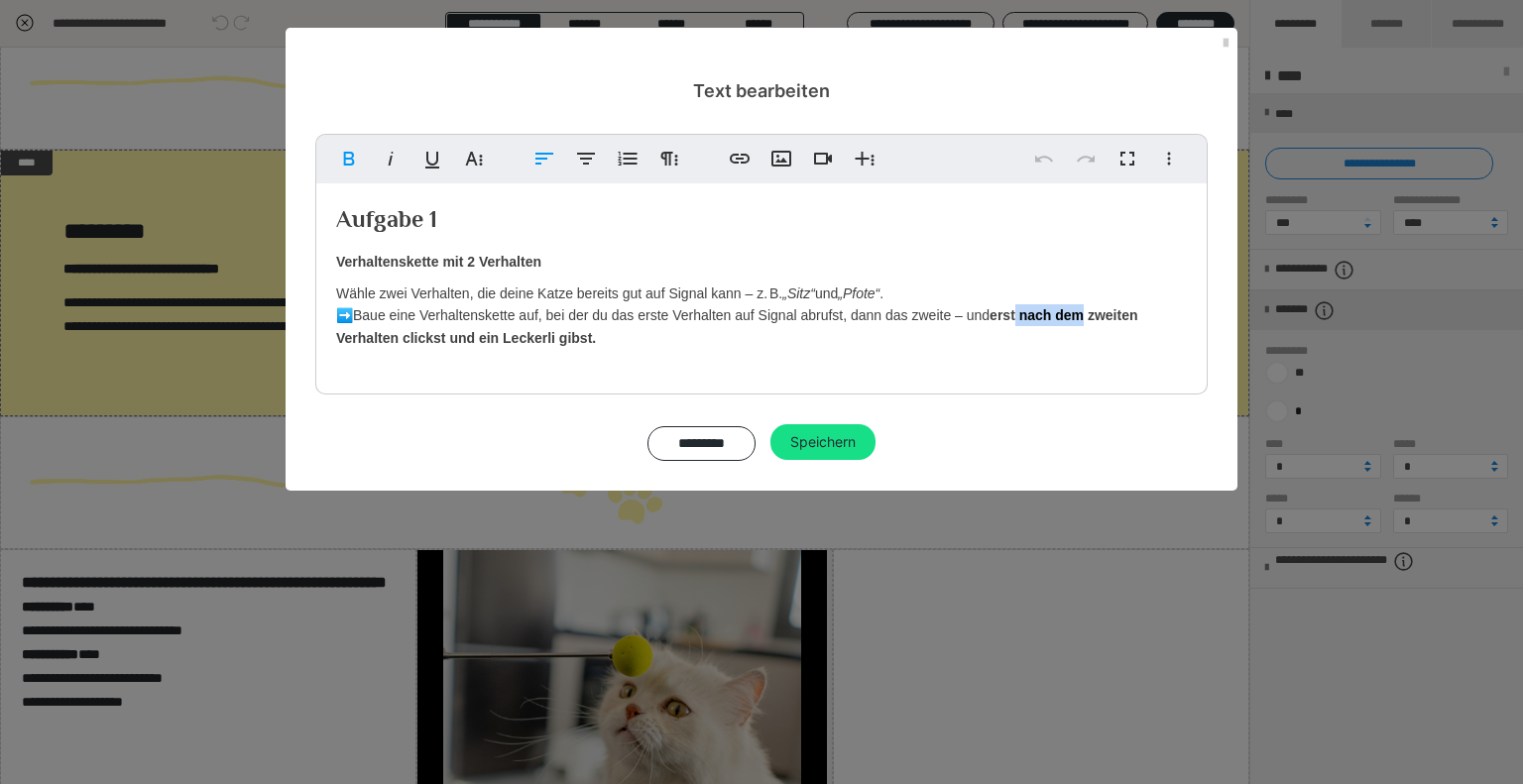 type 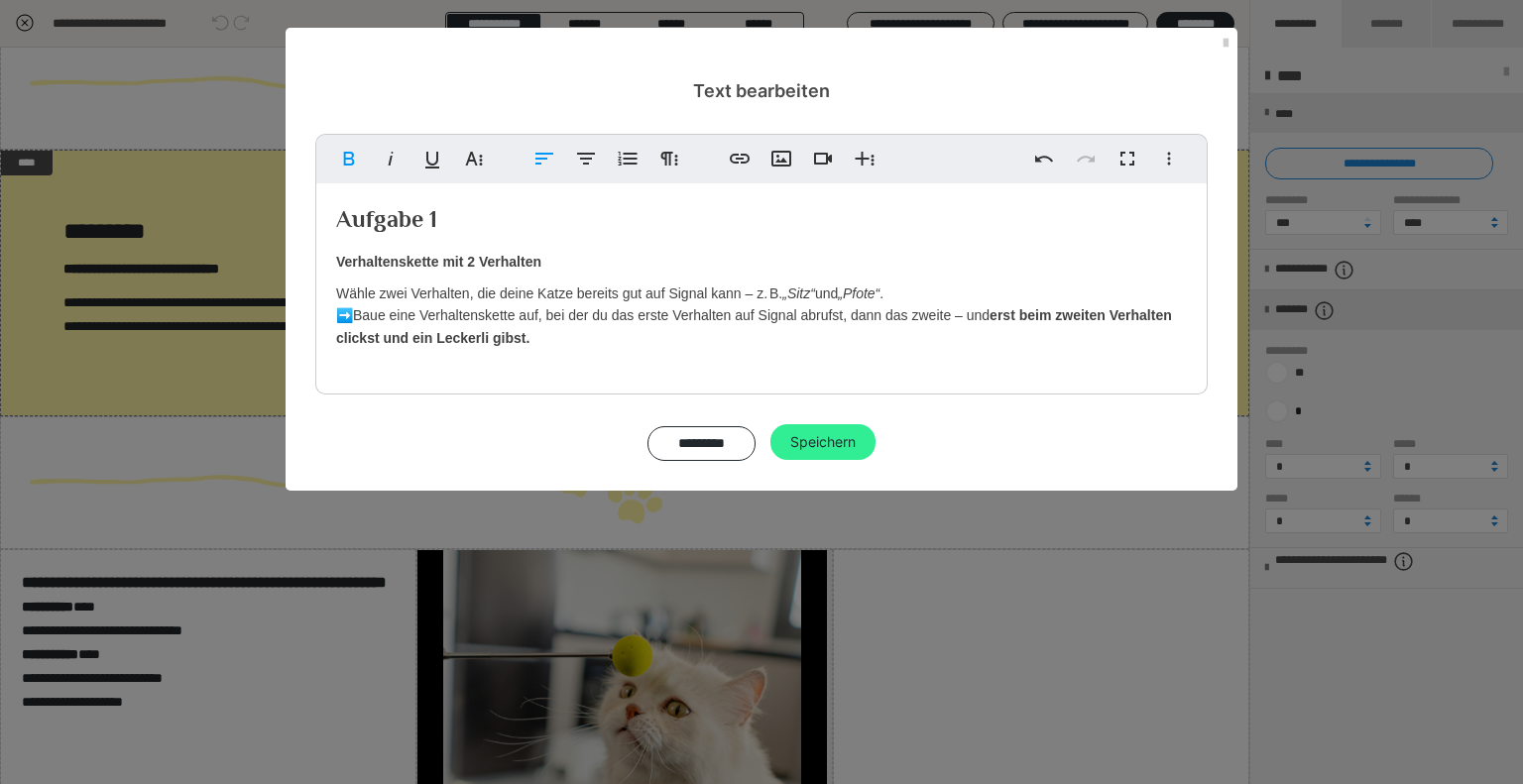 click on "Speichern" at bounding box center [823, 442] 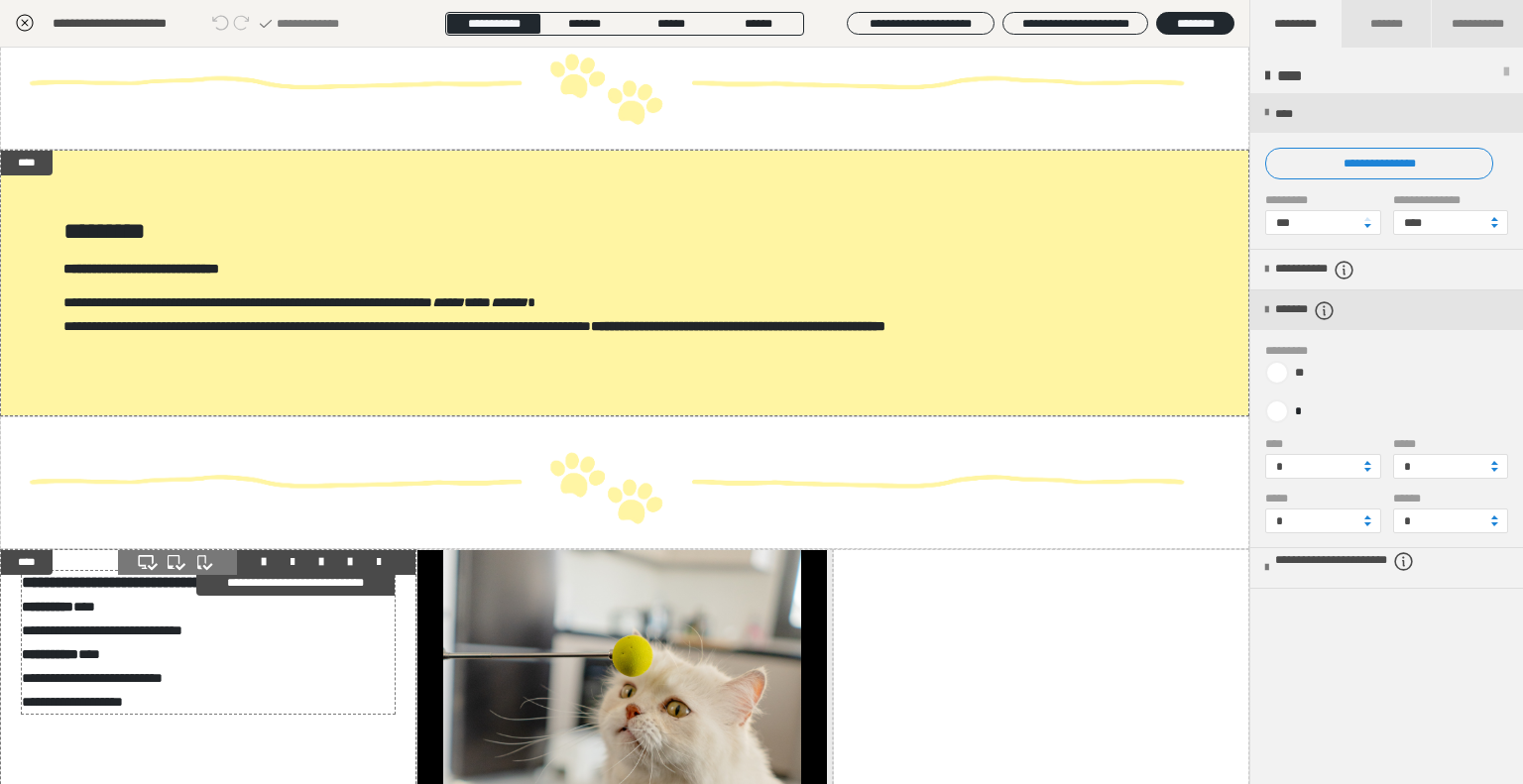 scroll, scrollTop: 1982, scrollLeft: 0, axis: vertical 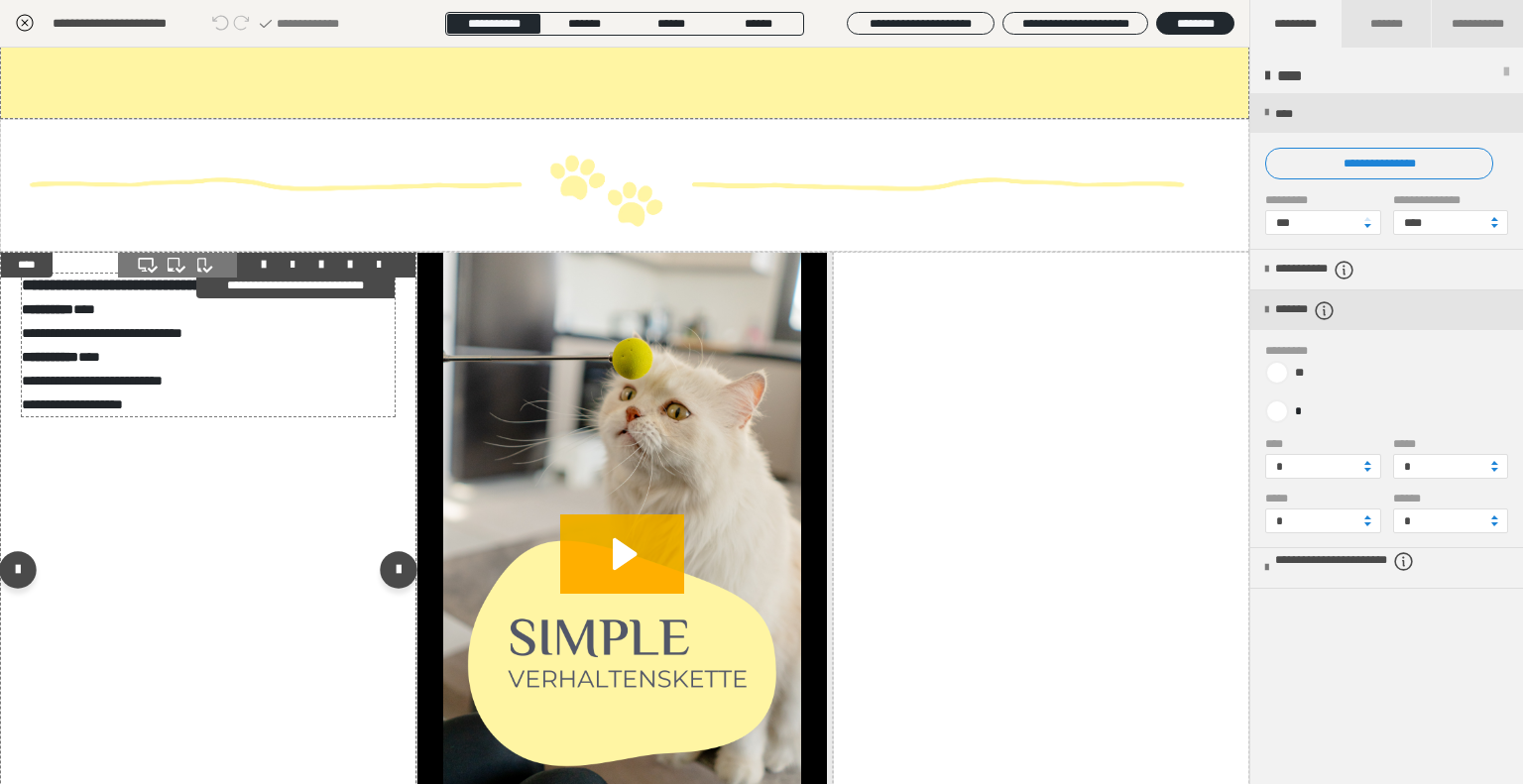 click on "**********" at bounding box center [208, 345] 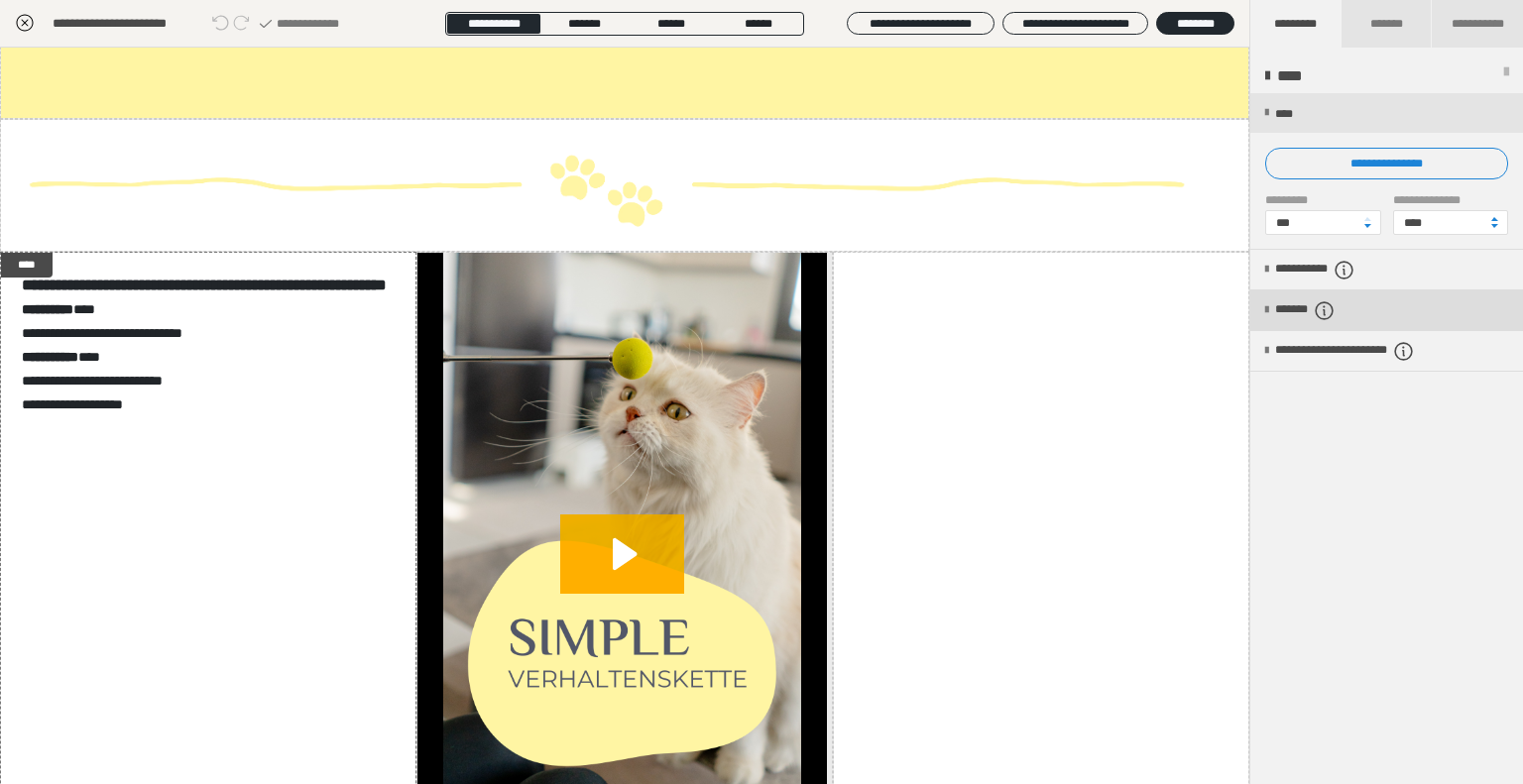 click on "*******" at bounding box center [1386, 310] 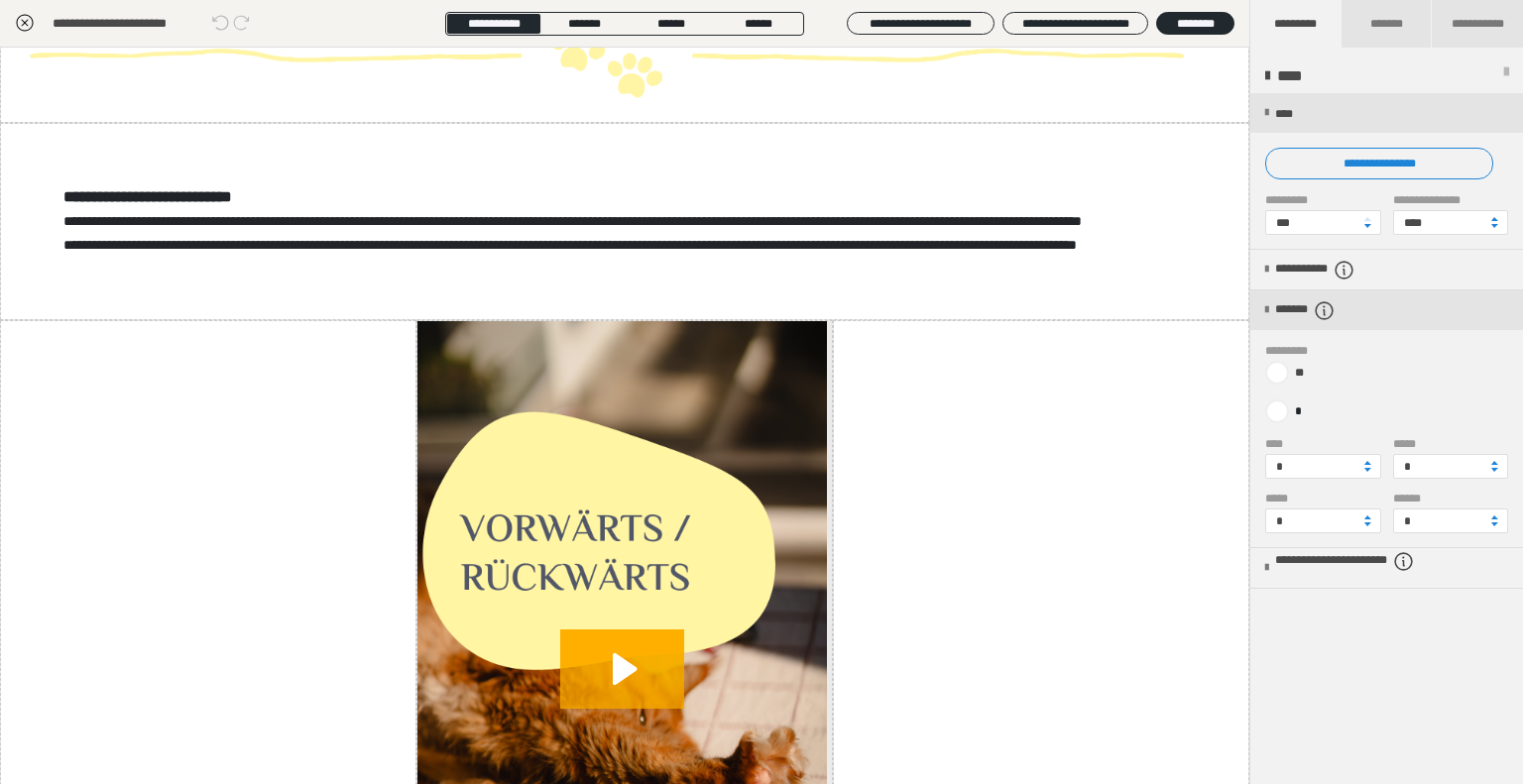 scroll, scrollTop: 4658, scrollLeft: 0, axis: vertical 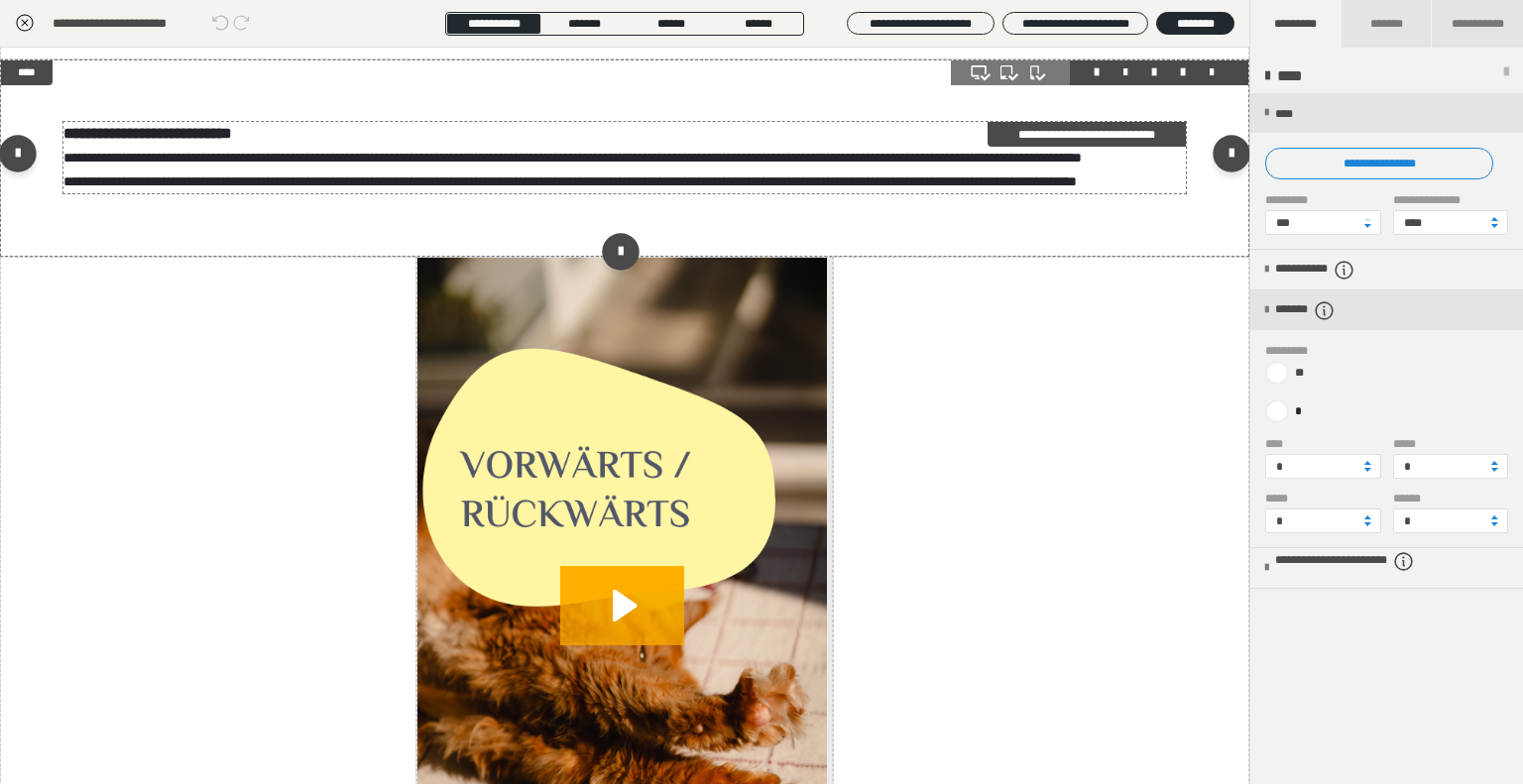 click on "**********" at bounding box center (625, 158) 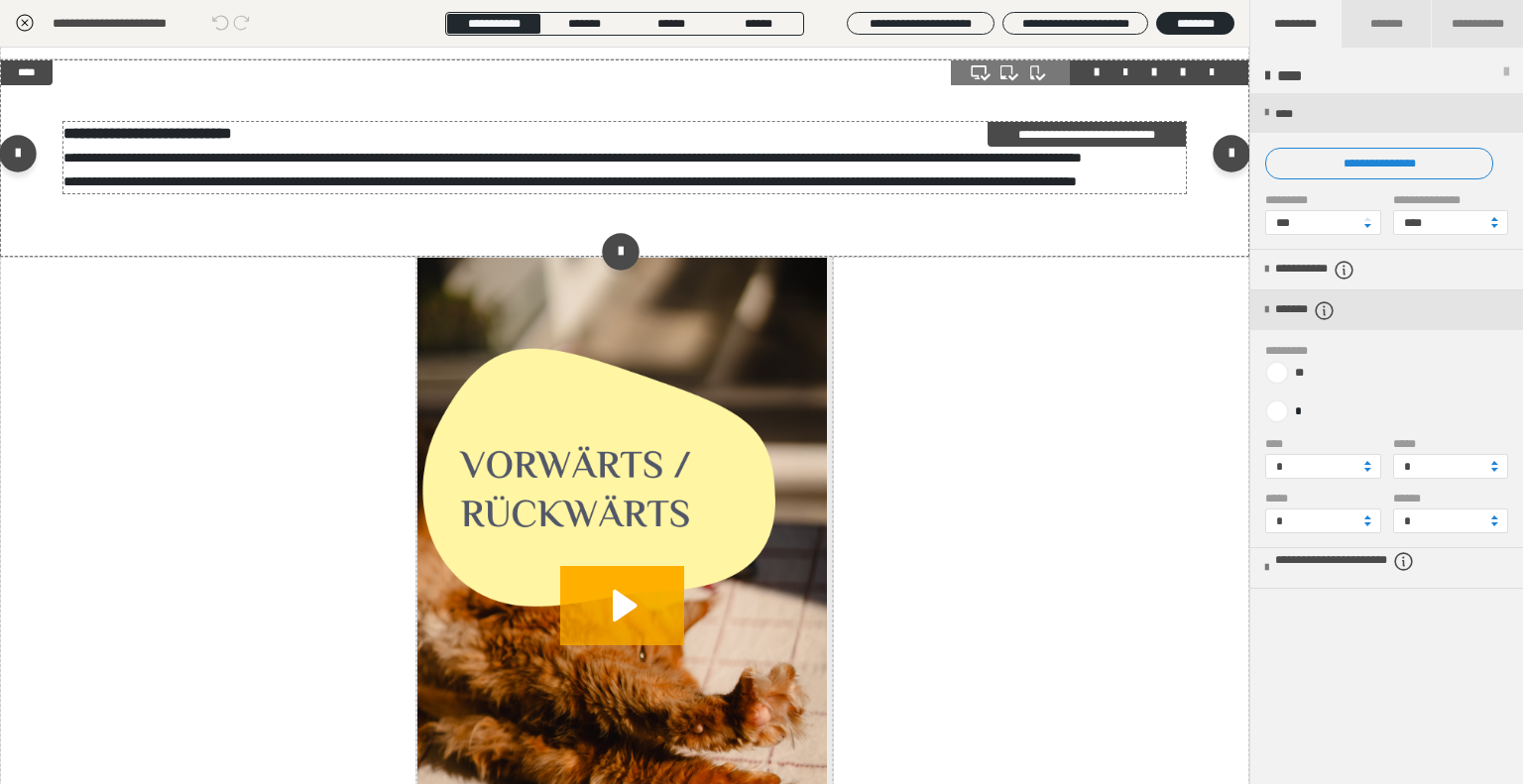 click on "**********" at bounding box center (625, 158) 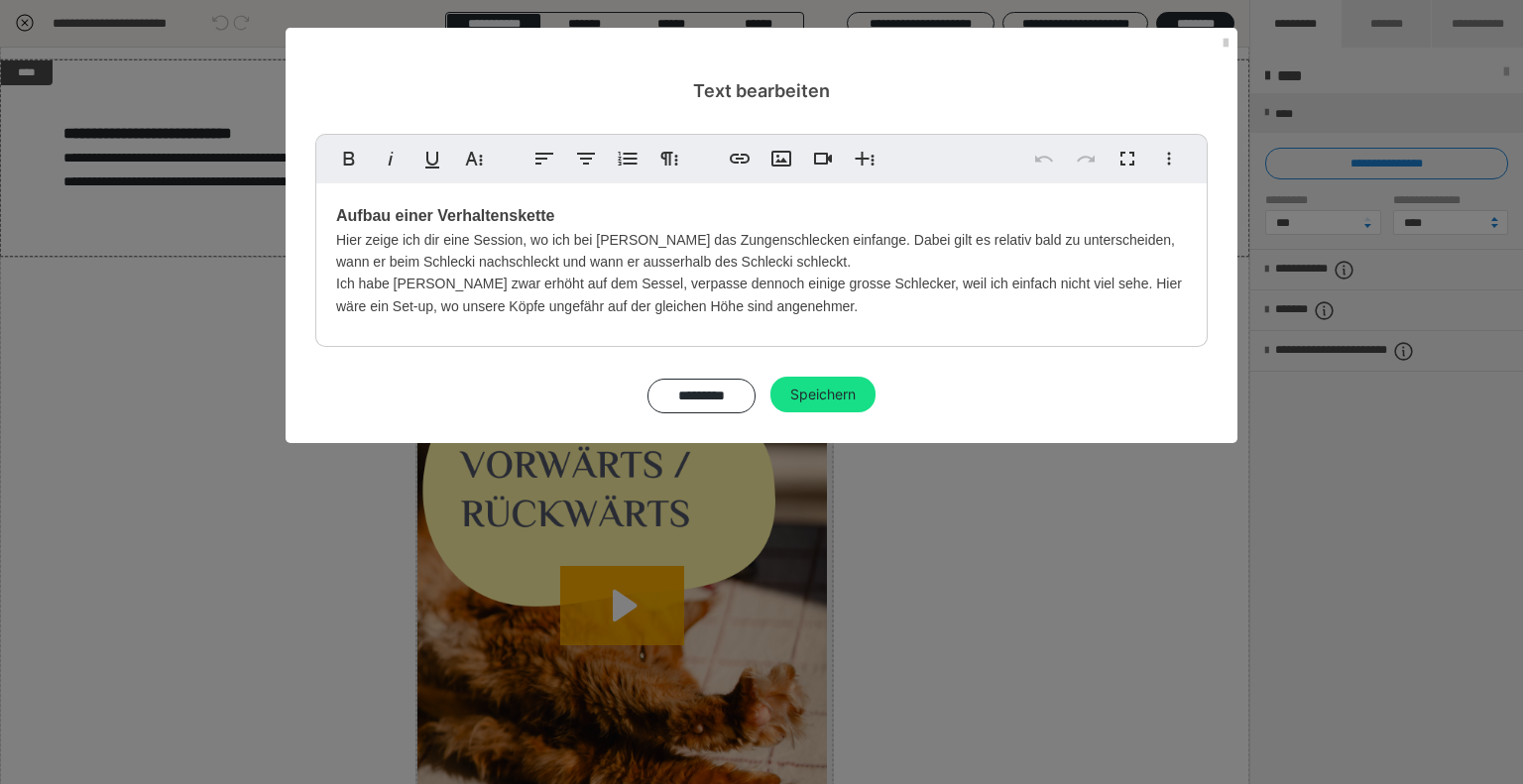 click on "Hier zeige ich dir eine Session, wo ich bei Louis das Zungenschlecken einfange. Dabei gilt es relativ bald zu unterscheiden, wann er beim Schlecki nachschleckt und wann er ausserhalb des Schlecki schleckt. Ich habe Louis zwar erhöht auf dem Sessel, verpasse dennoch einige grosse Schlecker, weil ich einfach nicht viel sehe. Hier wäre ein Set-up, wo unsere Köpfe ungefähr auf der gleichen Höhe sind angenehmer." at bounding box center [759, 273] 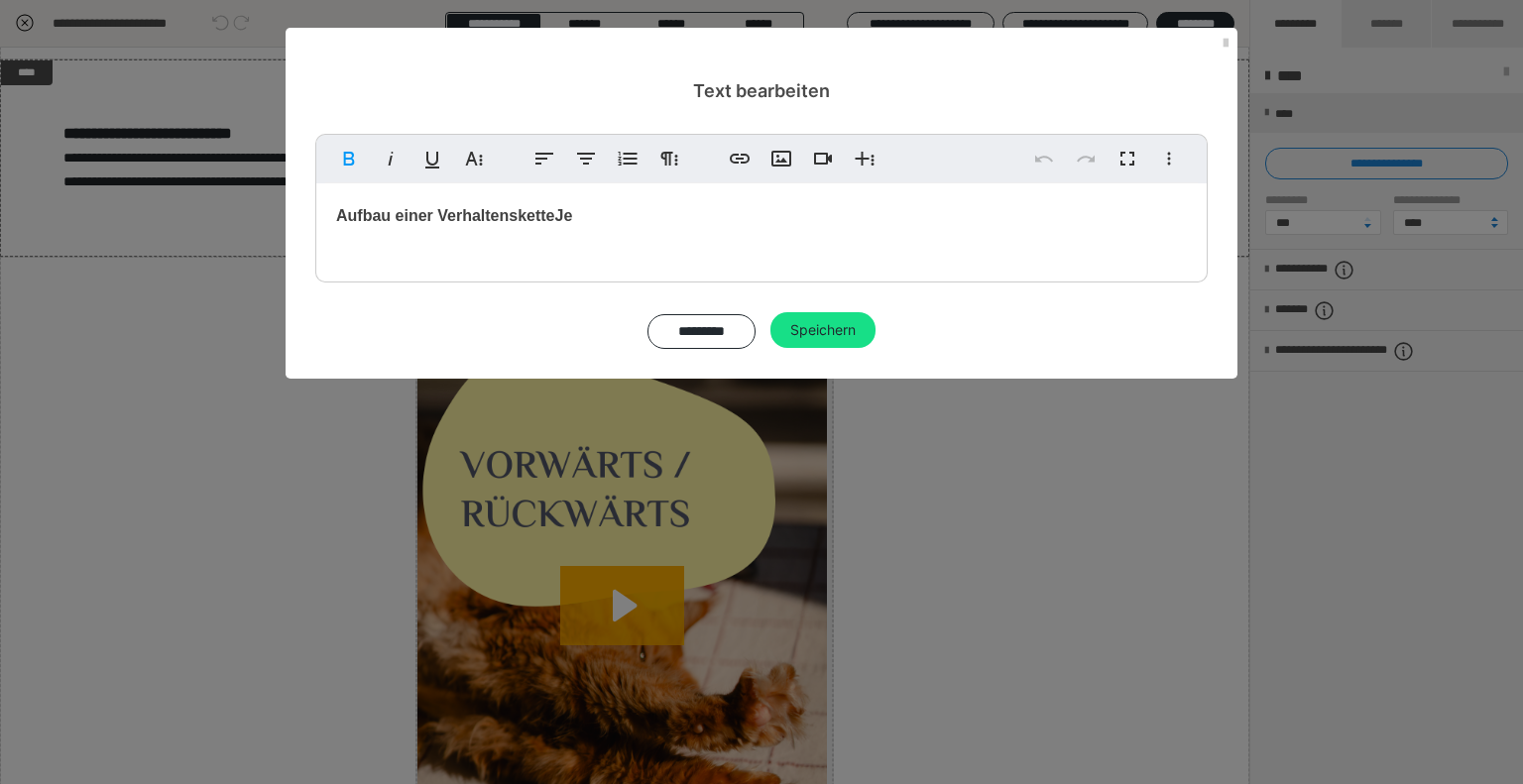 type 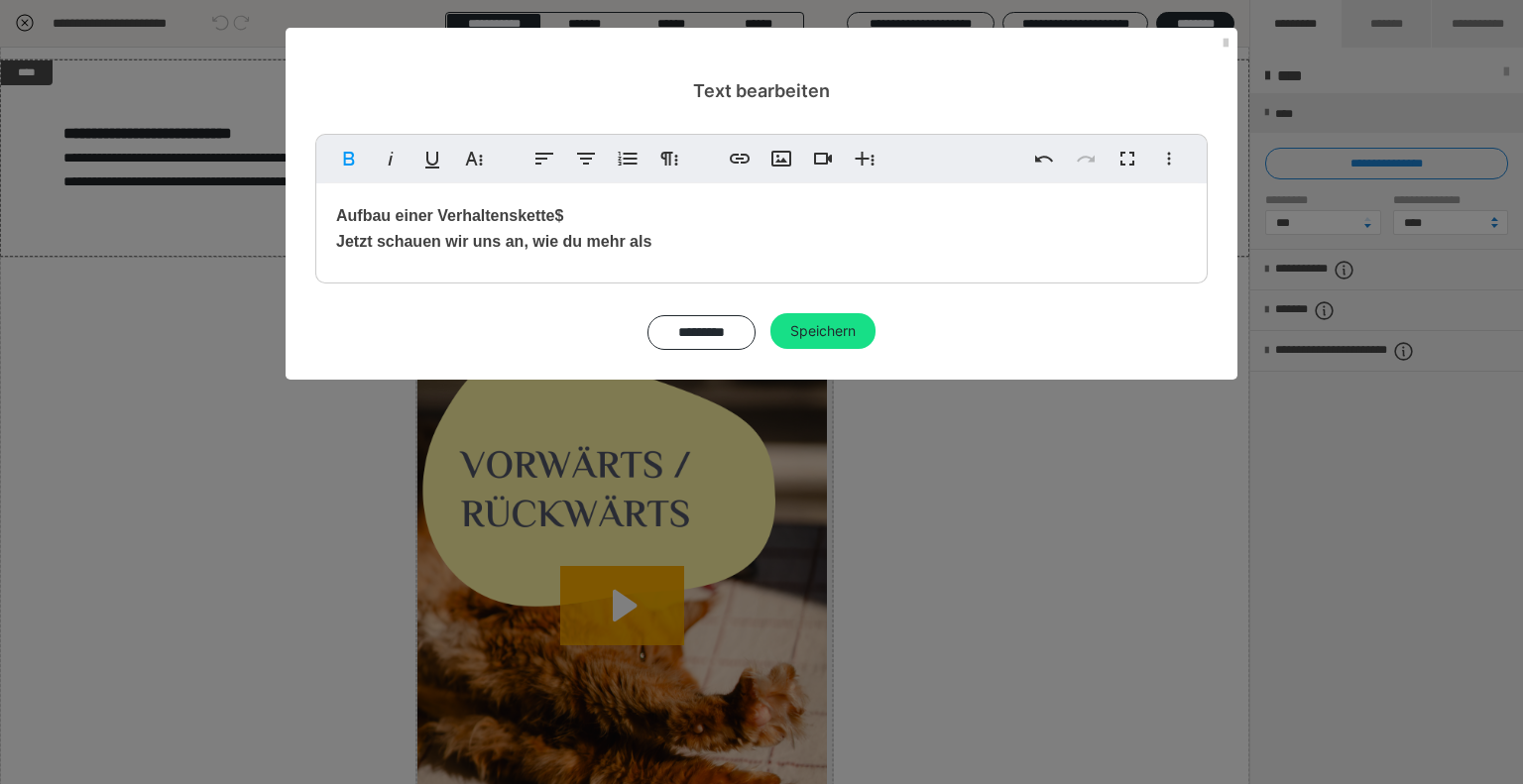click on "Aufbau einer Verhaltenskette$ Jetzt schauen wir uns an, wie du mehr als" at bounding box center (762, 228) 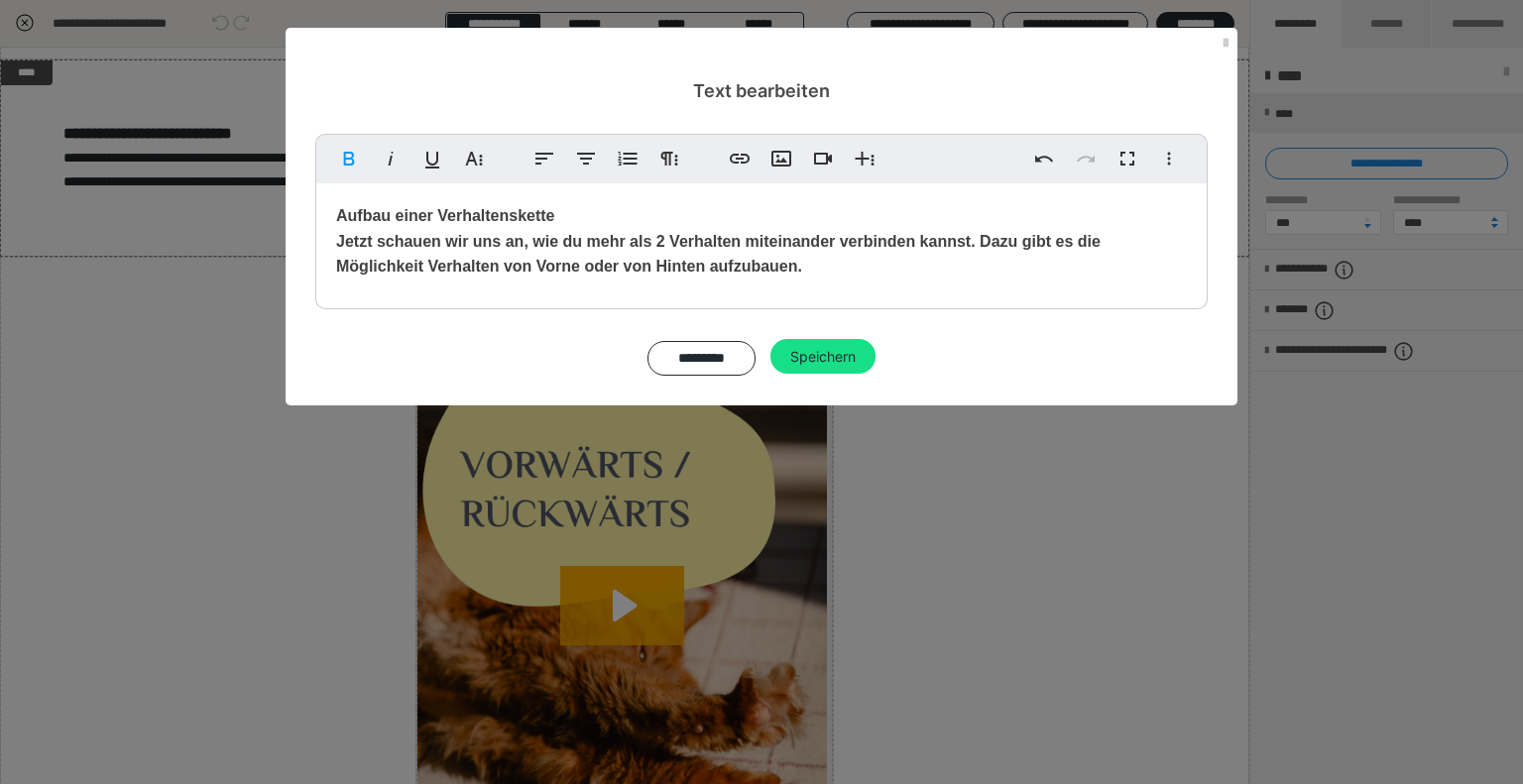 click on "Jetzt schauen wir uns an, wie du mehr als 2 Verhalten miteinander verbinden kannst. Dazu gibt es die Möglichkeit Verhalten von Vorne oder von Hinten aufzubauen." at bounding box center [718, 254] 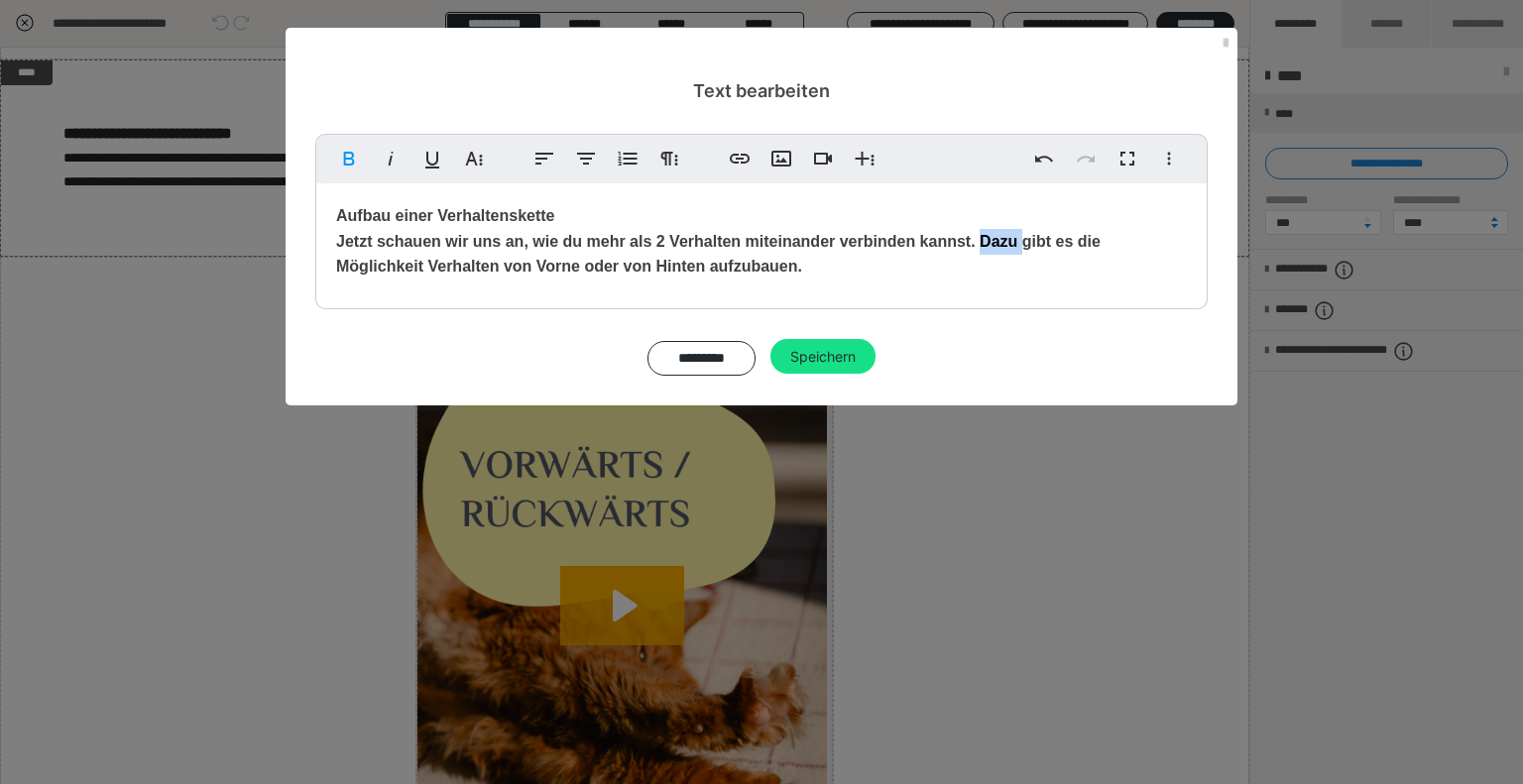 click on "Jetzt schauen wir uns an, wie du mehr als 2 Verhalten miteinander verbinden kannst. Dazu gibt es die Möglichkeit Verhalten von Vorne oder von Hinten aufzubauen." at bounding box center (718, 254) 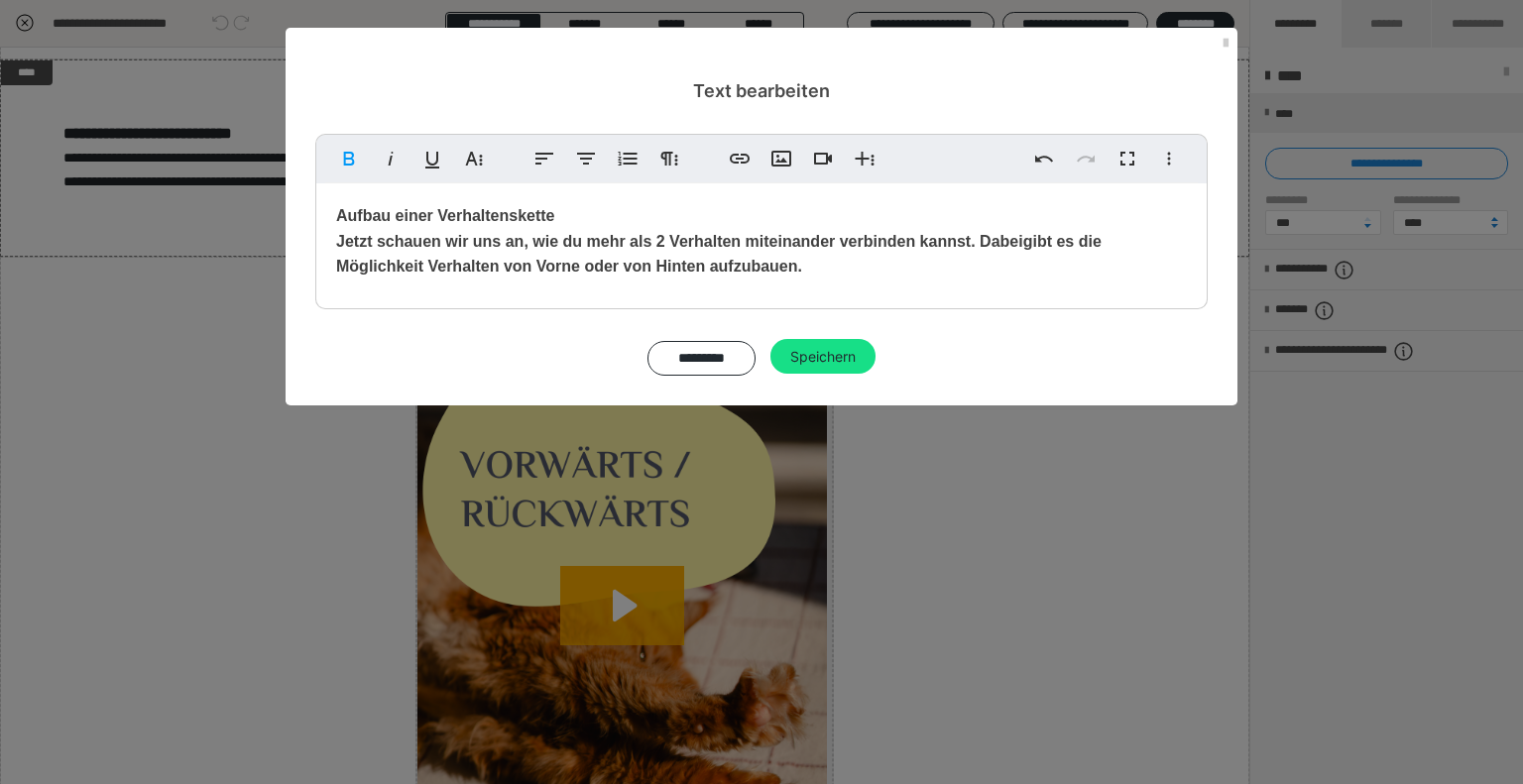 drag, startPoint x: 847, startPoint y: 268, endPoint x: 309, endPoint y: 243, distance: 538.58054 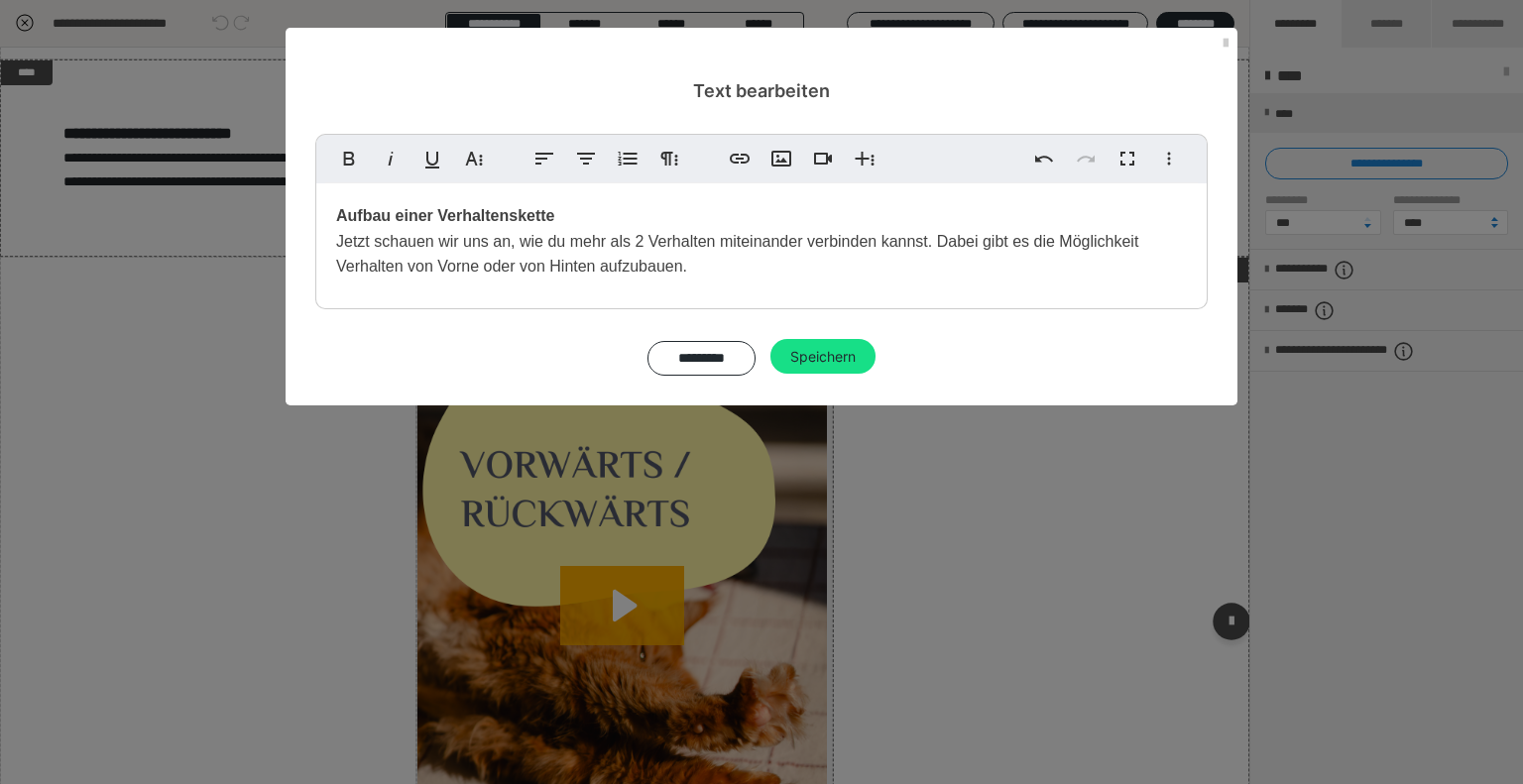 click on "Speichern" at bounding box center (823, 357) 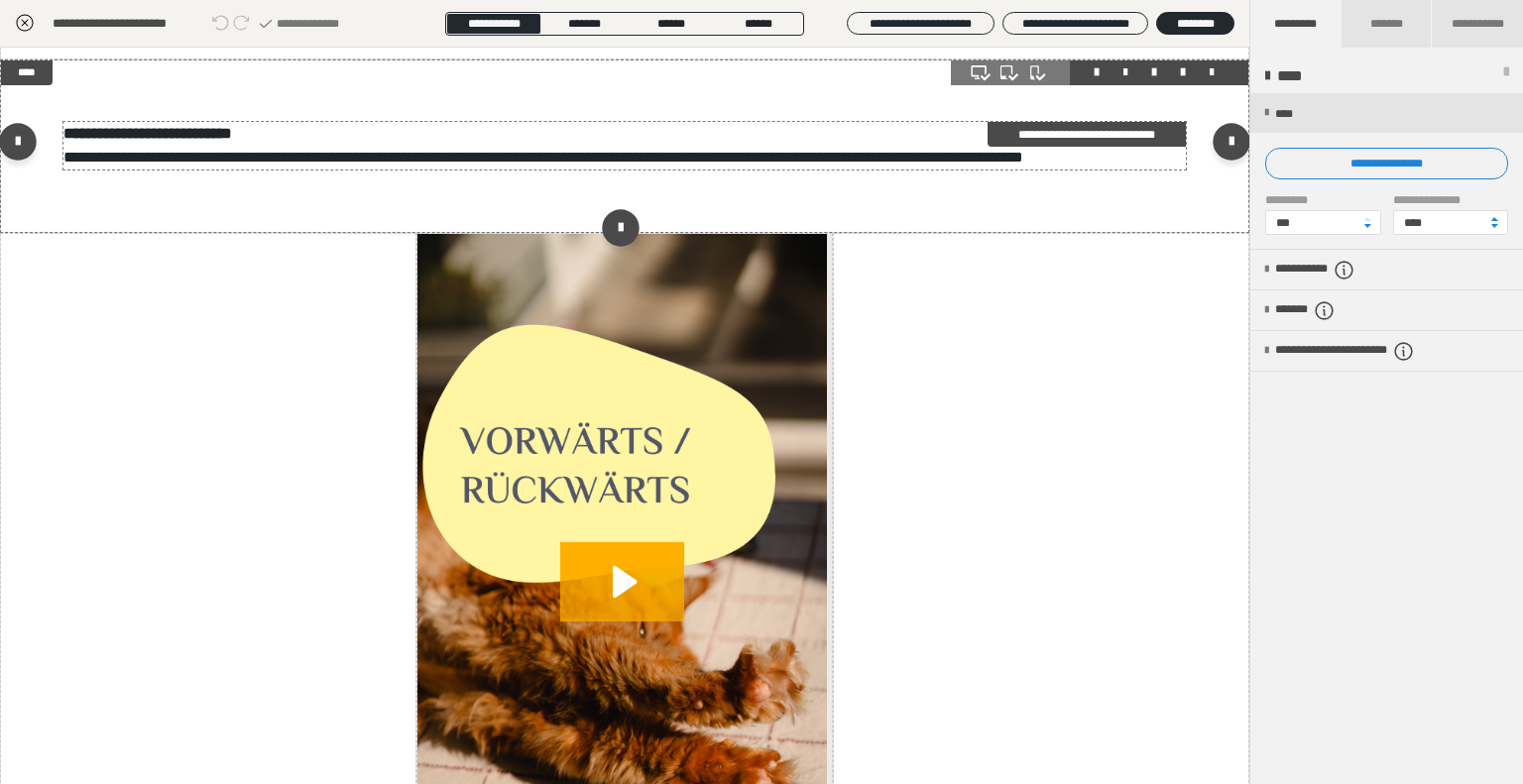 click on "**********" at bounding box center (625, 146) 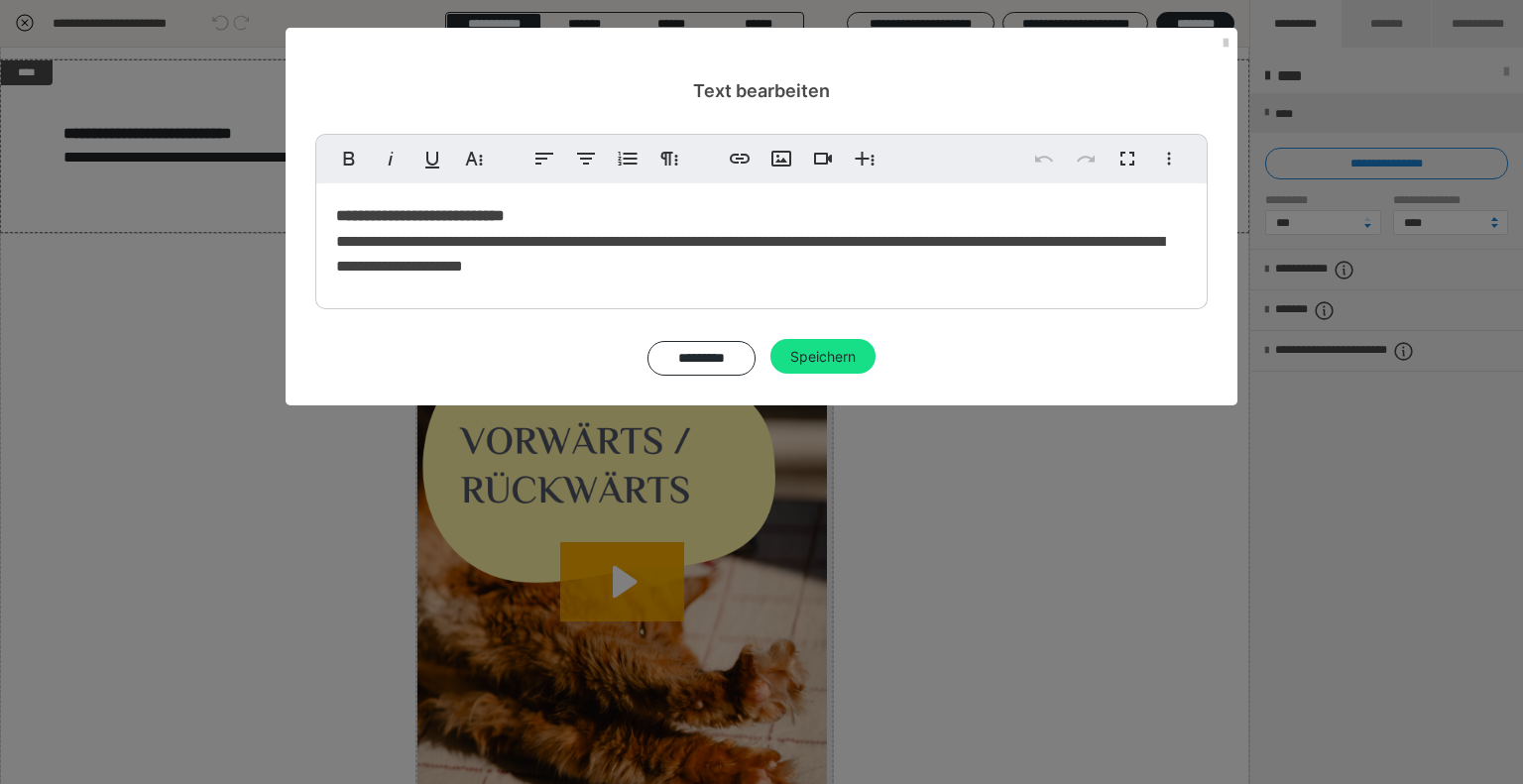 click on "**********" at bounding box center [750, 254] 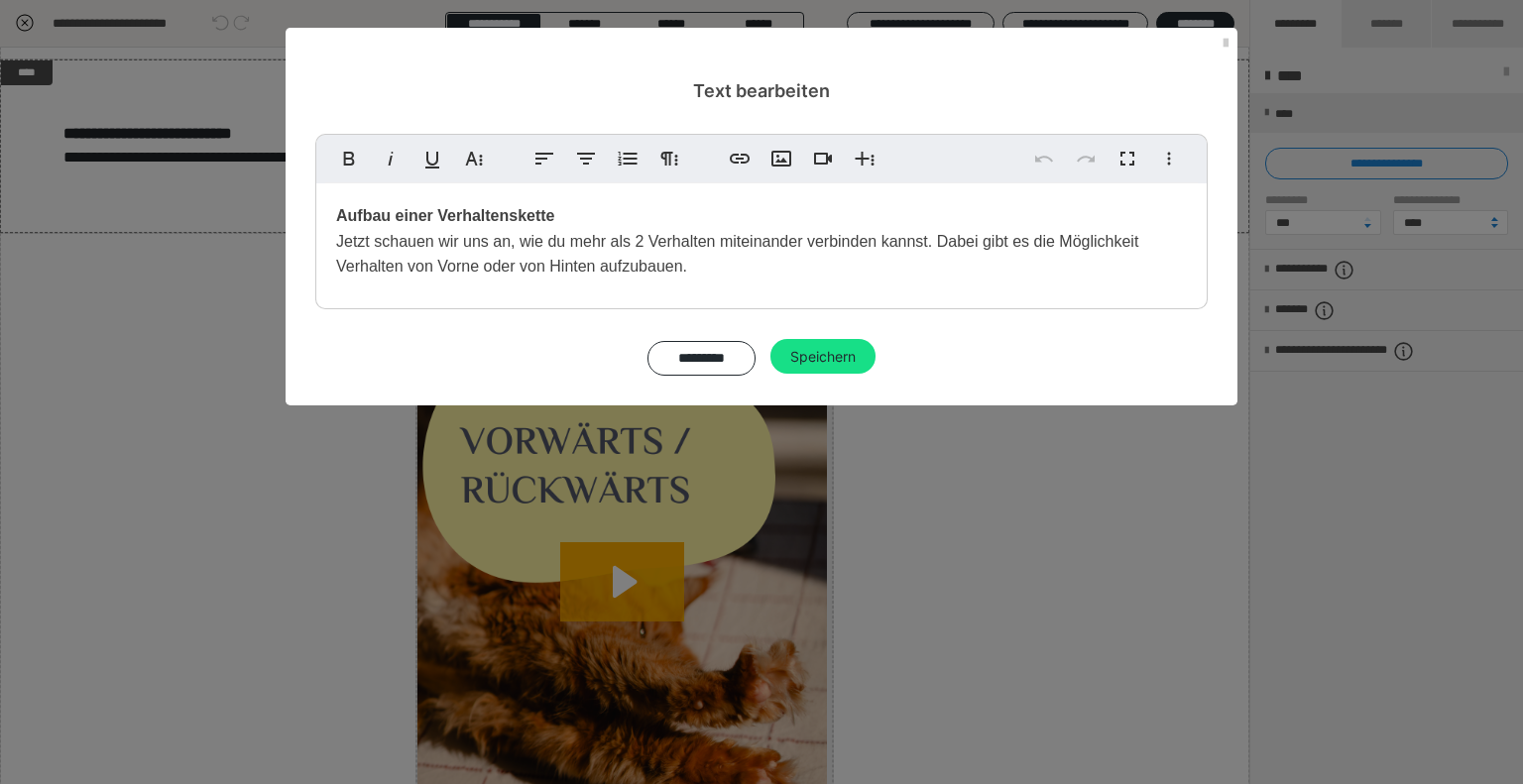click on "Aufbau einer Verhaltenskette Jetzt schauen wir uns an, wie du mehr als 2 Verhalten miteinander verbinden kannst. Dabei gibt es die Möglichkeit Verhalten von Vorne oder von Hinten aufzubauen." at bounding box center [762, 241] 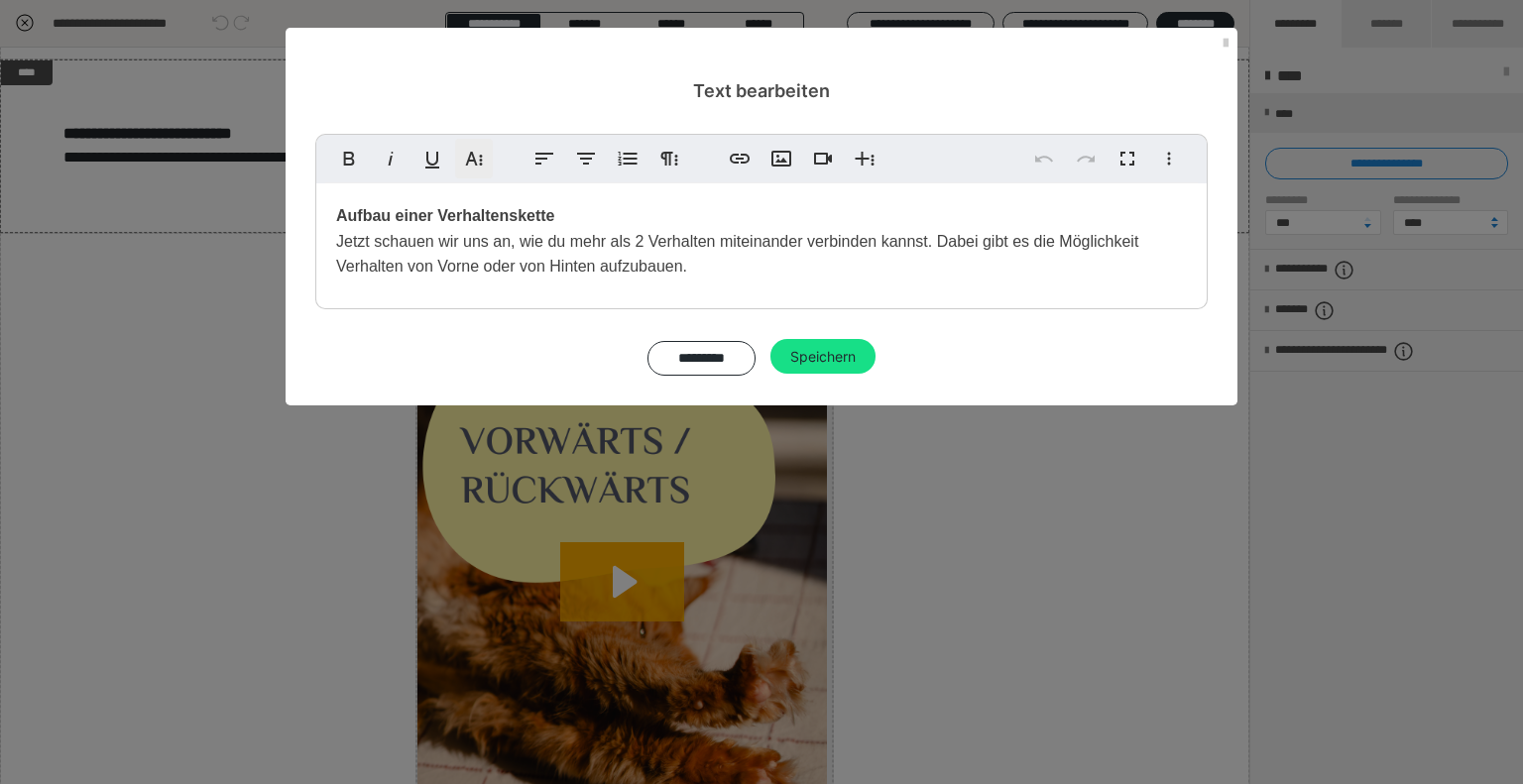 click 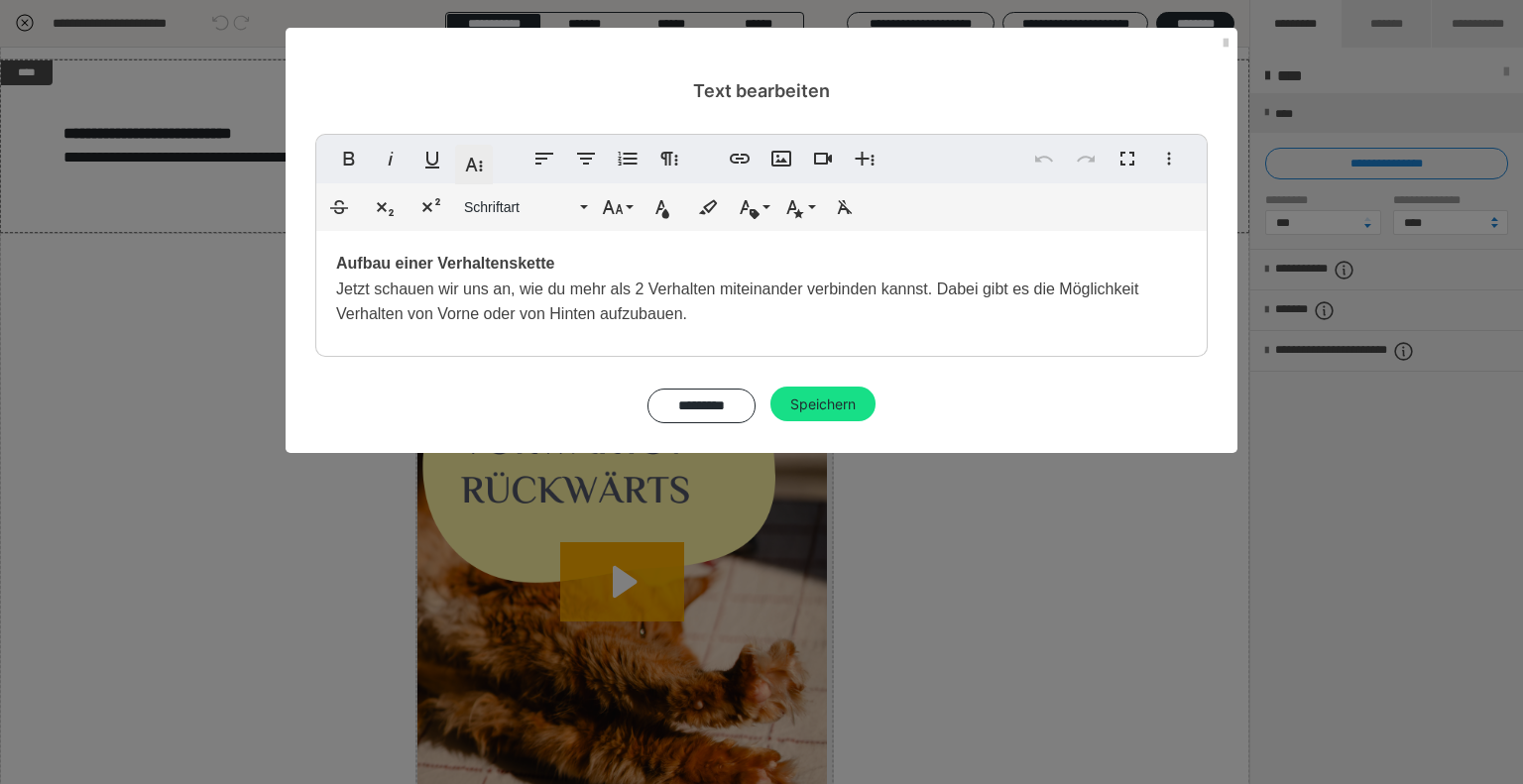 click 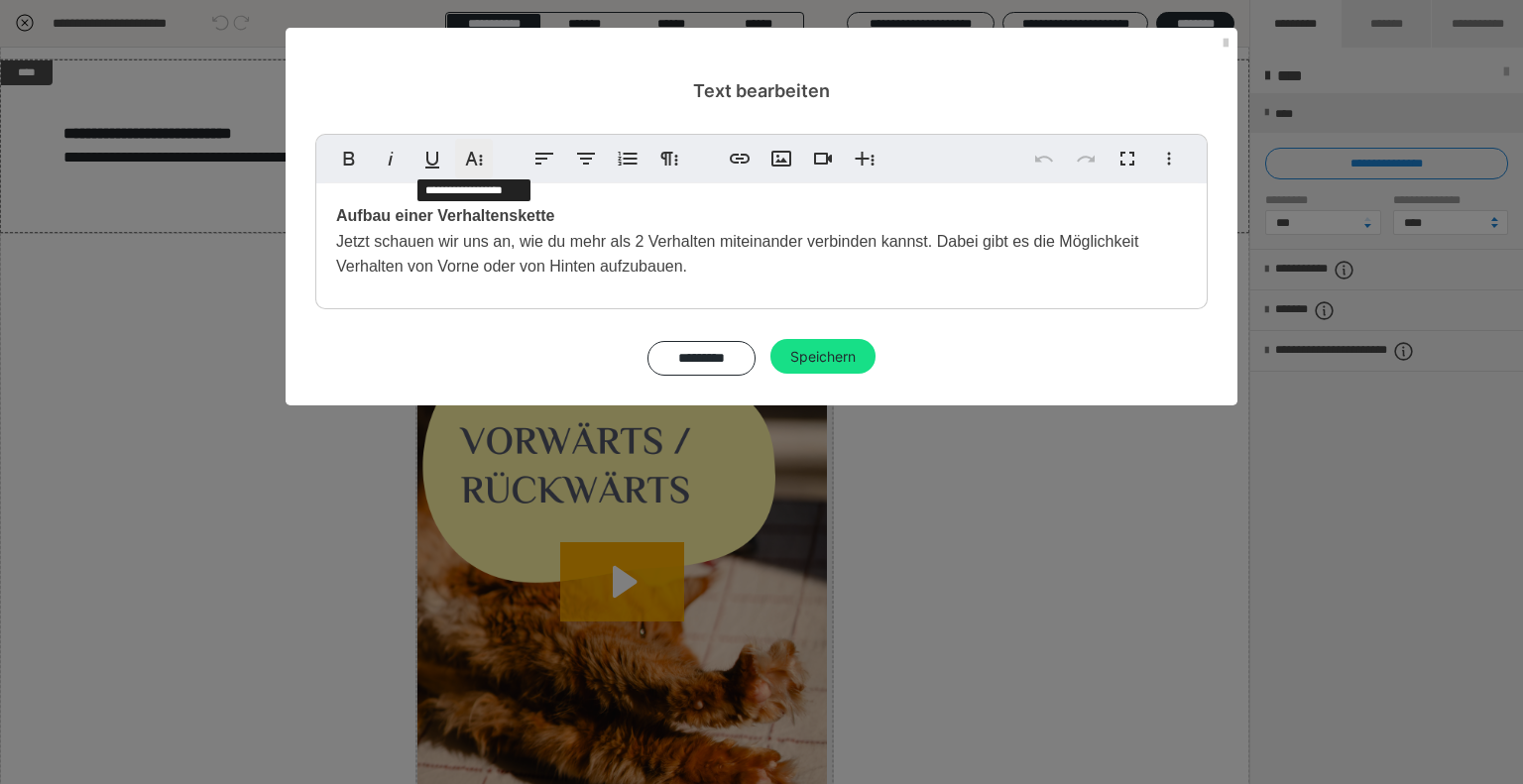 click 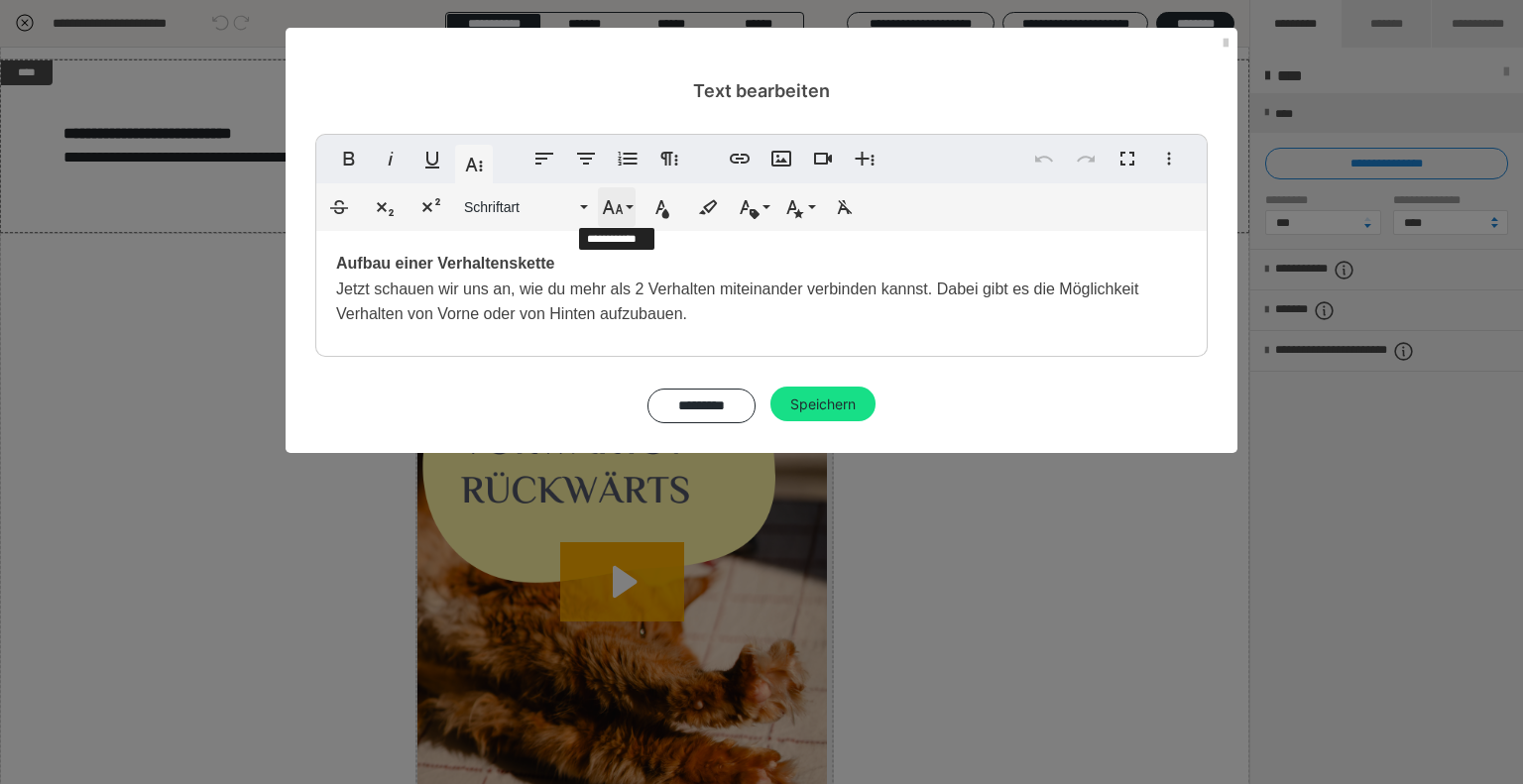 click 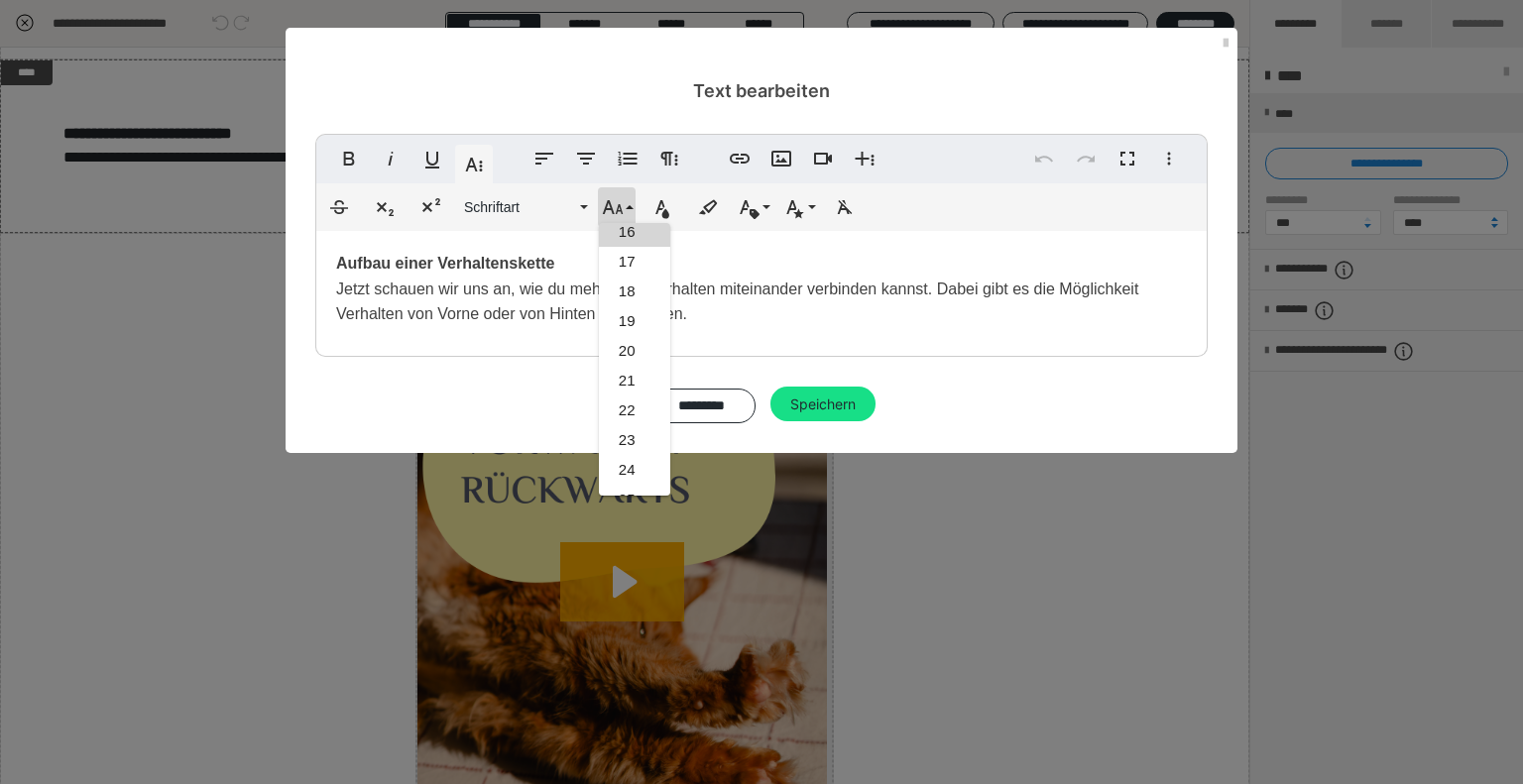 scroll, scrollTop: 369, scrollLeft: 0, axis: vertical 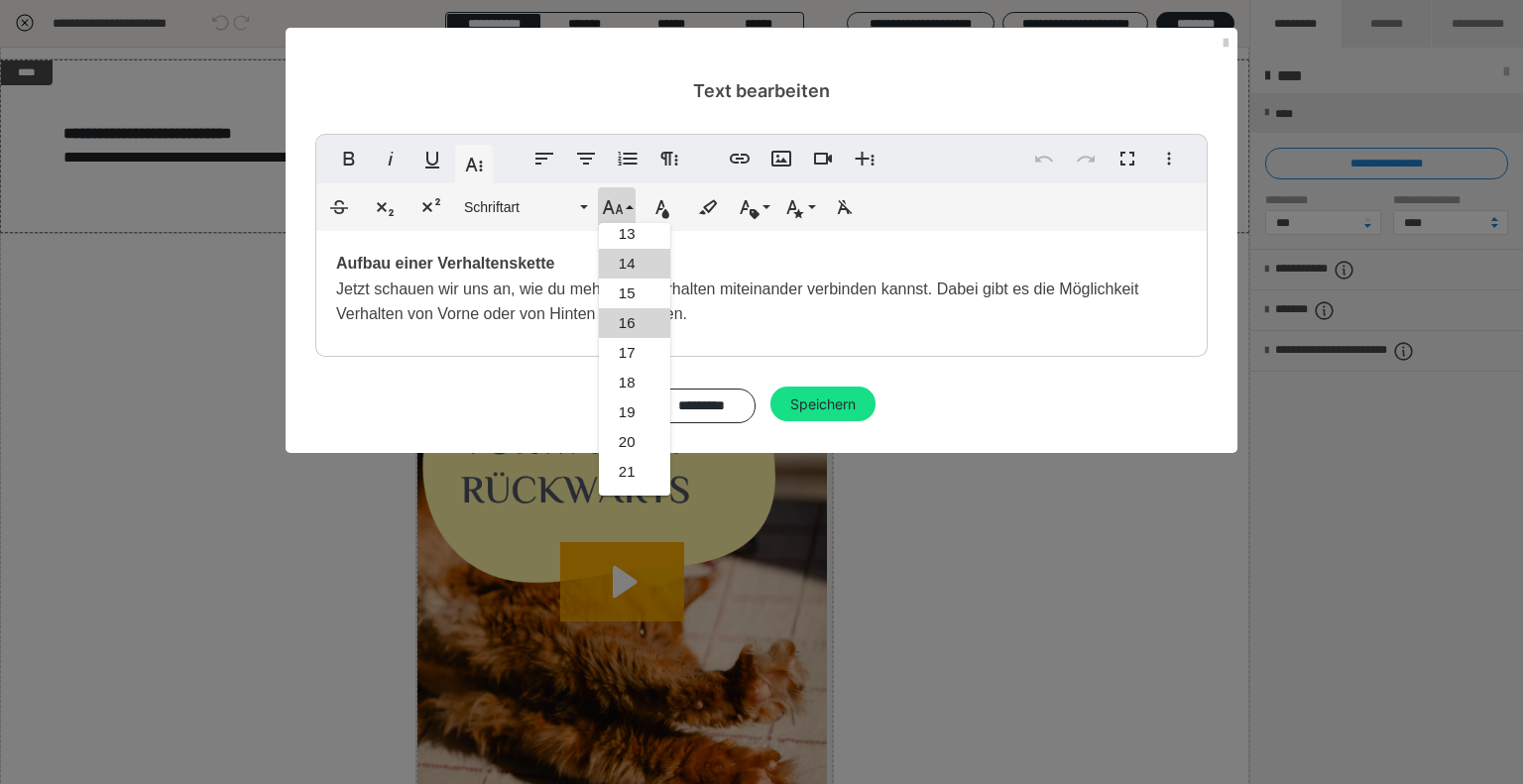click on "14" at bounding box center (635, 264) 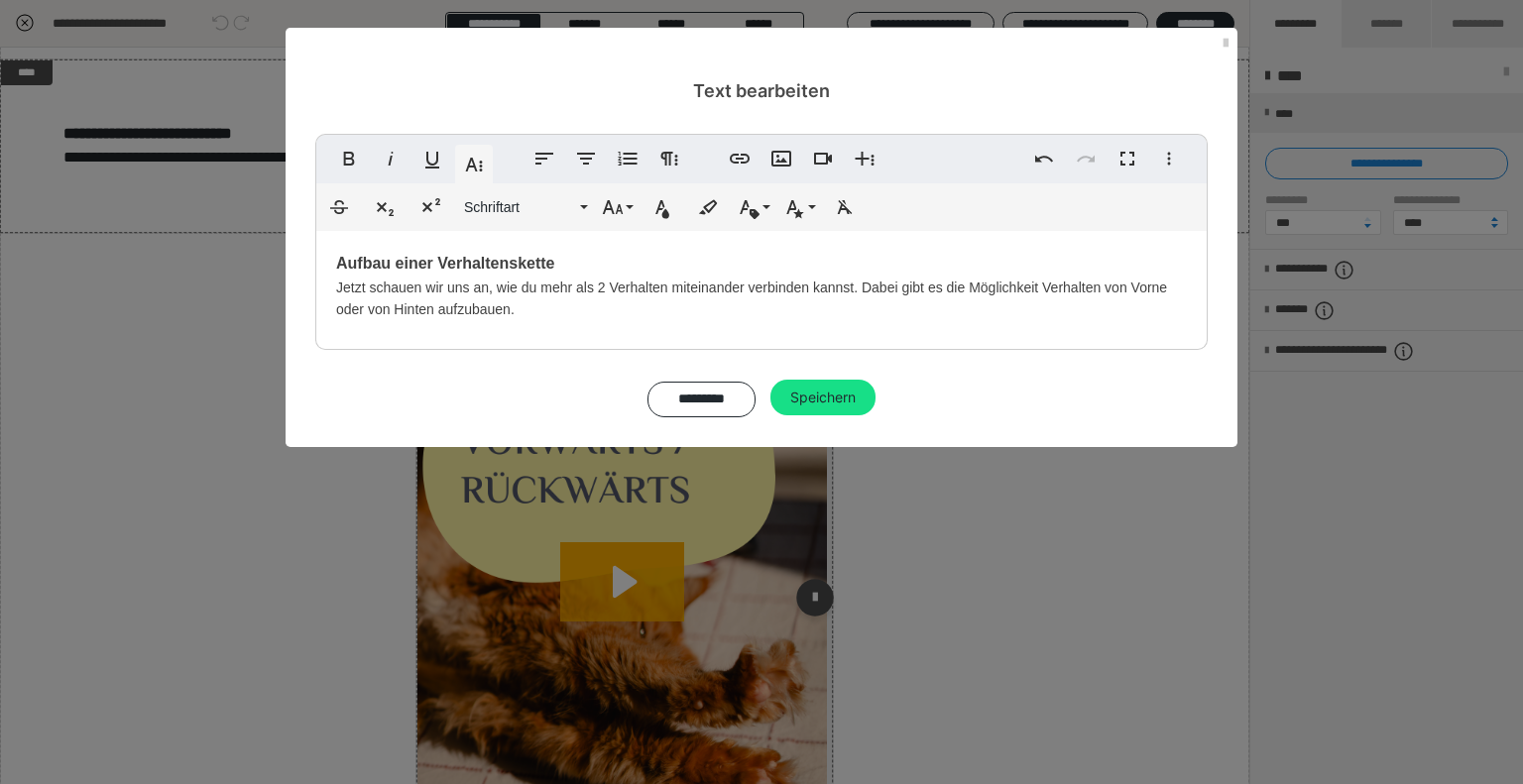 click on "Speichern" at bounding box center [823, 397] 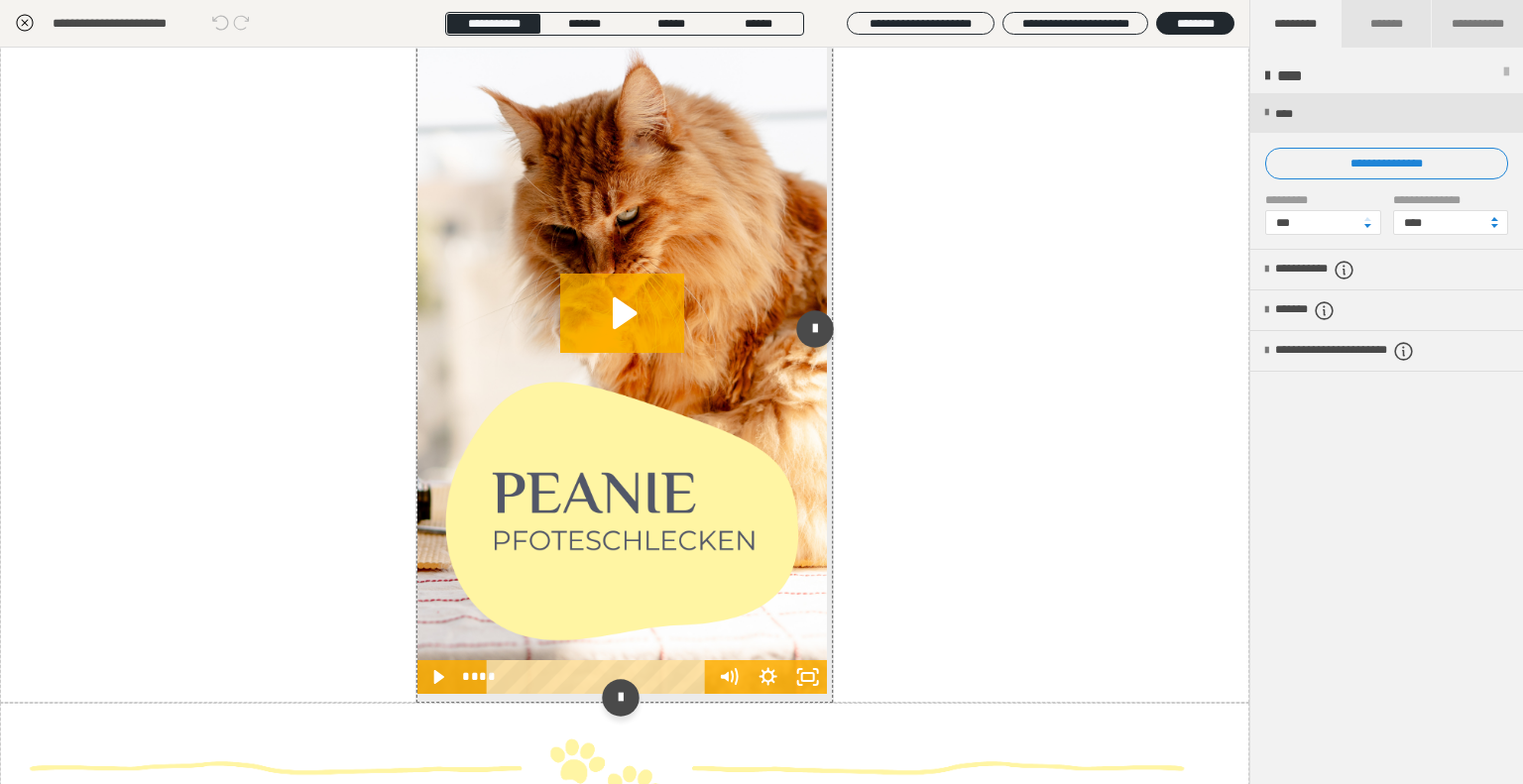 scroll, scrollTop: 8072, scrollLeft: 0, axis: vertical 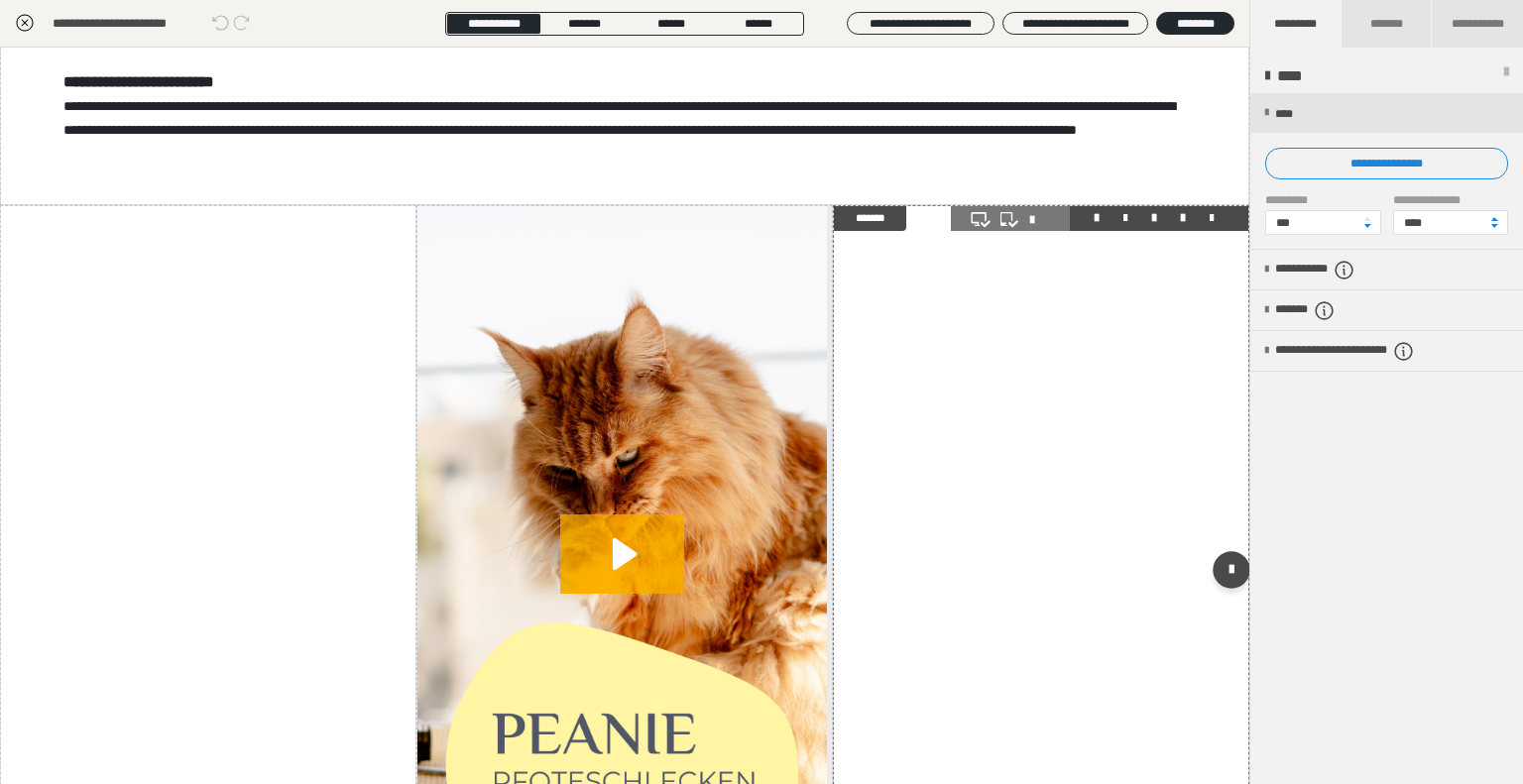 click at bounding box center [1212, 218] 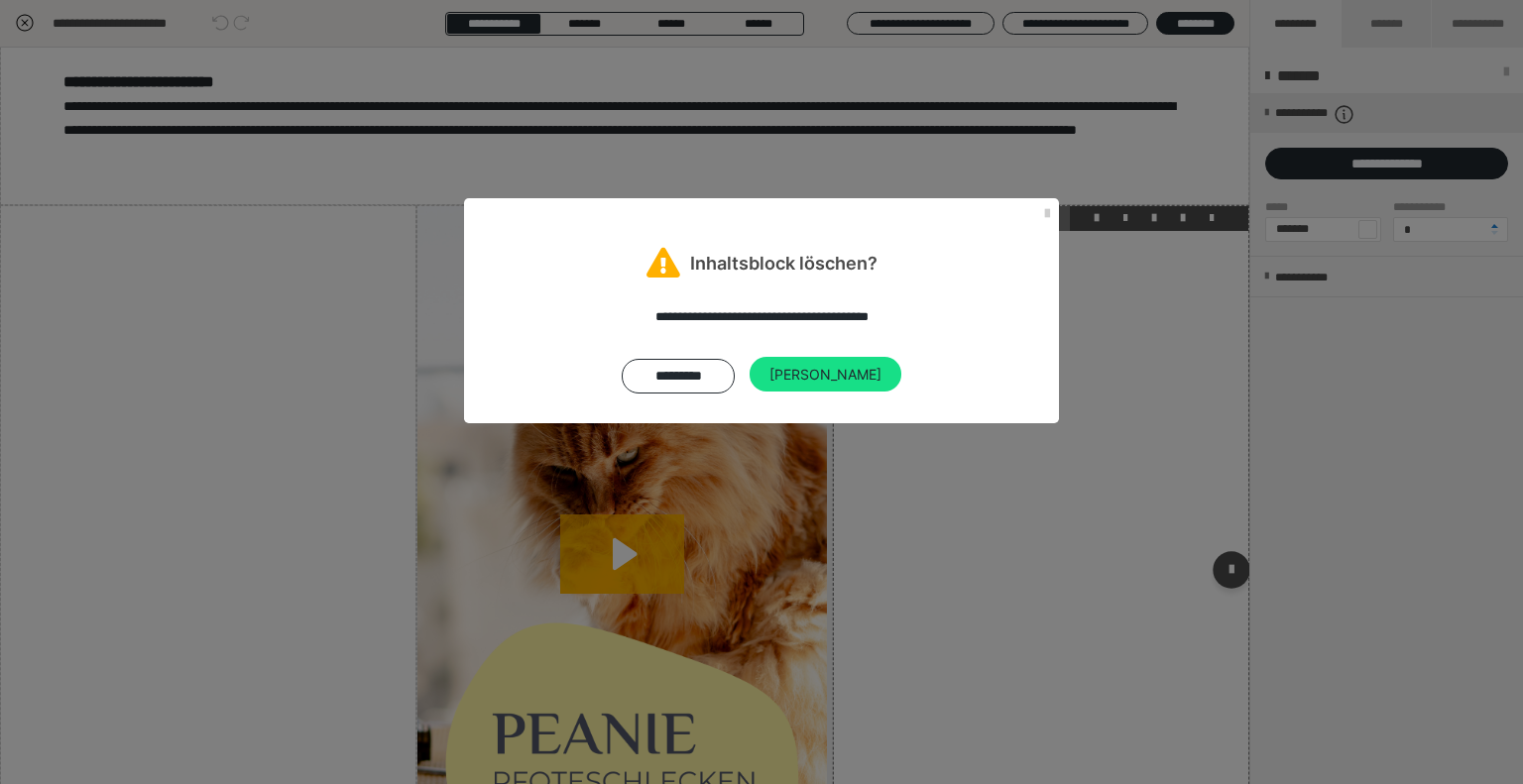 click on "Ja" at bounding box center [825, 375] 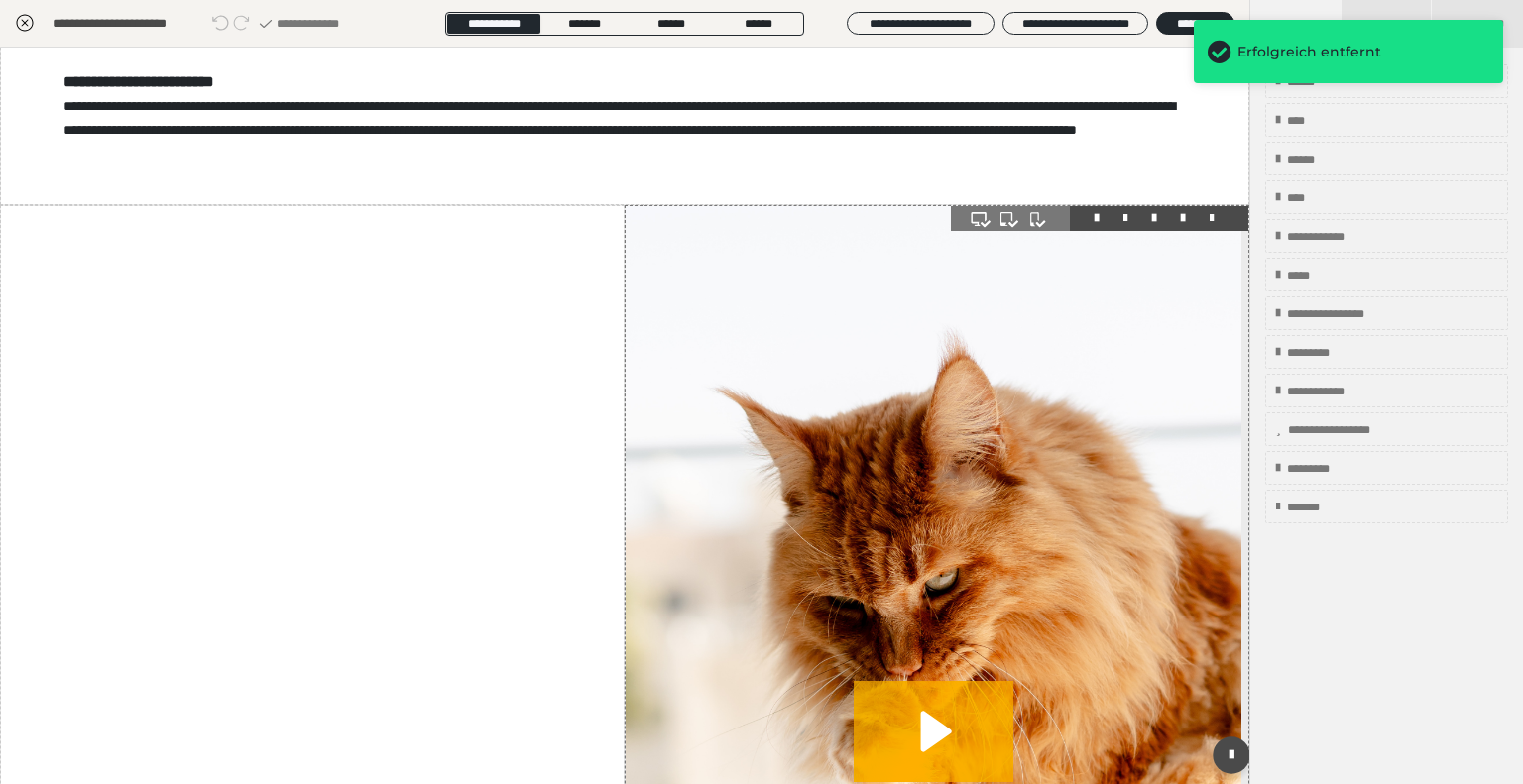 click at bounding box center [1212, 218] 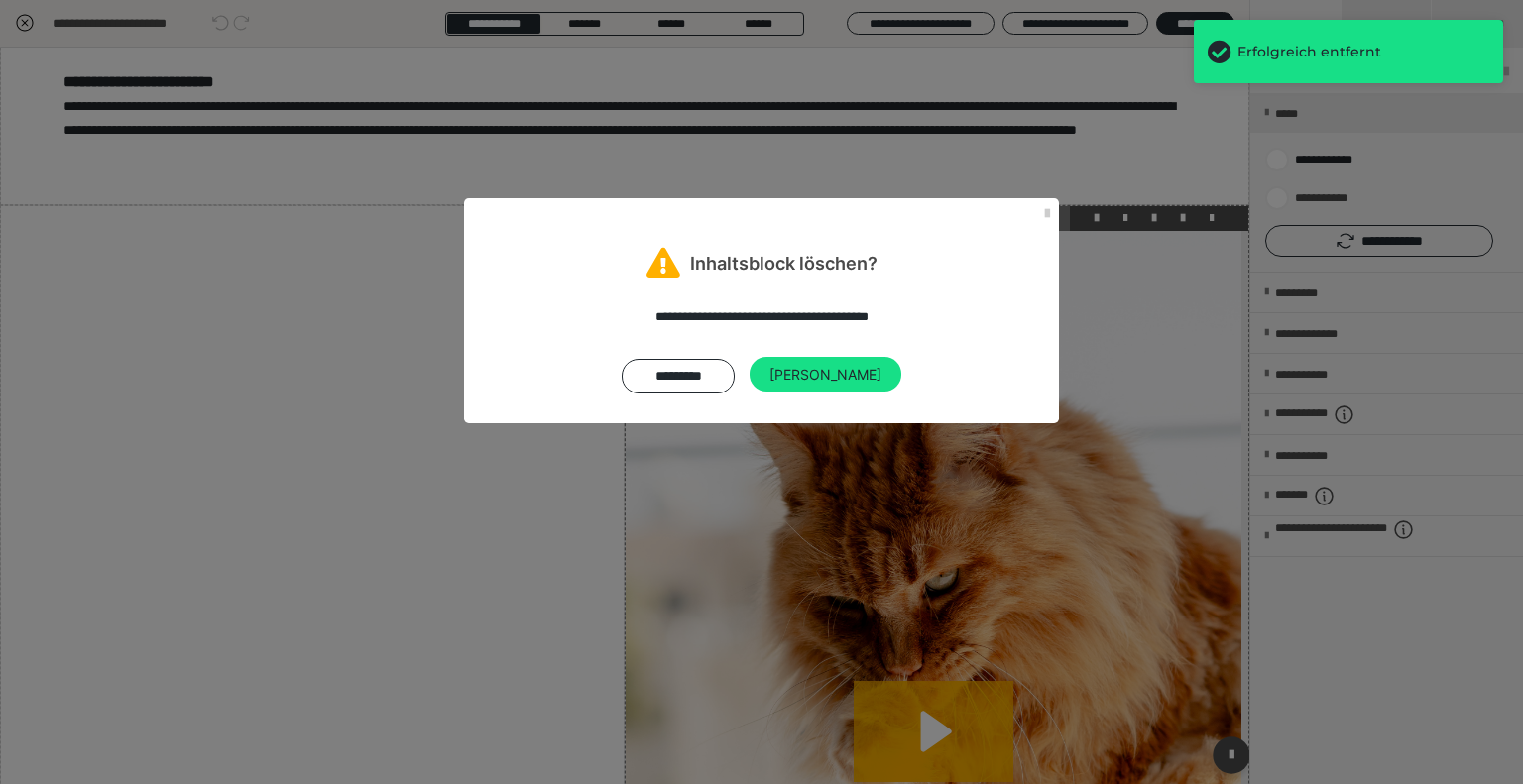 click on "Ja" at bounding box center [825, 375] 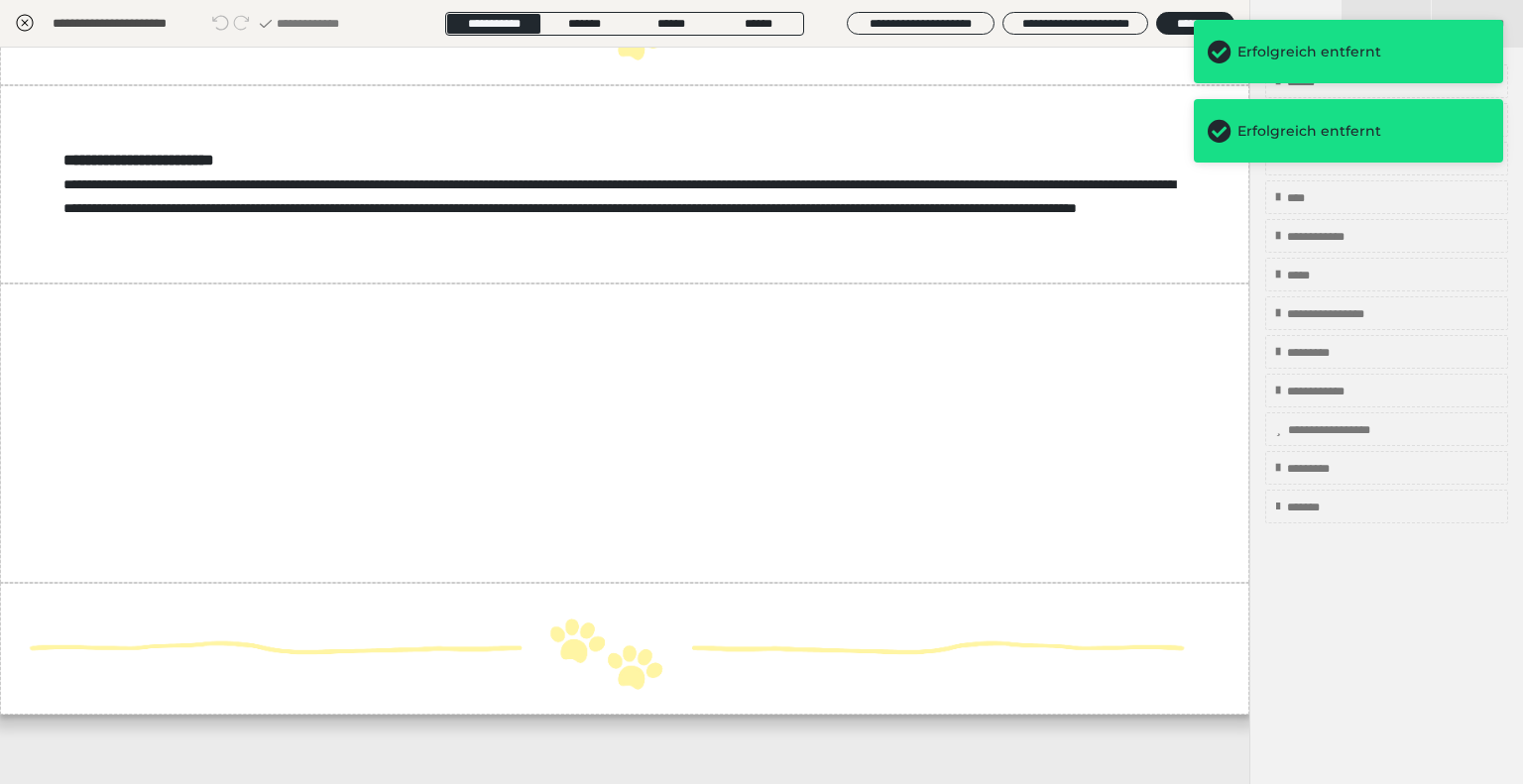 scroll, scrollTop: 8037, scrollLeft: 0, axis: vertical 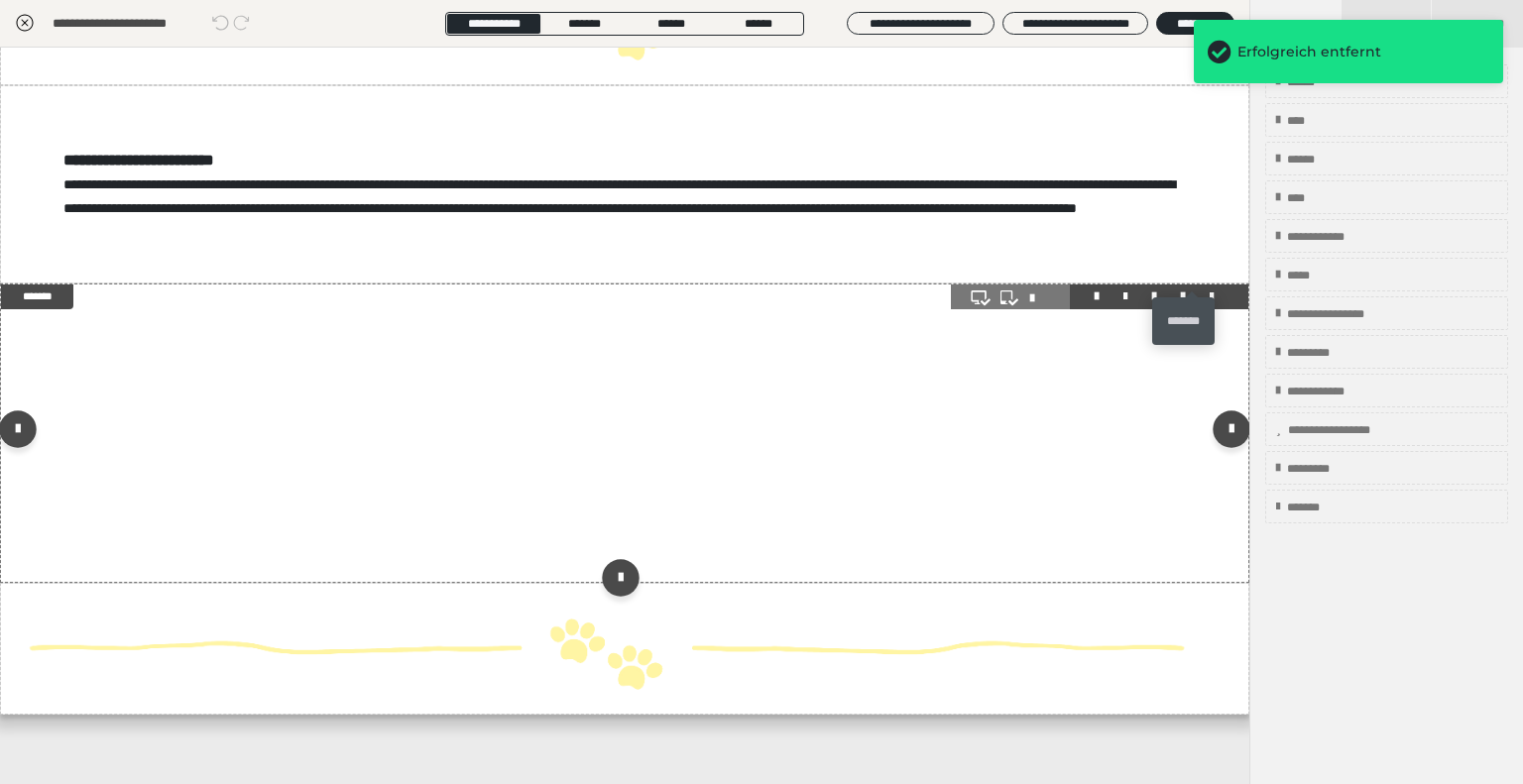 click at bounding box center (1212, 296) 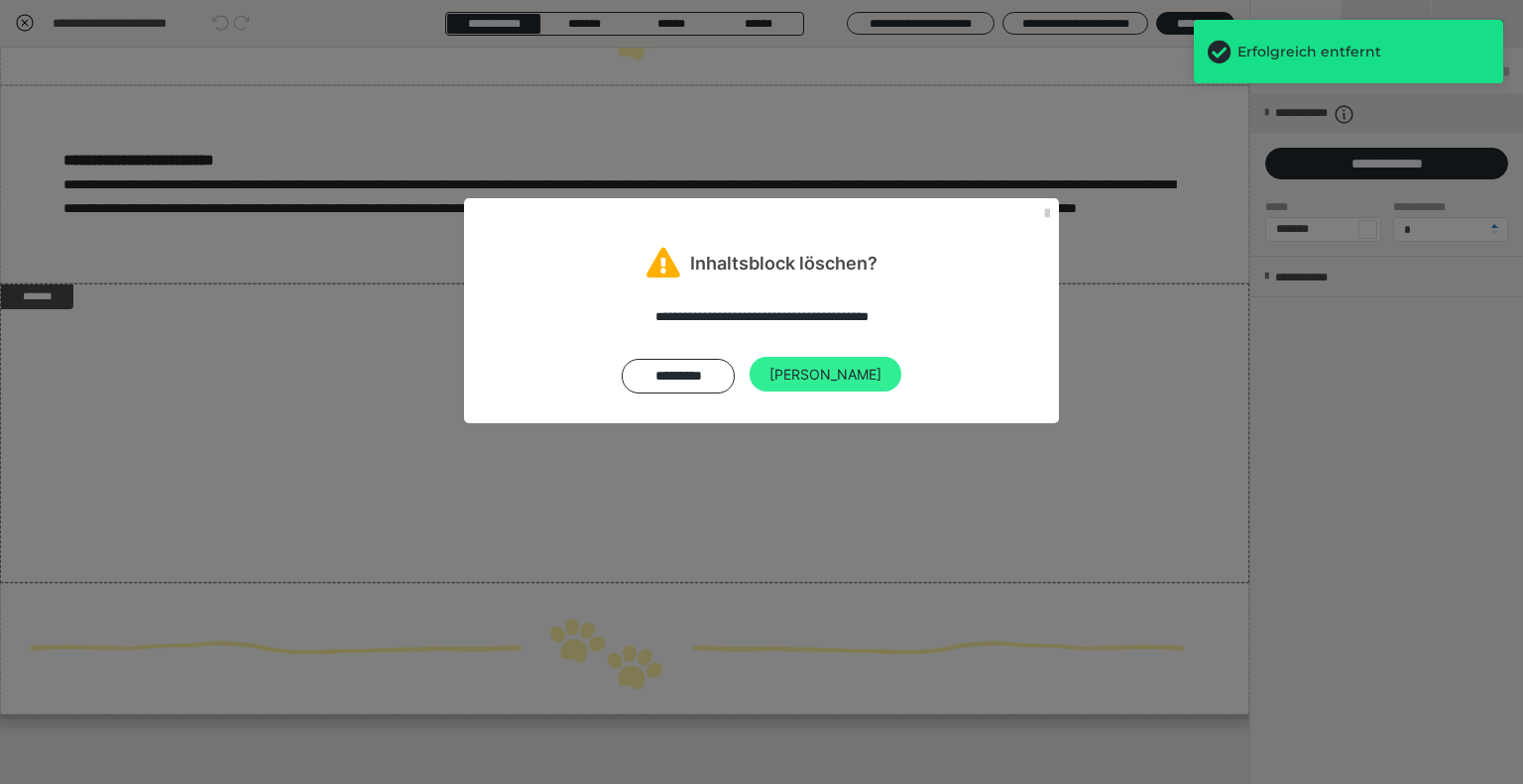 click on "Ja" at bounding box center [825, 375] 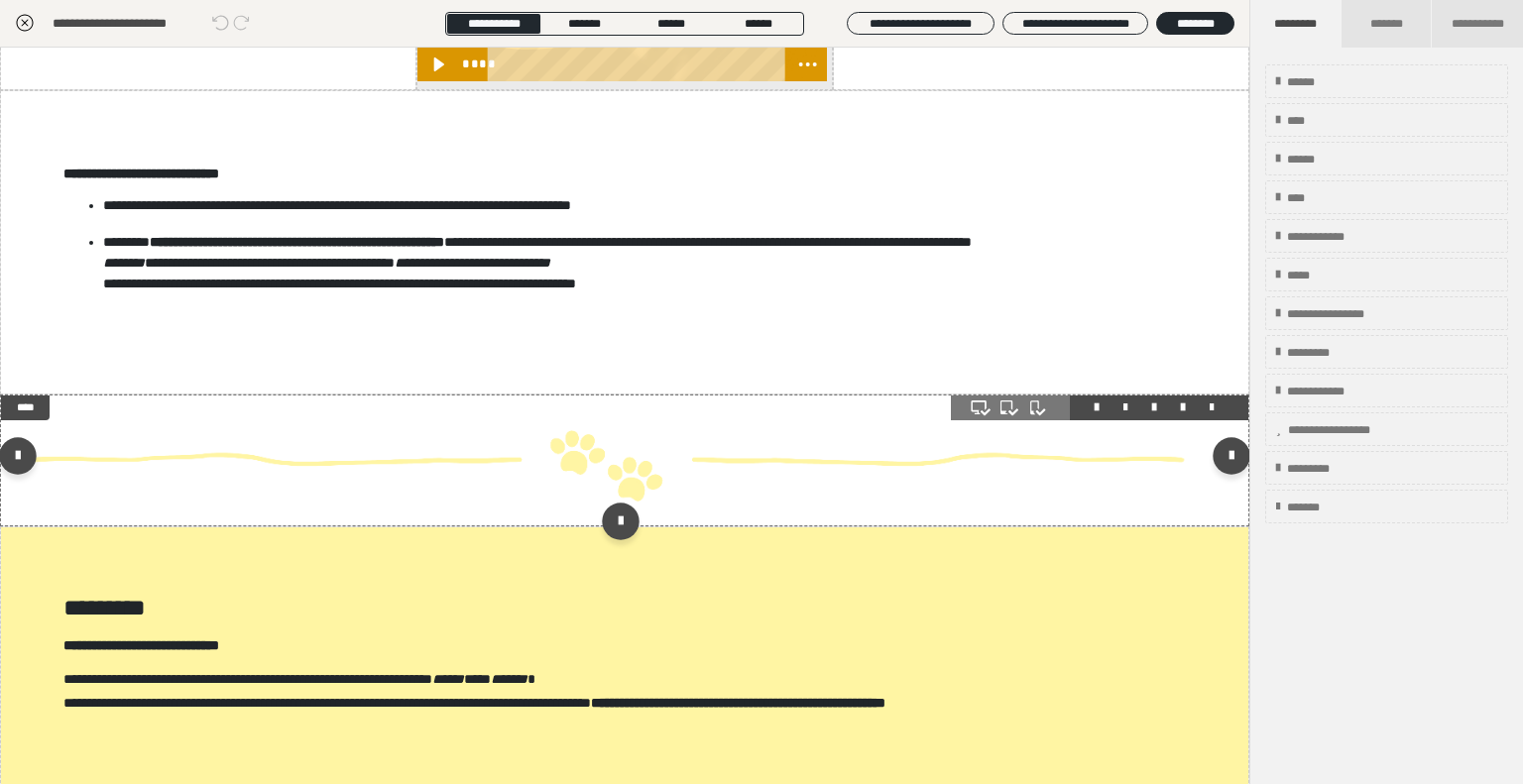 scroll, scrollTop: 1507, scrollLeft: 0, axis: vertical 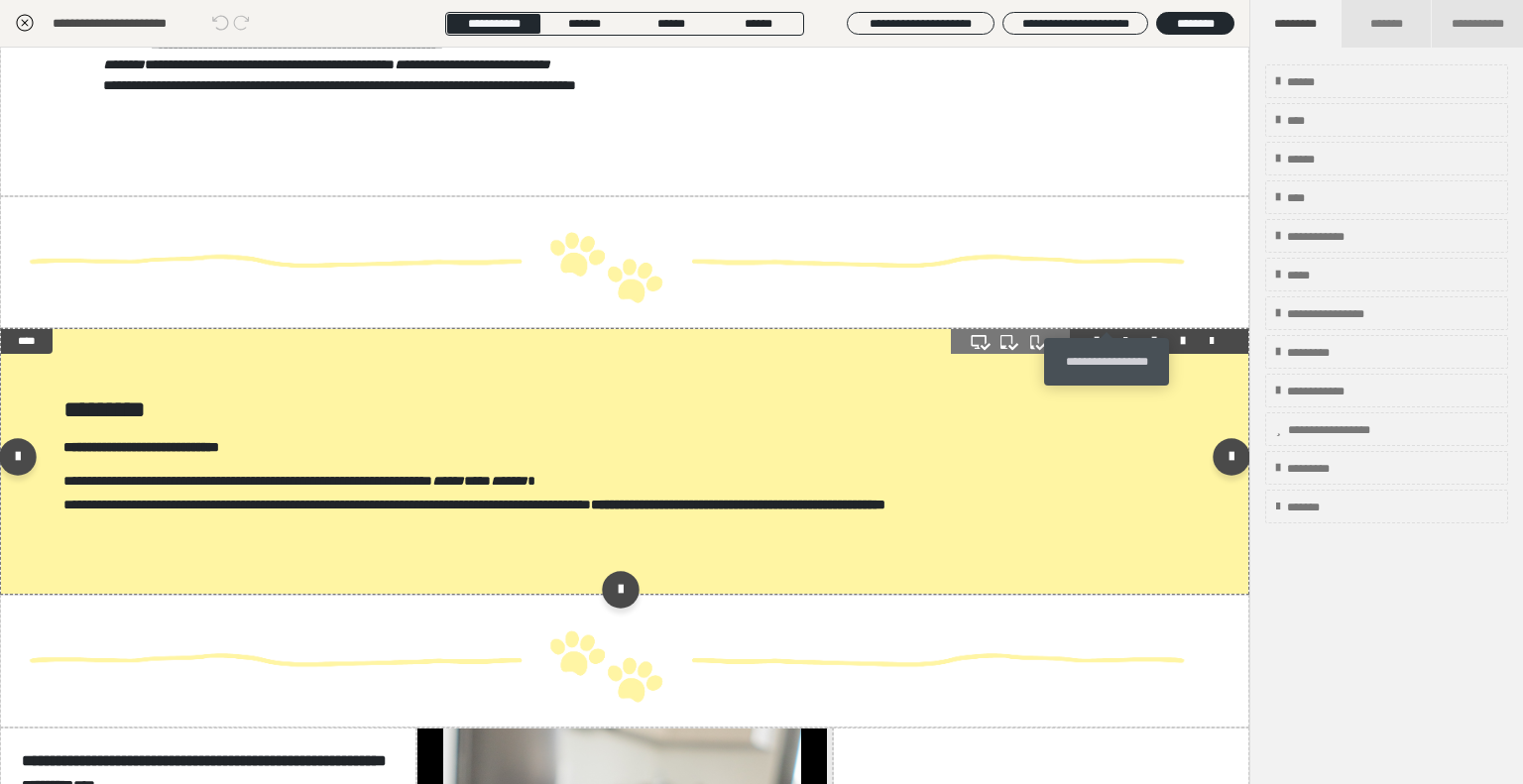 click at bounding box center (1125, 341) 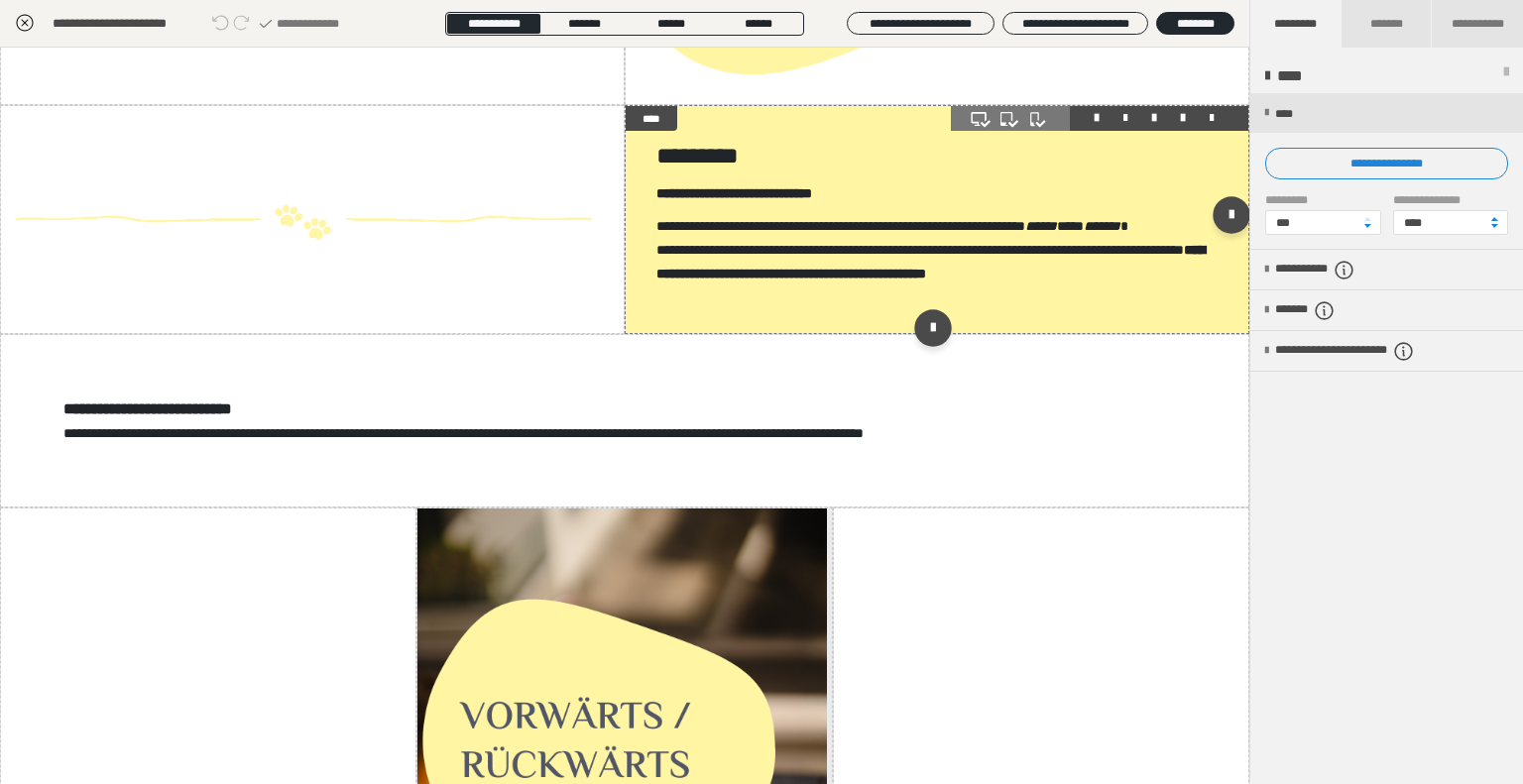 scroll, scrollTop: 4579, scrollLeft: 0, axis: vertical 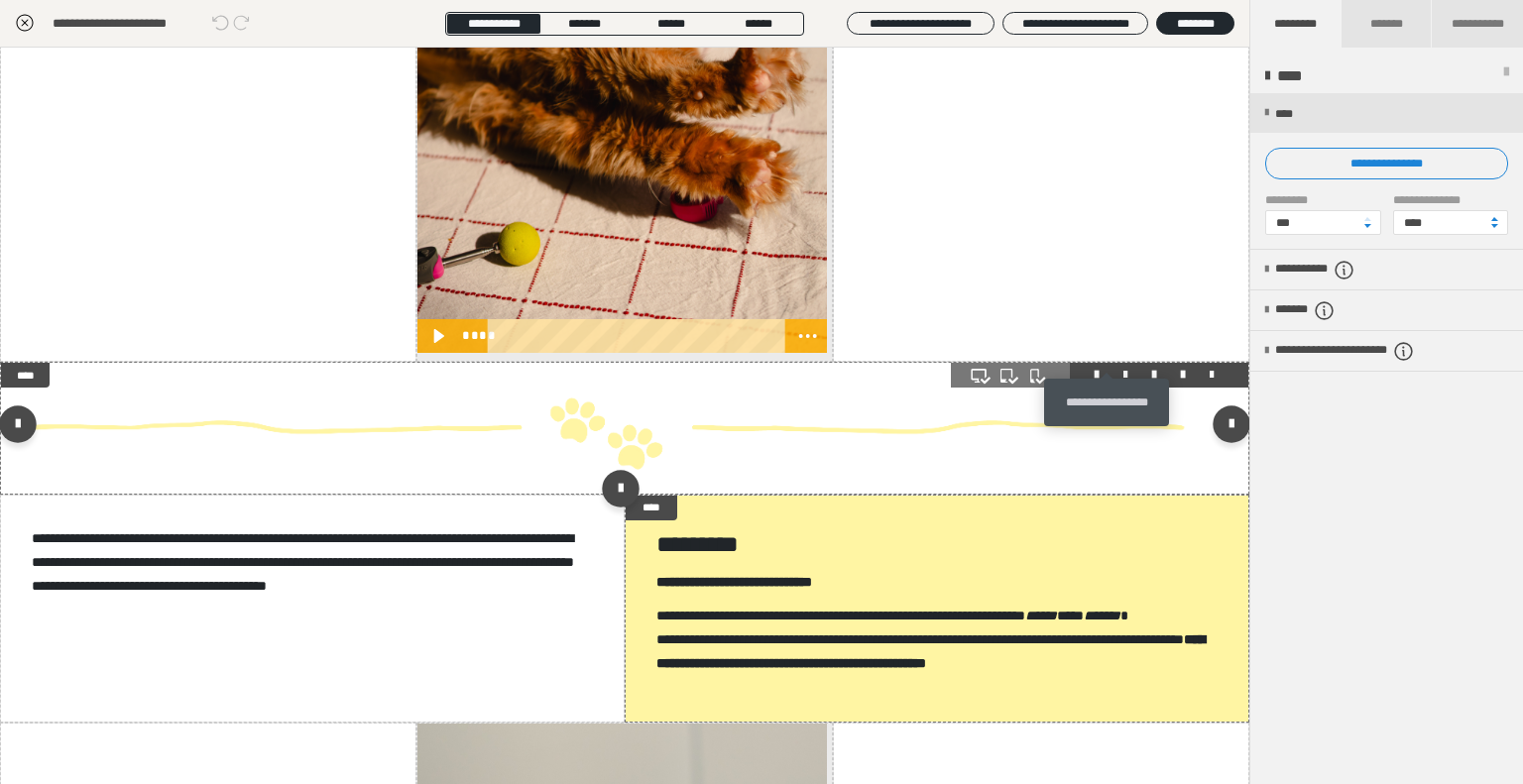 click at bounding box center [1125, 375] 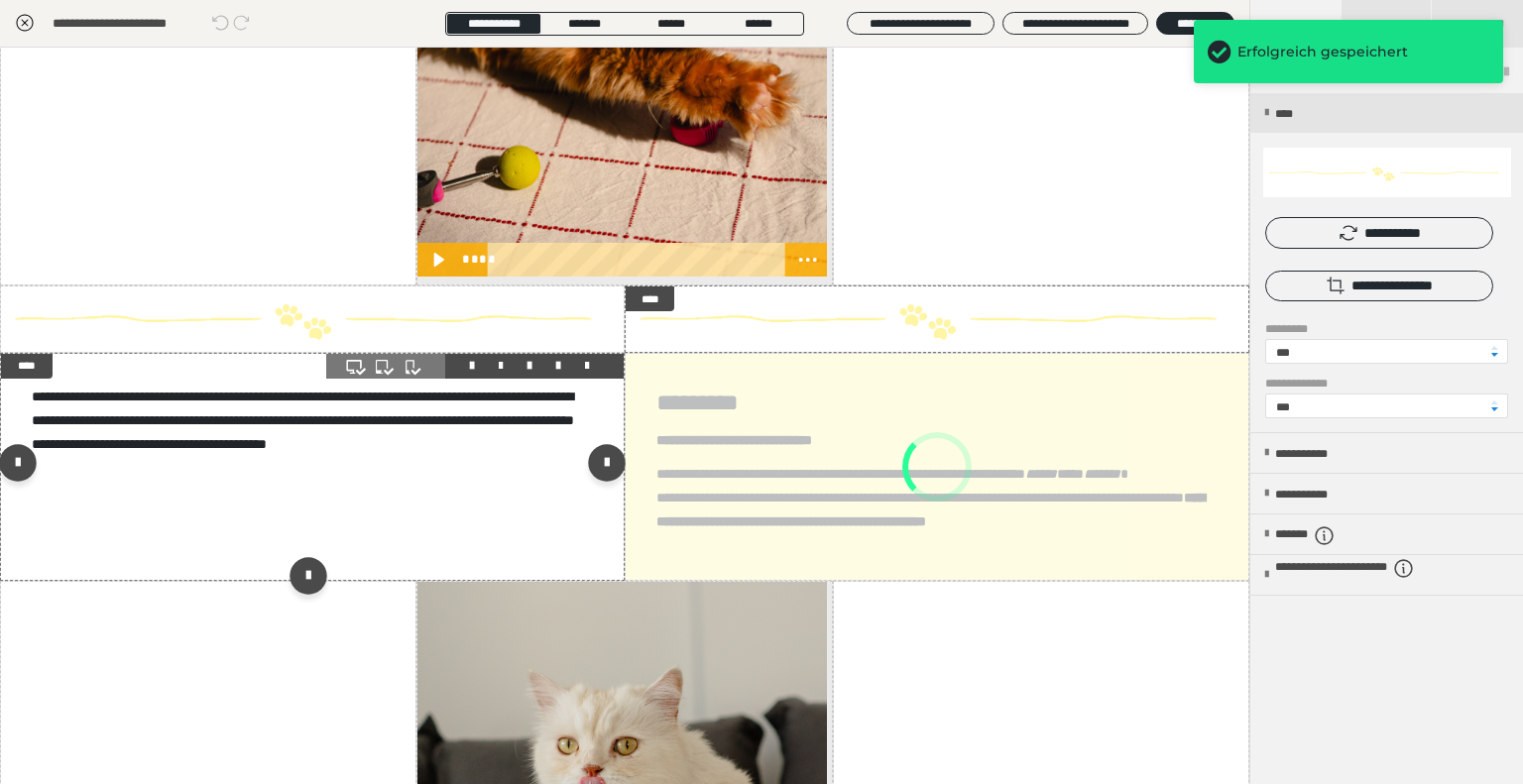 scroll, scrollTop: 5268, scrollLeft: 0, axis: vertical 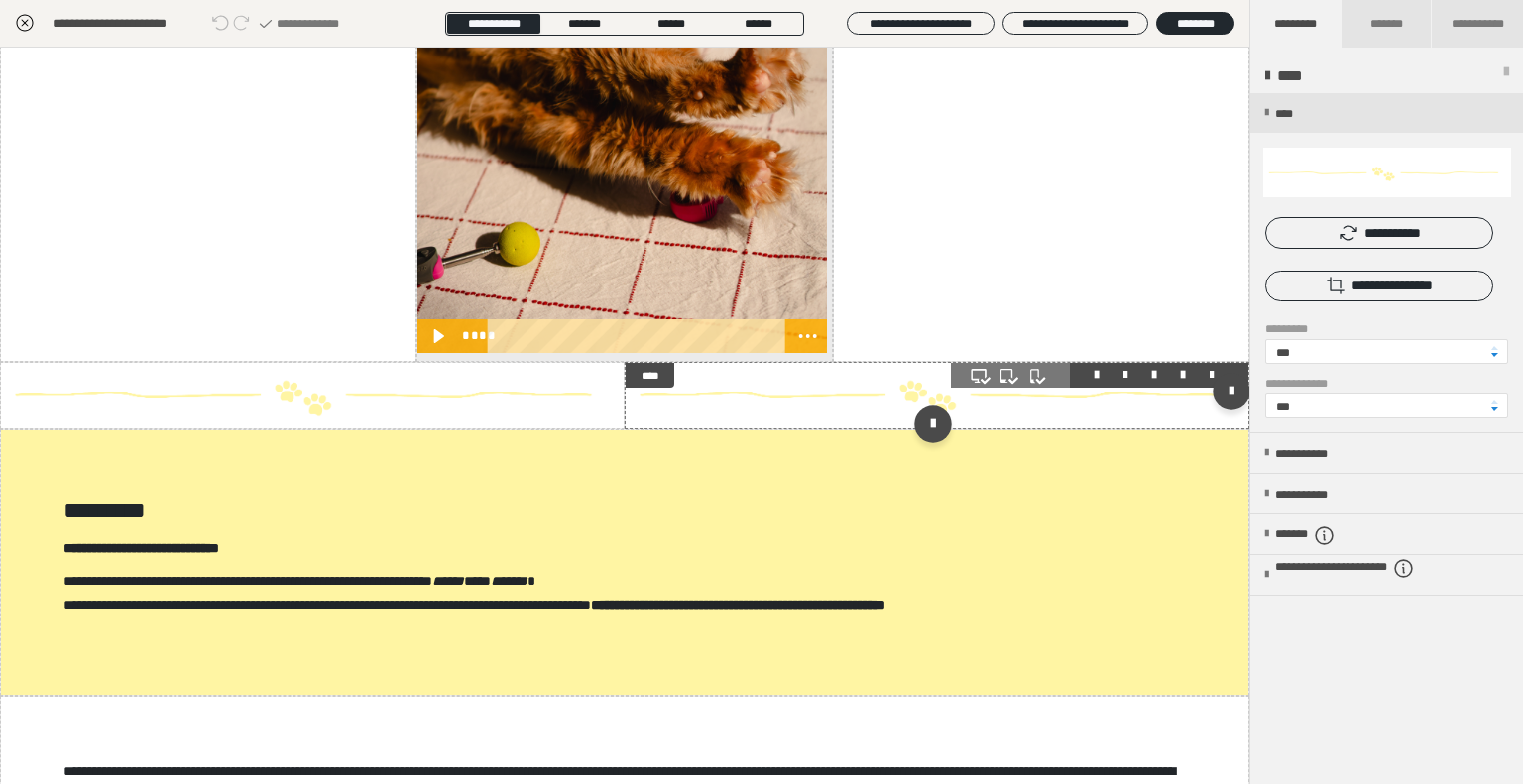 click at bounding box center [937, 395] 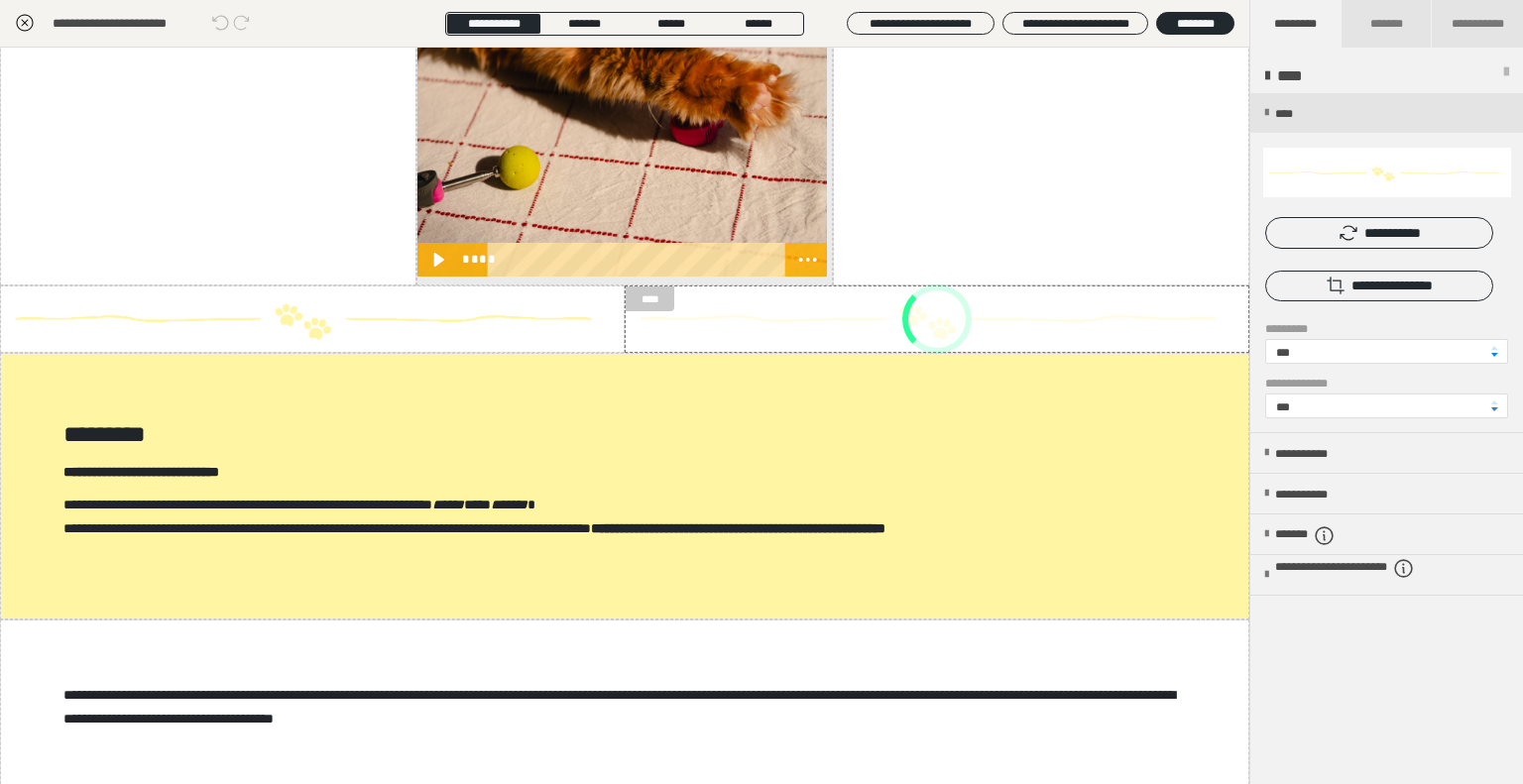 scroll, scrollTop: 5268, scrollLeft: 0, axis: vertical 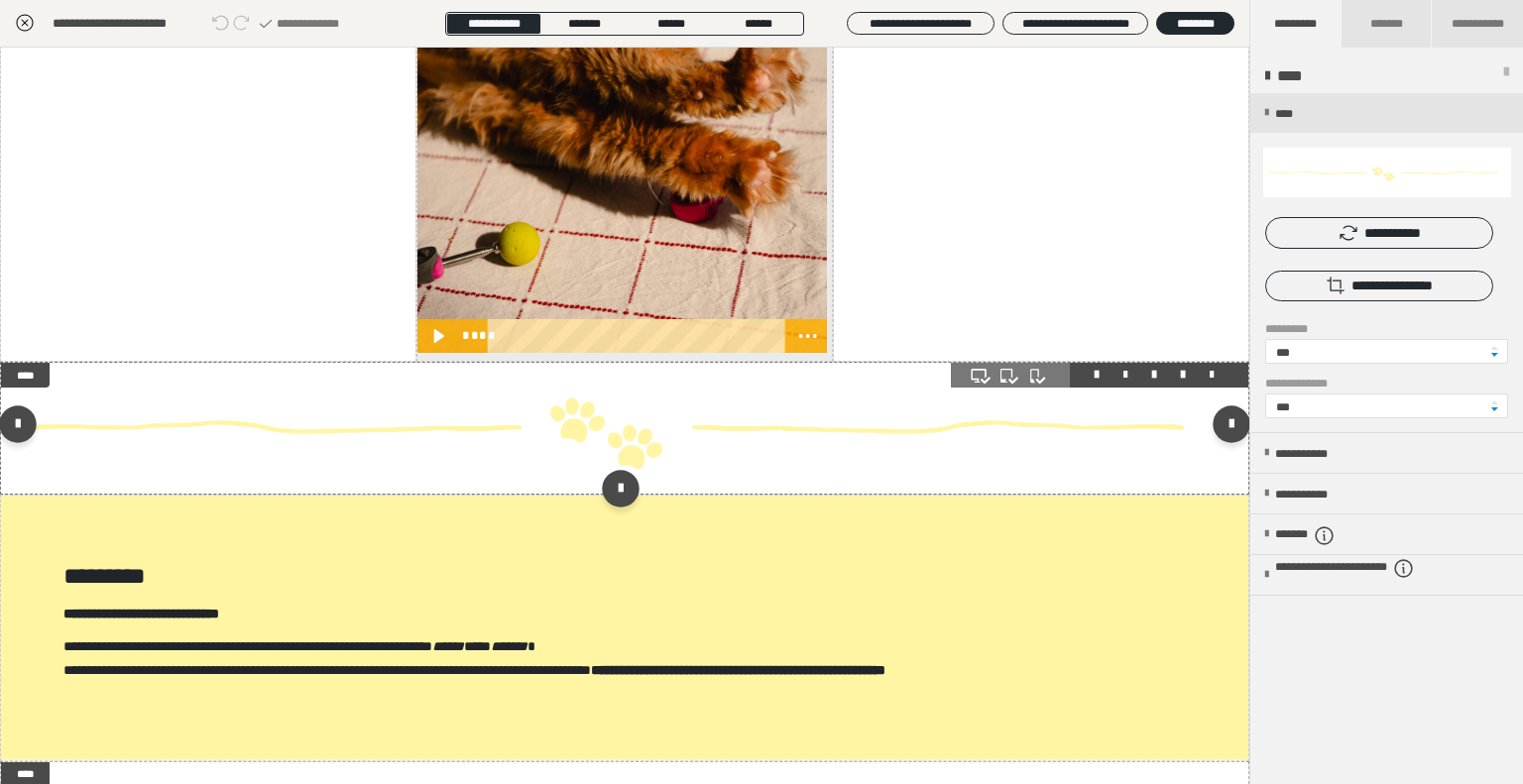 click at bounding box center [1125, 375] 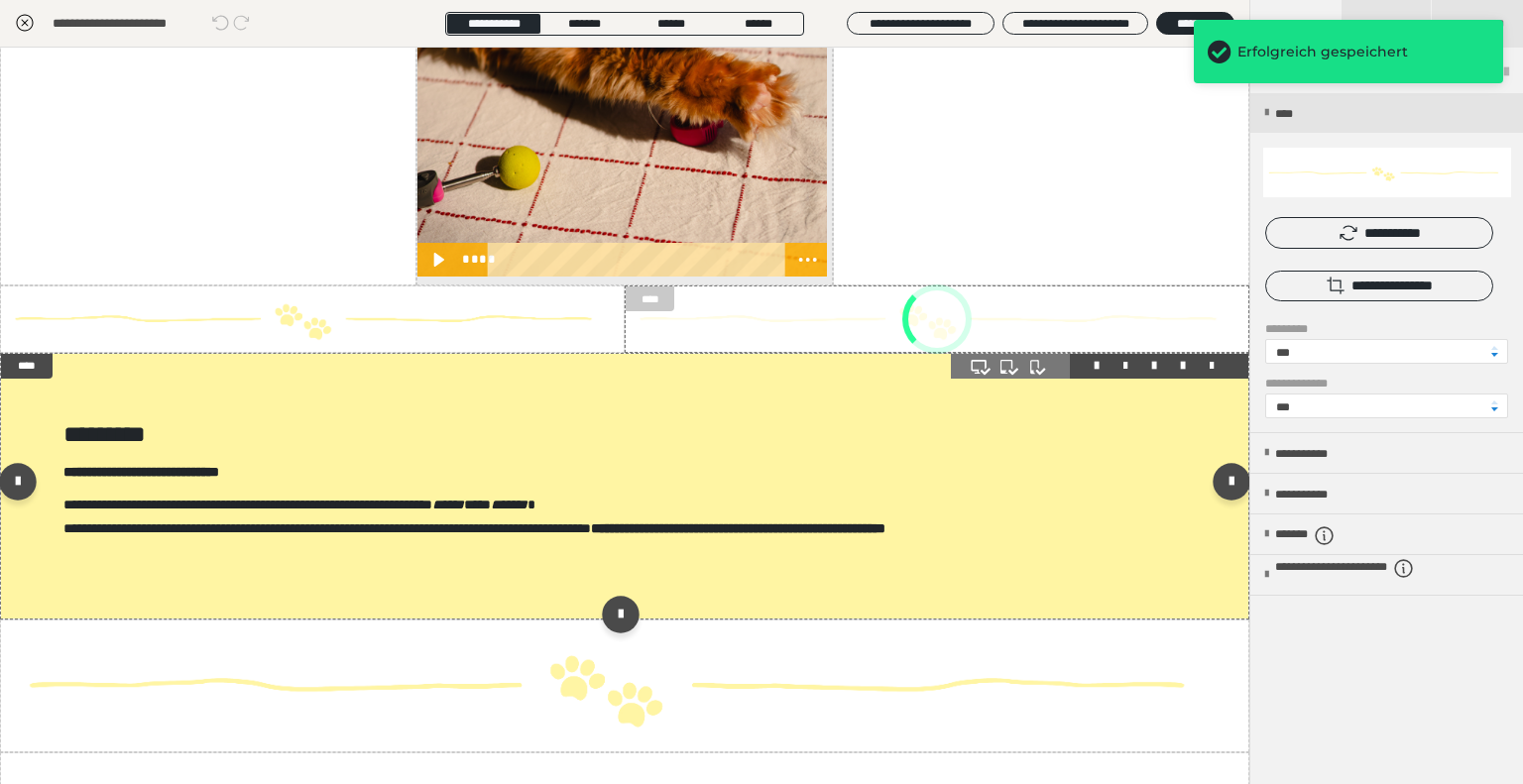 scroll, scrollTop: 5268, scrollLeft: 0, axis: vertical 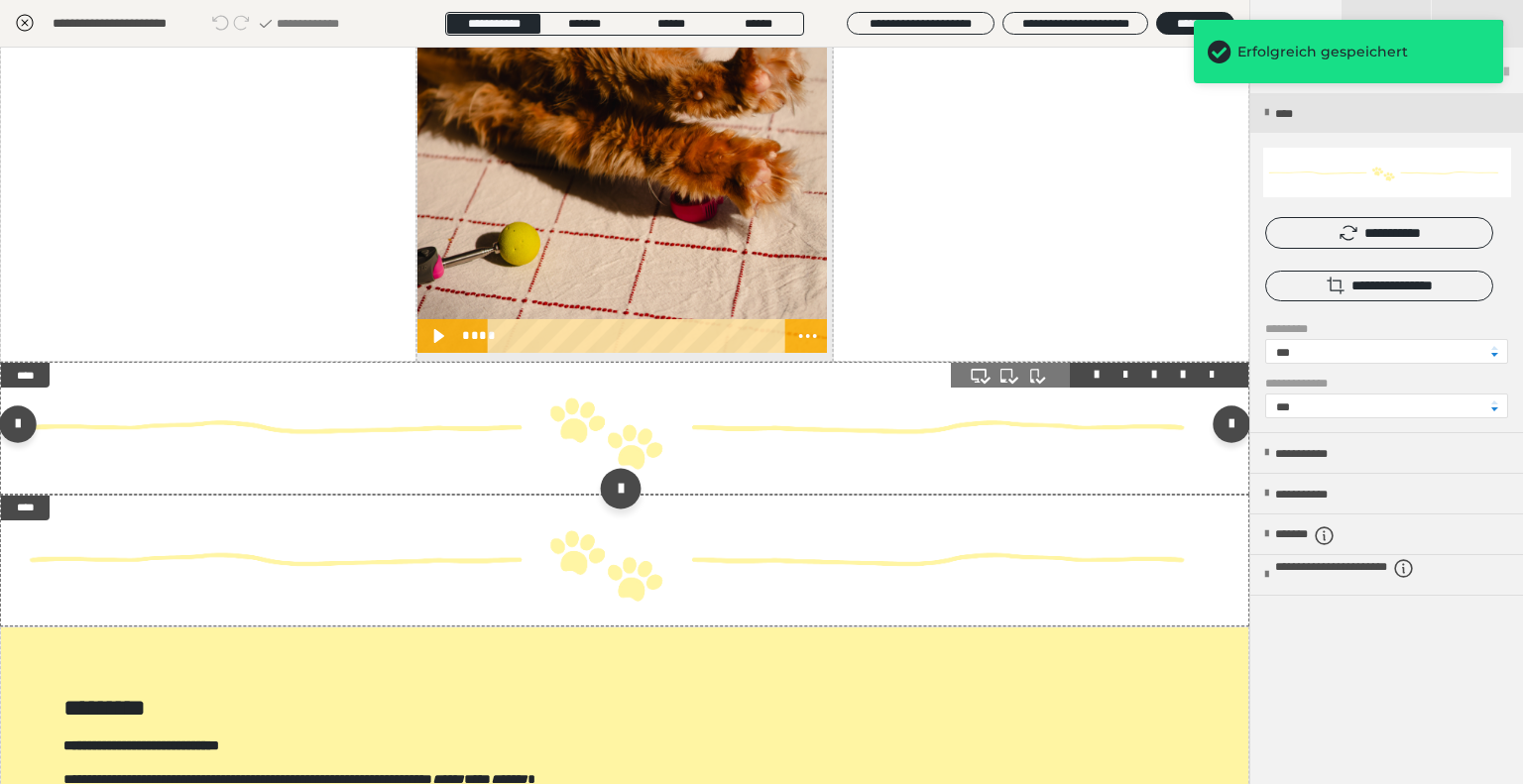 click at bounding box center [620, 489] 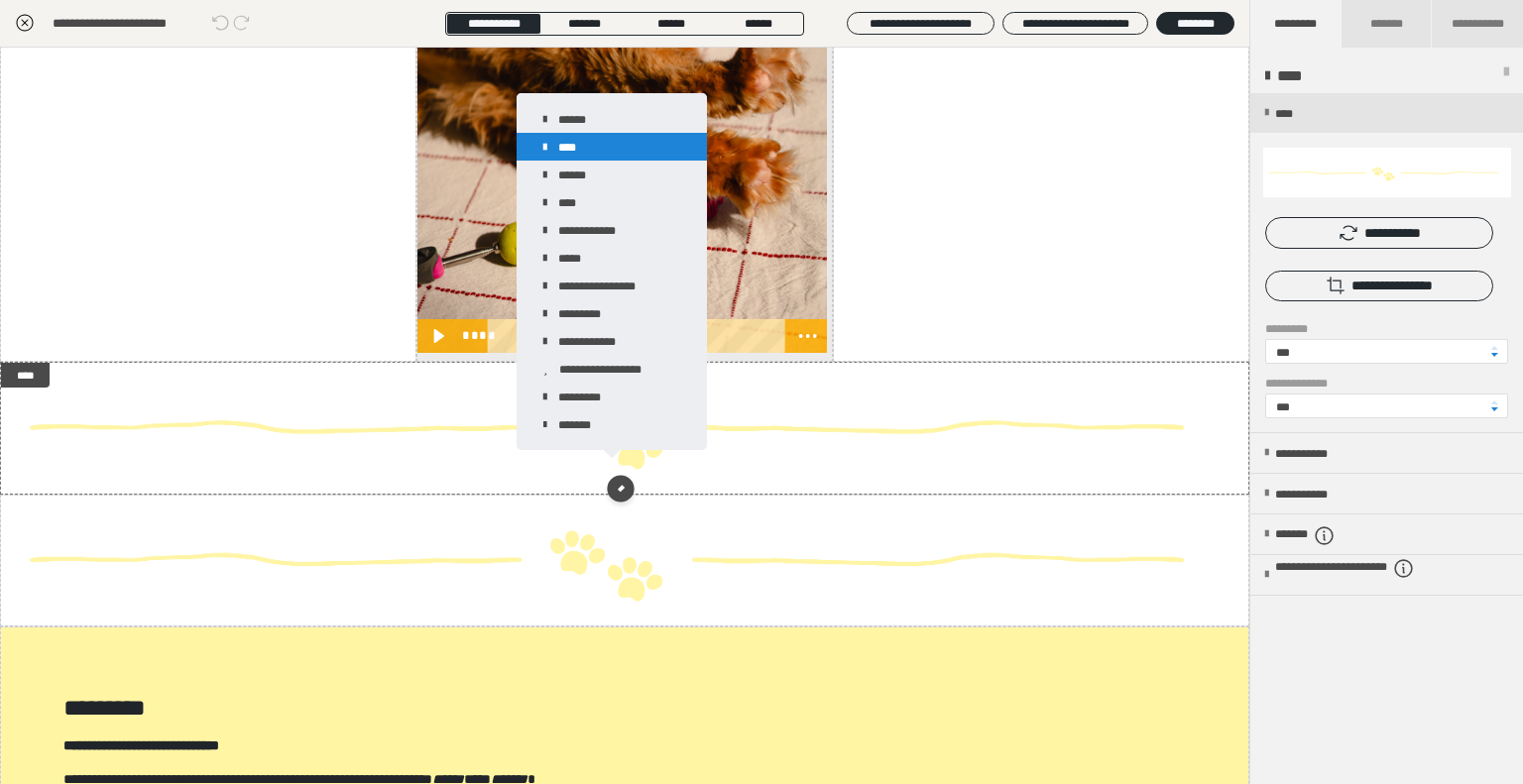 click on "****" at bounding box center (612, 147) 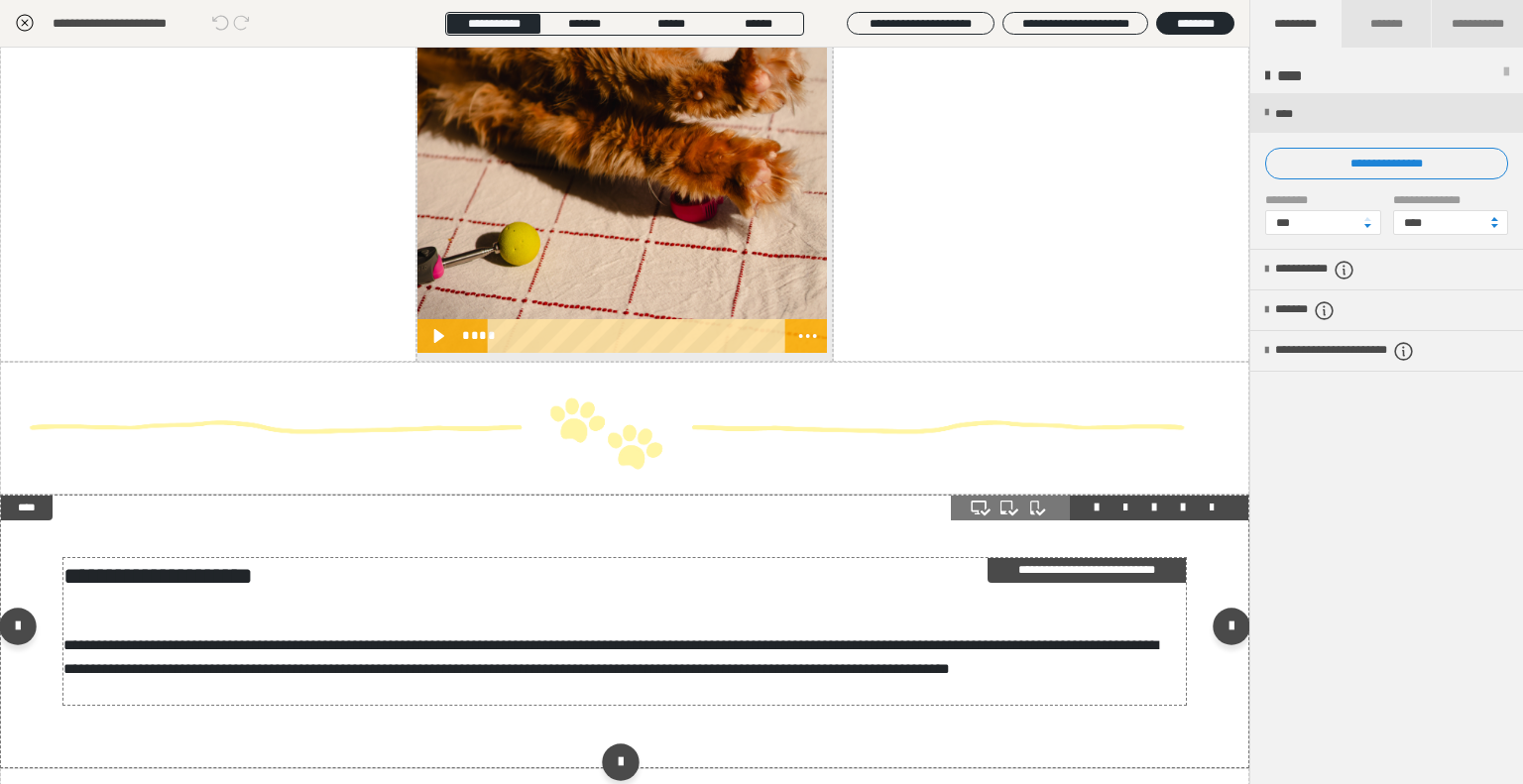 click on "**********" at bounding box center (618, 631) 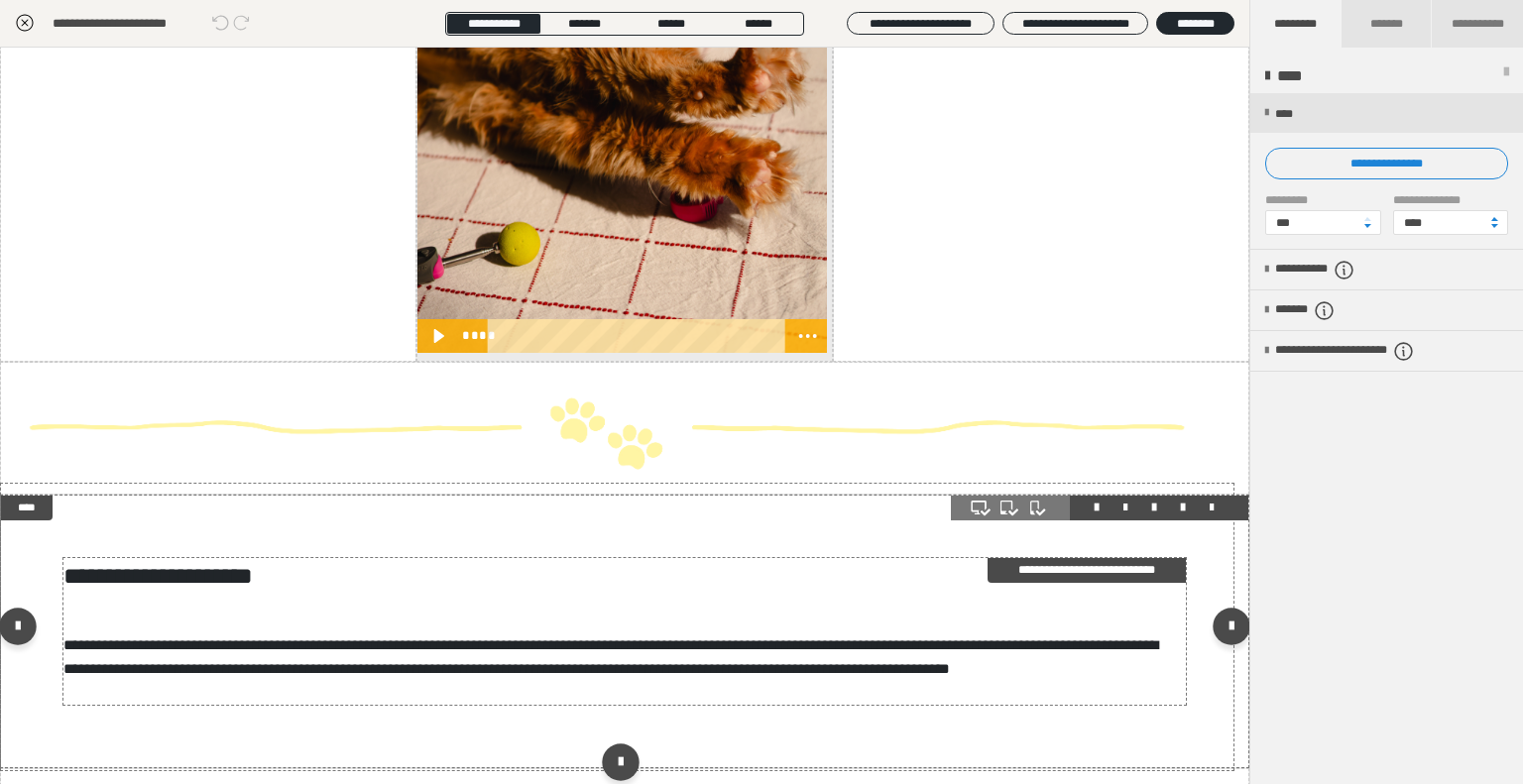 click on "**********" at bounding box center (618, 631) 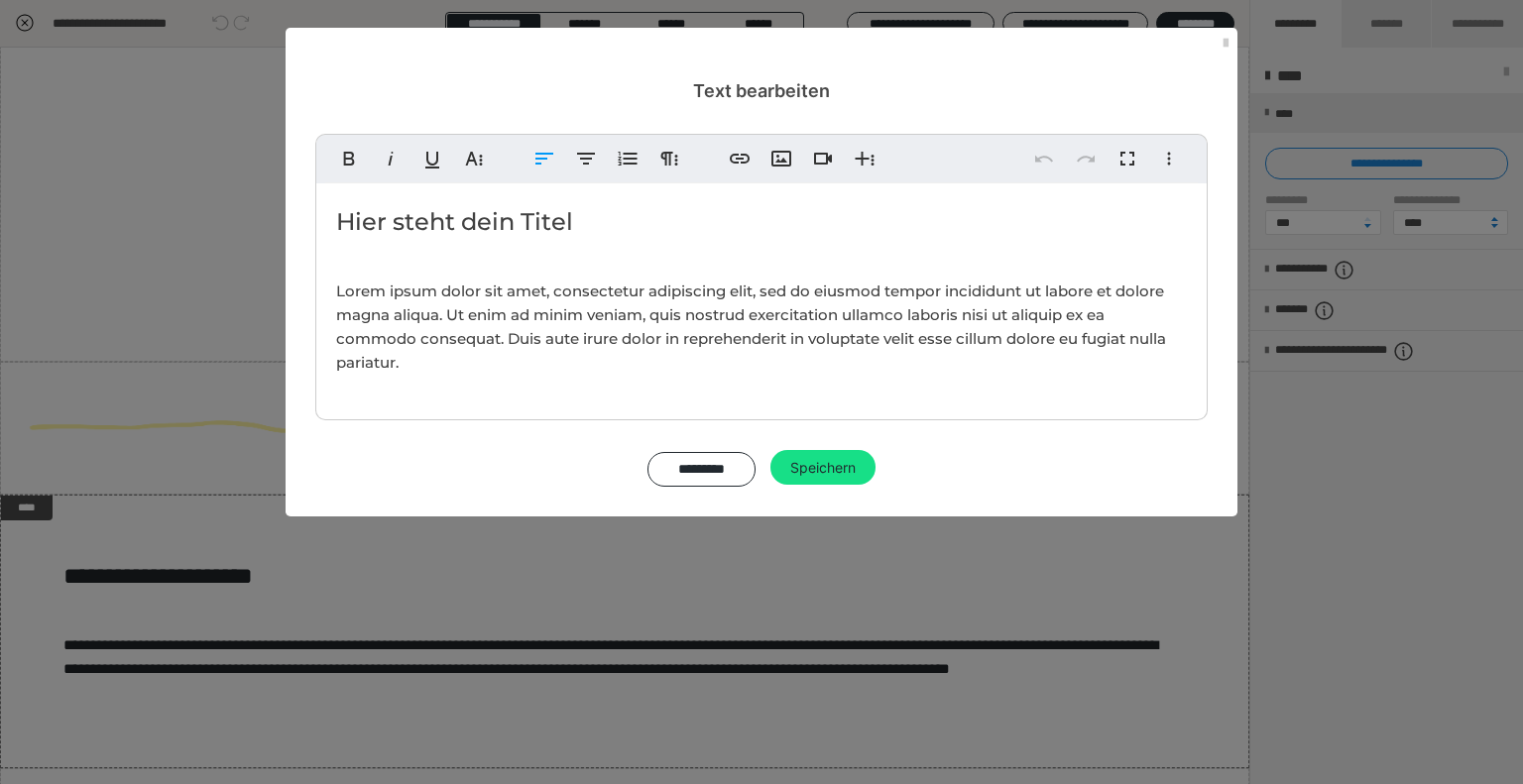 click on "Lorem ipsum dolor sit amet, consectetur adipiscing elit, sed do eiusmod tempor incididunt ut labore et dolore magna aliqua. Ut enim ad minim veniam, quis nostrud exercitation ullamco laboris nisi ut aliquip ex ea commodo consequat. Duis aute irure dolor in reprehenderit in voluptate velit esse cillum dolore eu fugiat nulla pariatur." at bounding box center [762, 327] 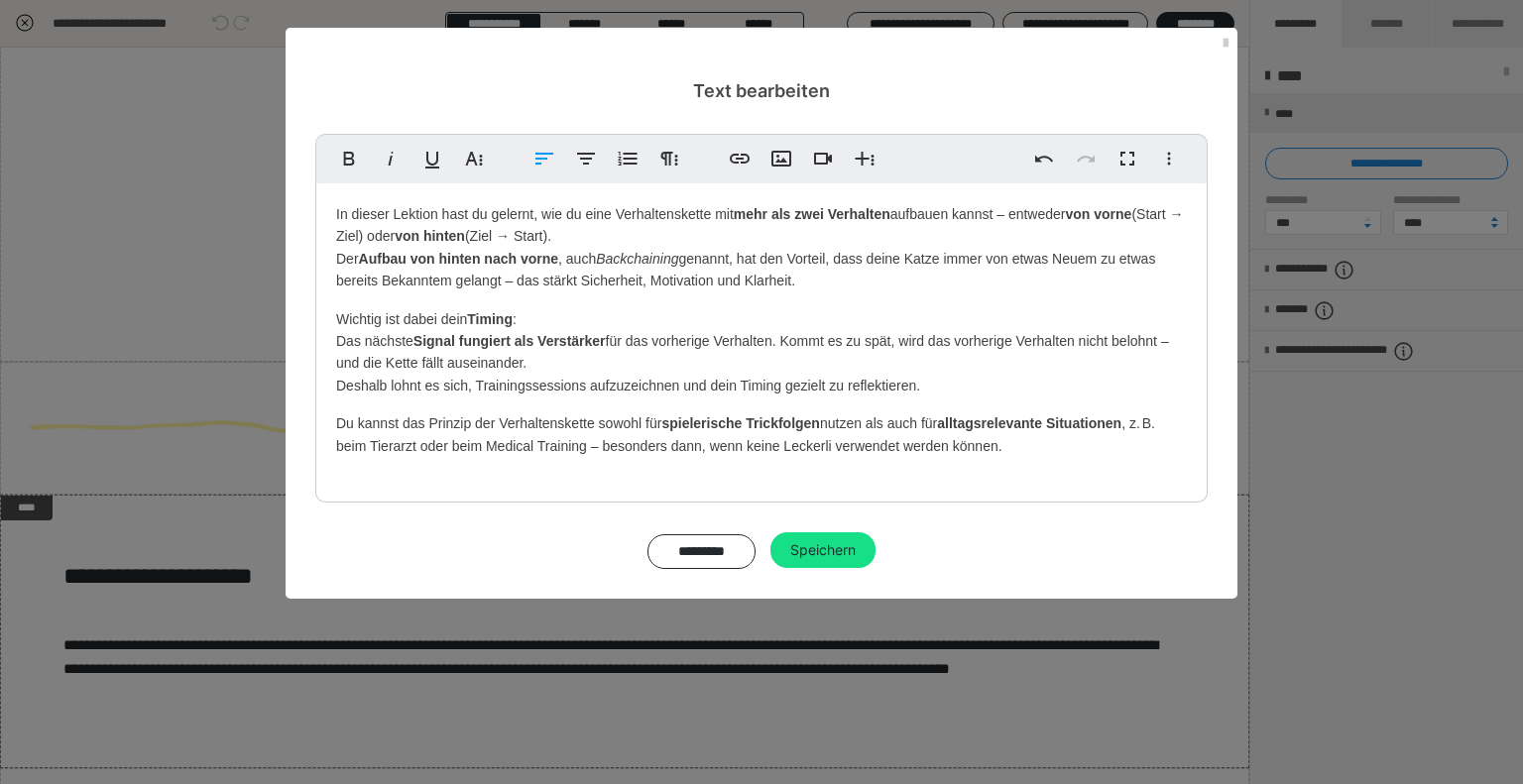click on "In dieser Lektion hast du gelernt, wie du eine Verhaltenskette mit  mehr als zwei Verhalten  aufbauen kannst – entweder  von vorne  (Start → Ziel) oder  von hinten  (Ziel → Start). Der  Aufbau von hinten nach vorne , auch  Backchaining  genannt, hat den Vorteil, dass deine Katze immer von etwas Neuem zu etwas bereits Bekanntem gelangt – das stärkt Sicherheit, Motivation und Klarheit." at bounding box center (762, 248) 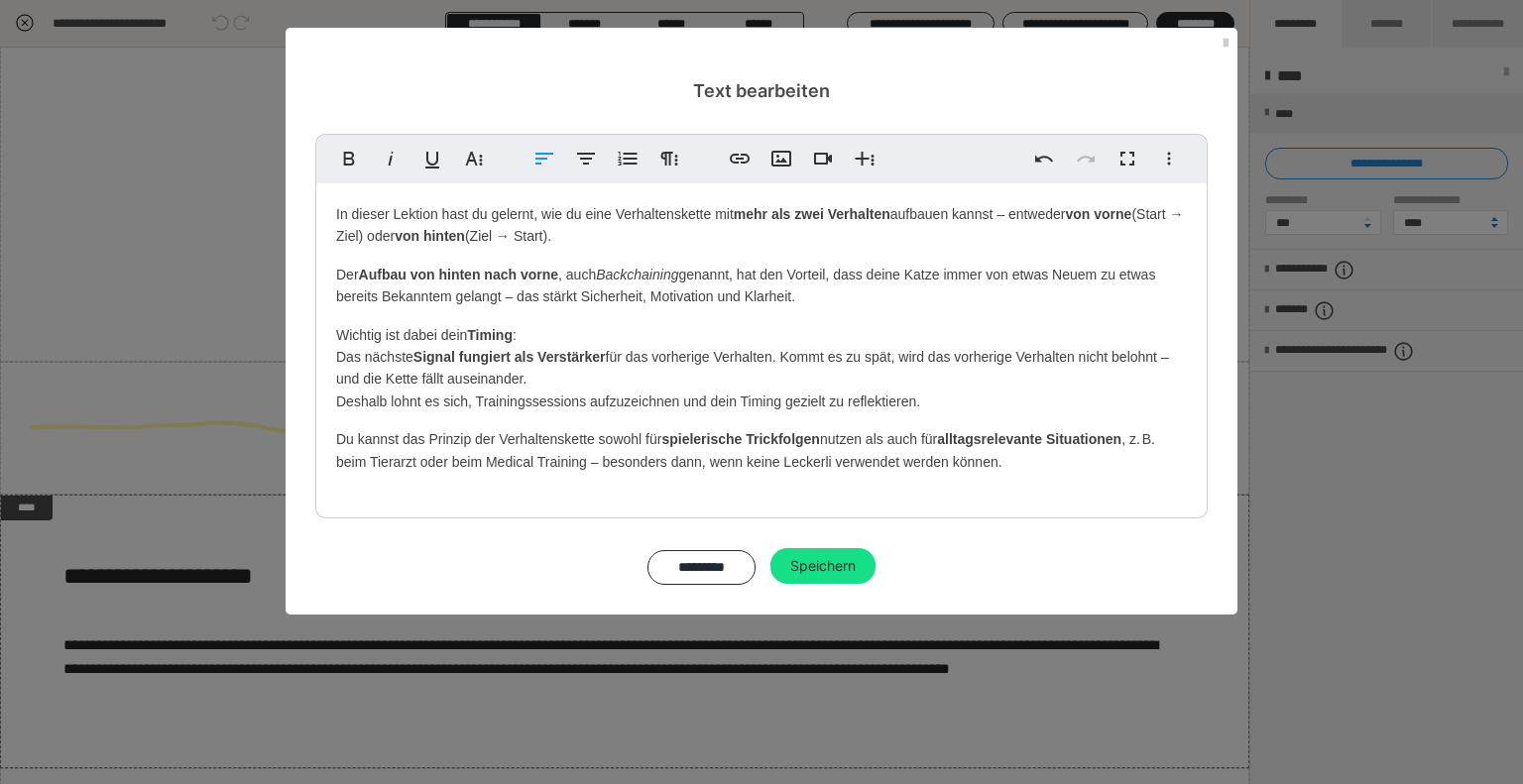 drag, startPoint x: 805, startPoint y: 300, endPoint x: 500, endPoint y: 301, distance: 305.00164 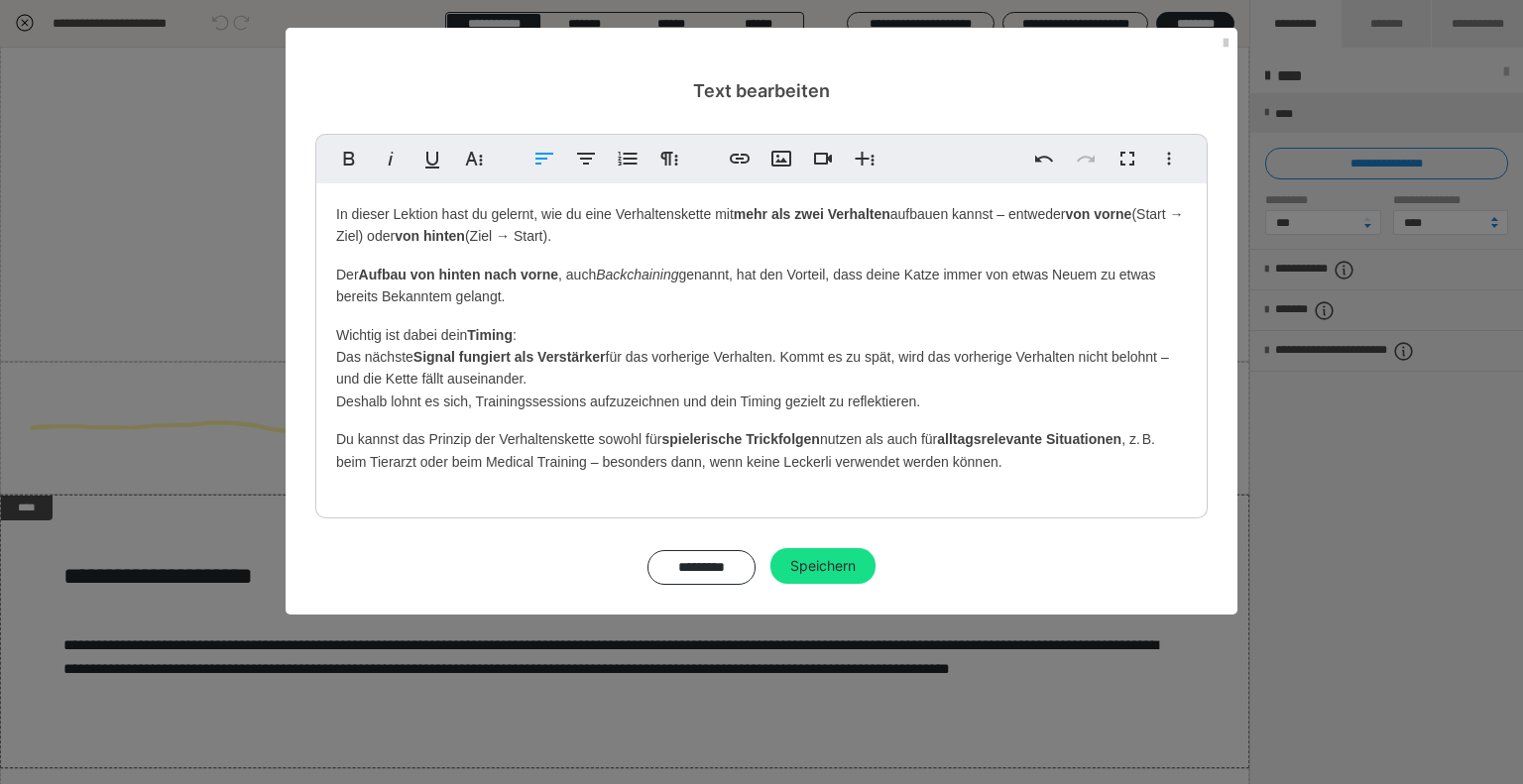 type 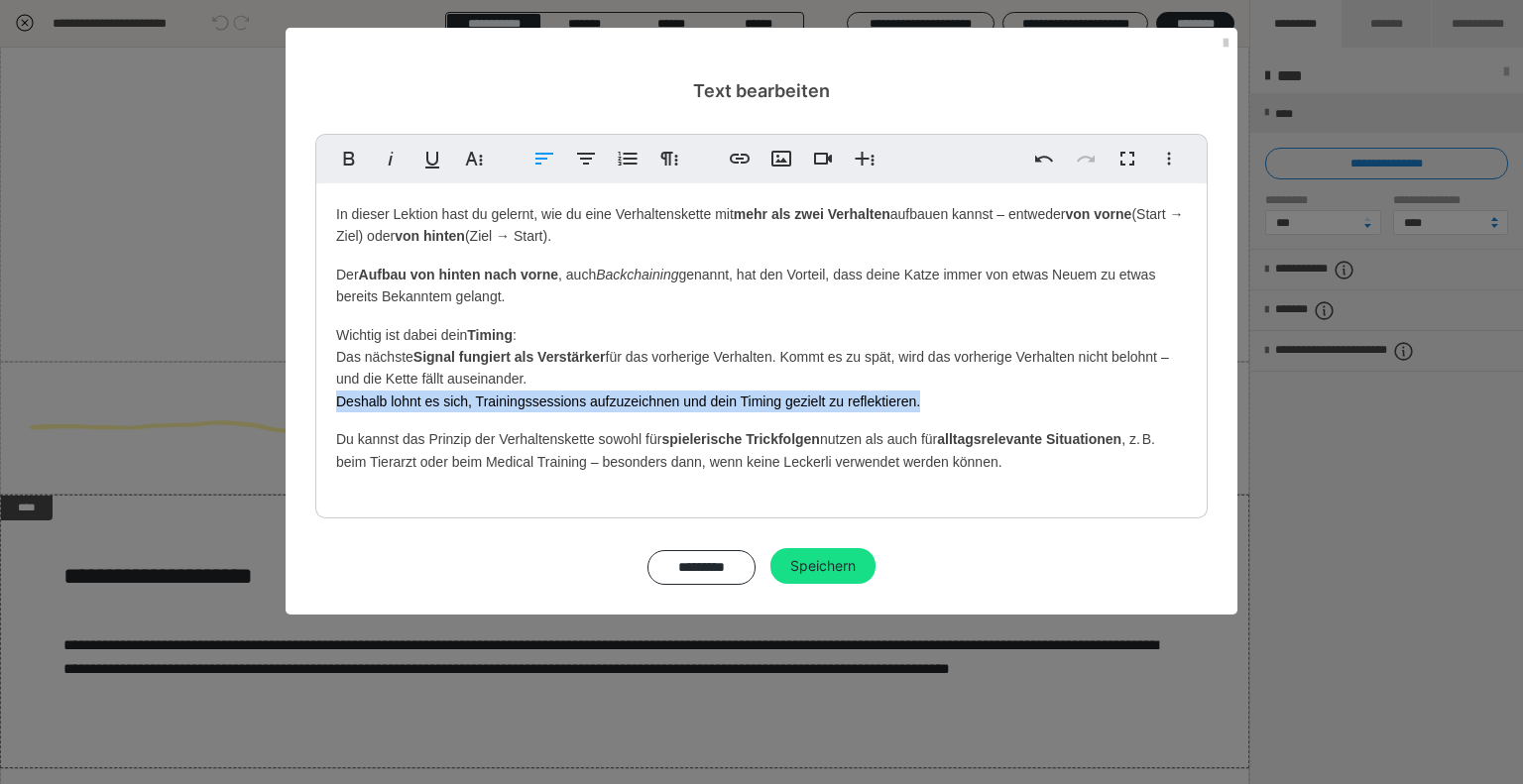 drag, startPoint x: 924, startPoint y: 402, endPoint x: 321, endPoint y: 410, distance: 603.0531 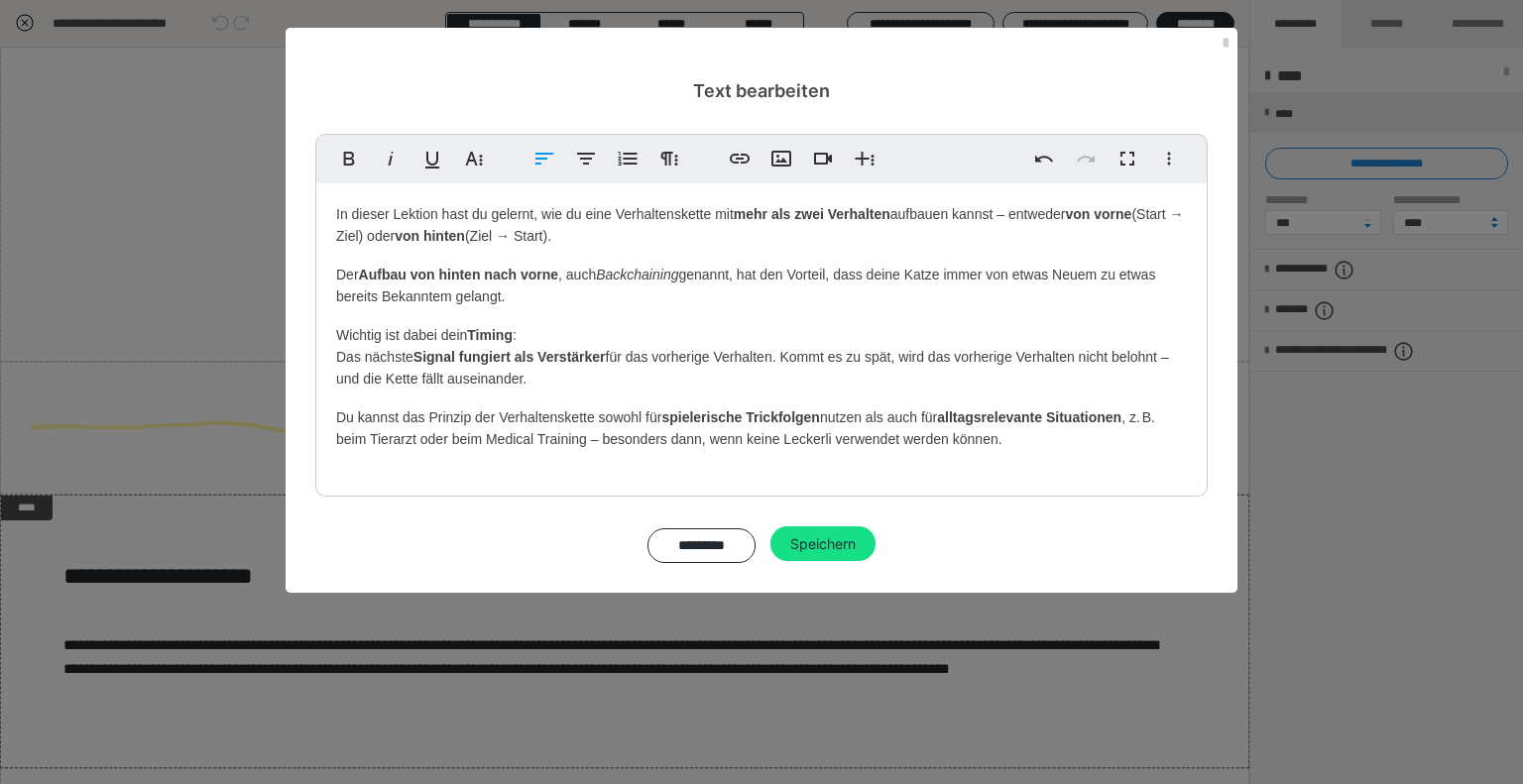 click on "Du kannst das Prinzip der Verhaltenskette sowohl für  spielerische Trickfolgen  nutzen als auch für  alltagsrelevante Situationen , z. B. beim Tierarzt oder beim Medical Training – besonders dann, wenn keine Leckerli verwendet werden können." at bounding box center (762, 428) 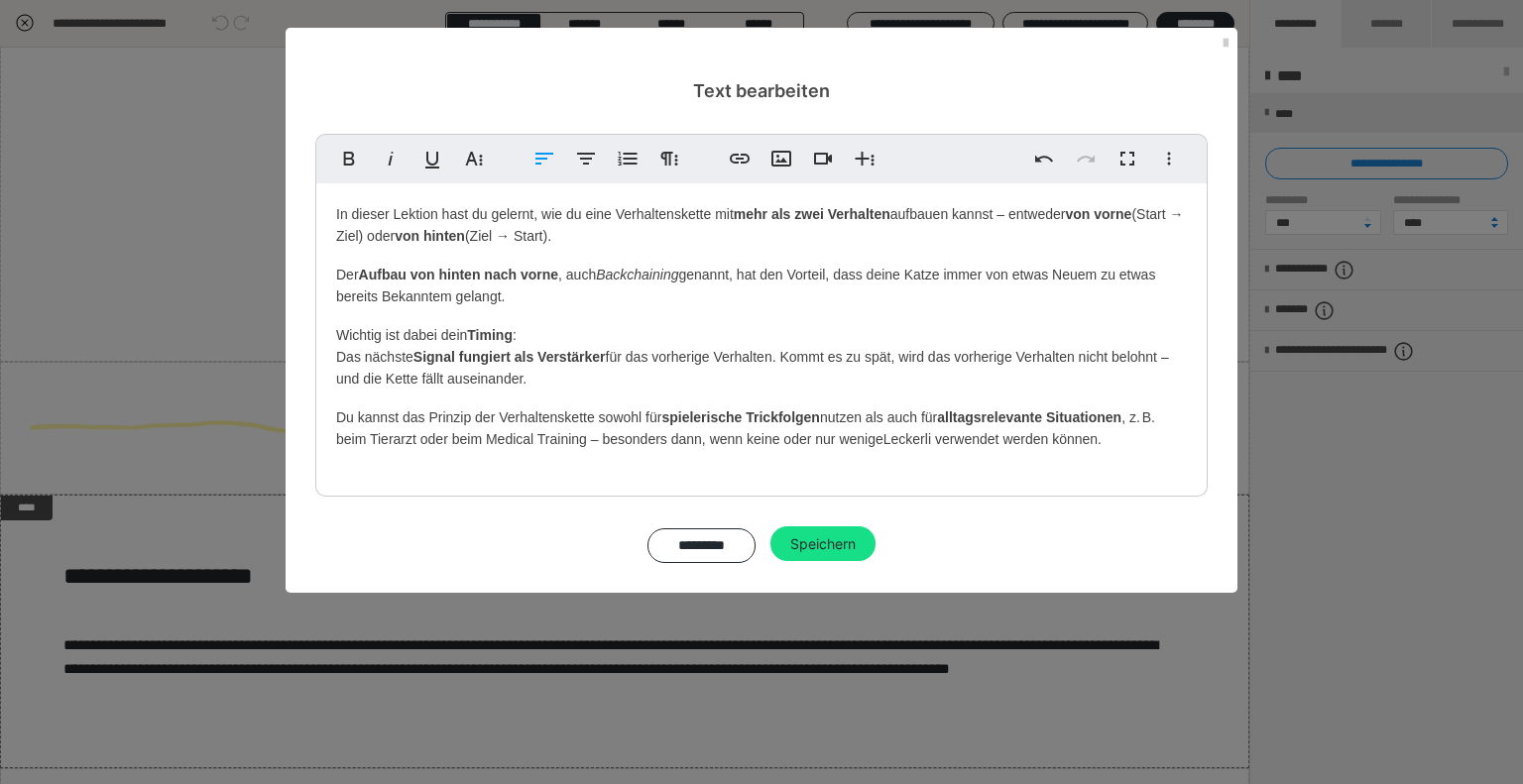 click on "In dieser Lektion hast du gelernt, wie du eine Verhaltenskette mit  mehr als zwei Verhalten  aufbauen kannst – entweder  von vorne  (Start → Ziel) oder  von hinten  (Ziel → Start). Der  Aufbau von hinten nach vorne , auch  Backchaining  genannt, hat den Vorteil, dass deine Katze immer von etwas Neuem zu etwas bereits Bekanntem gelangt. Wichtig ist dabei dein  Timing : Das nächste  Signal fungiert als Verstärker  für das vorherige Verhalten. Kommt es zu spät, wird das vorherige Verhalten nicht belohnt – und die Kette fällt auseinander. Du kannst das Prinzip der Verhaltenskette sowohl für  spielerische Trickfolgen  nutzen als auch für  alltagsrelevante Situationen , z. B. beim Tierarzt oder beim Medical Training – besonders dann, wenn keine oder nur wenige  Leckerli verwendet werden können." at bounding box center [762, 335] 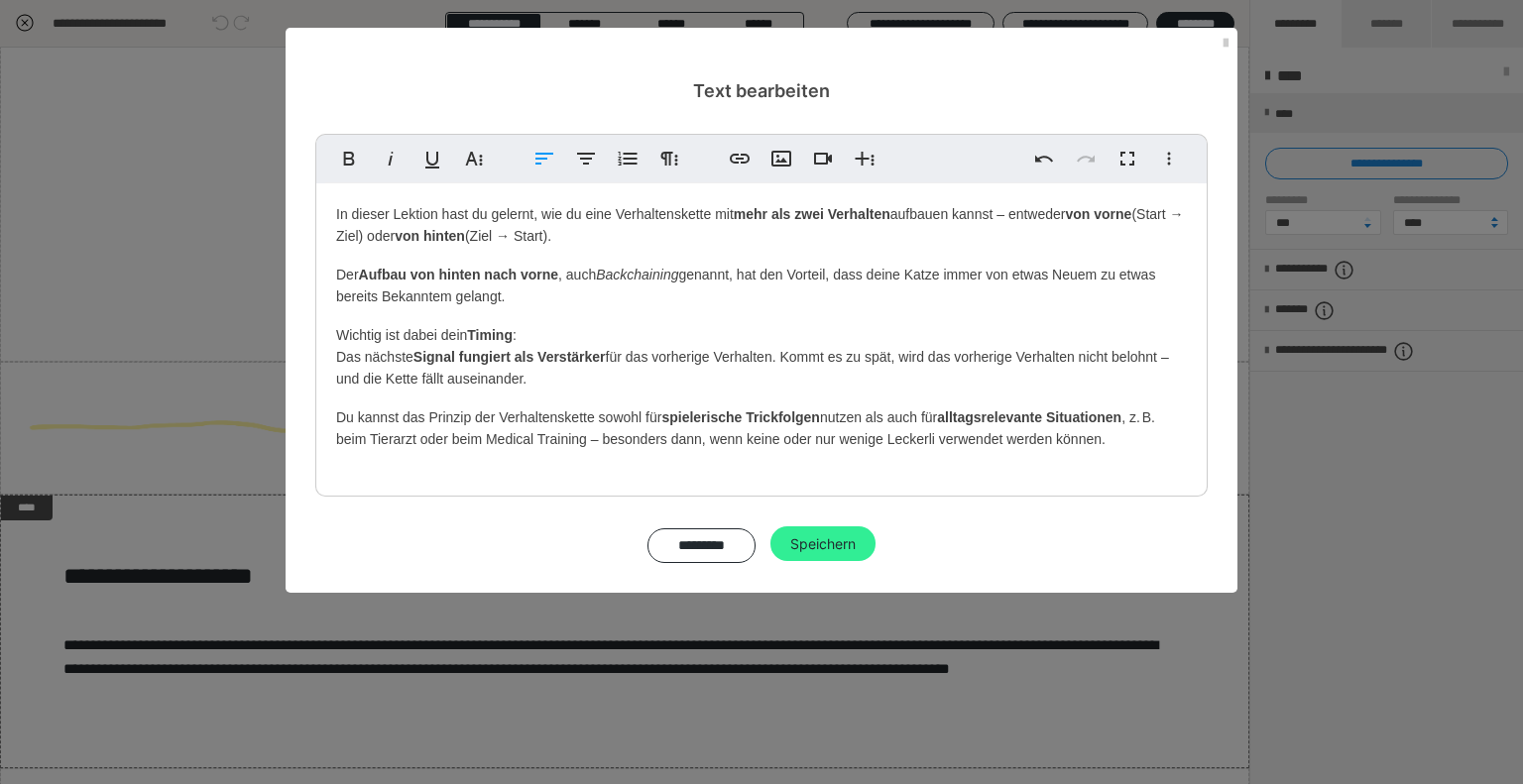 click on "Speichern" at bounding box center [823, 544] 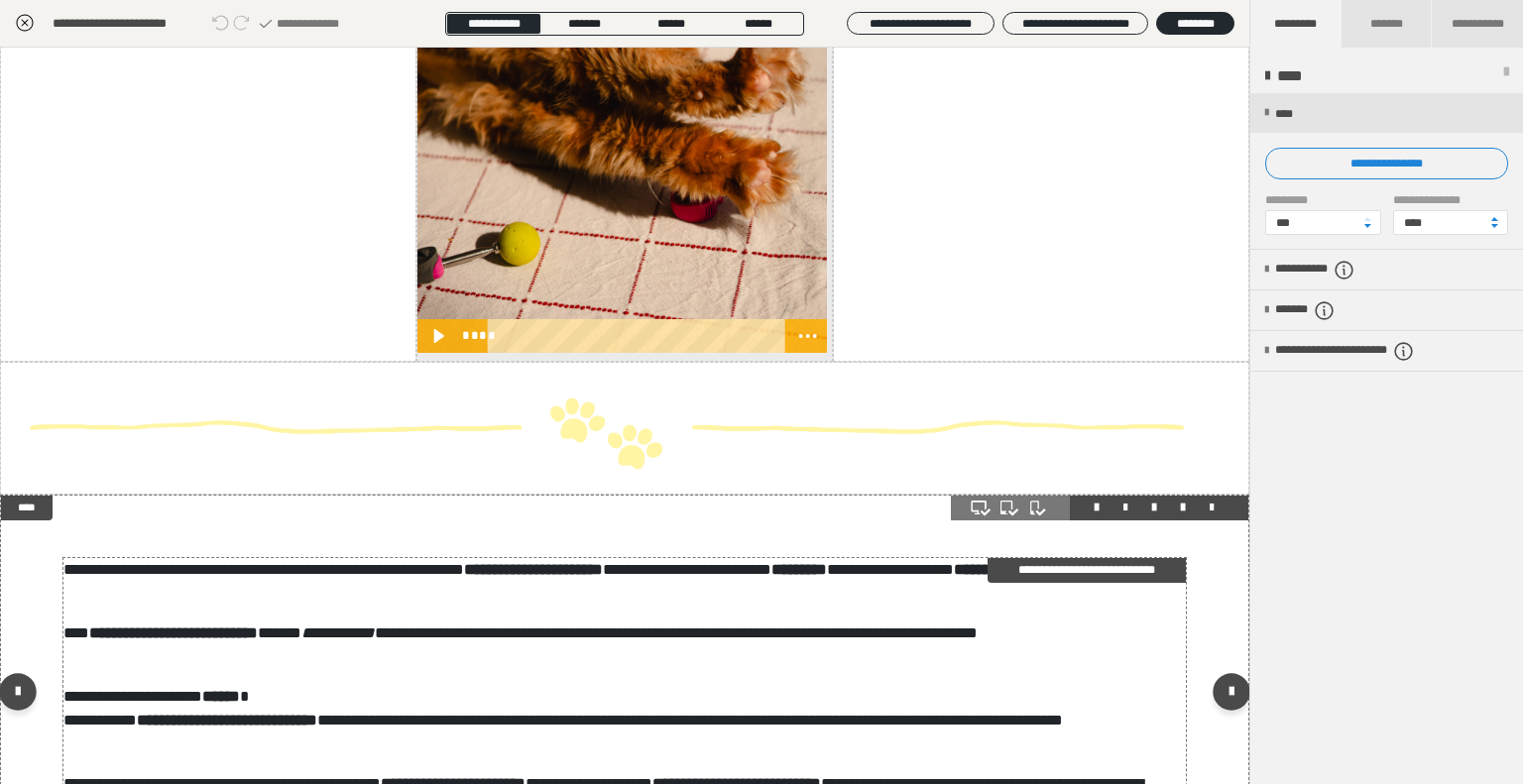 click on "**********" at bounding box center (618, 689) 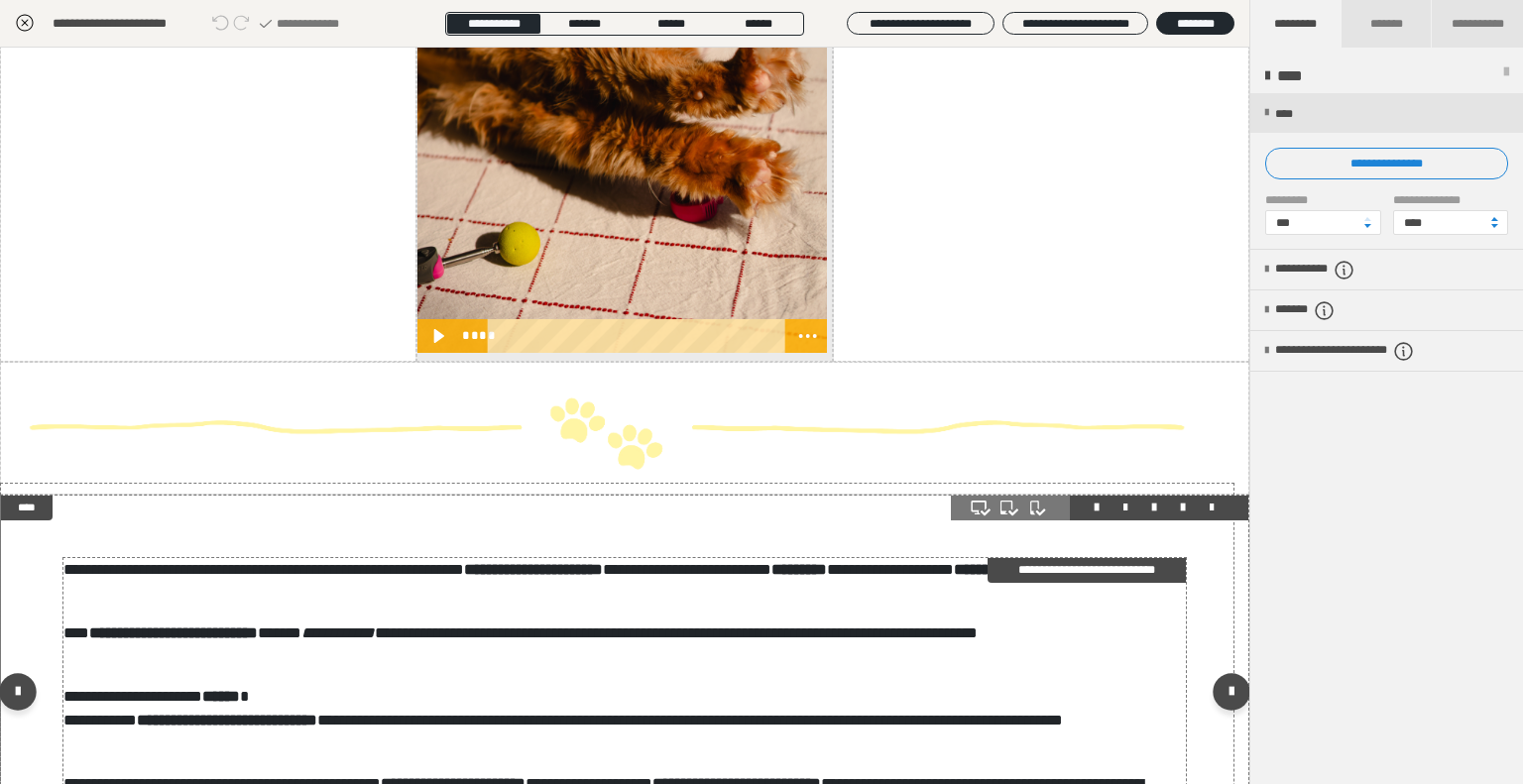 click on "**********" at bounding box center [618, 689] 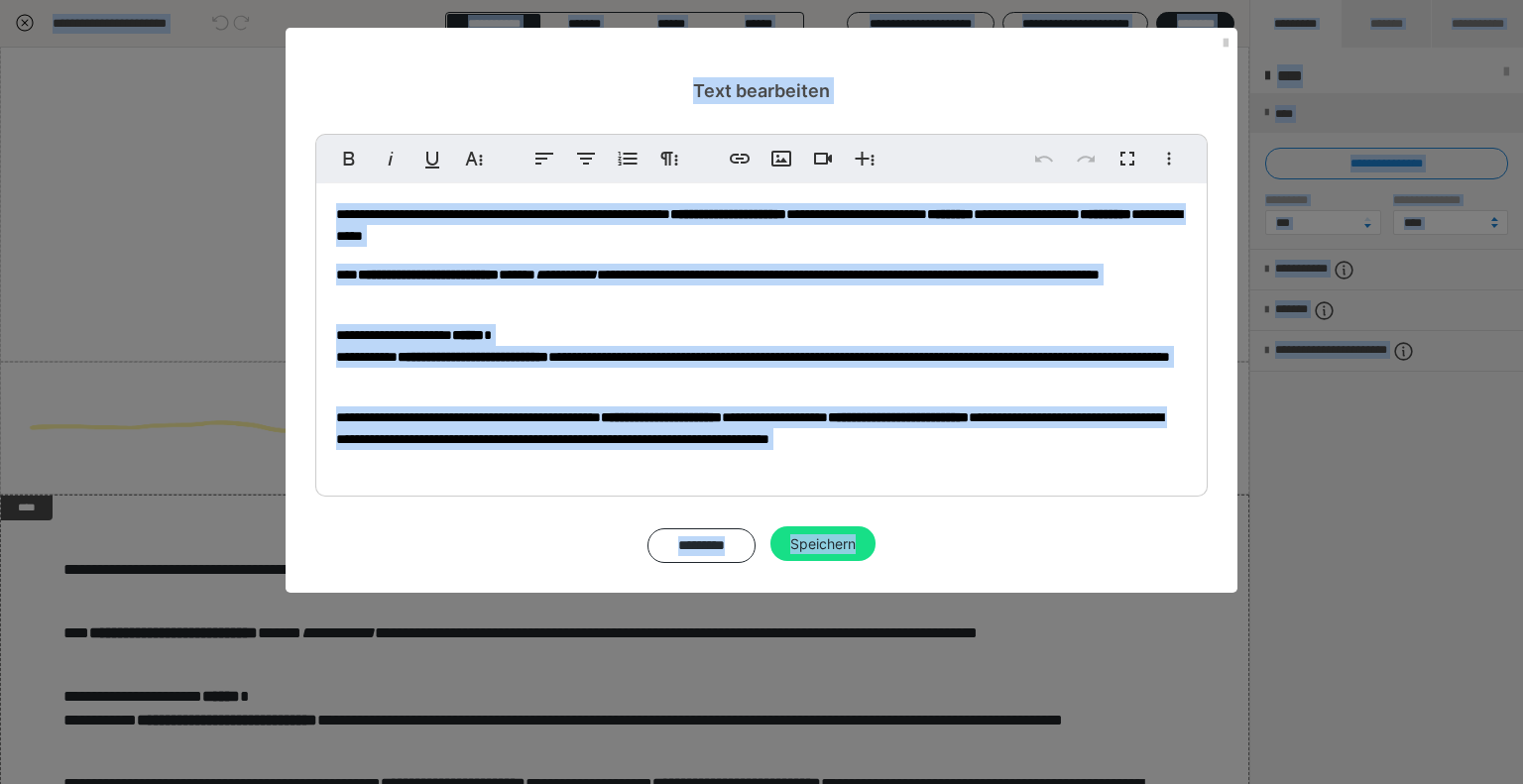 click on "**********" at bounding box center (762, 428) 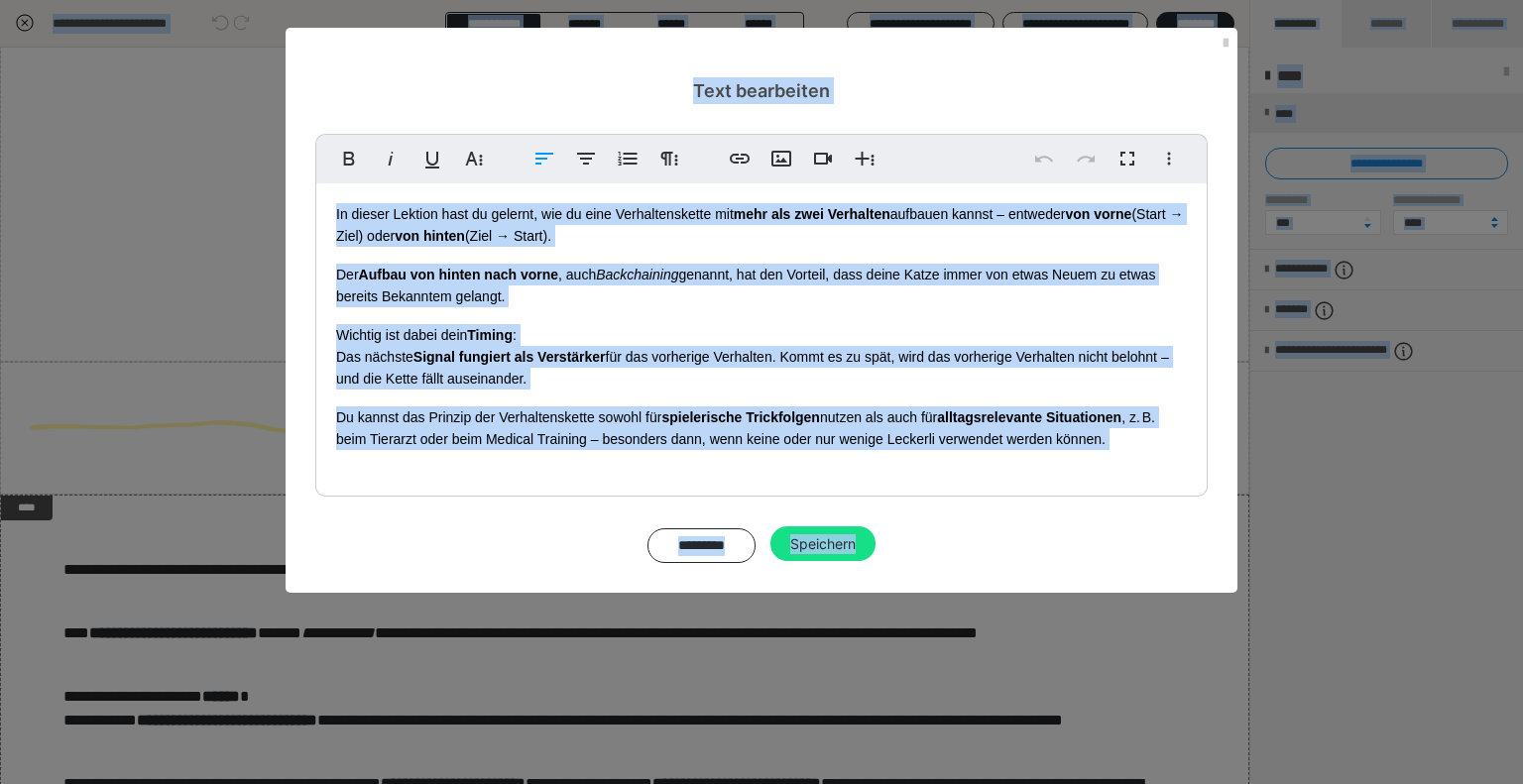 click on "Der  Aufbau von hinten nach vorne , auch  Backchaining  genannt, hat den Vorteil, dass deine Katze immer von etwas Neuem zu etwas bereits Bekanntem gelangt." at bounding box center [762, 285] 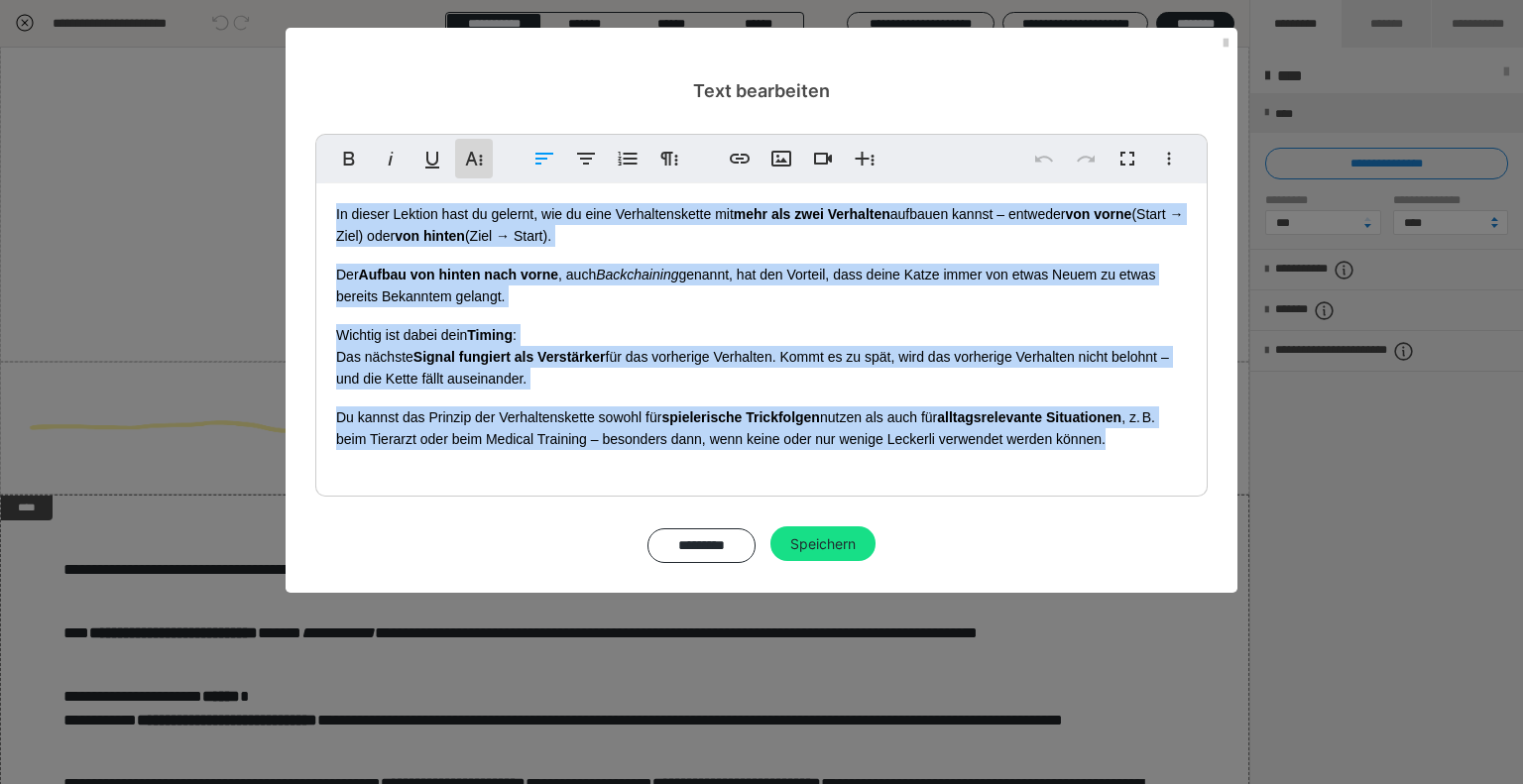 click on "Weitere Textformate" at bounding box center [474, 159] 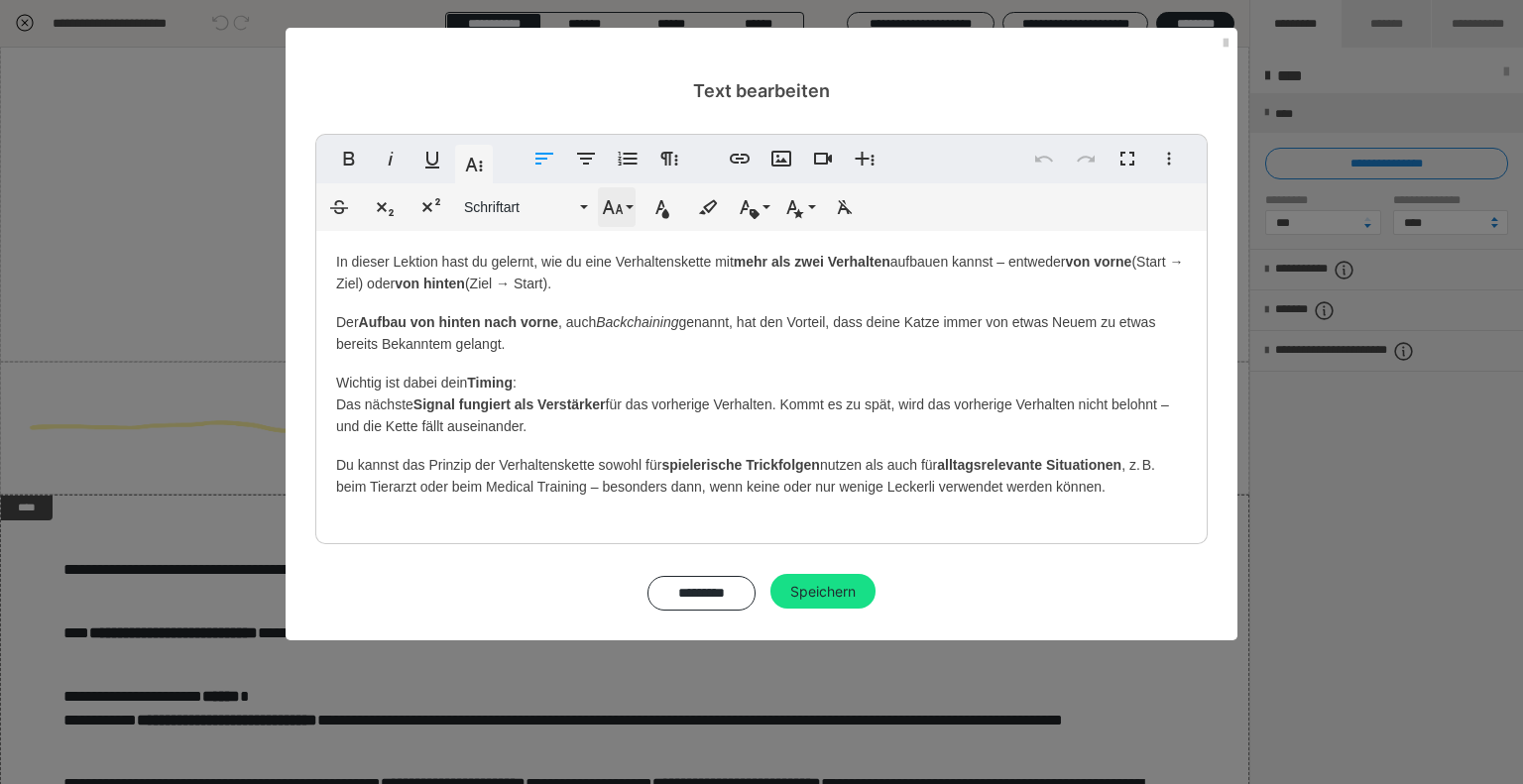 click 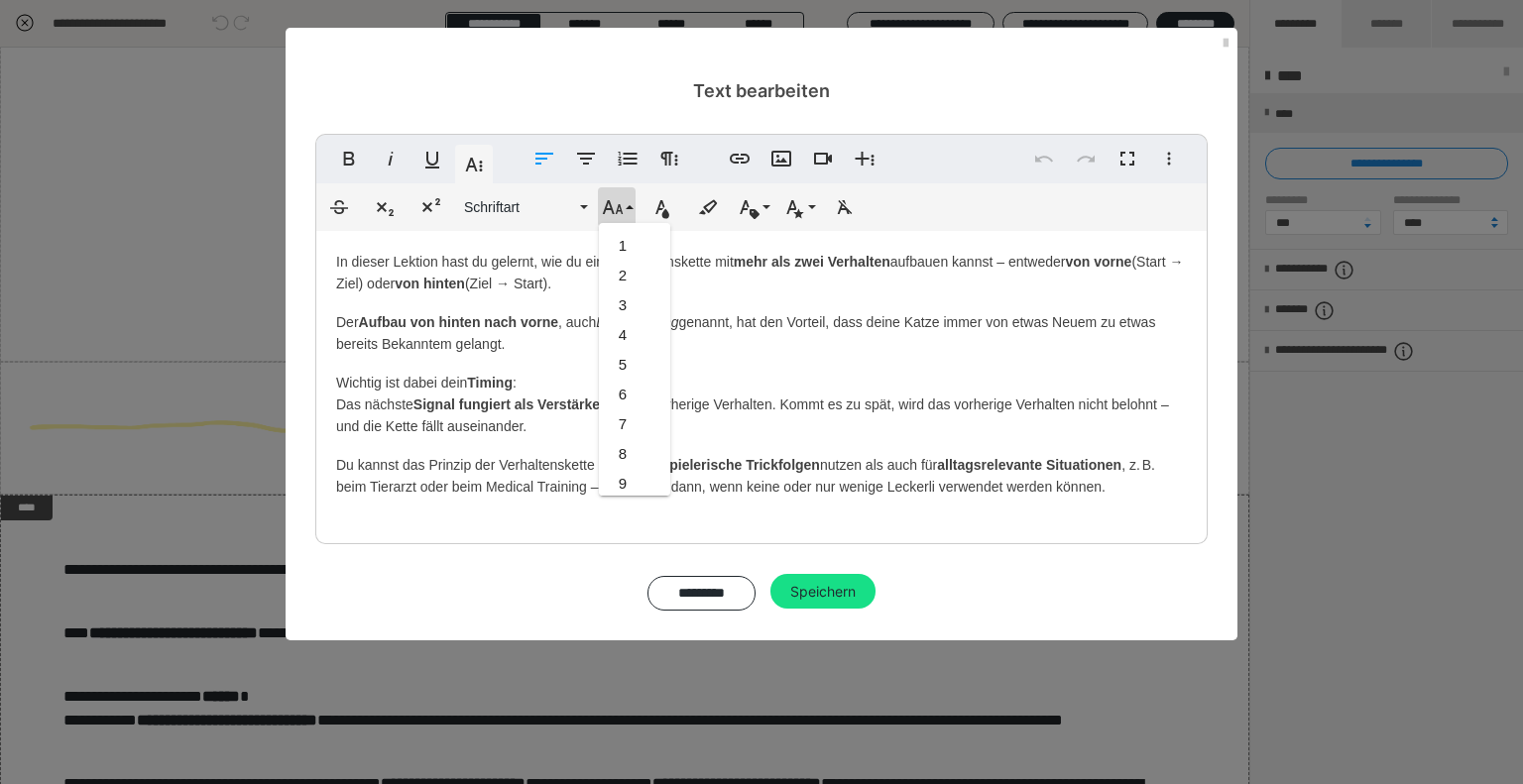 scroll, scrollTop: 408, scrollLeft: 0, axis: vertical 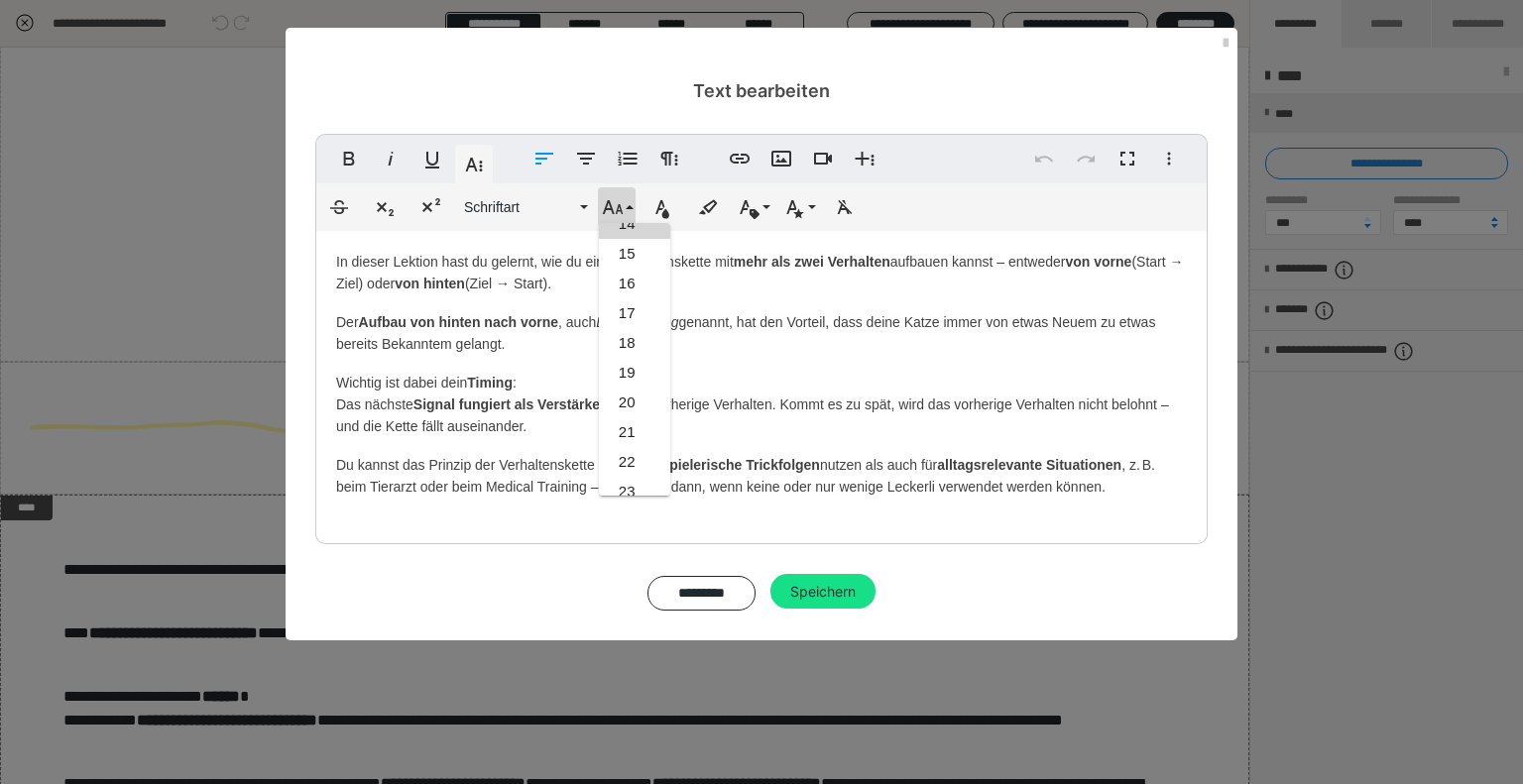 click on "14" at bounding box center [635, 224] 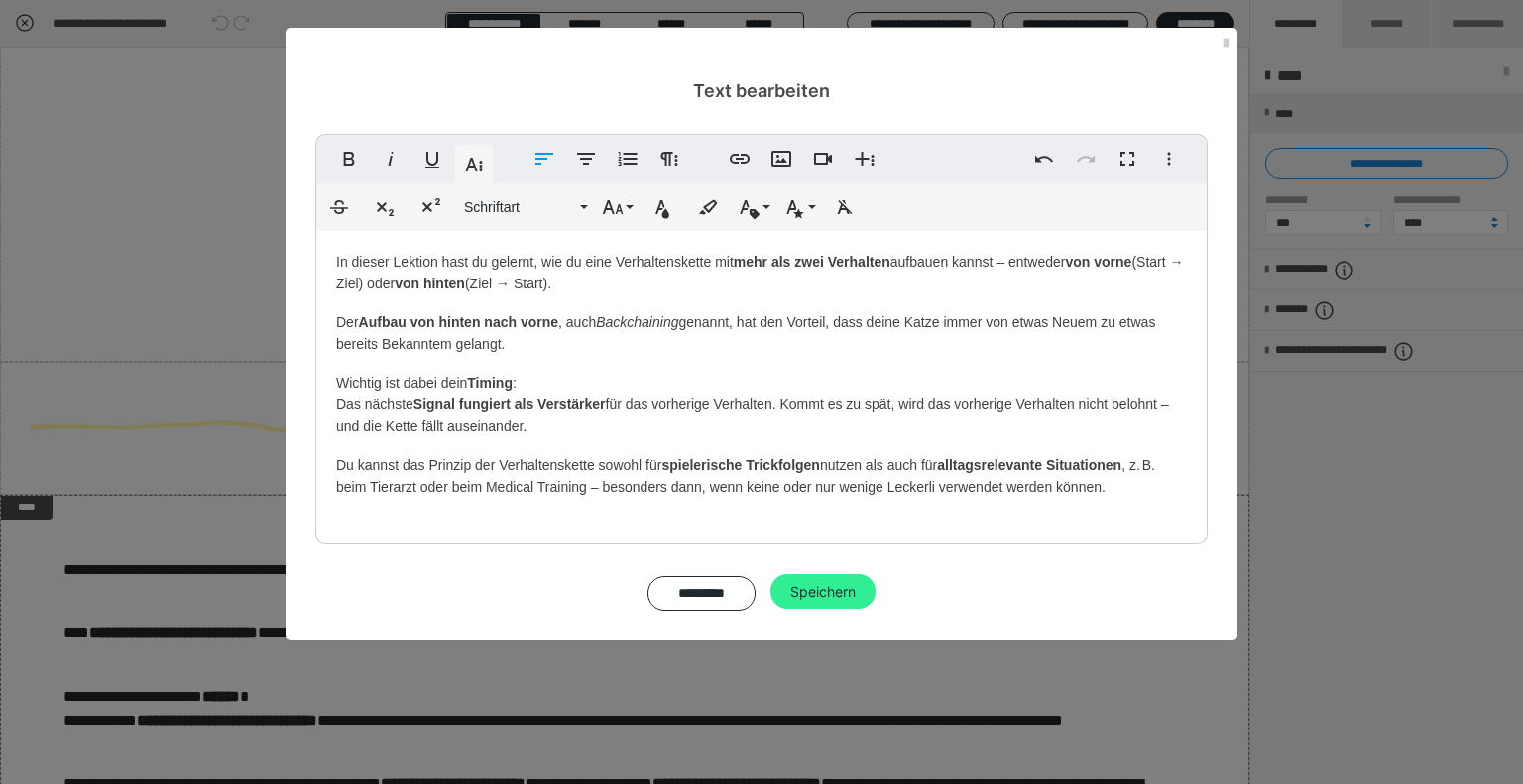 click on "Speichern" at bounding box center (823, 592) 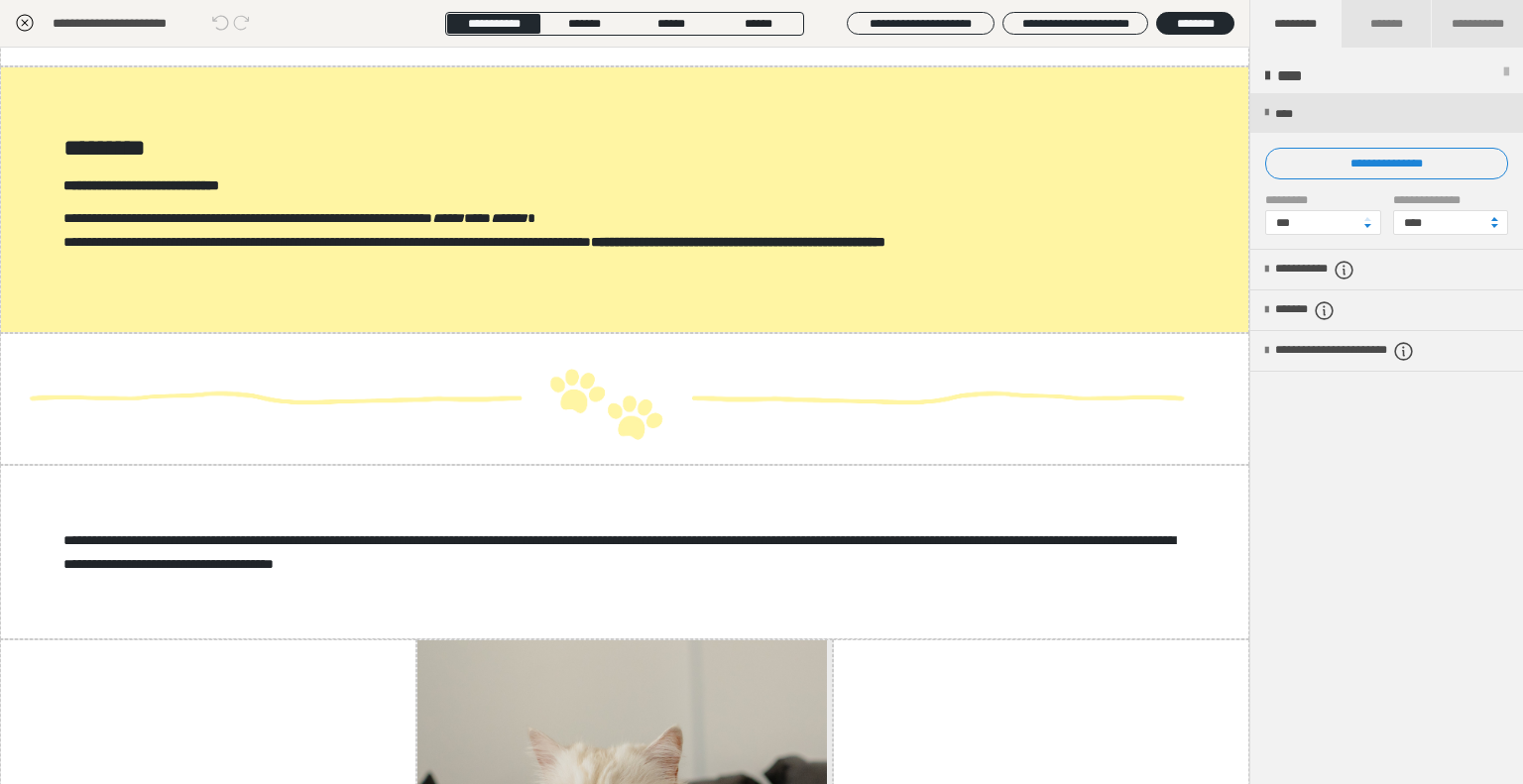 scroll, scrollTop: 6259, scrollLeft: 0, axis: vertical 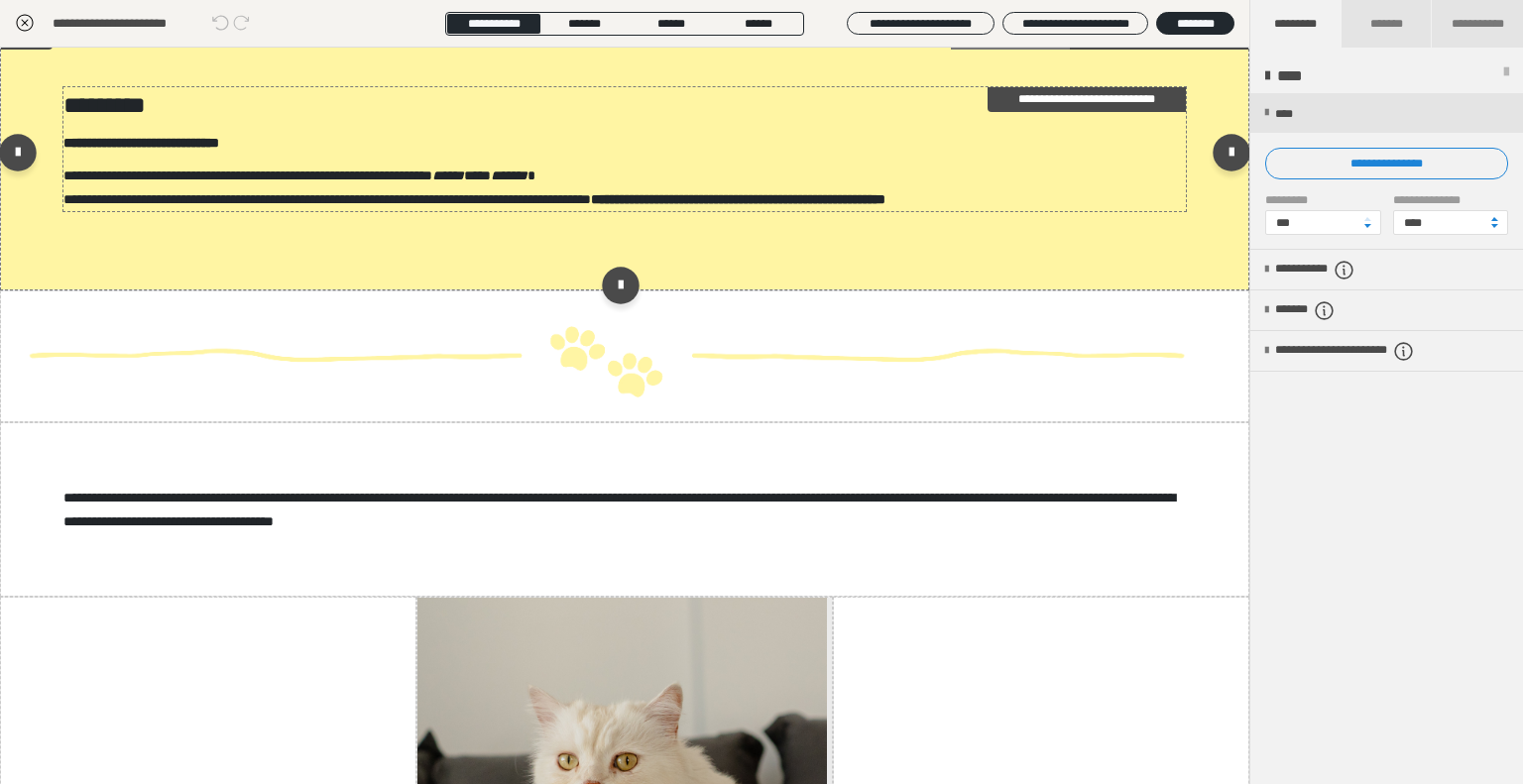 click on "**********" at bounding box center (327, 187) 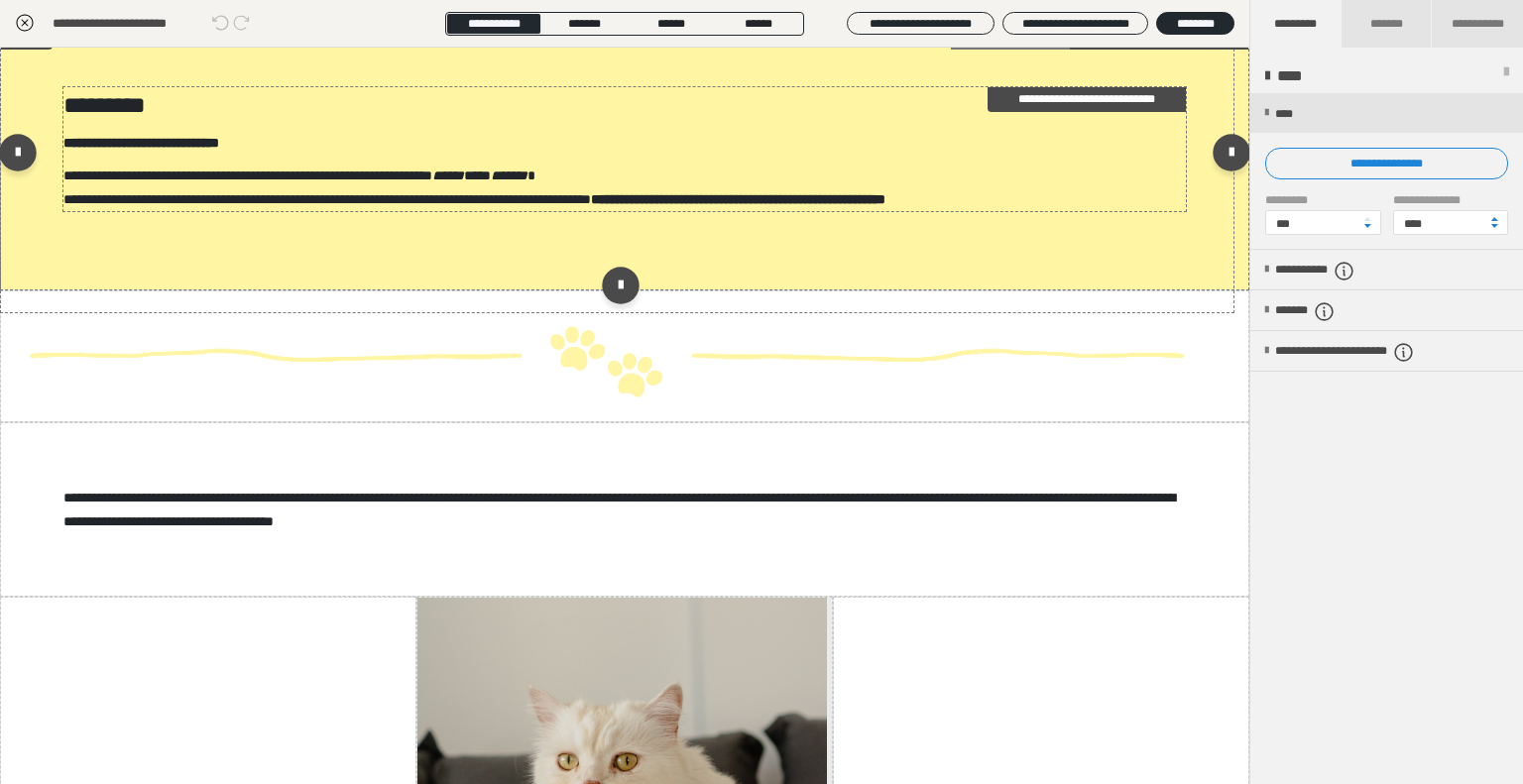 click on "**********" at bounding box center (327, 187) 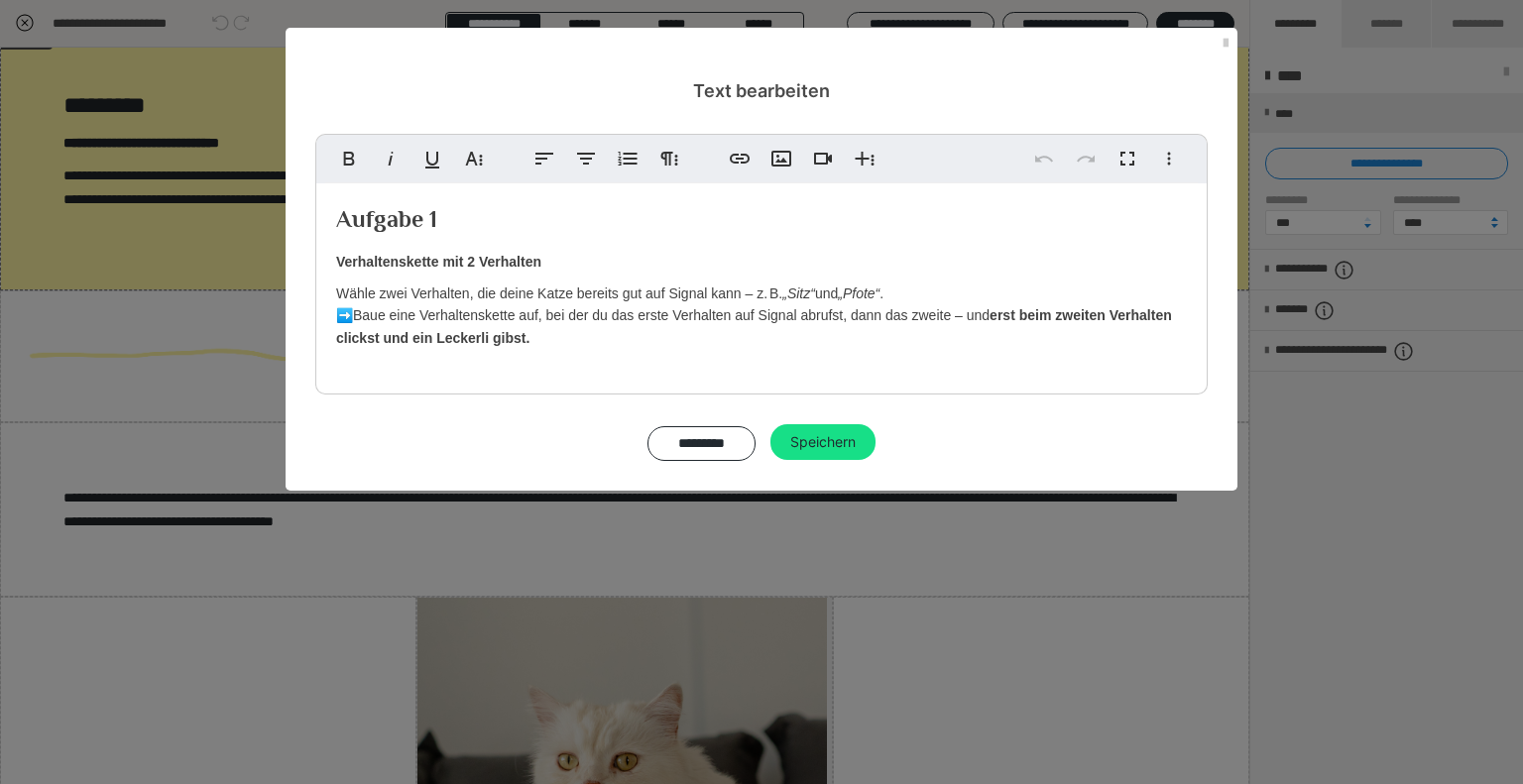 drag, startPoint x: 548, startPoint y: 332, endPoint x: 547, endPoint y: 351, distance: 19.026298 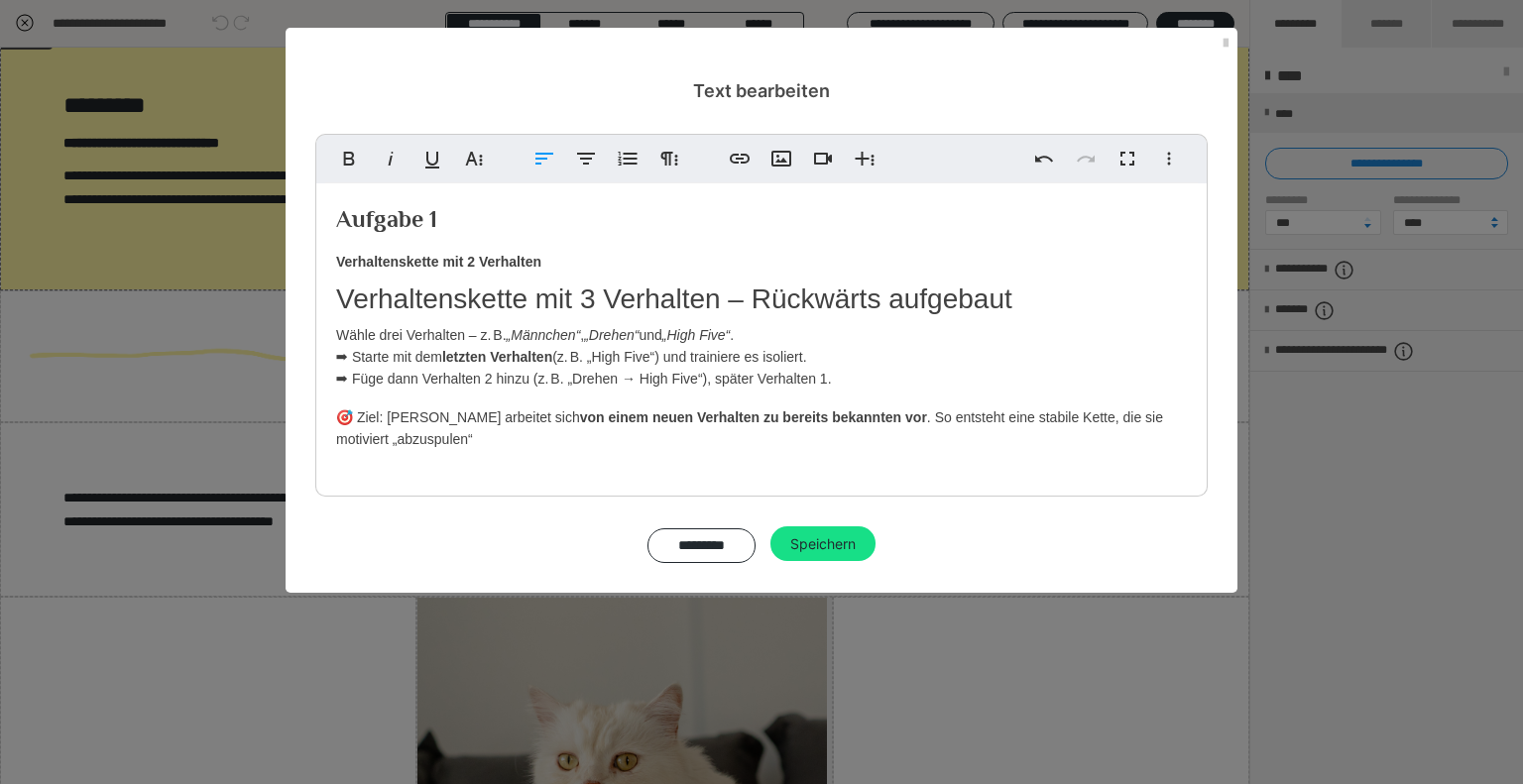 click on "Verhaltenskette mit 2 Verhalten" at bounding box center (438, 262) 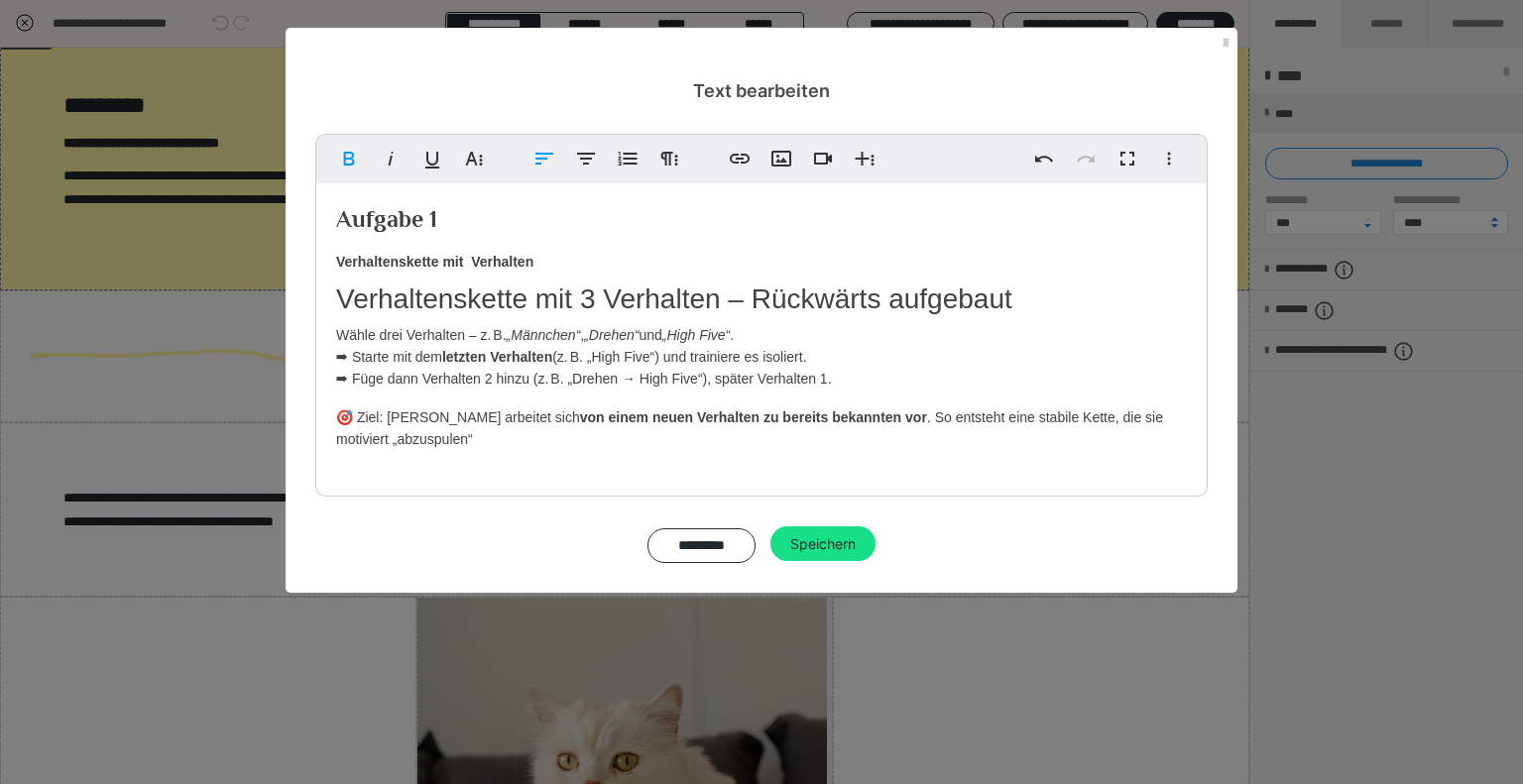 type 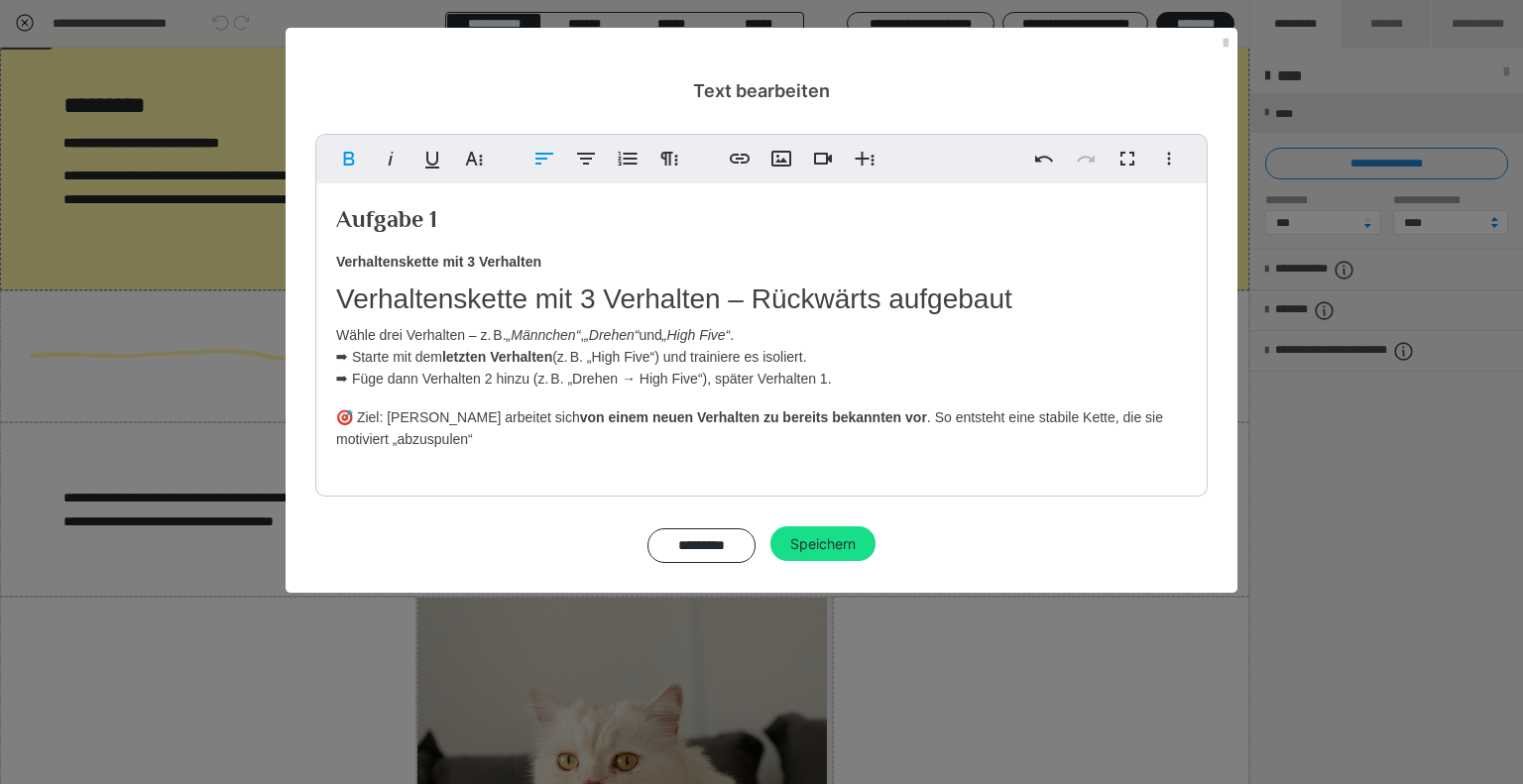 click on "Verhaltenskette mit 3 Verhalten" at bounding box center [762, 258] 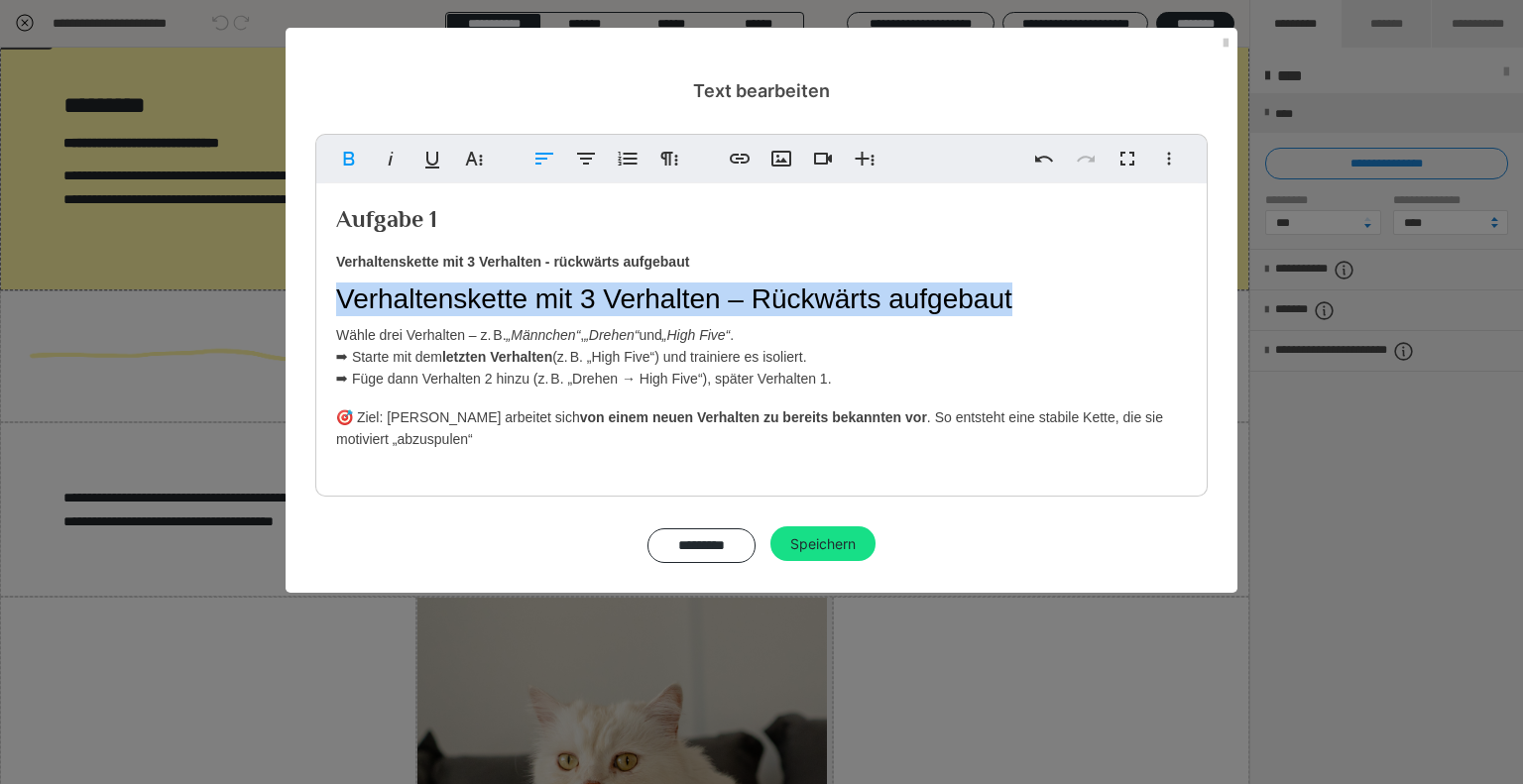 drag, startPoint x: 1029, startPoint y: 296, endPoint x: 337, endPoint y: 305, distance: 692.05852 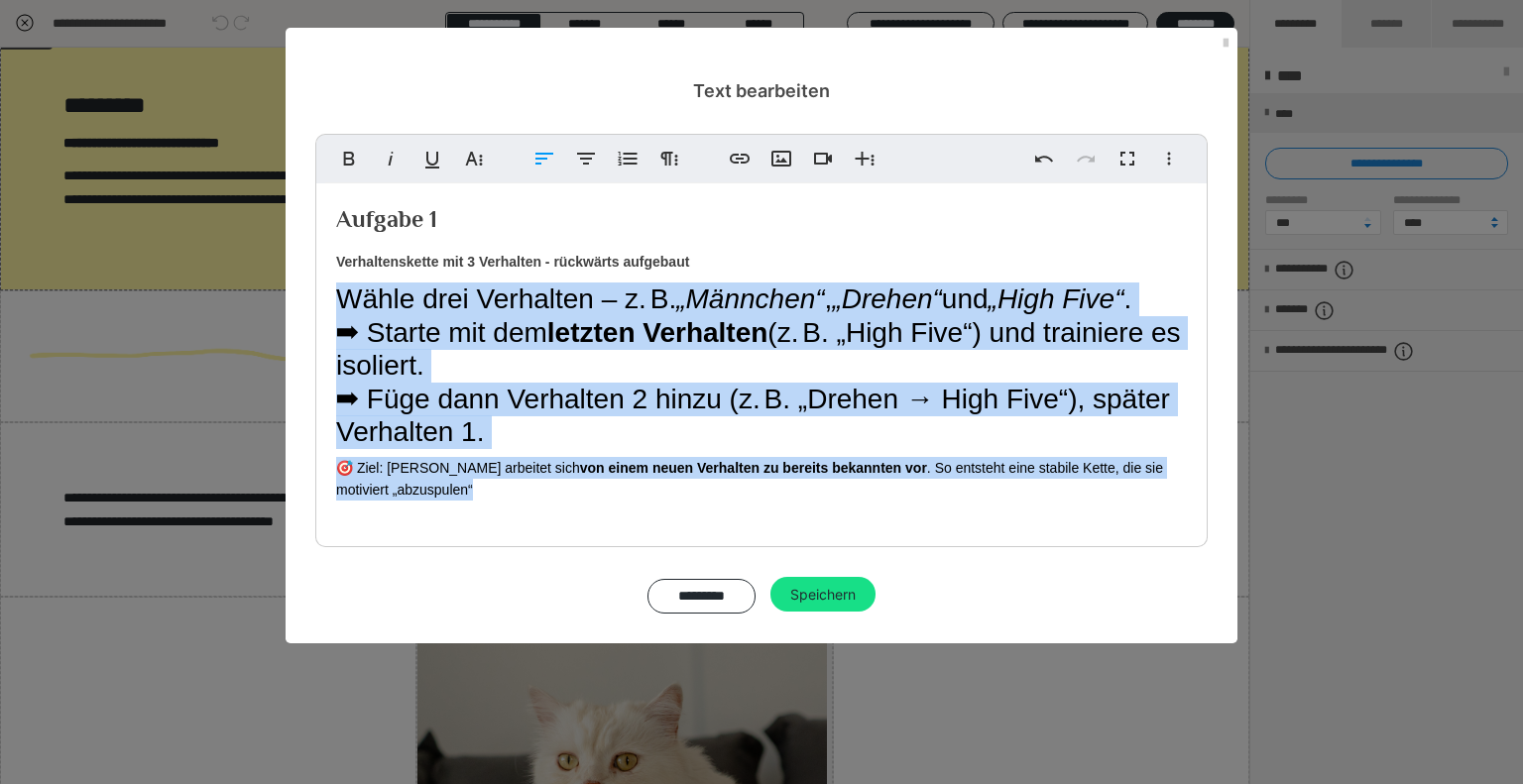 drag, startPoint x: 433, startPoint y: 485, endPoint x: 305, endPoint y: 291, distance: 232.42203 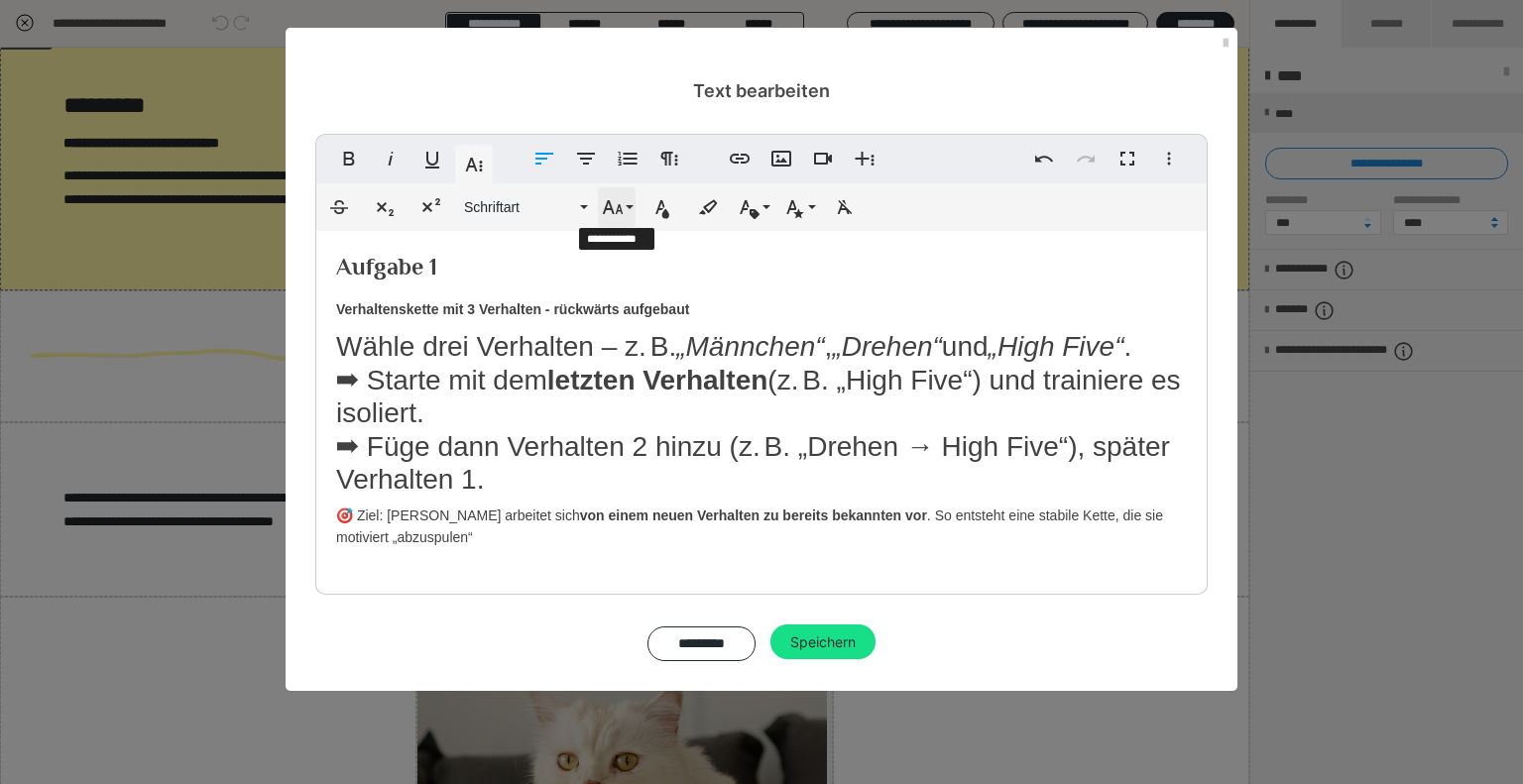 click 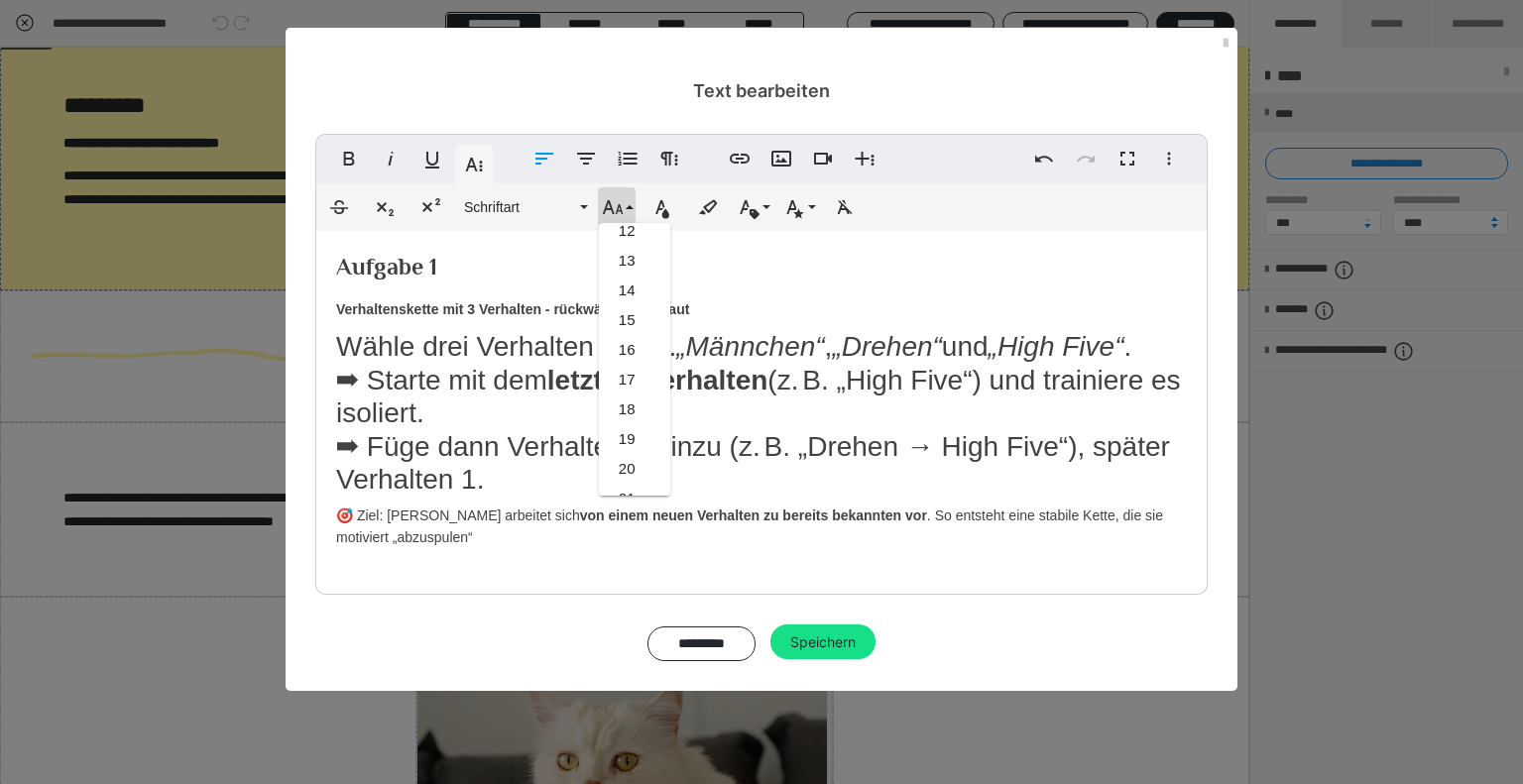 scroll, scrollTop: 329, scrollLeft: 0, axis: vertical 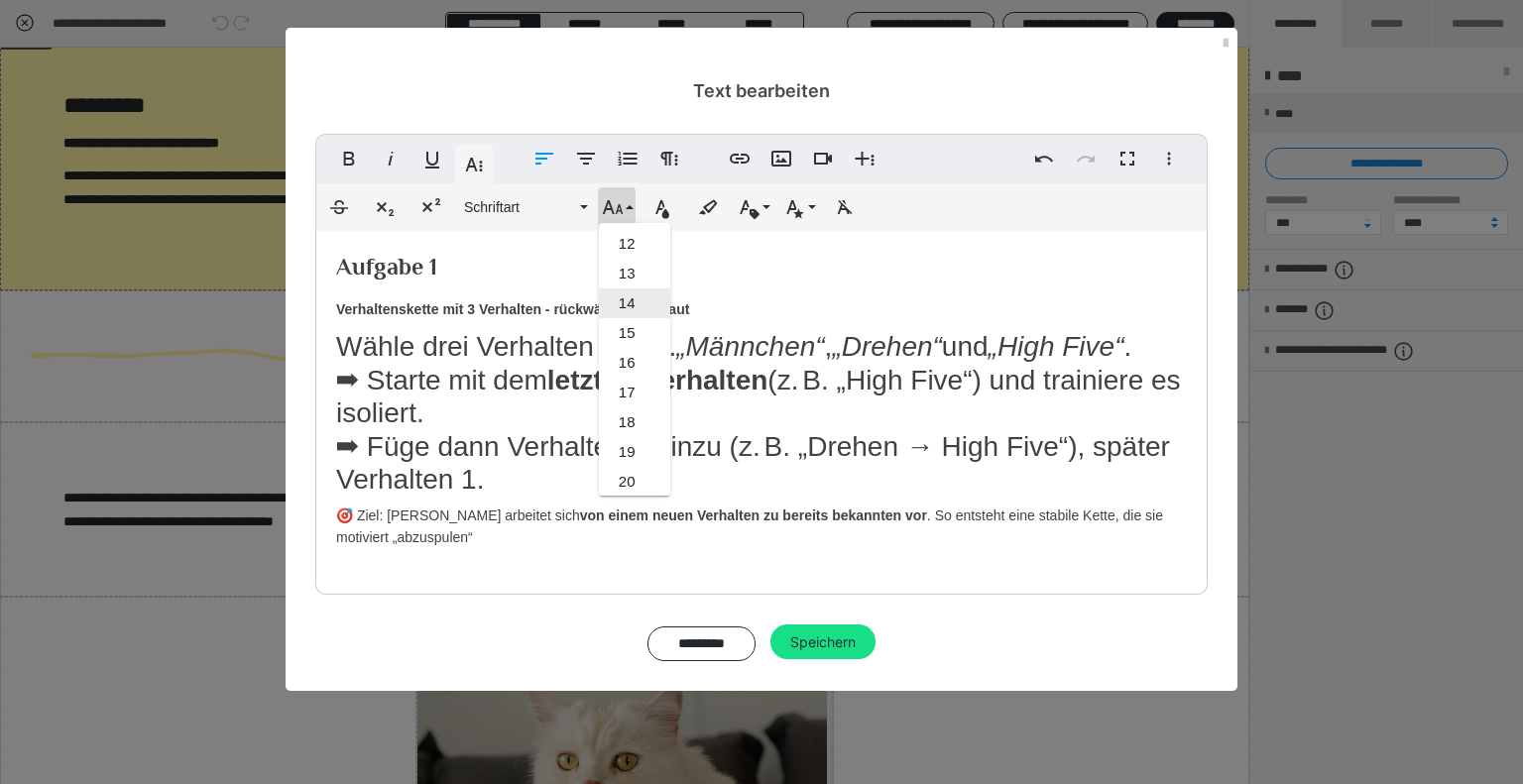 click on "14" at bounding box center [635, 303] 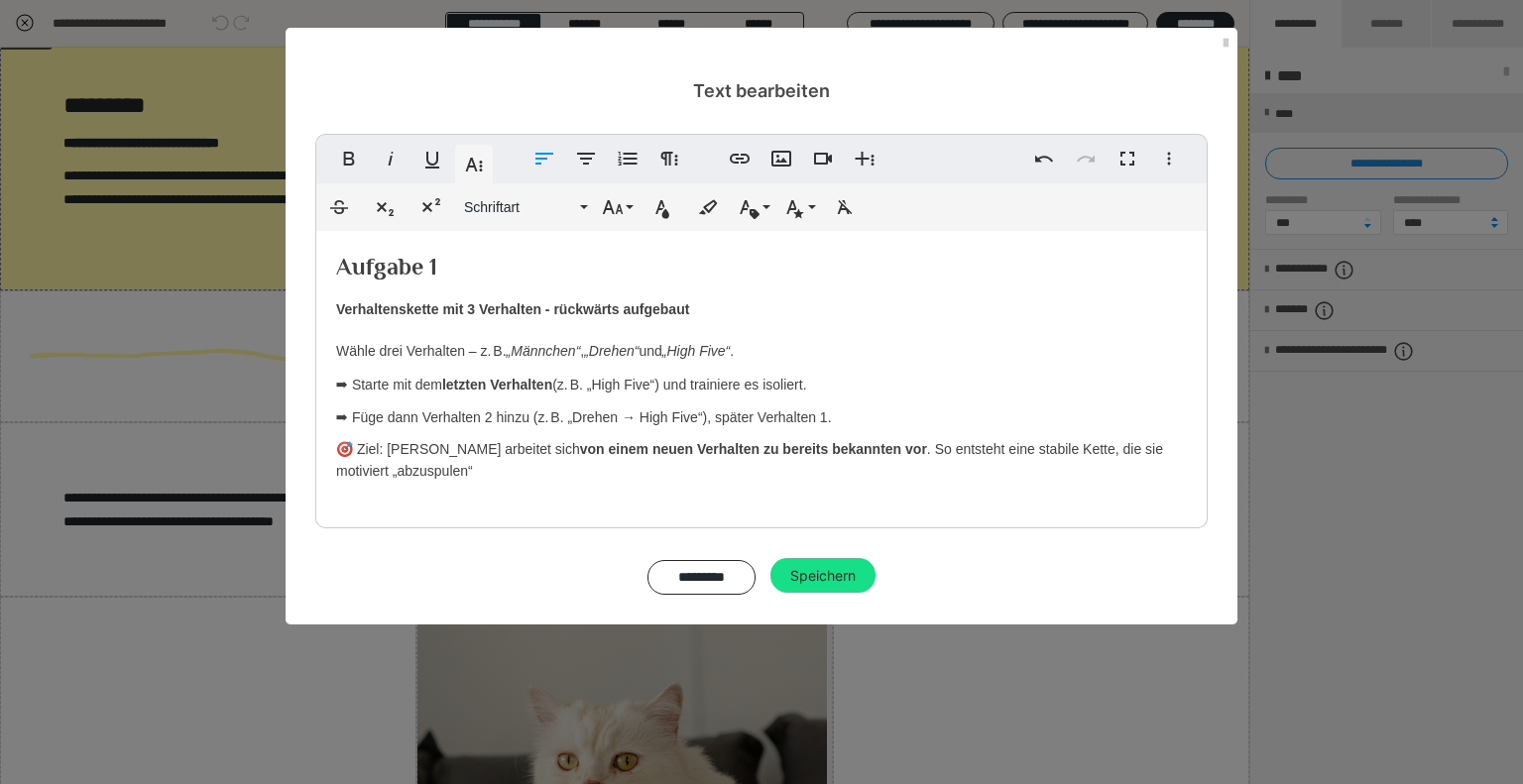 click on "Wähle drei Verhalten – z. B.  „Männchen“ ,  „Drehen“  und  „High Five“ . ➡ Starte mit dem  letzten Verhalten  (z. B. „High Five“) und trainiere es isoliert. ➡ Füge dann Verhalten 2 hinzu (z. B. „Drehen → High Five“), später Verhalten 1." at bounding box center [762, 380] 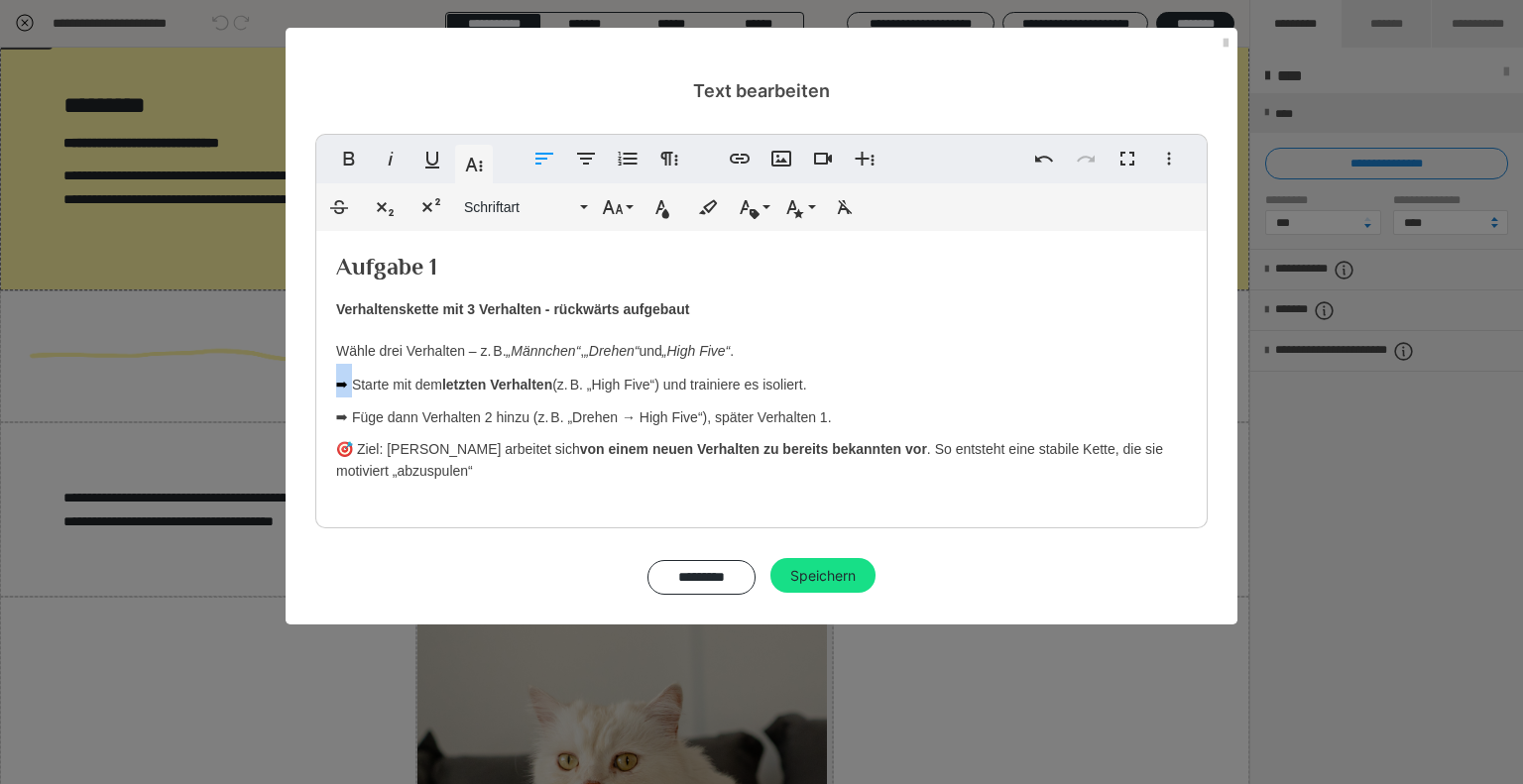 drag, startPoint x: 353, startPoint y: 388, endPoint x: 316, endPoint y: 388, distance: 37 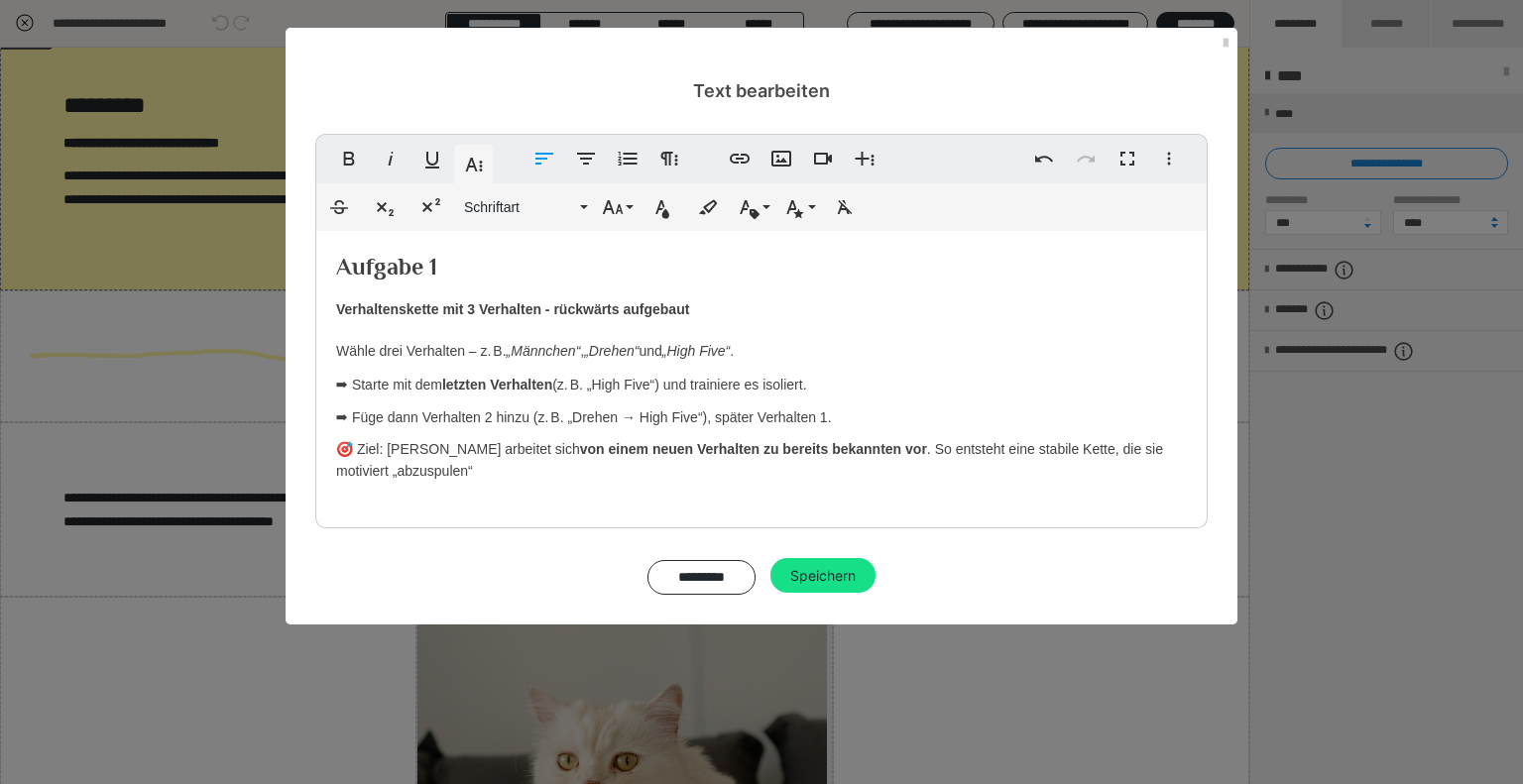 type 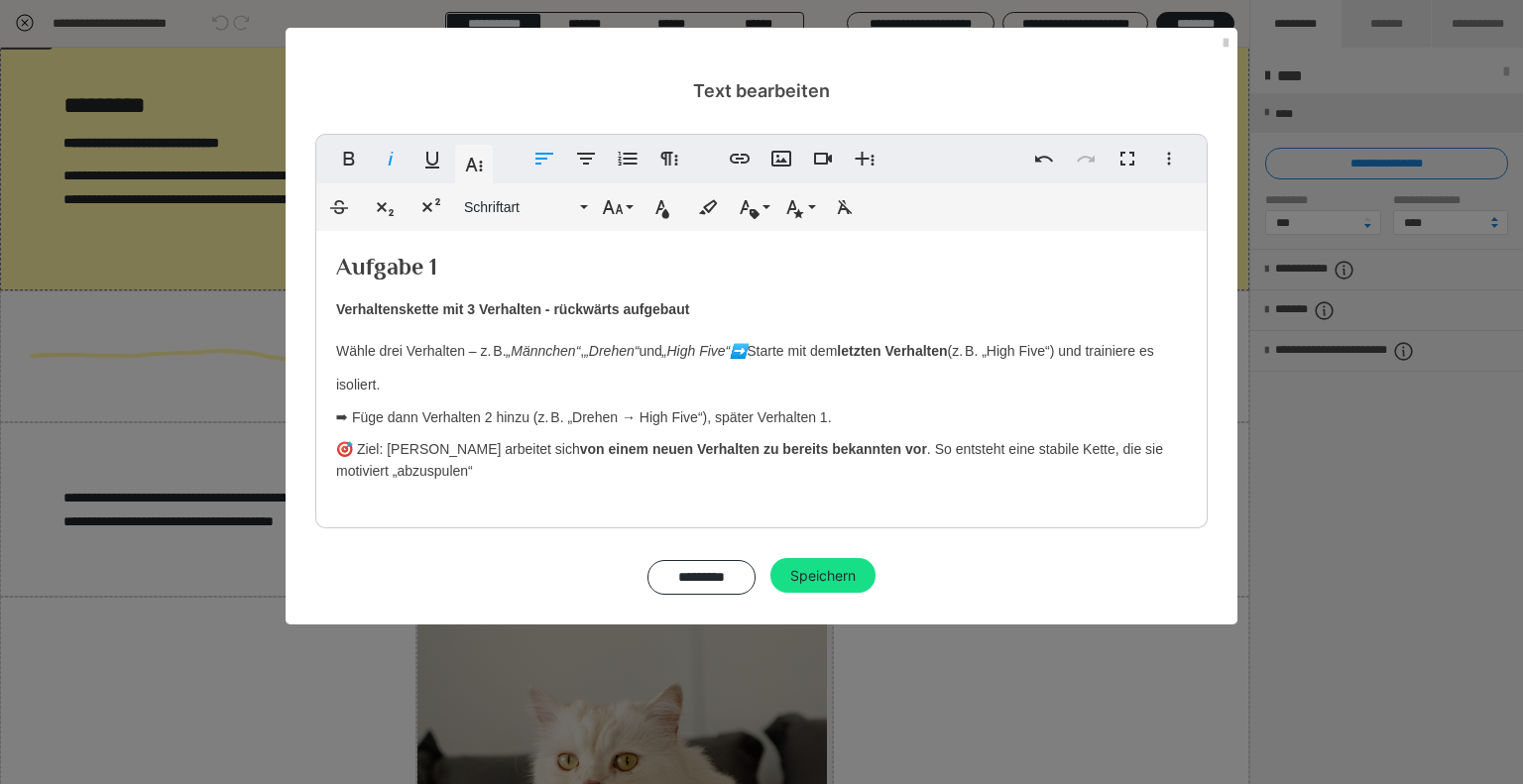 click on "„High Five“➡️" at bounding box center (704, 351) 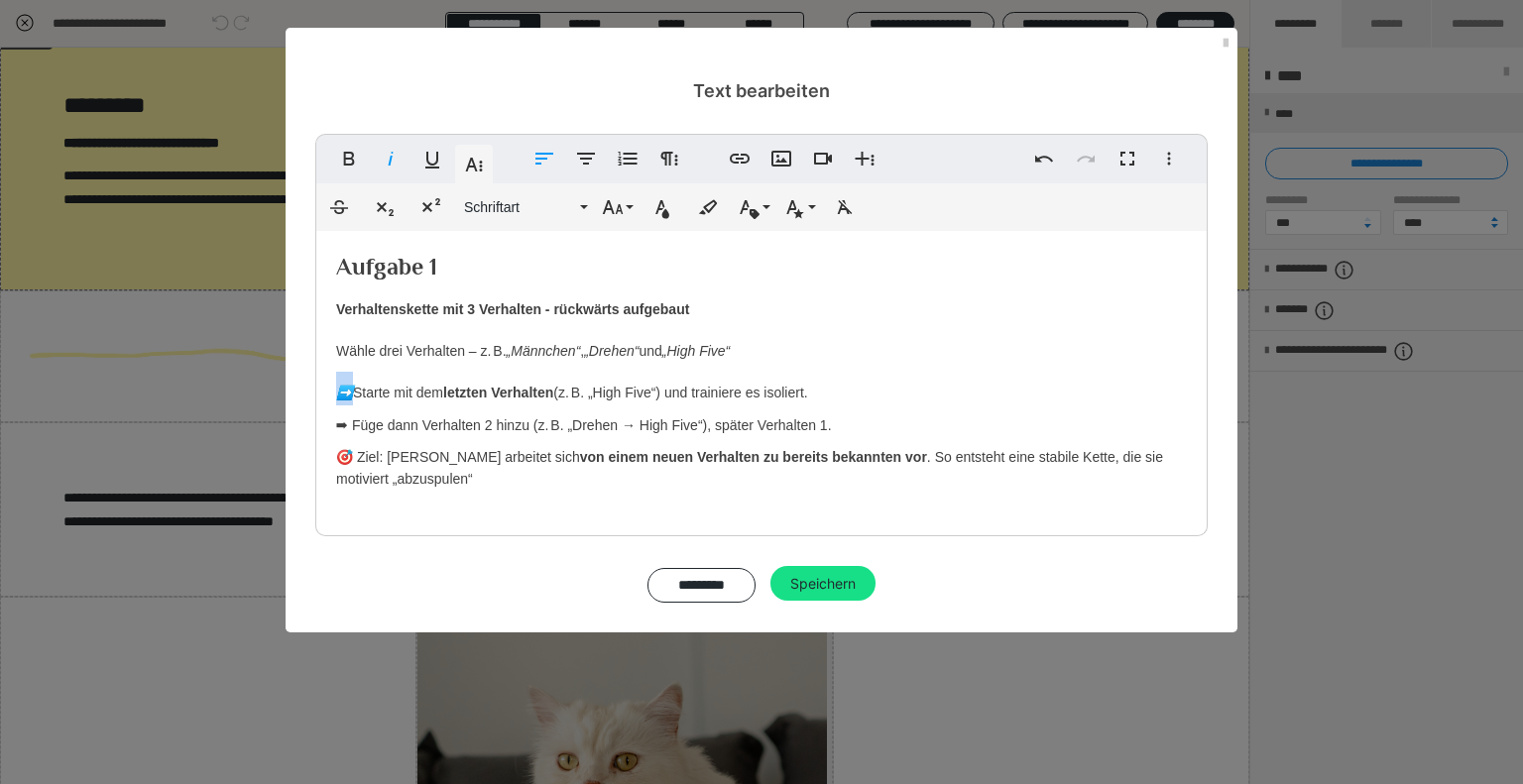 drag, startPoint x: 336, startPoint y: 393, endPoint x: 351, endPoint y: 393, distance: 15 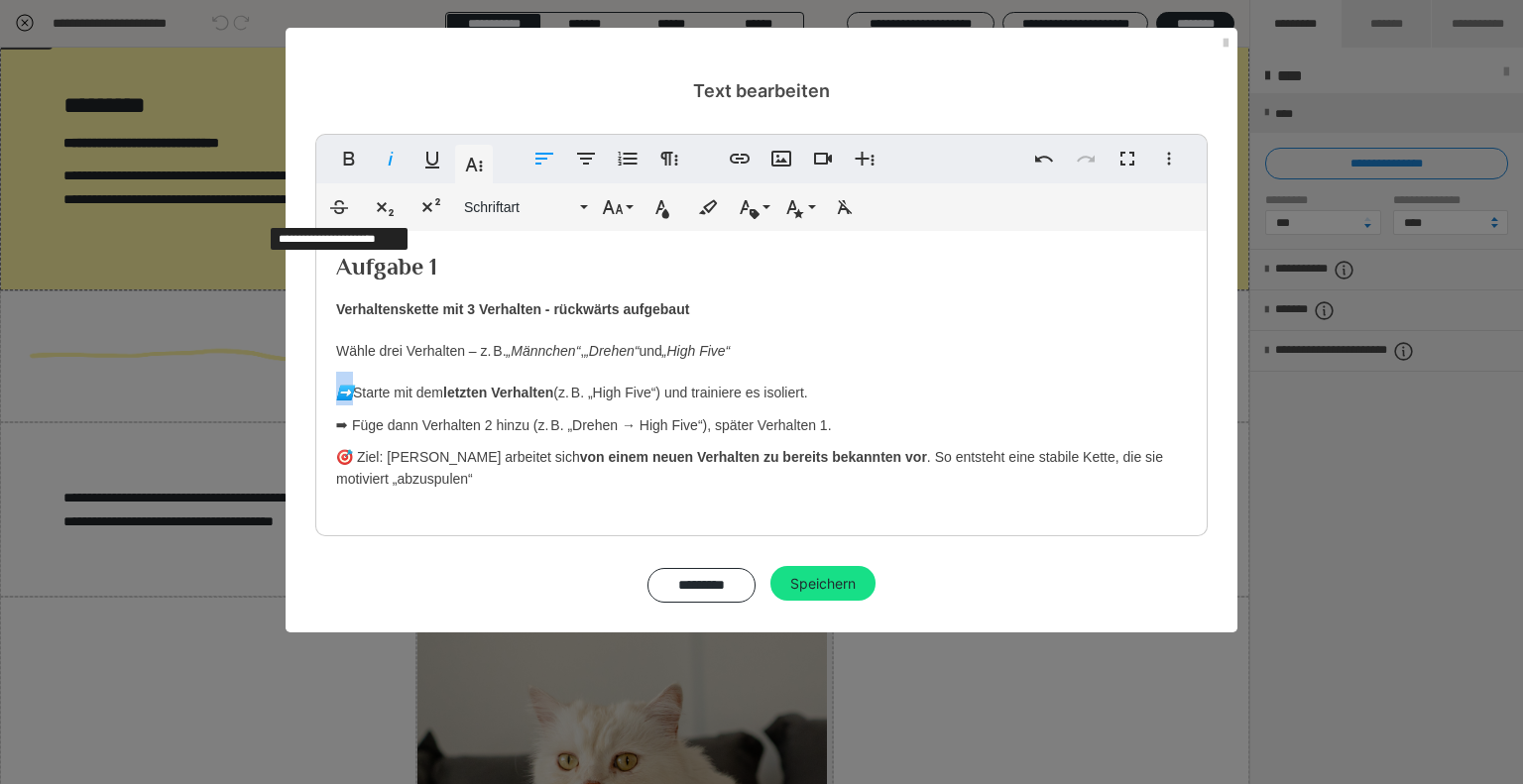 click 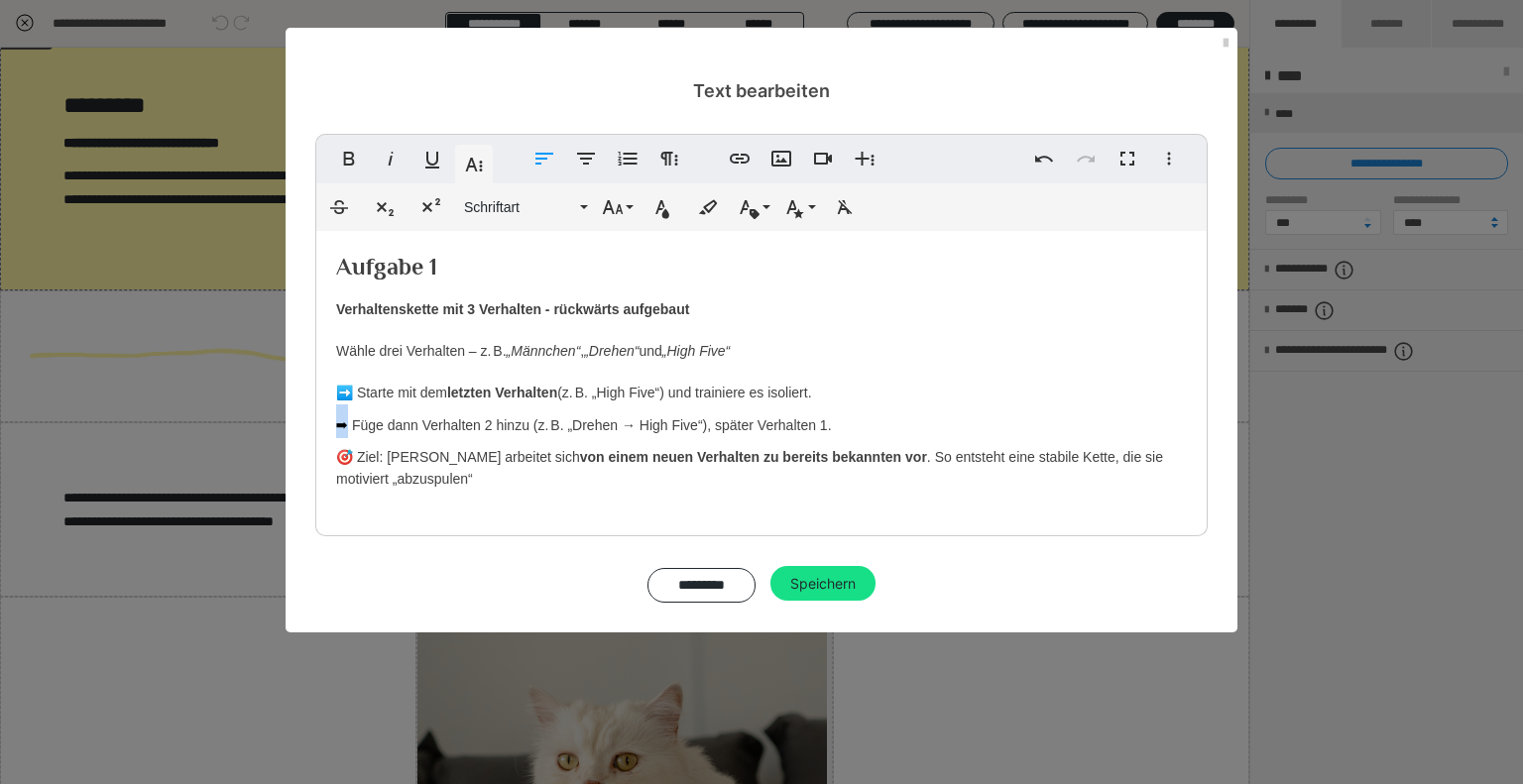 click on "➡️   Starte mit dem  letzten Verhalten  (z. B. „High Five“) und trainiere es isoliert. ➡ Füge dann Verhalten 2 hinzu (z. B. „Drehen → High Five“), später Verhalten 1." at bounding box center (584, 409) 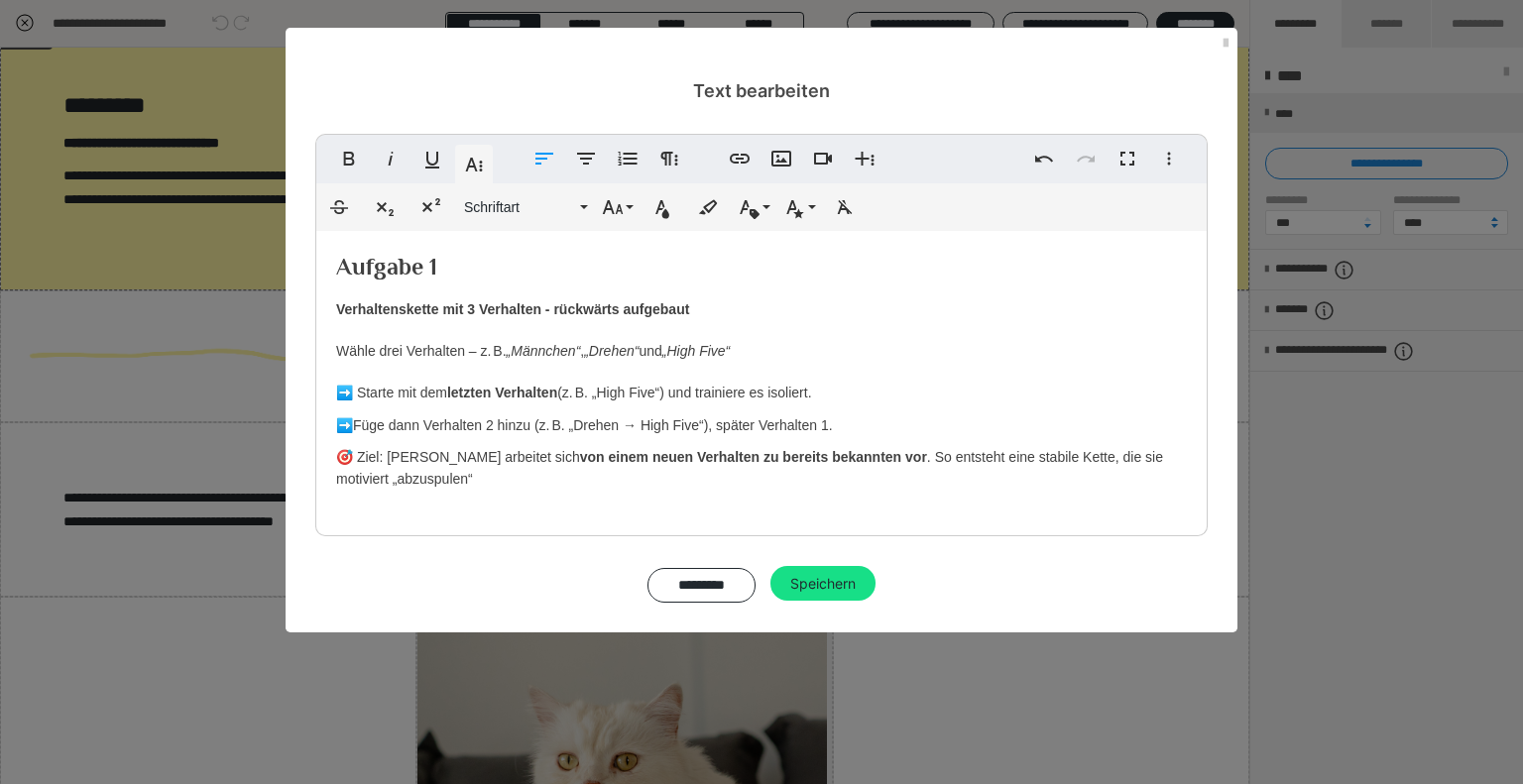 click on "Wähle drei Verhalten – z. B.  „Männchen“ ,  „Drehen“  und  „High Five“" at bounding box center [762, 347] 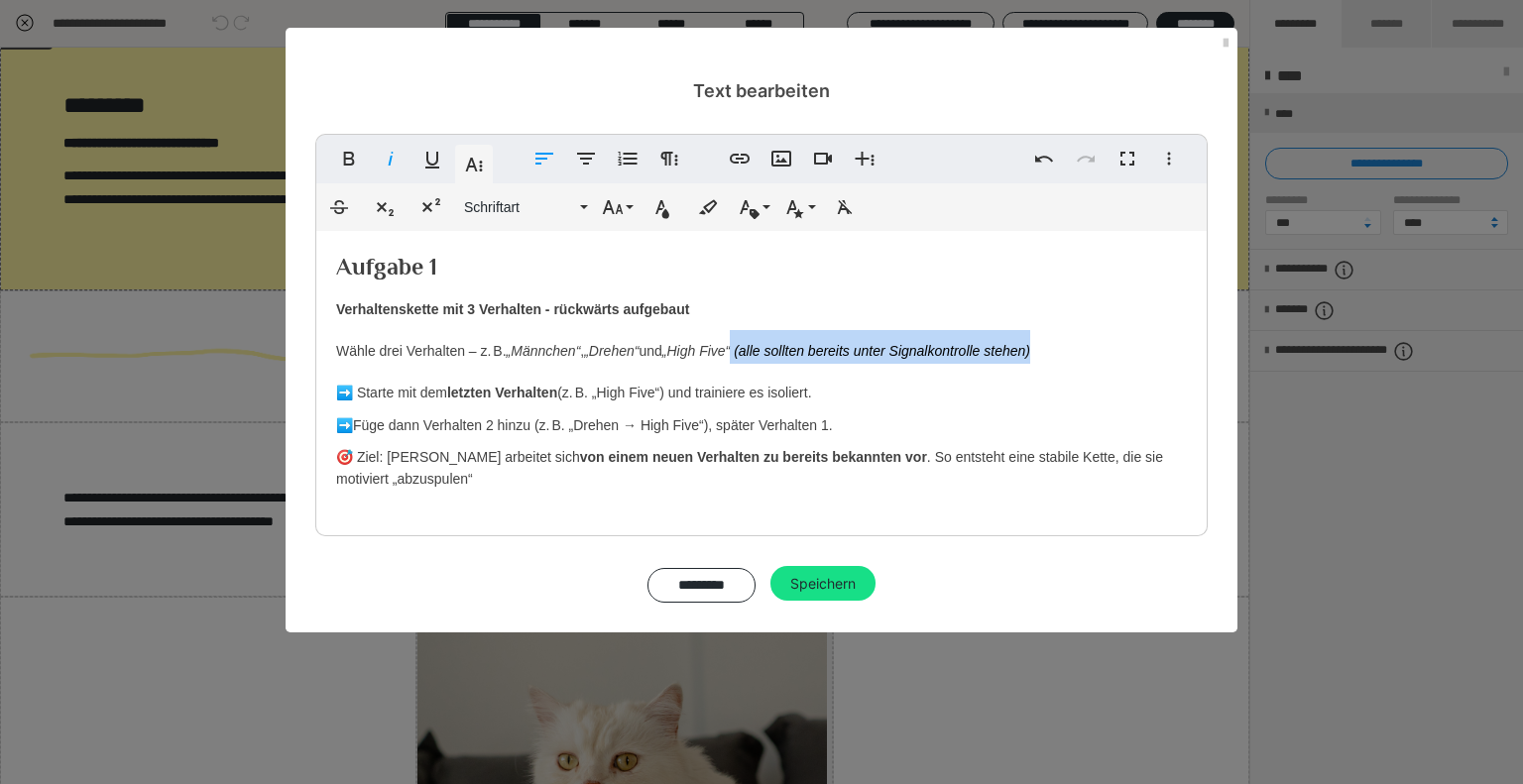 drag, startPoint x: 1049, startPoint y: 356, endPoint x: 745, endPoint y: 356, distance: 304 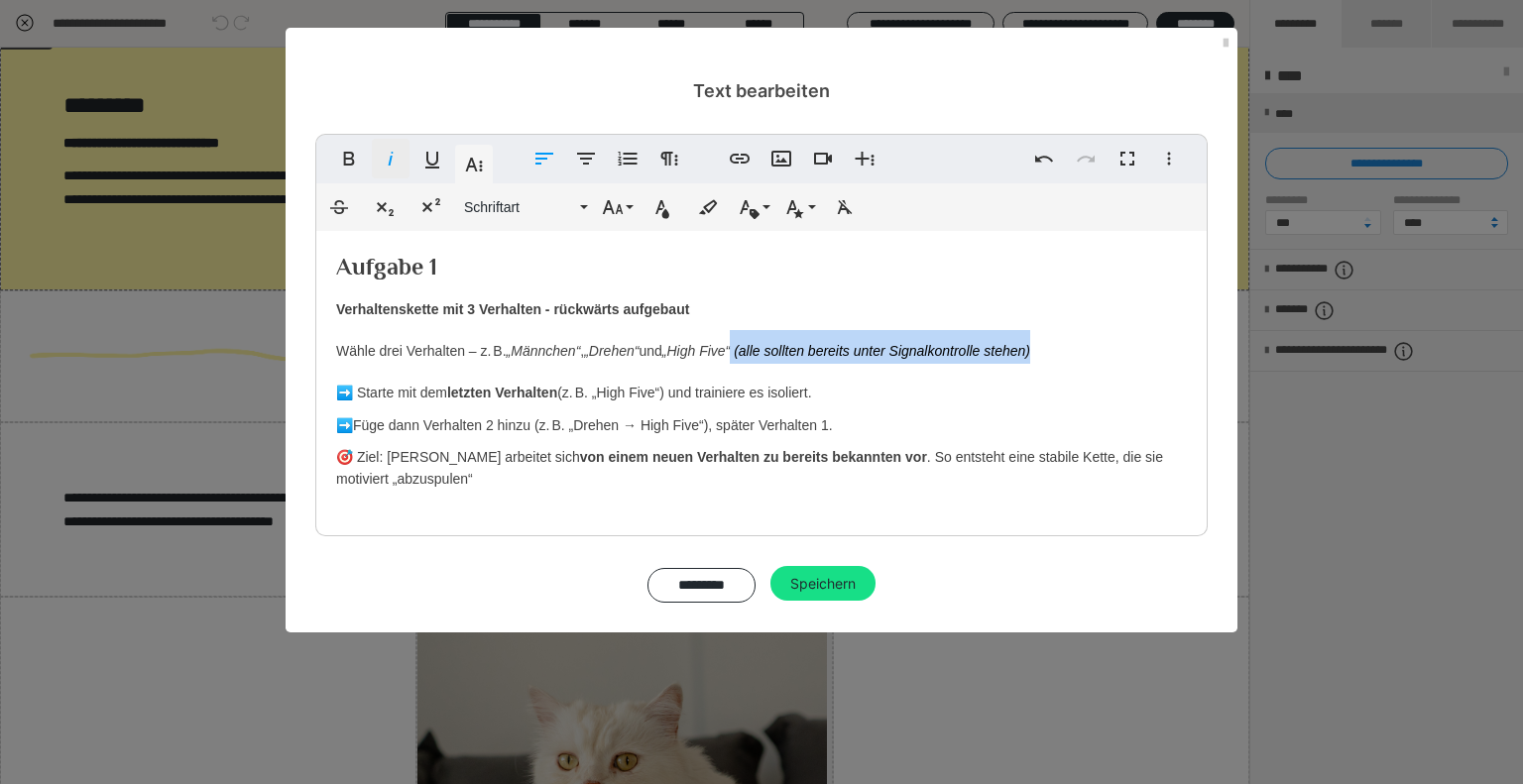 click 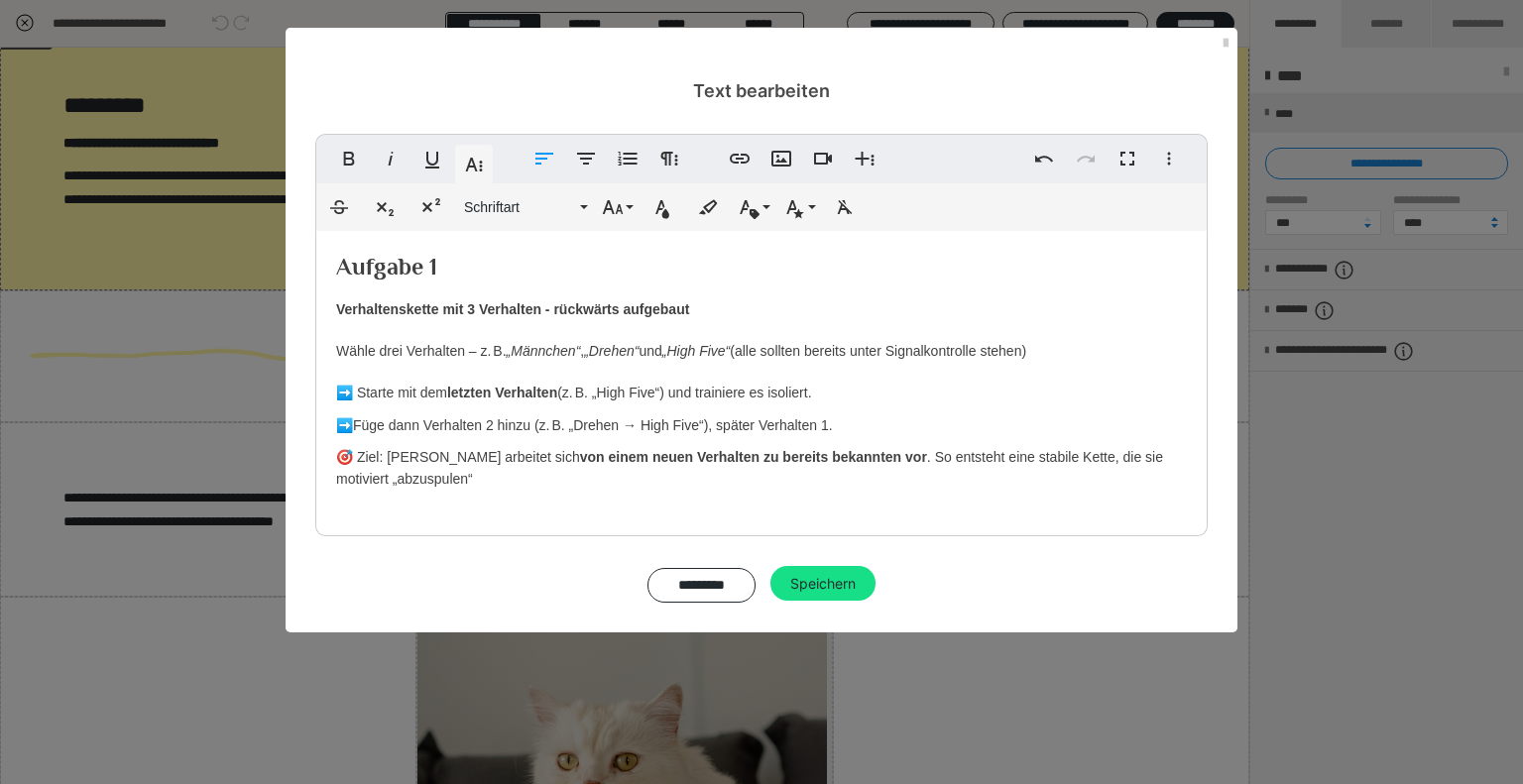 click on "➡️   Starte mit dem  letzten Verhalten  (z. B. „High Five“) und trainiere es isoliert. ➡️  Füge dann Verhalten 2 hinzu (z. B. „Drehen → High Five“), später Verhalten 1." at bounding box center (762, 404) 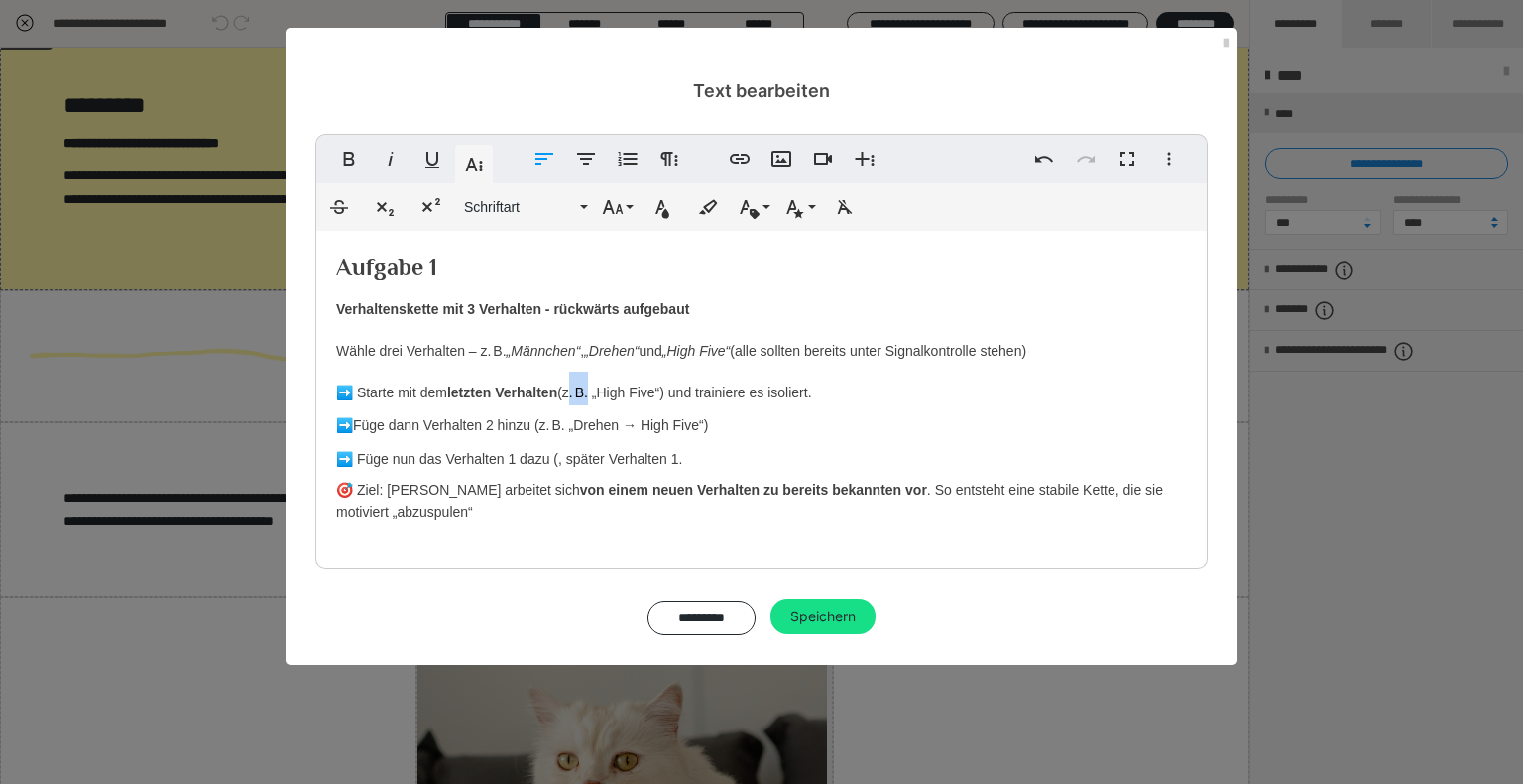 drag, startPoint x: 595, startPoint y: 395, endPoint x: 571, endPoint y: 395, distance: 24 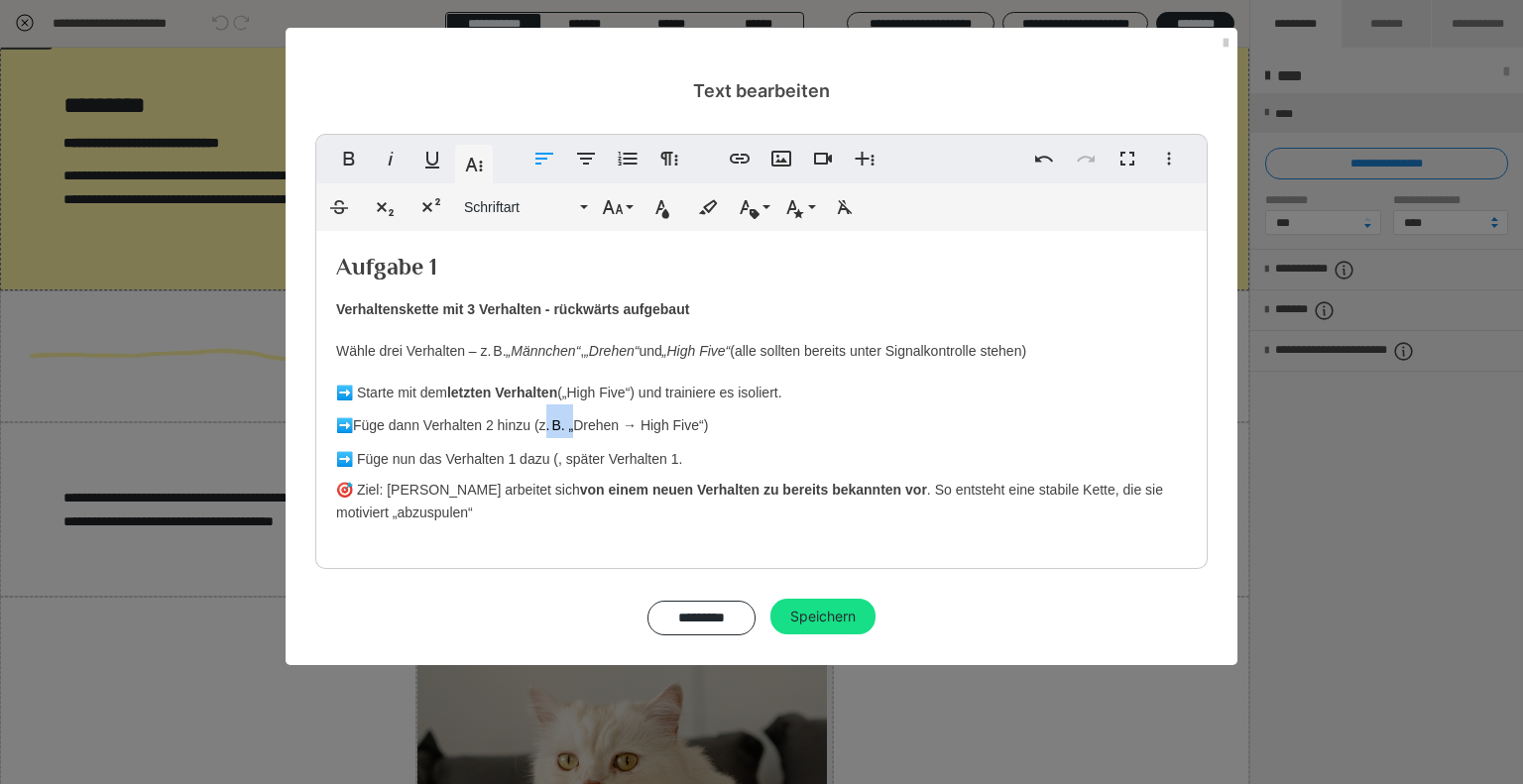drag, startPoint x: 573, startPoint y: 429, endPoint x: 546, endPoint y: 431, distance: 27.073973 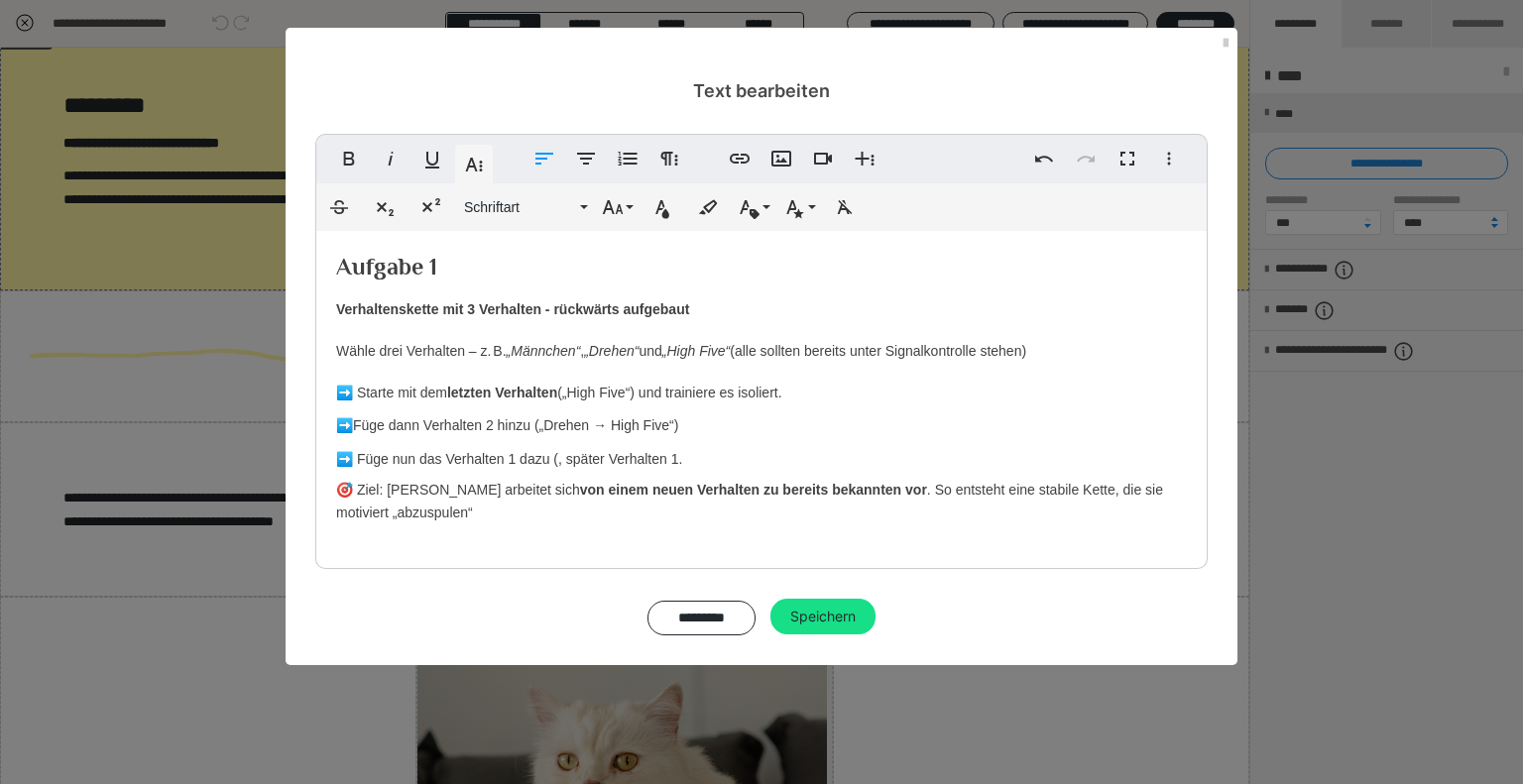 drag, startPoint x: 610, startPoint y: 429, endPoint x: 538, endPoint y: 431, distance: 72.02777 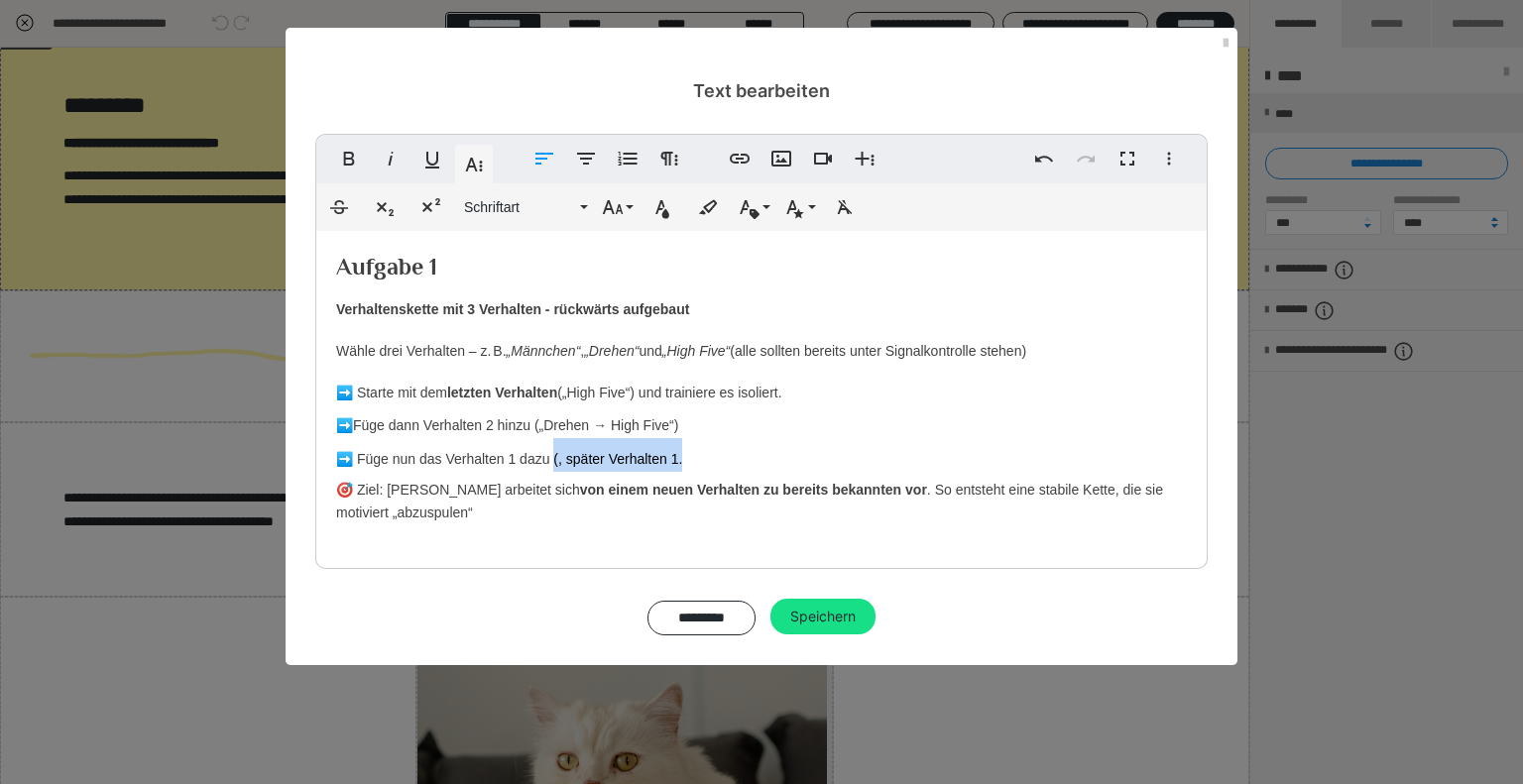 drag, startPoint x: 664, startPoint y: 462, endPoint x: 556, endPoint y: 465, distance: 108.041659 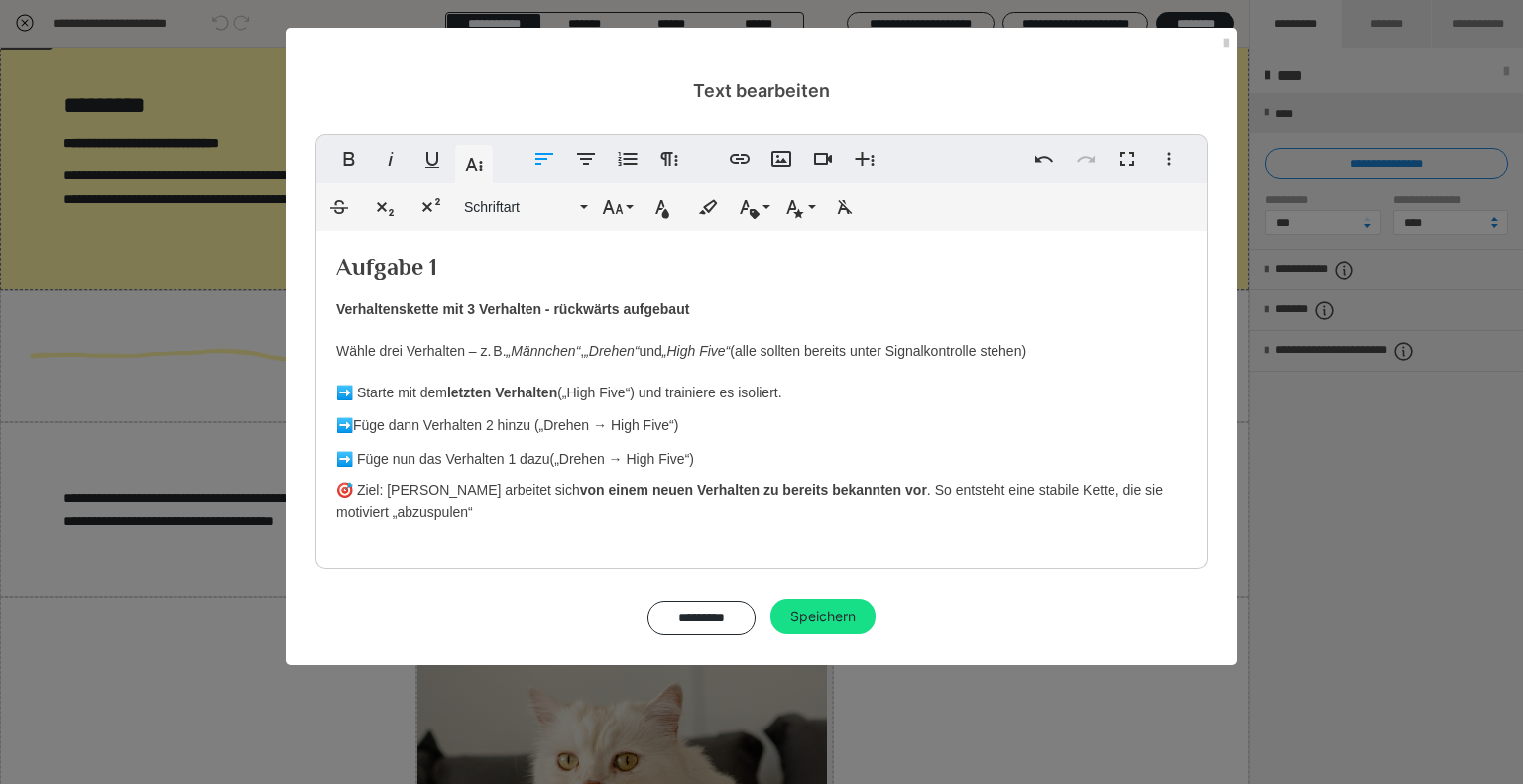 click on "(„Drehen → High Five“)" at bounding box center [621, 459] 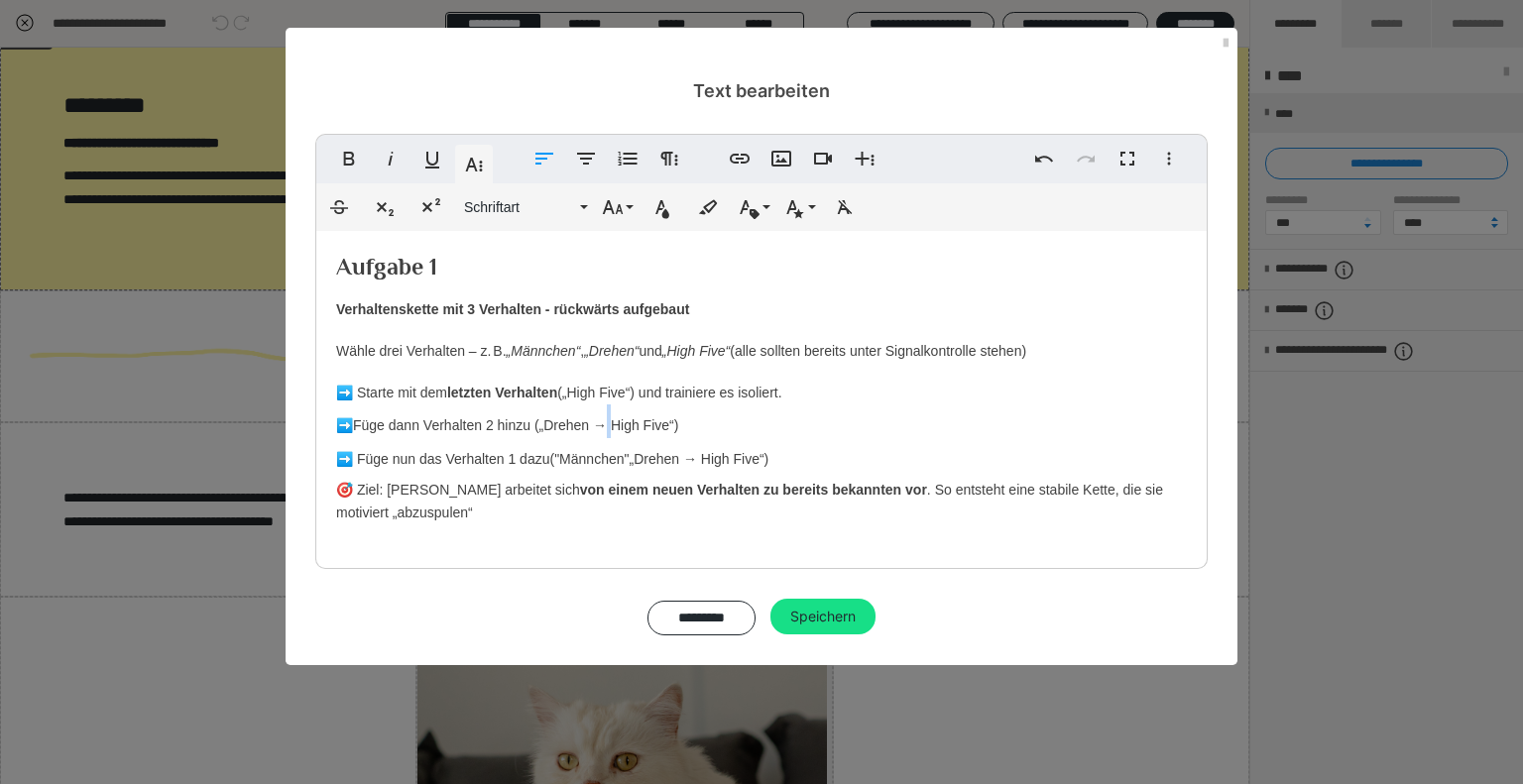 click on "➡️   Starte mit dem  letzten Verhalten  („High Five“) und trainiere es isoliert. ➡️  Füge dann Verhalten 2 hinzu („Drehen → High Five“)" at bounding box center (559, 409) 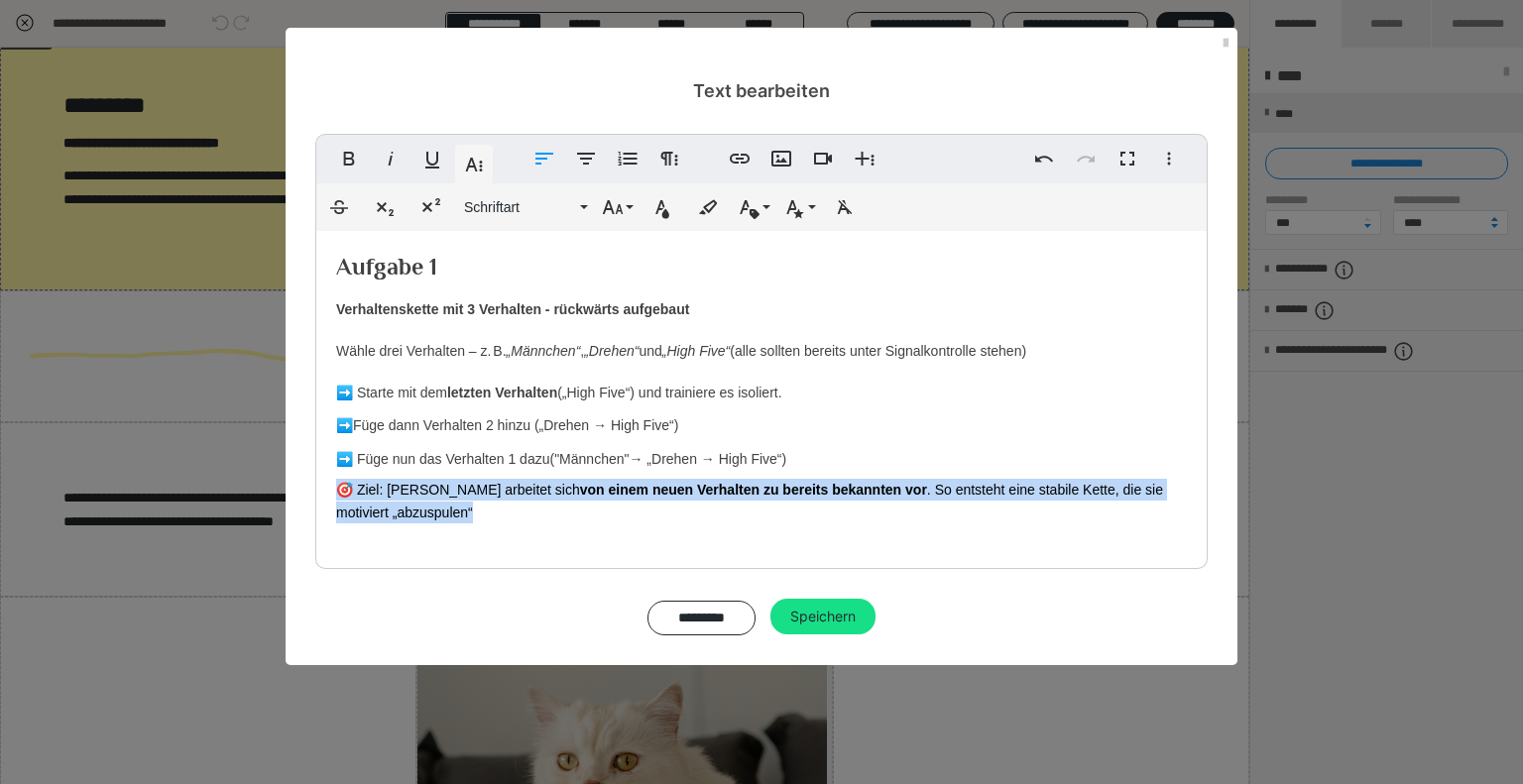 drag, startPoint x: 339, startPoint y: 507, endPoint x: 305, endPoint y: 490, distance: 38.013156 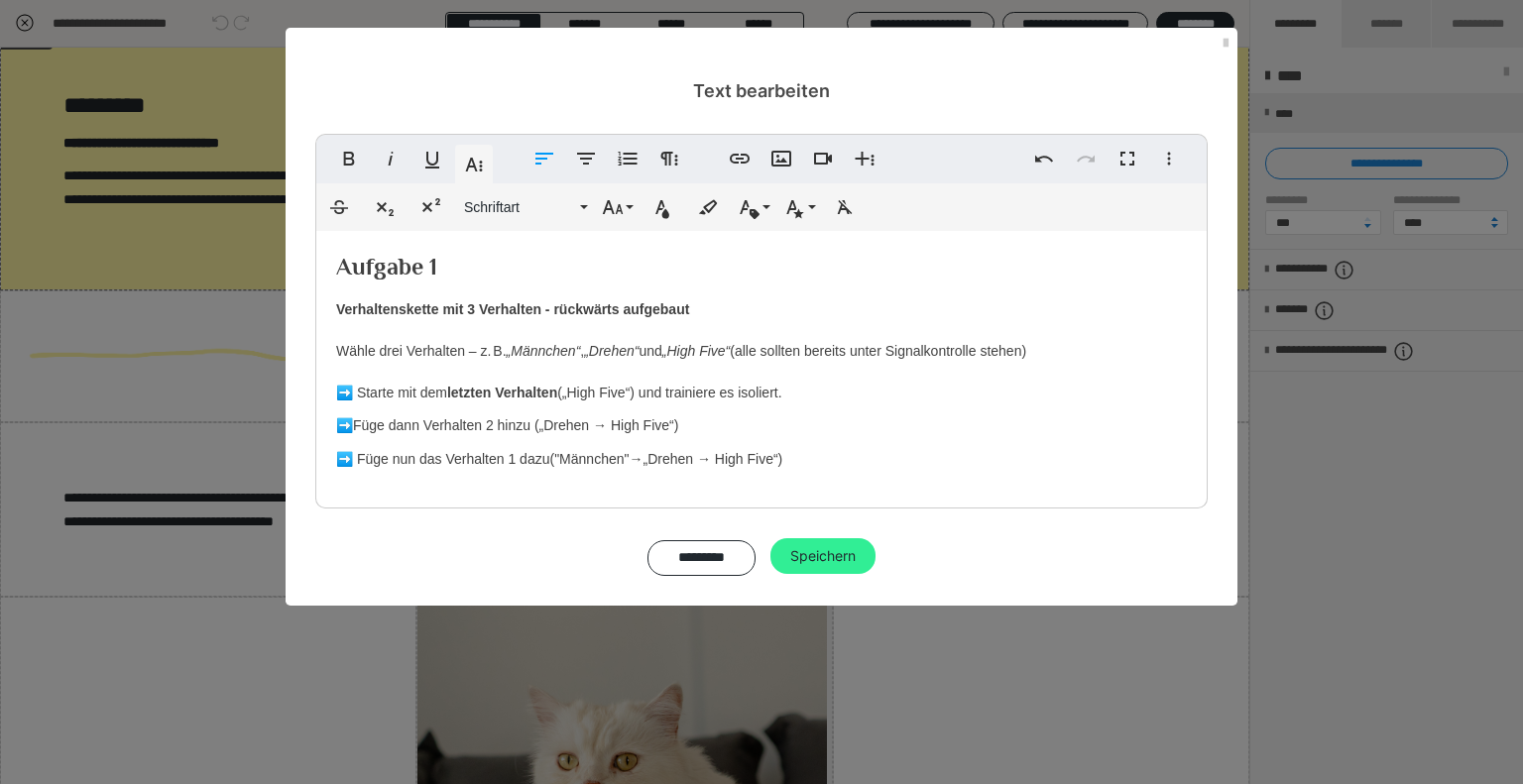click on "Speichern" at bounding box center (823, 556) 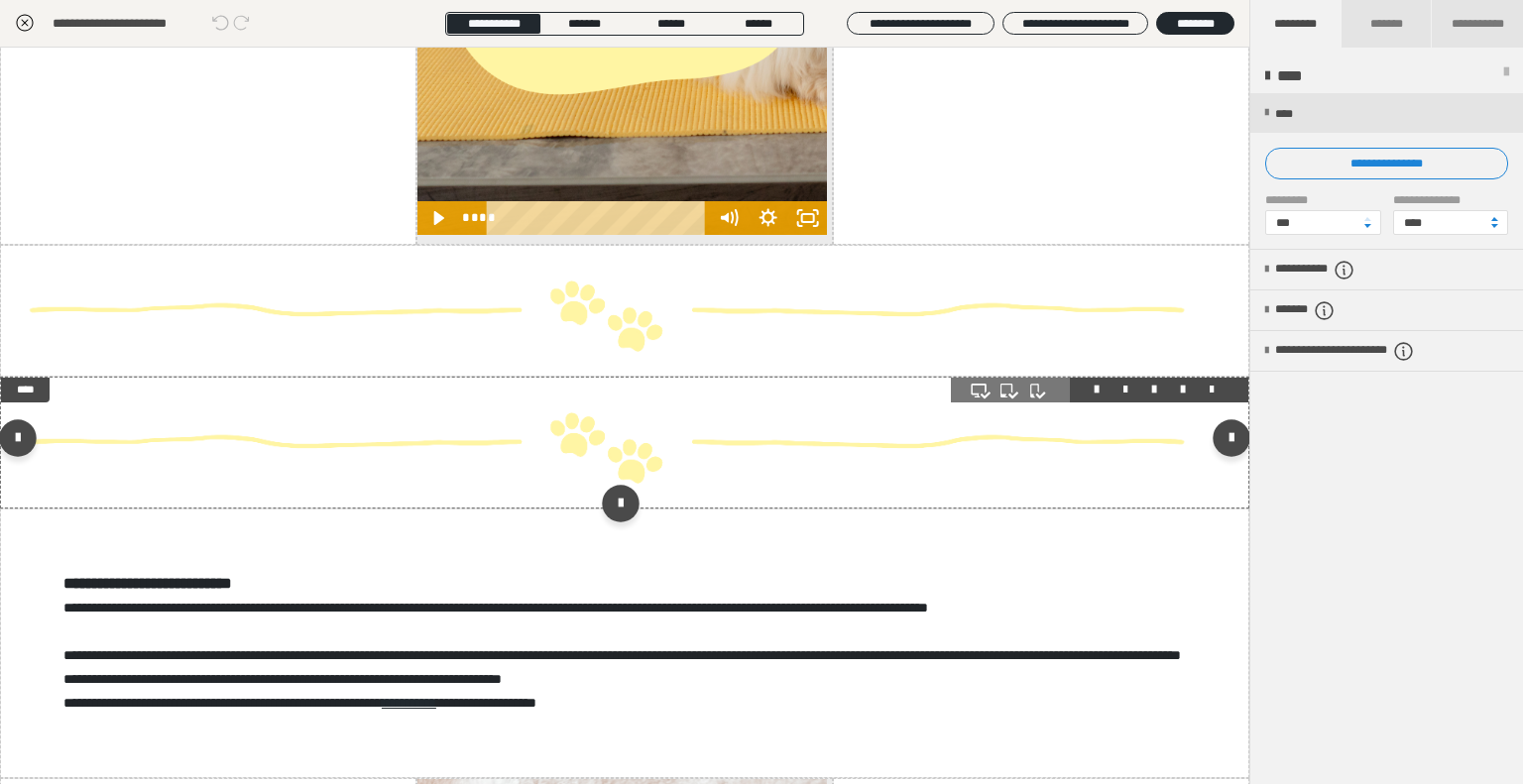 scroll, scrollTop: 7448, scrollLeft: 0, axis: vertical 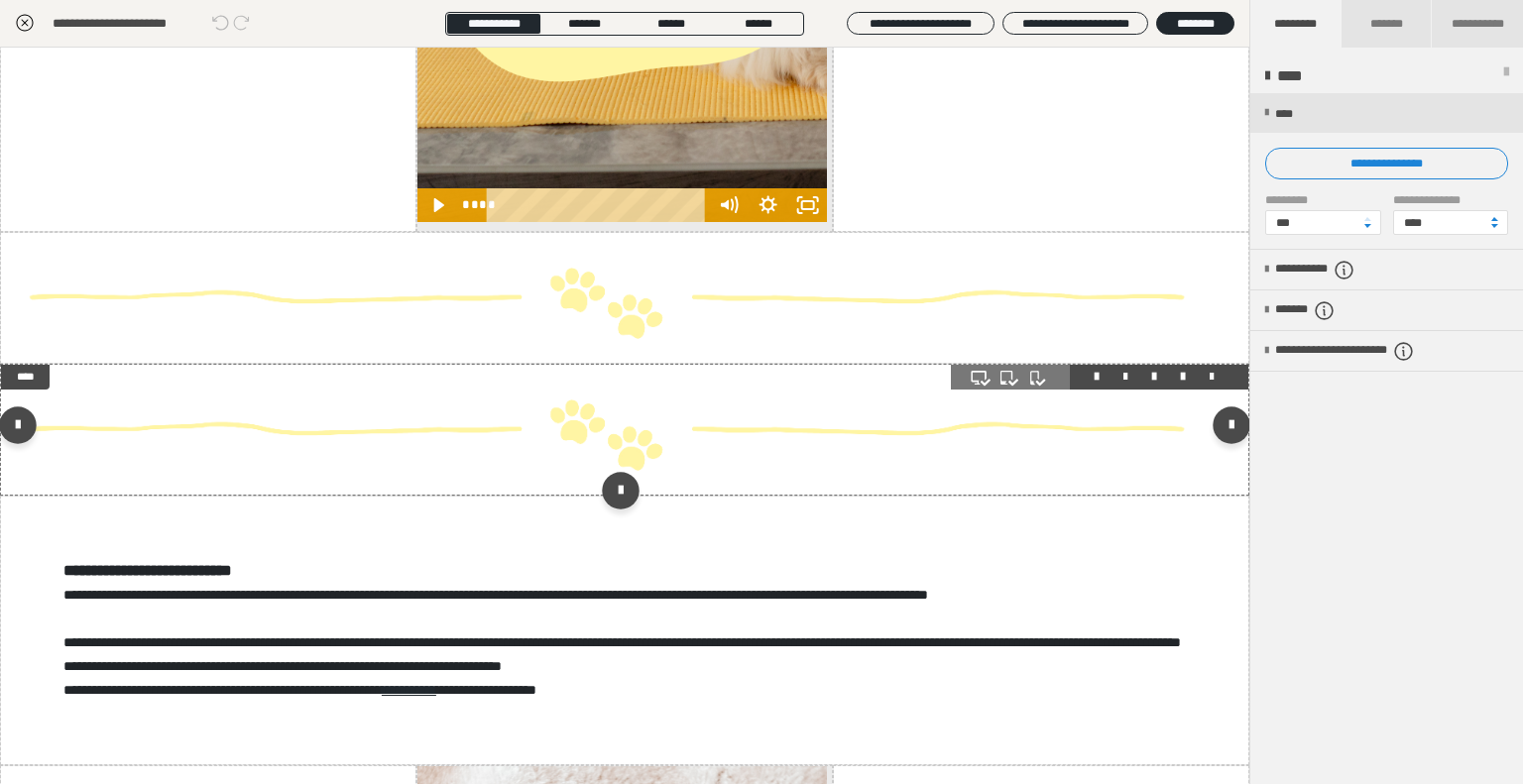 click at bounding box center [1212, 377] 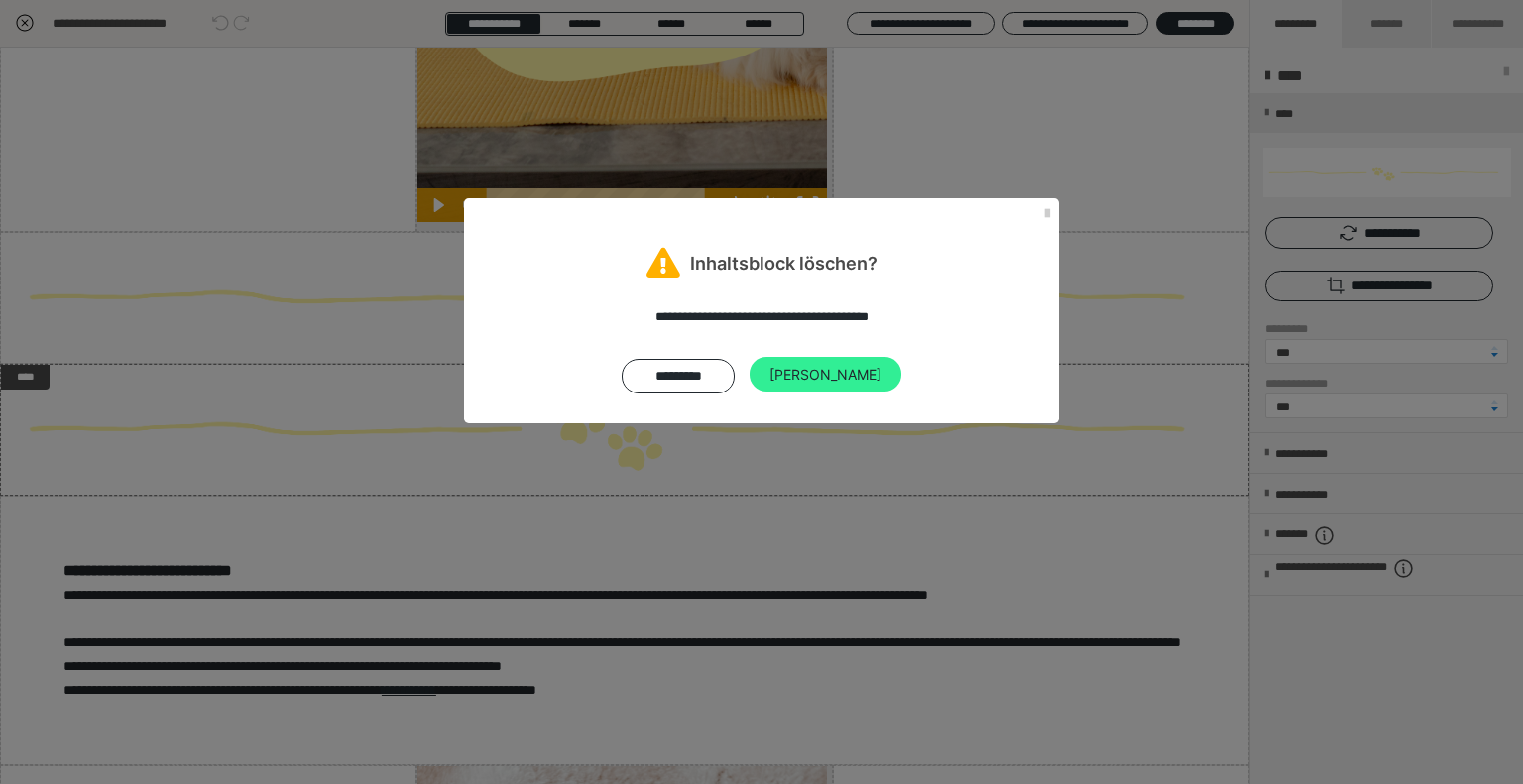 click on "Ja" at bounding box center (825, 375) 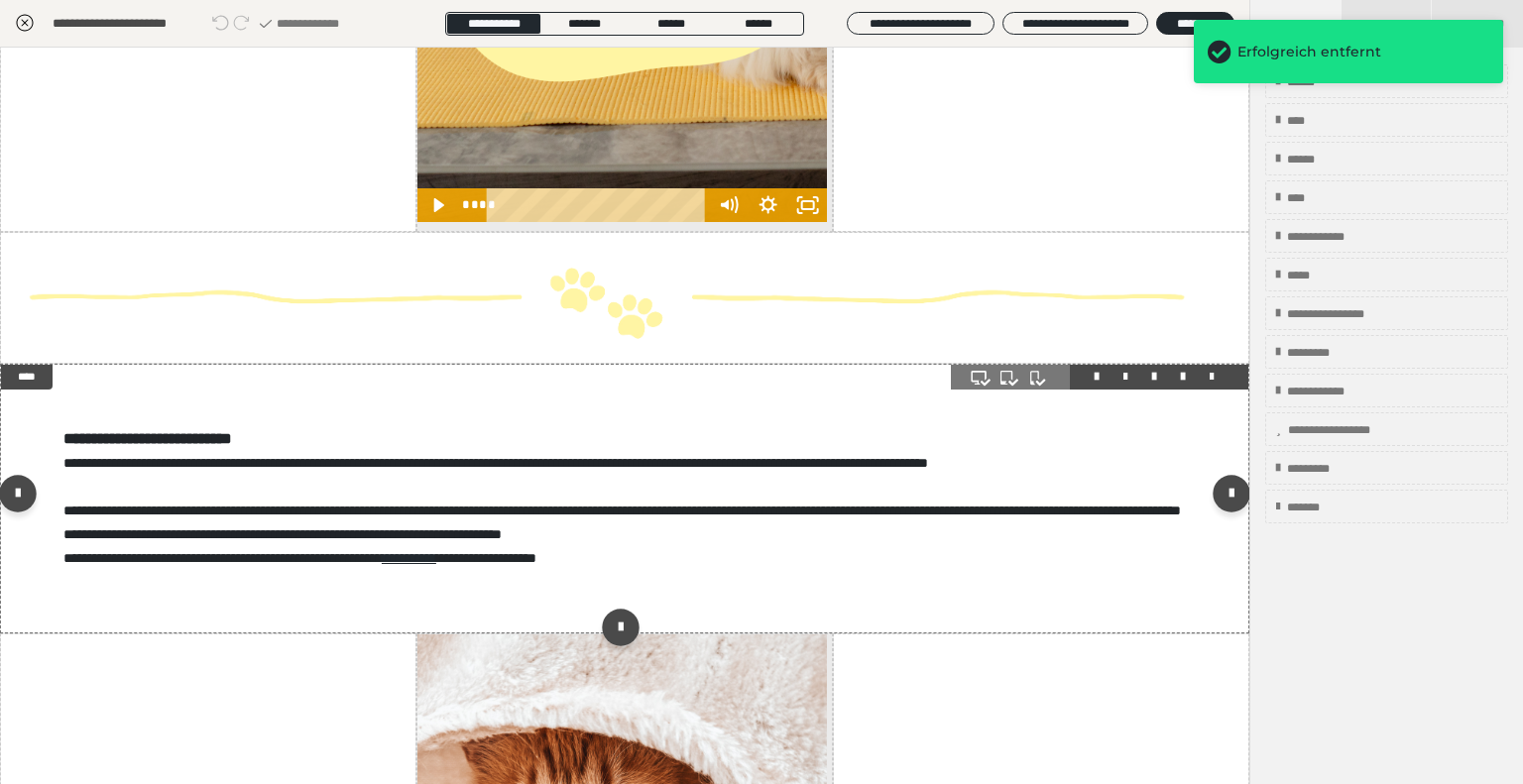click at bounding box center (1212, 377) 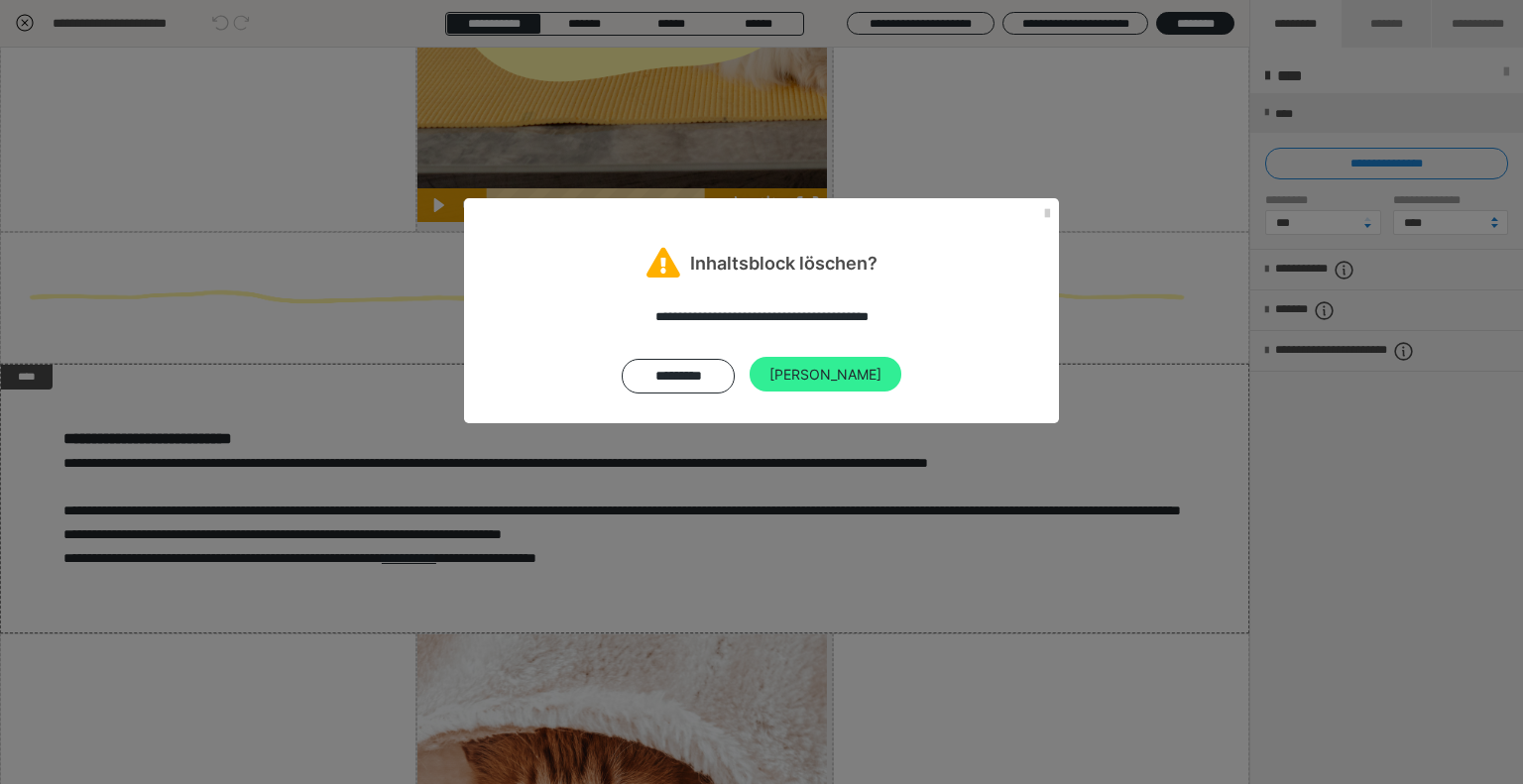 click on "Ja" at bounding box center [825, 375] 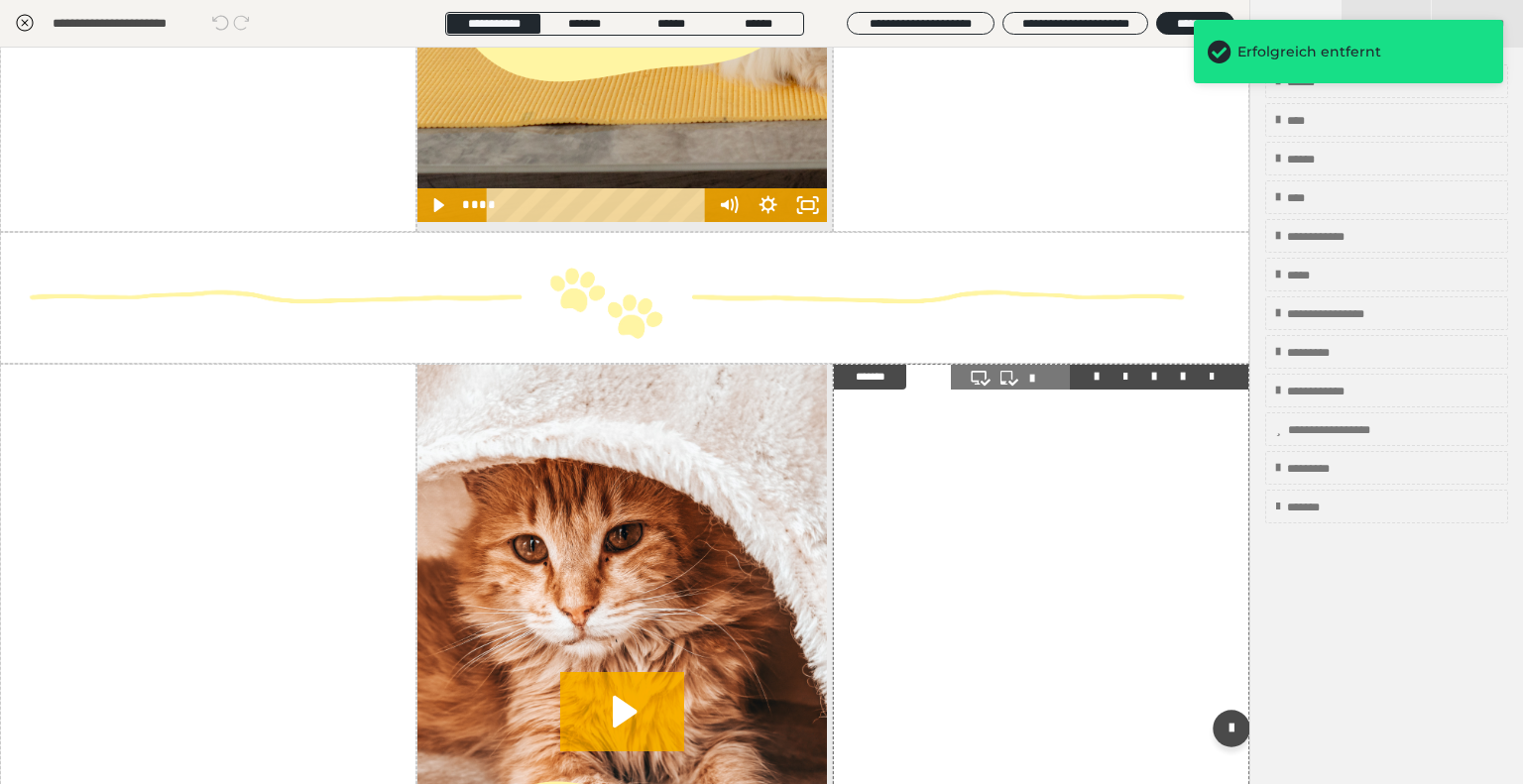click at bounding box center [1212, 377] 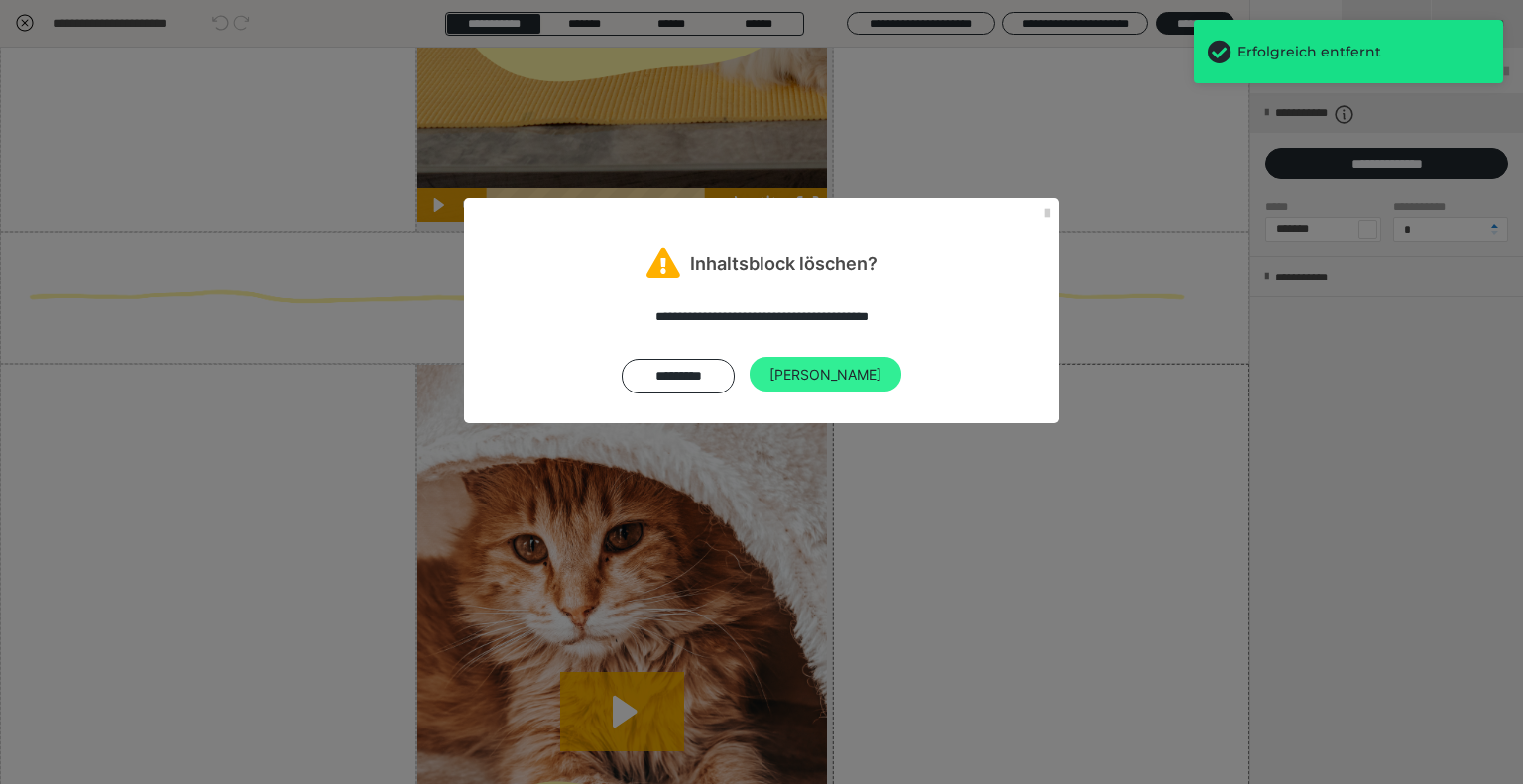 click on "Ja" at bounding box center (825, 375) 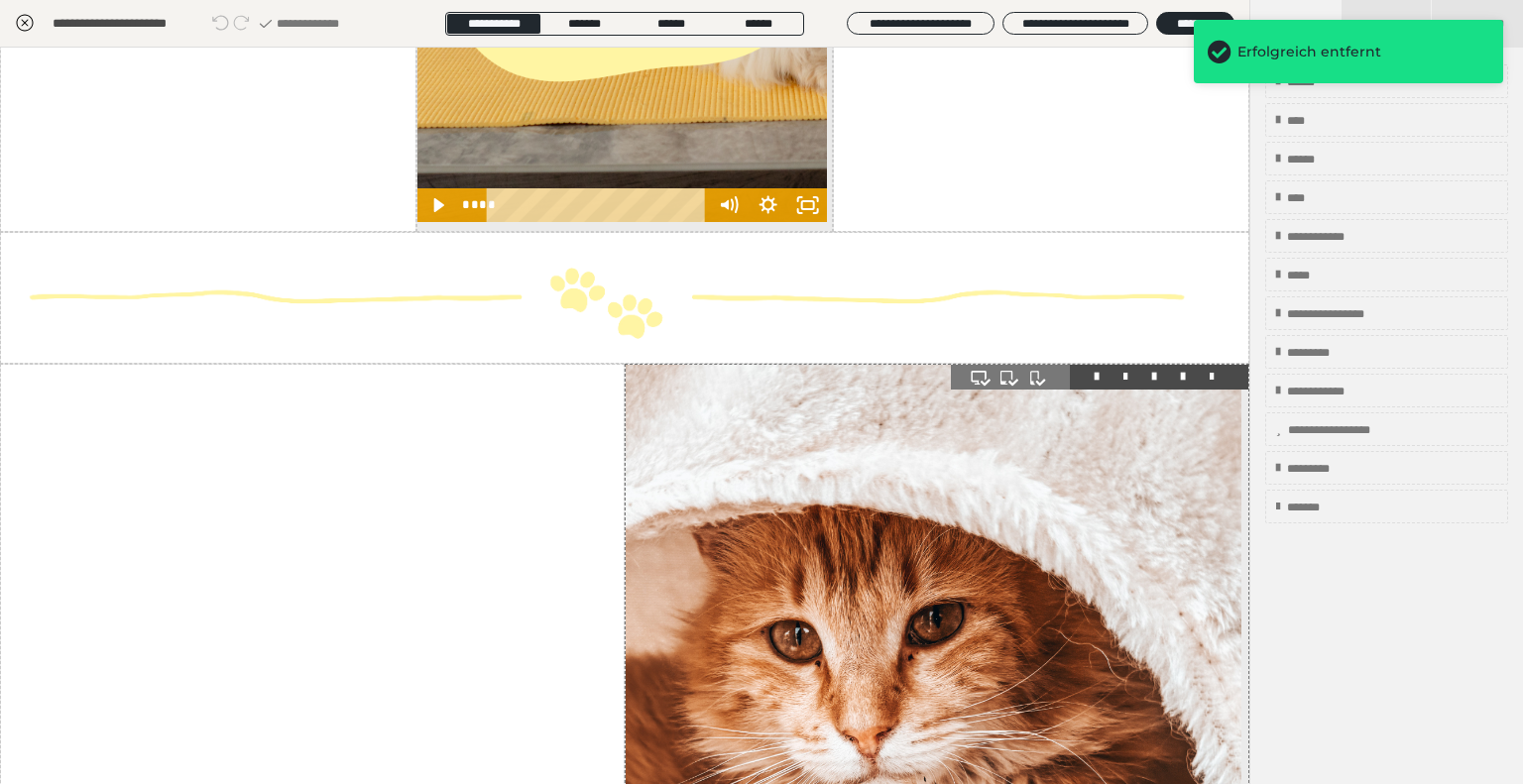 click at bounding box center (1212, 377) 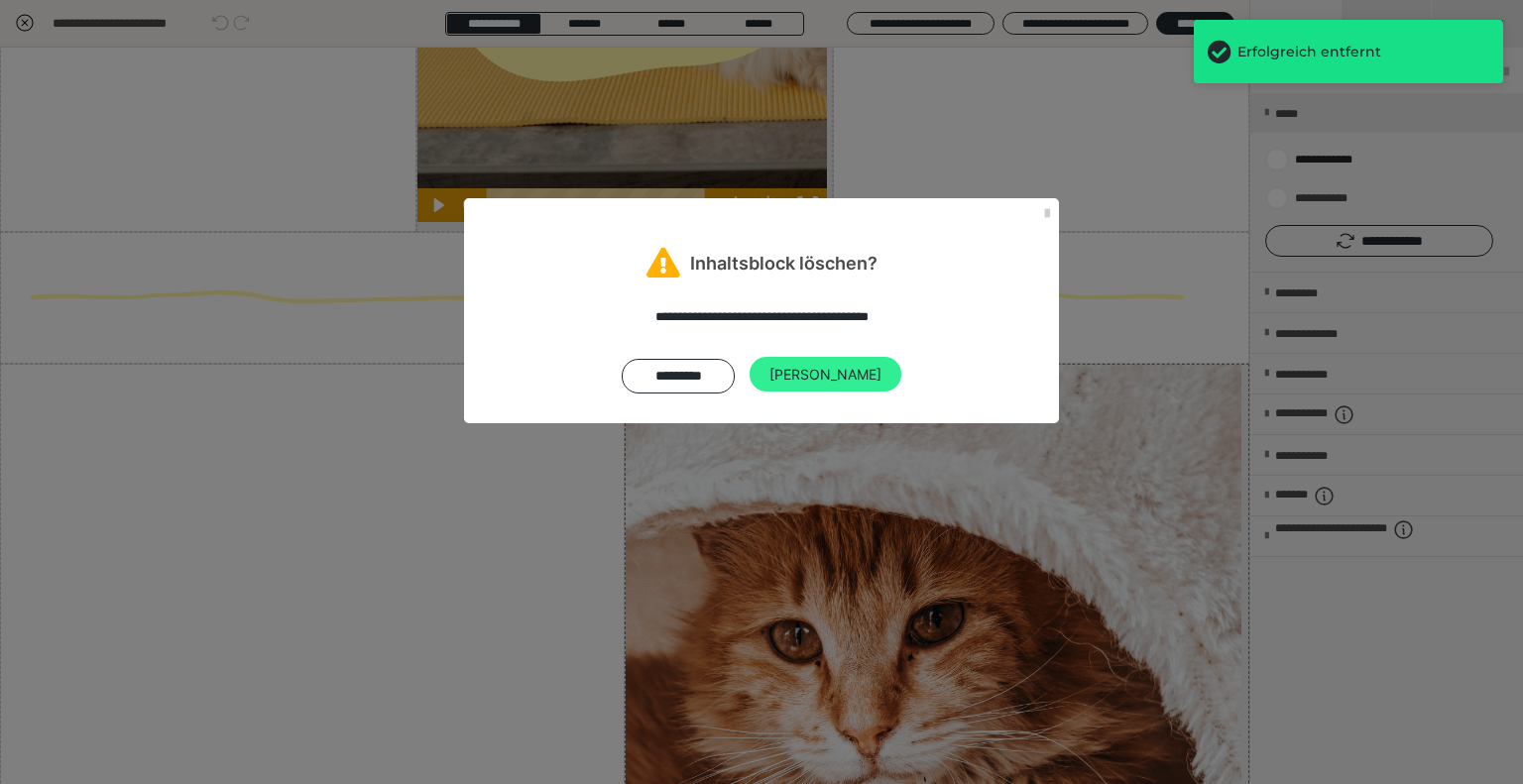 click on "Ja" at bounding box center (825, 375) 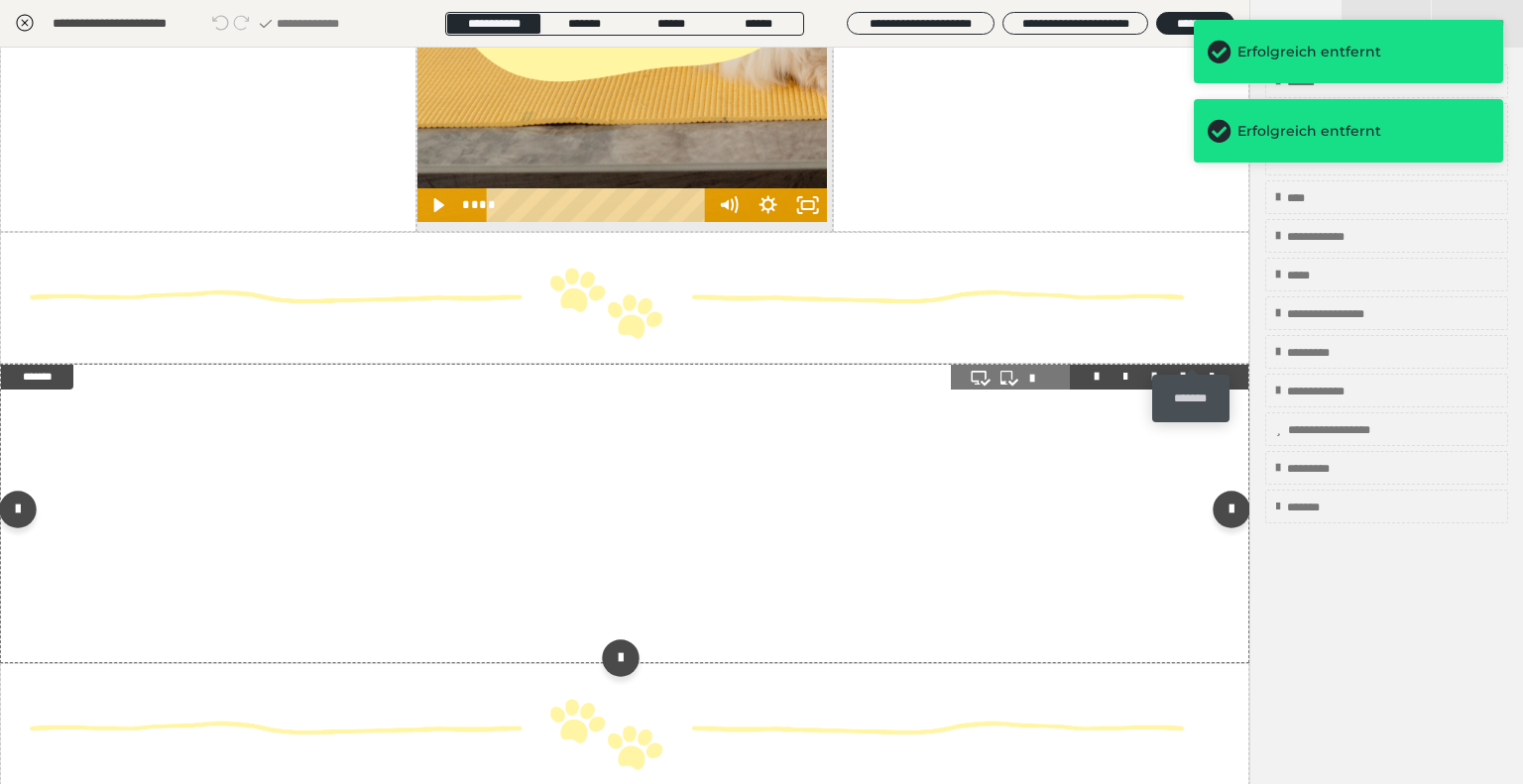 click at bounding box center [1212, 377] 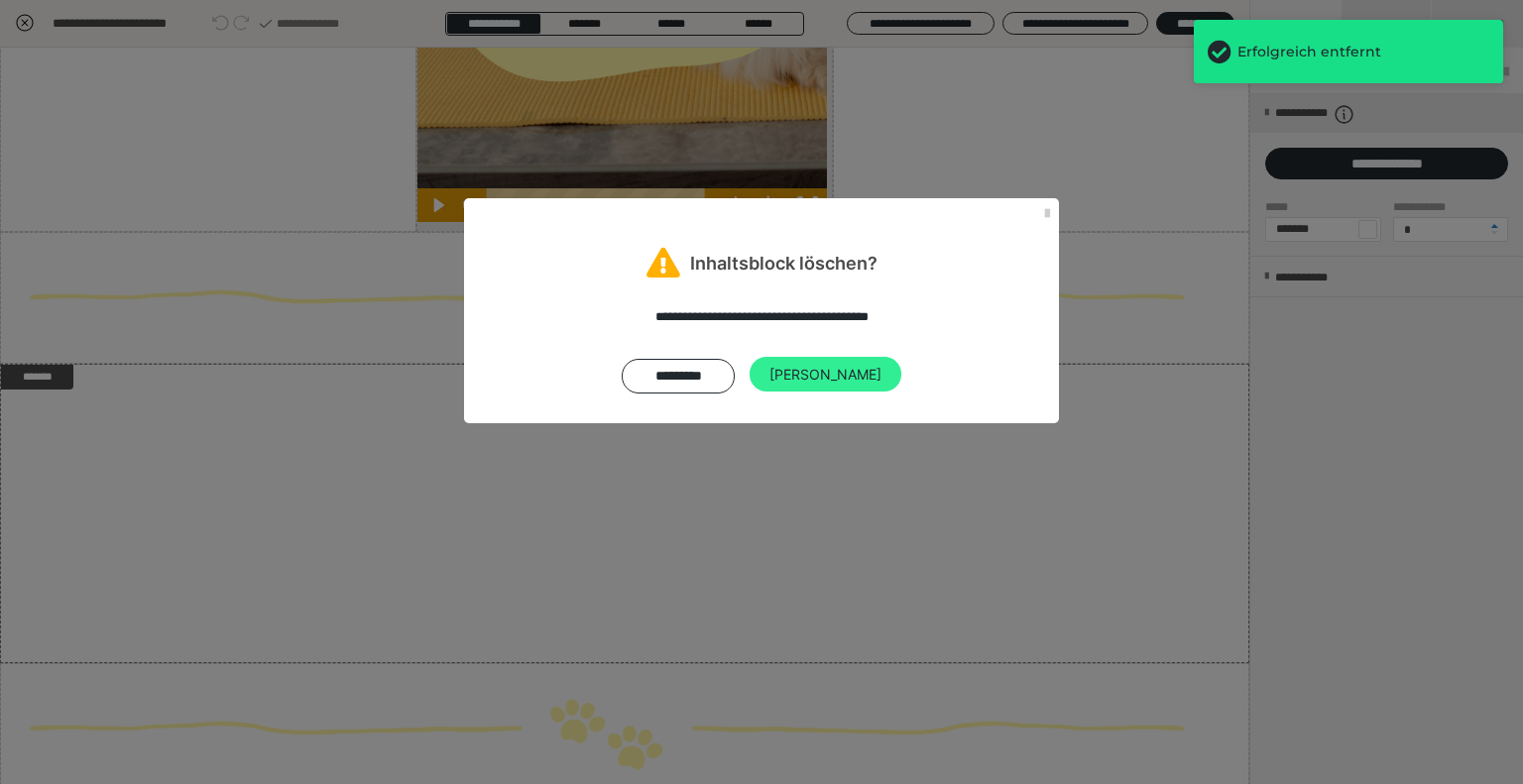 click on "Ja" at bounding box center (825, 375) 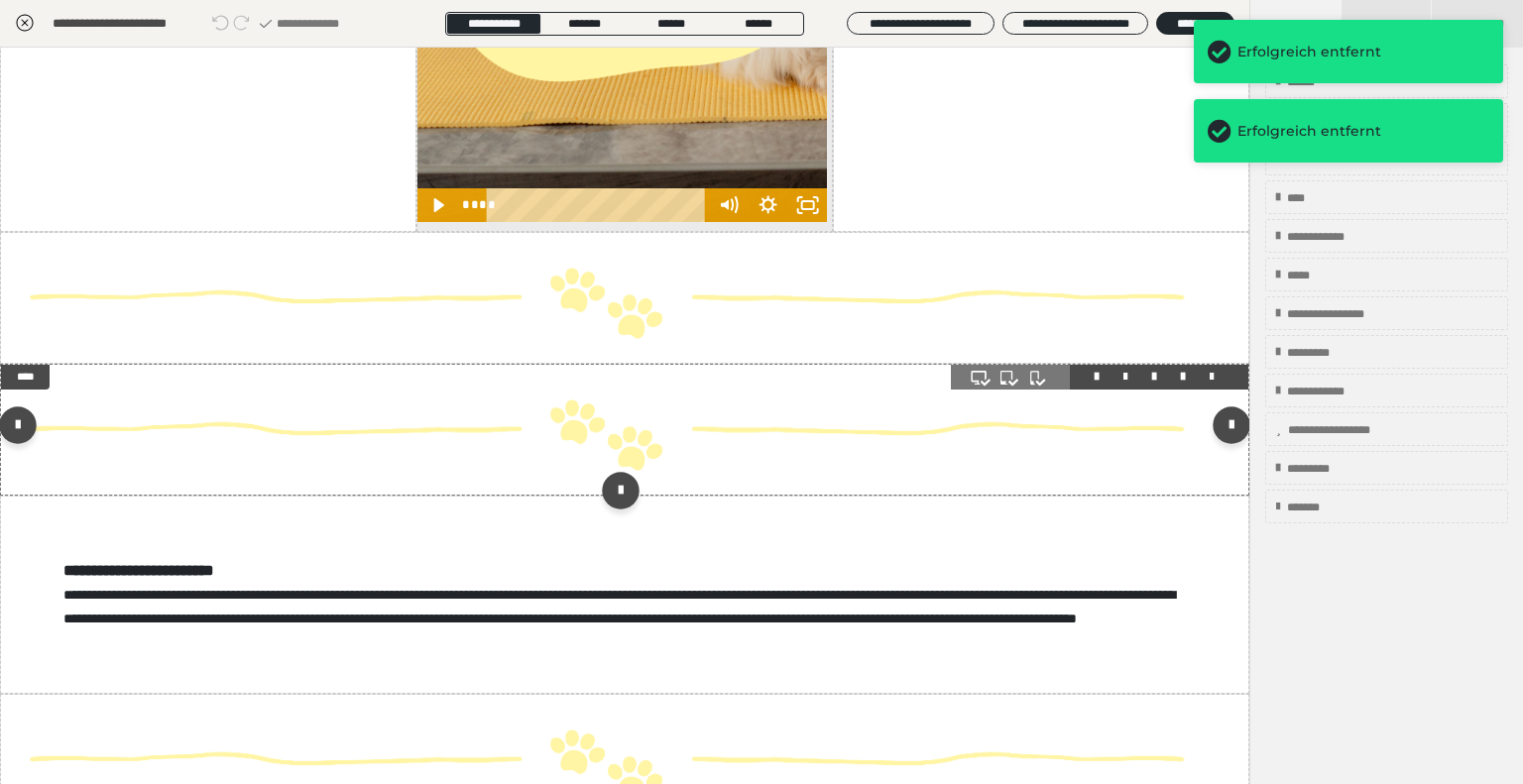 click at bounding box center [1212, 377] 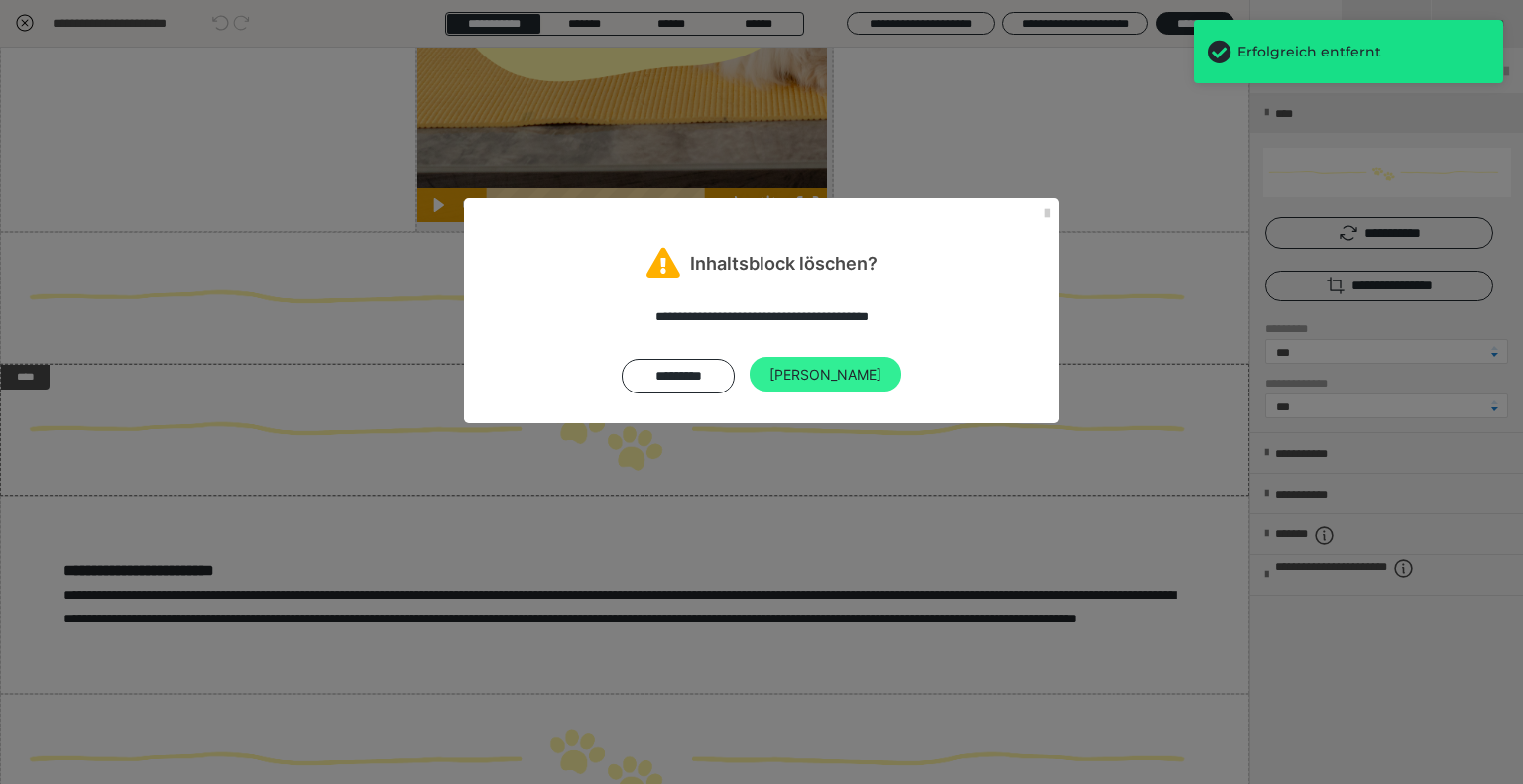 click on "Ja" at bounding box center (825, 375) 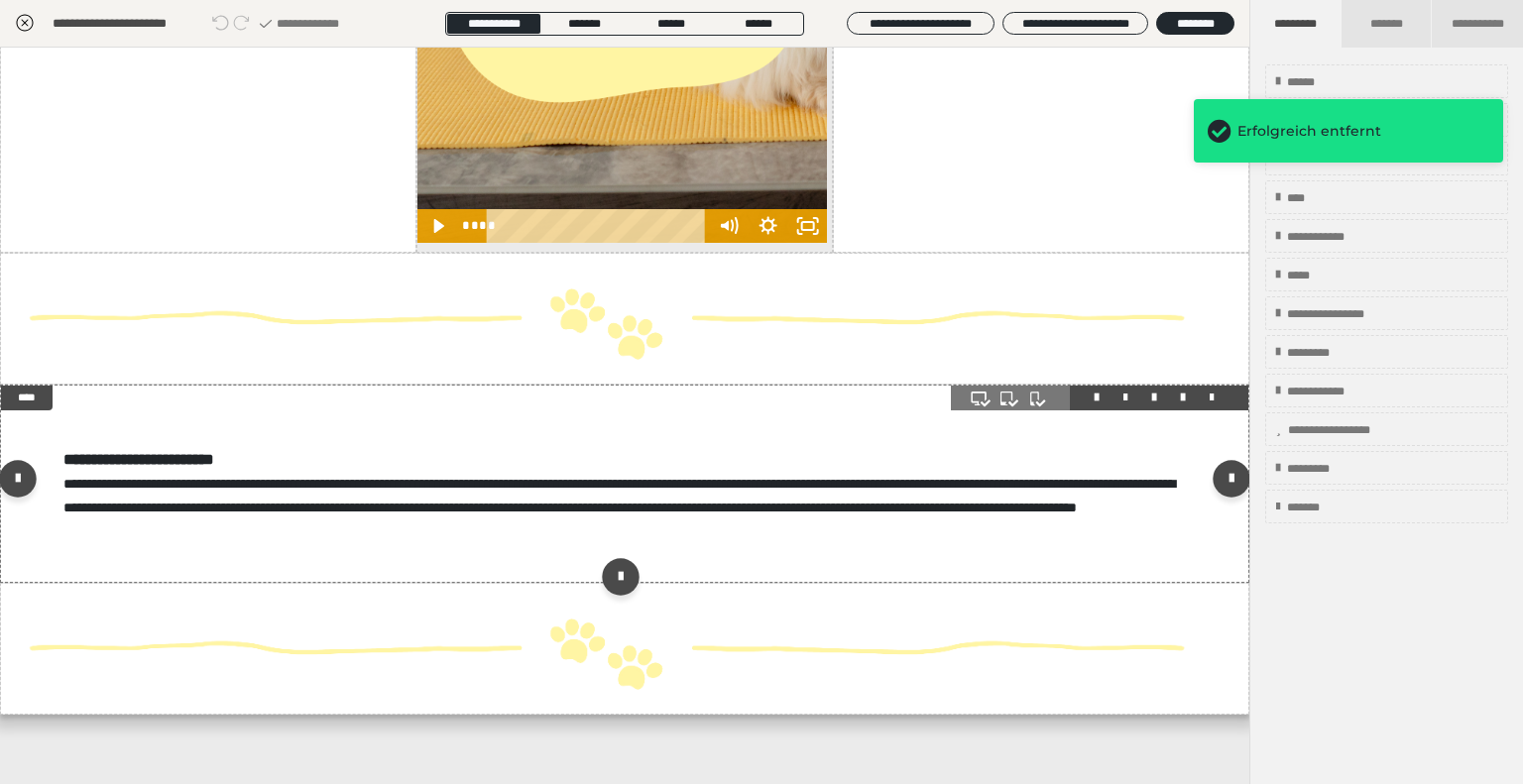 scroll, scrollTop: 7447, scrollLeft: 0, axis: vertical 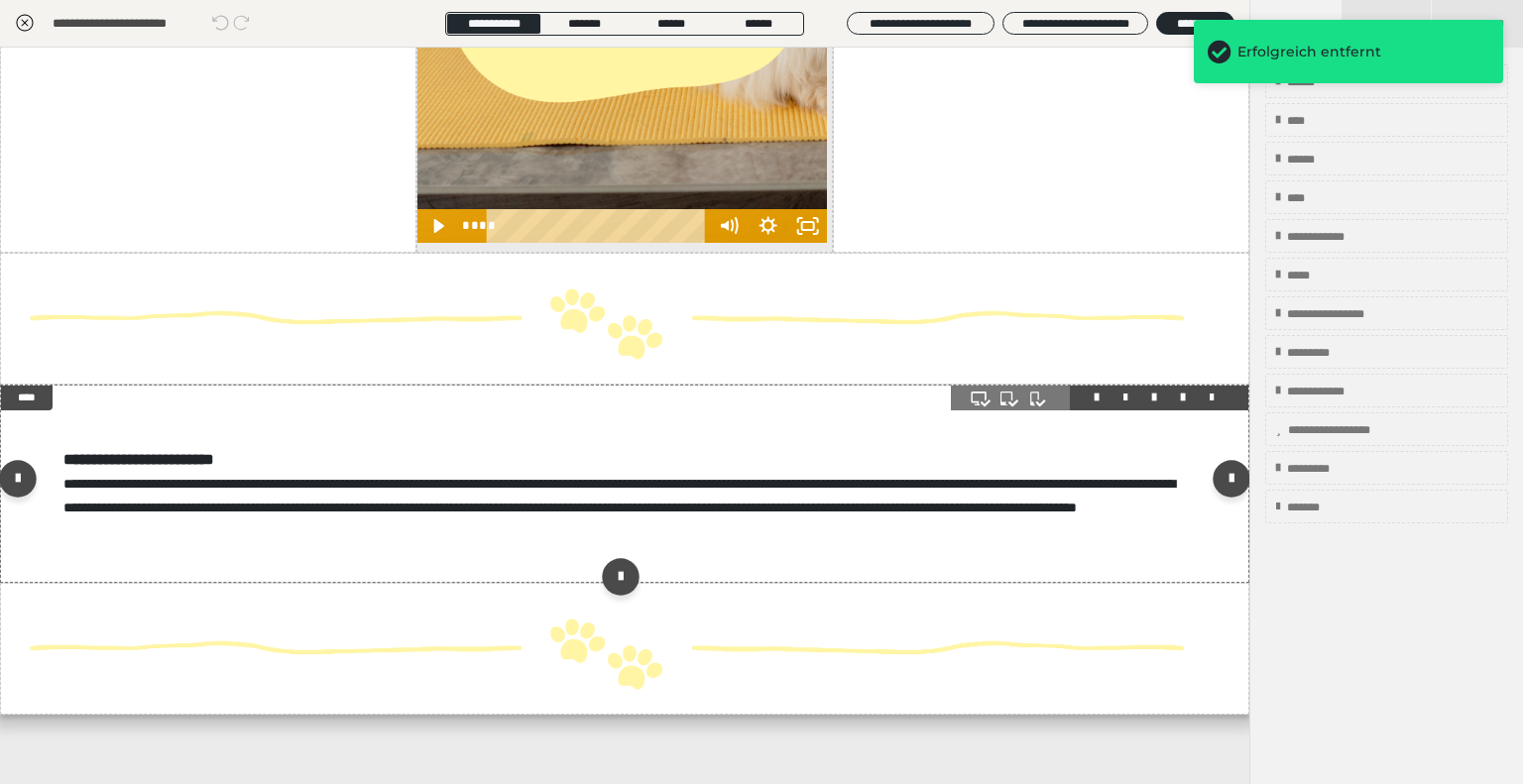 click at bounding box center [1212, 397] 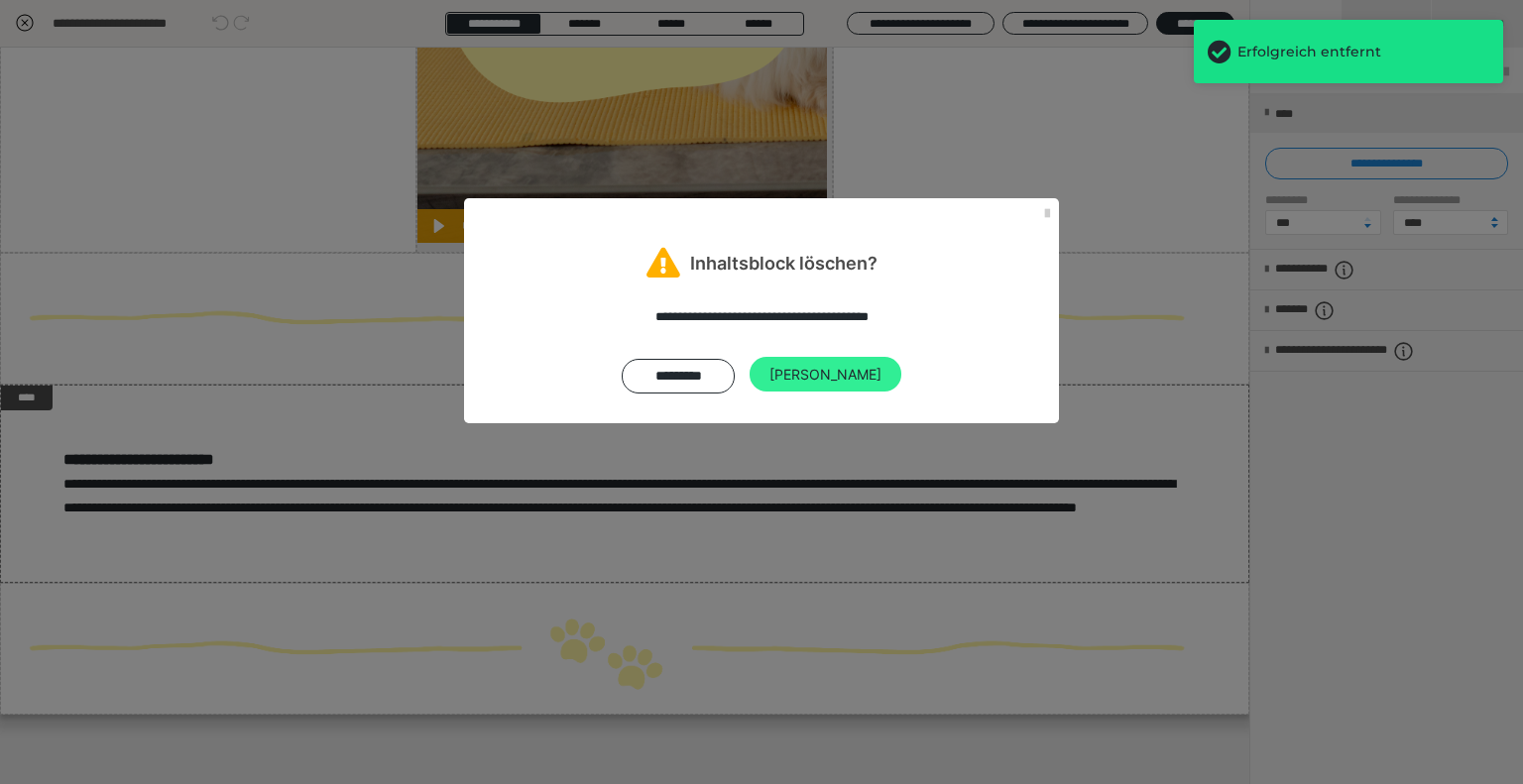 click on "Ja" at bounding box center [825, 375] 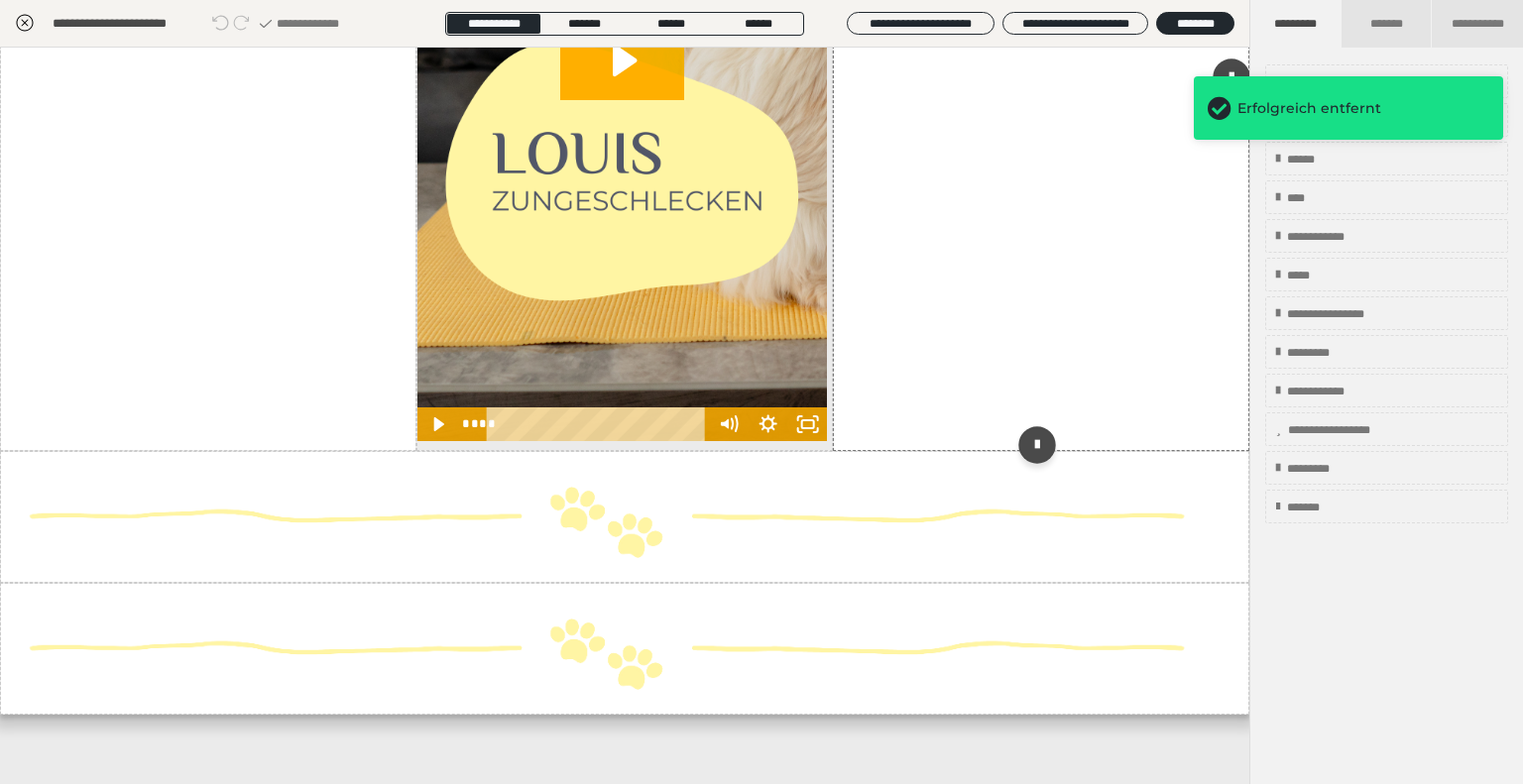 scroll, scrollTop: 7227, scrollLeft: 0, axis: vertical 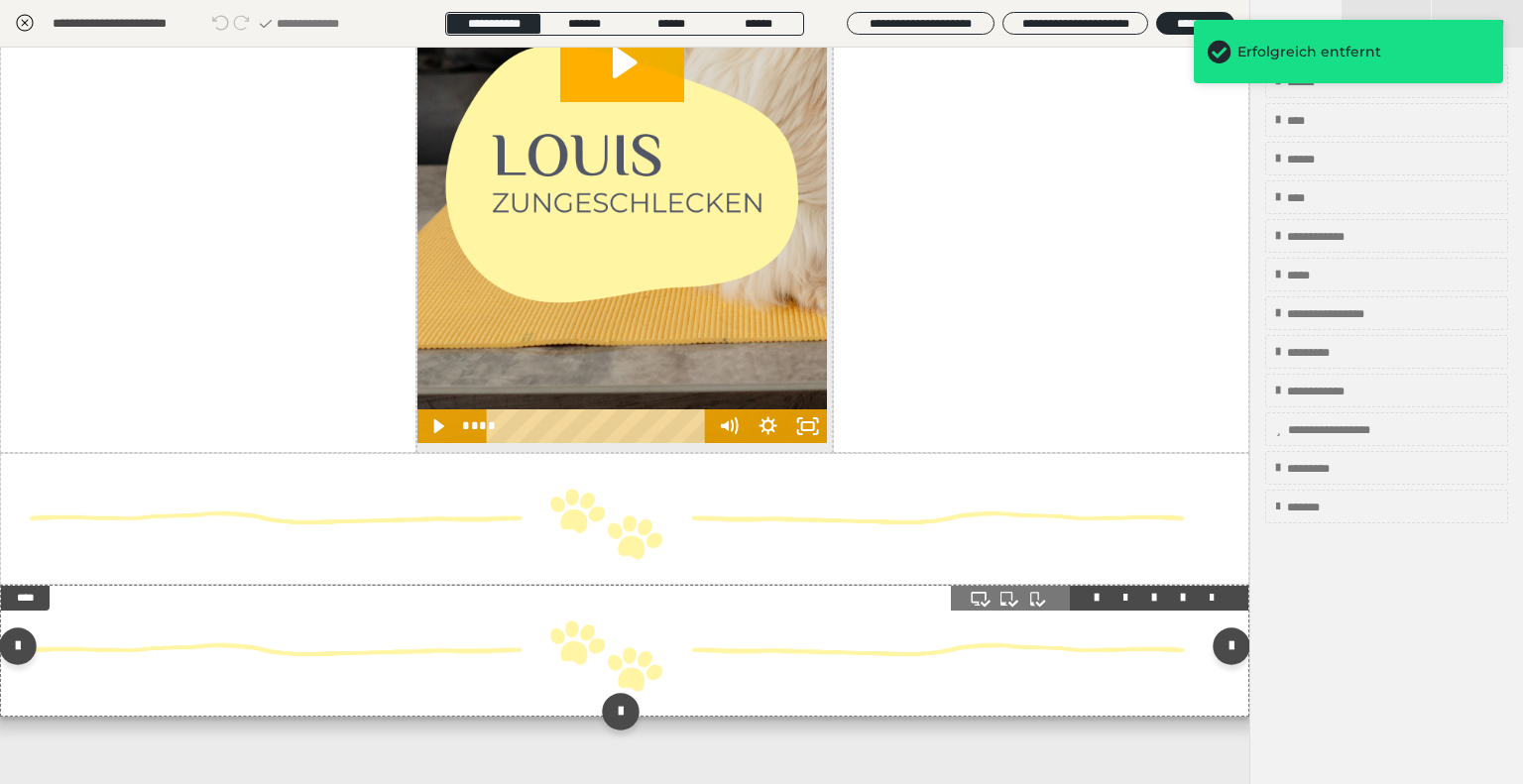 click at bounding box center [1100, 598] 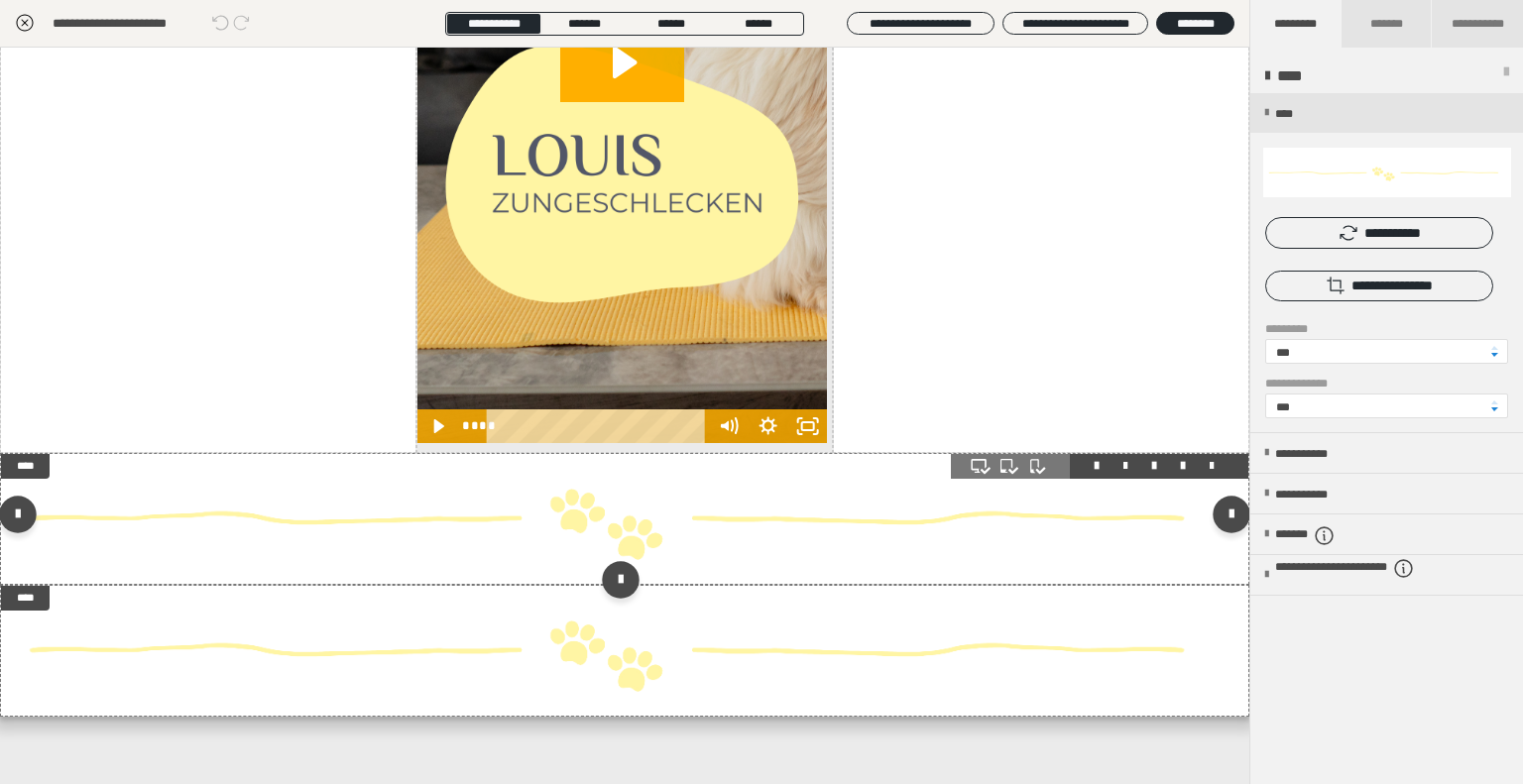 click at bounding box center (1212, 466) 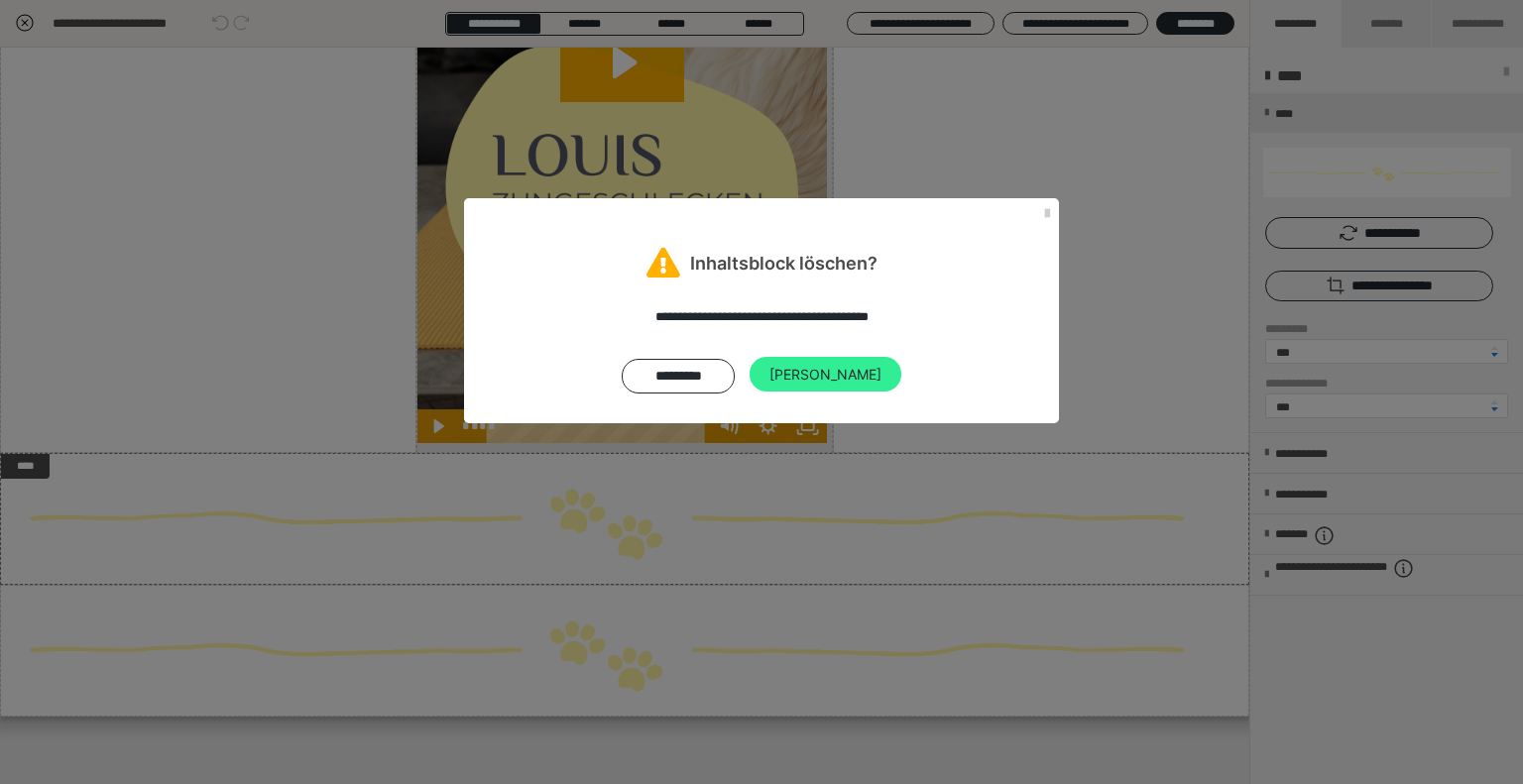 click on "Ja" at bounding box center [825, 375] 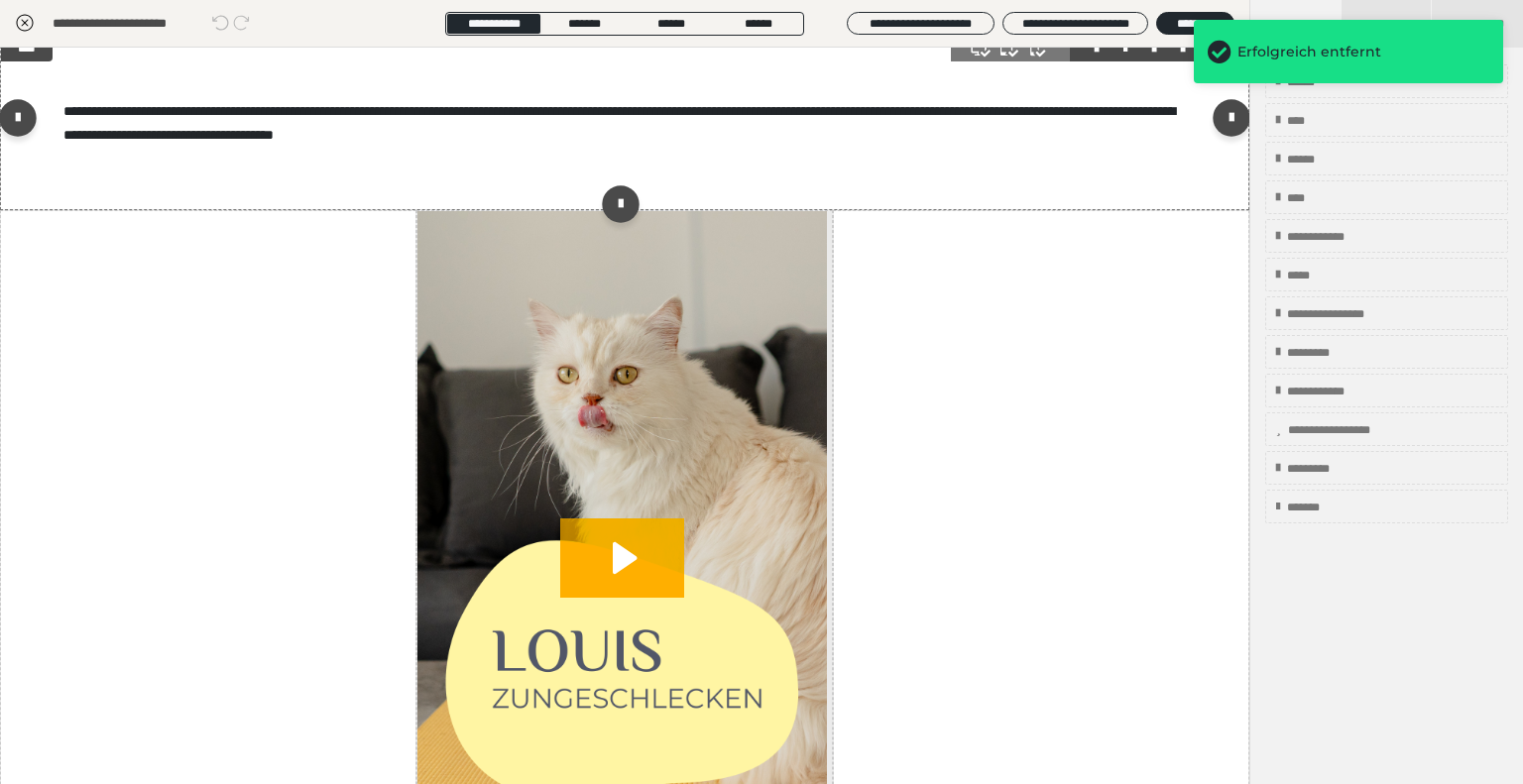 scroll, scrollTop: 6601, scrollLeft: 0, axis: vertical 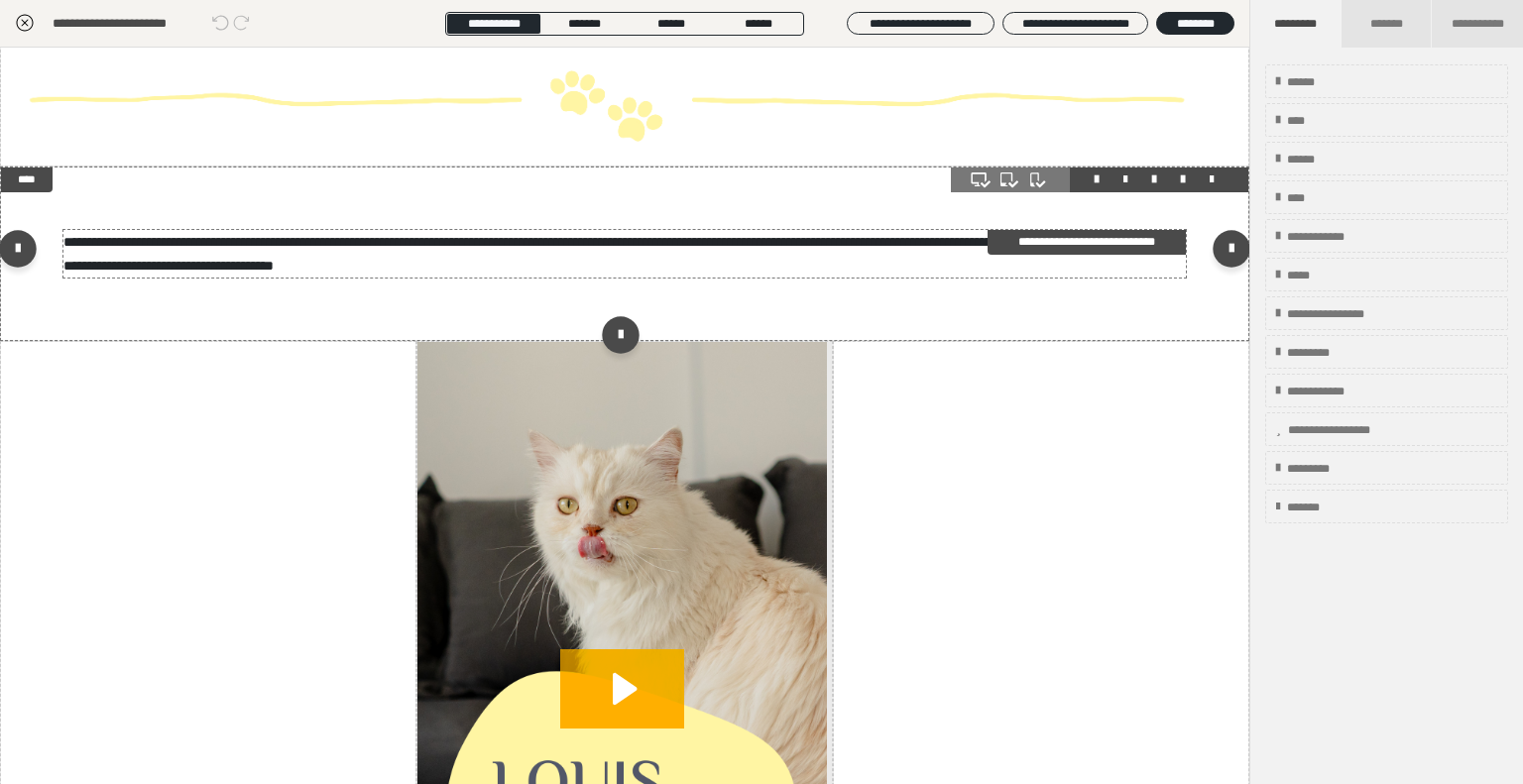 click on "**********" at bounding box center (619, 254) 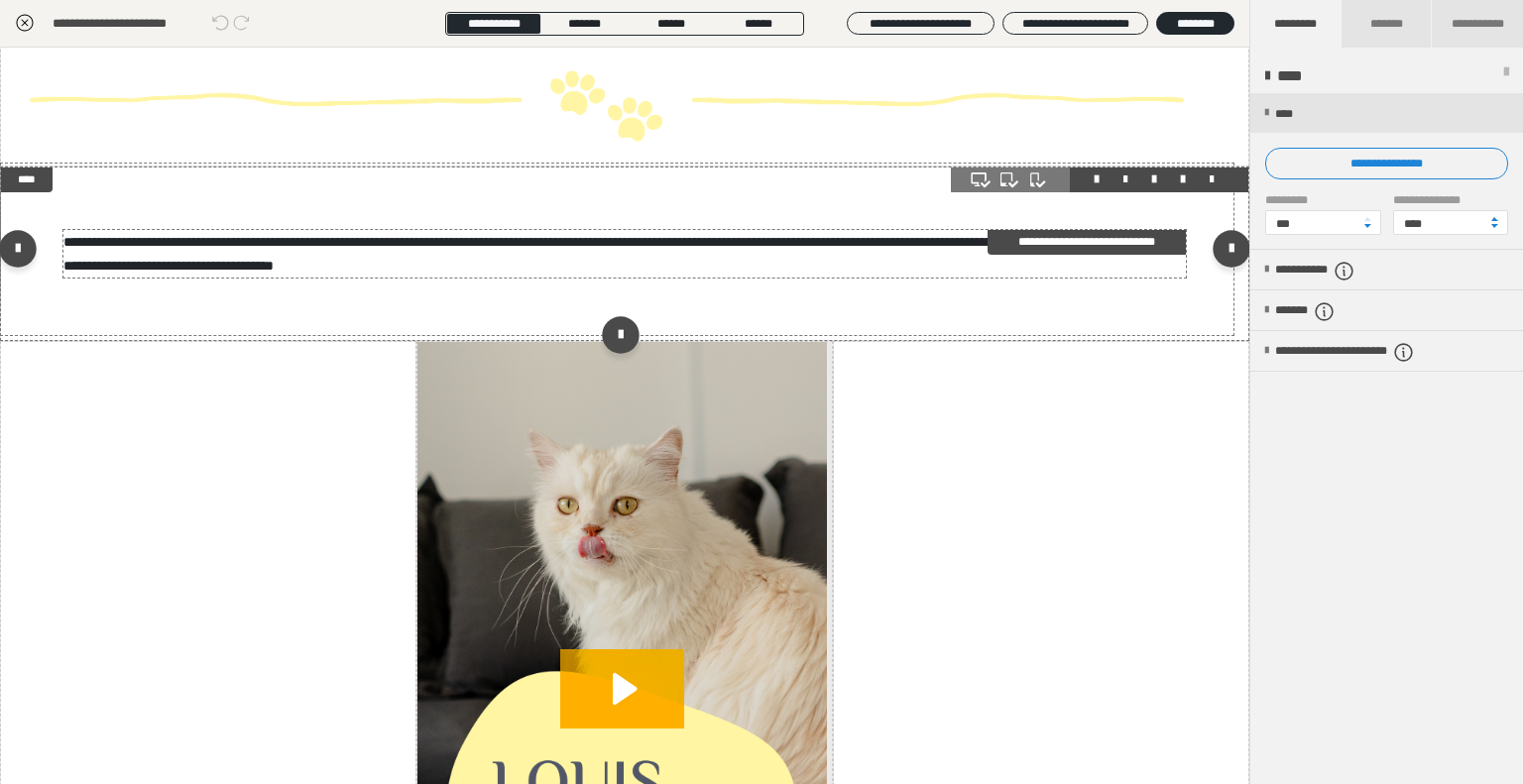 click on "**********" at bounding box center (619, 254) 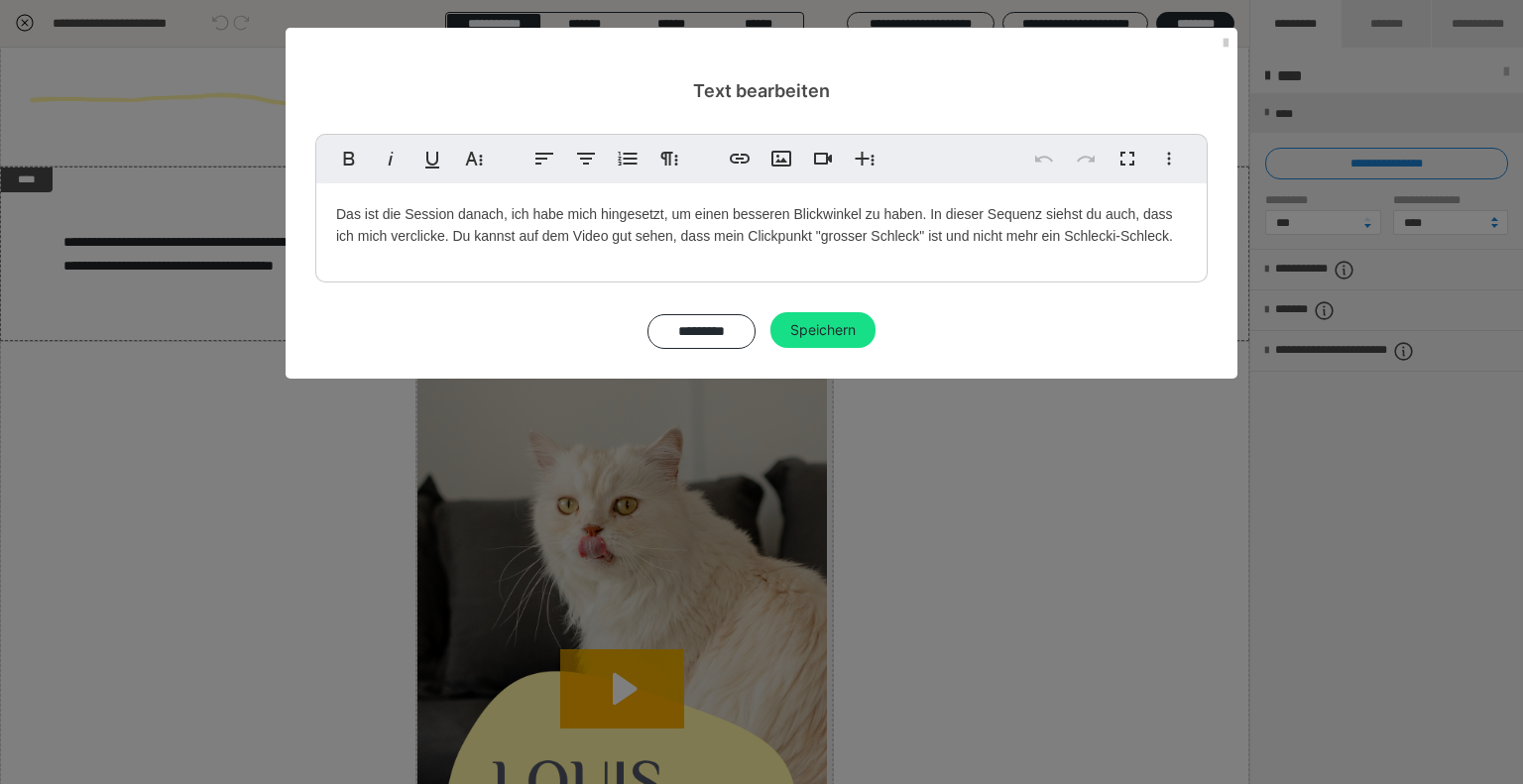 click on "Das ist die Session danach, ich habe mich hingesetzt, um einen besseren Blickwinkel zu haben. In dieser Sequenz siehst du auch, dass ich mich verclicke. Du kannst auf dem Video gut sehen, dass mein Clickpunkt "grosser Schleck" ist und nicht mehr ein Schlecki-Schleck." at bounding box center (755, 225) 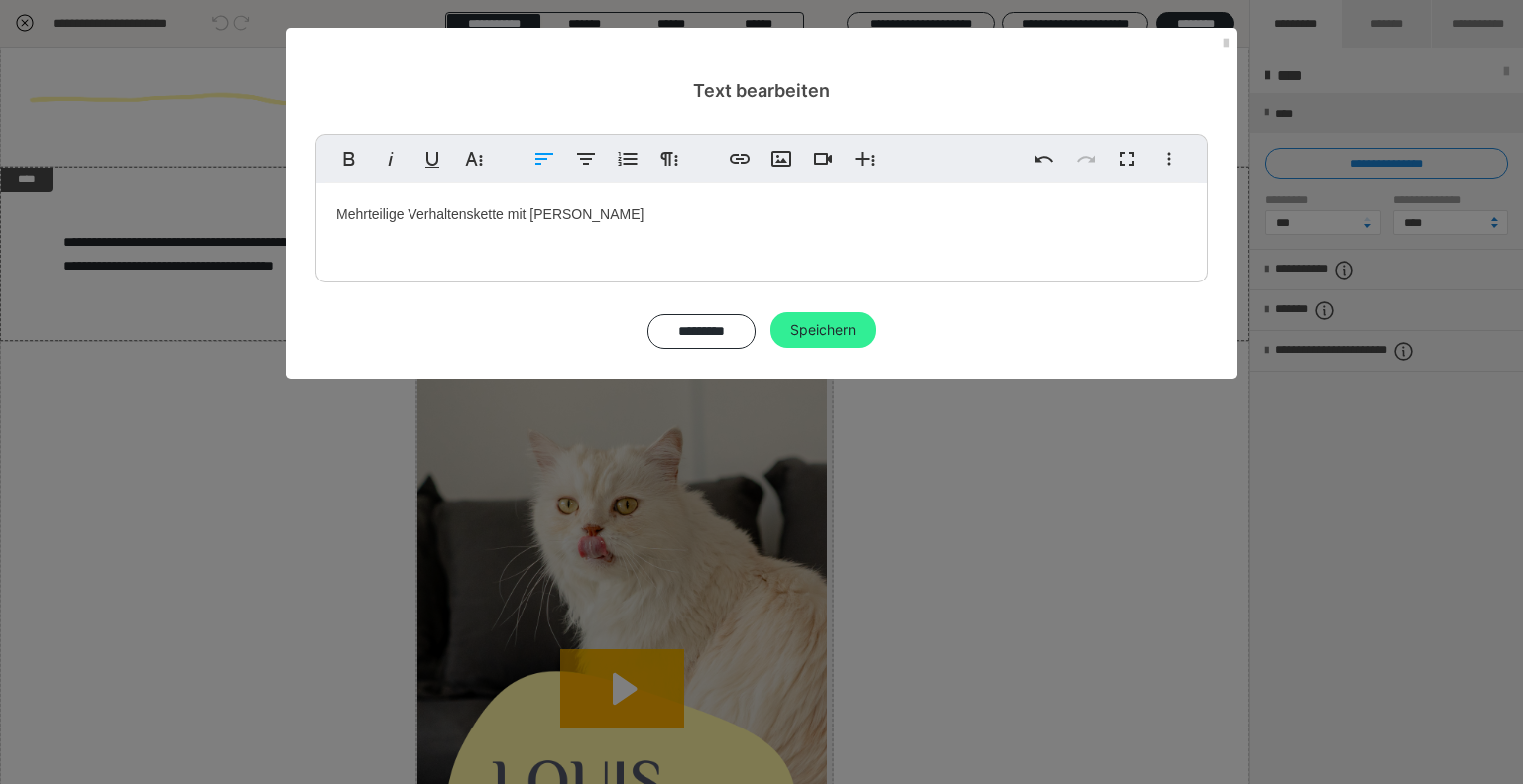 click on "Speichern" at bounding box center [823, 330] 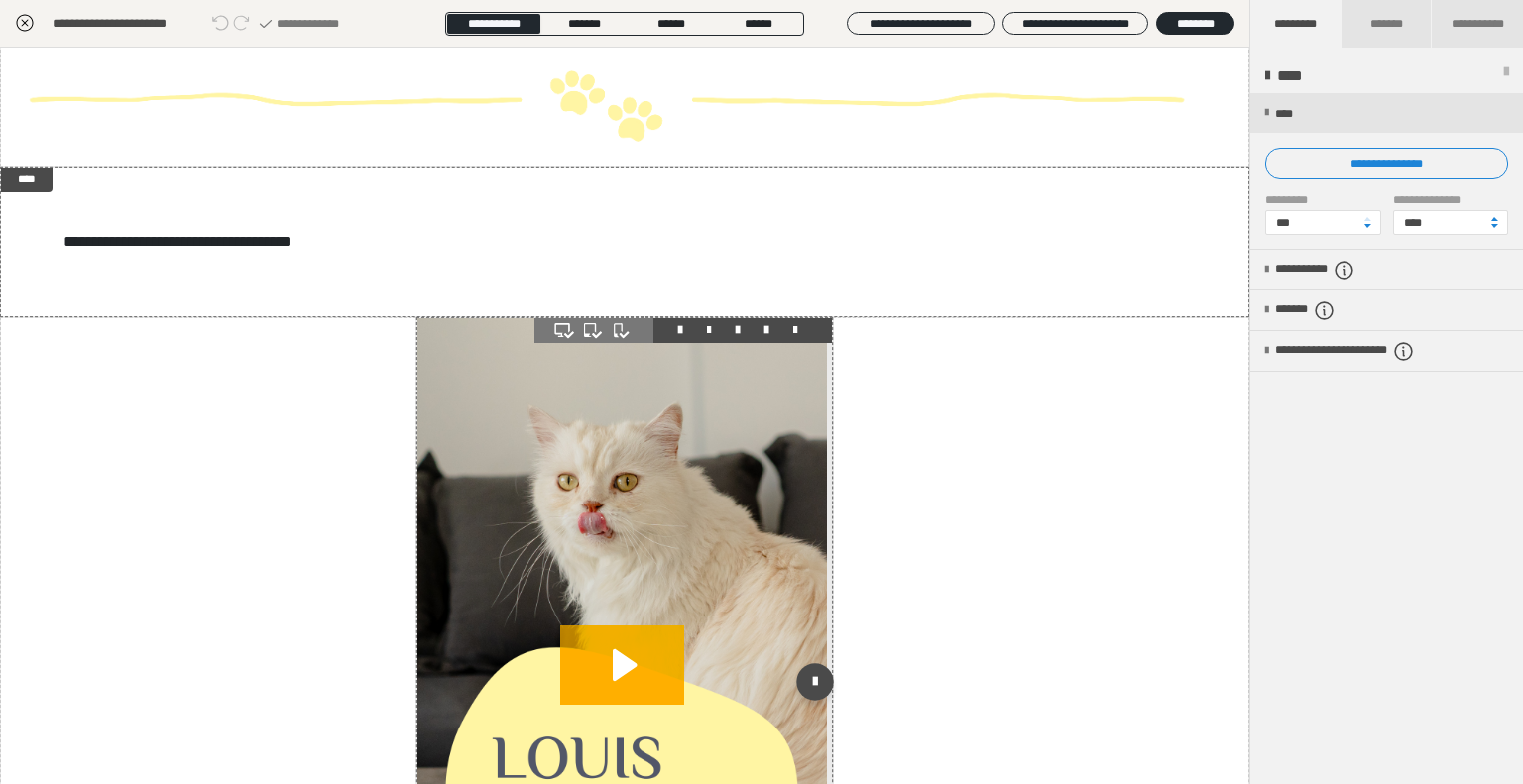 click at bounding box center (622, 682) 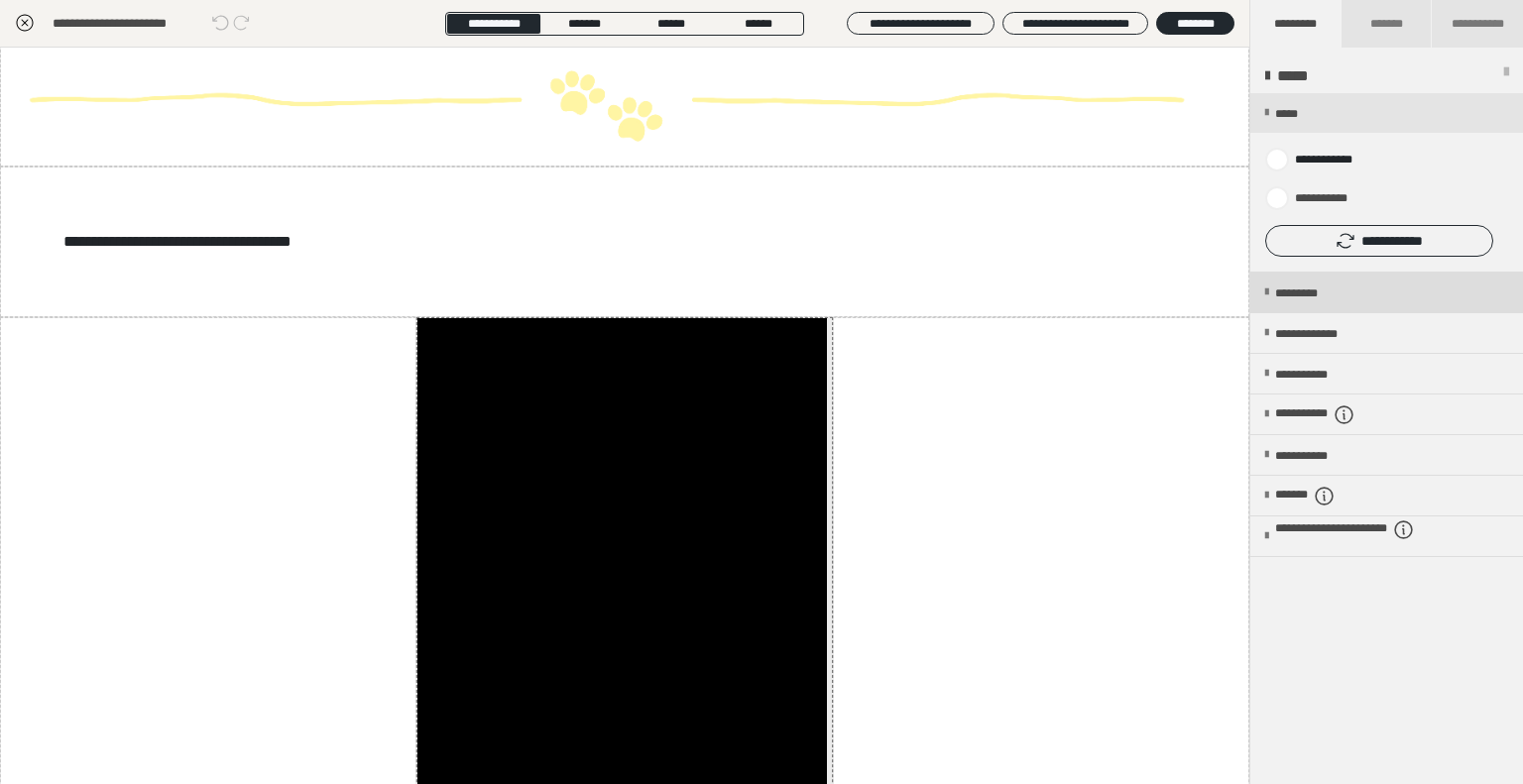 click on "*********" at bounding box center [1313, 293] 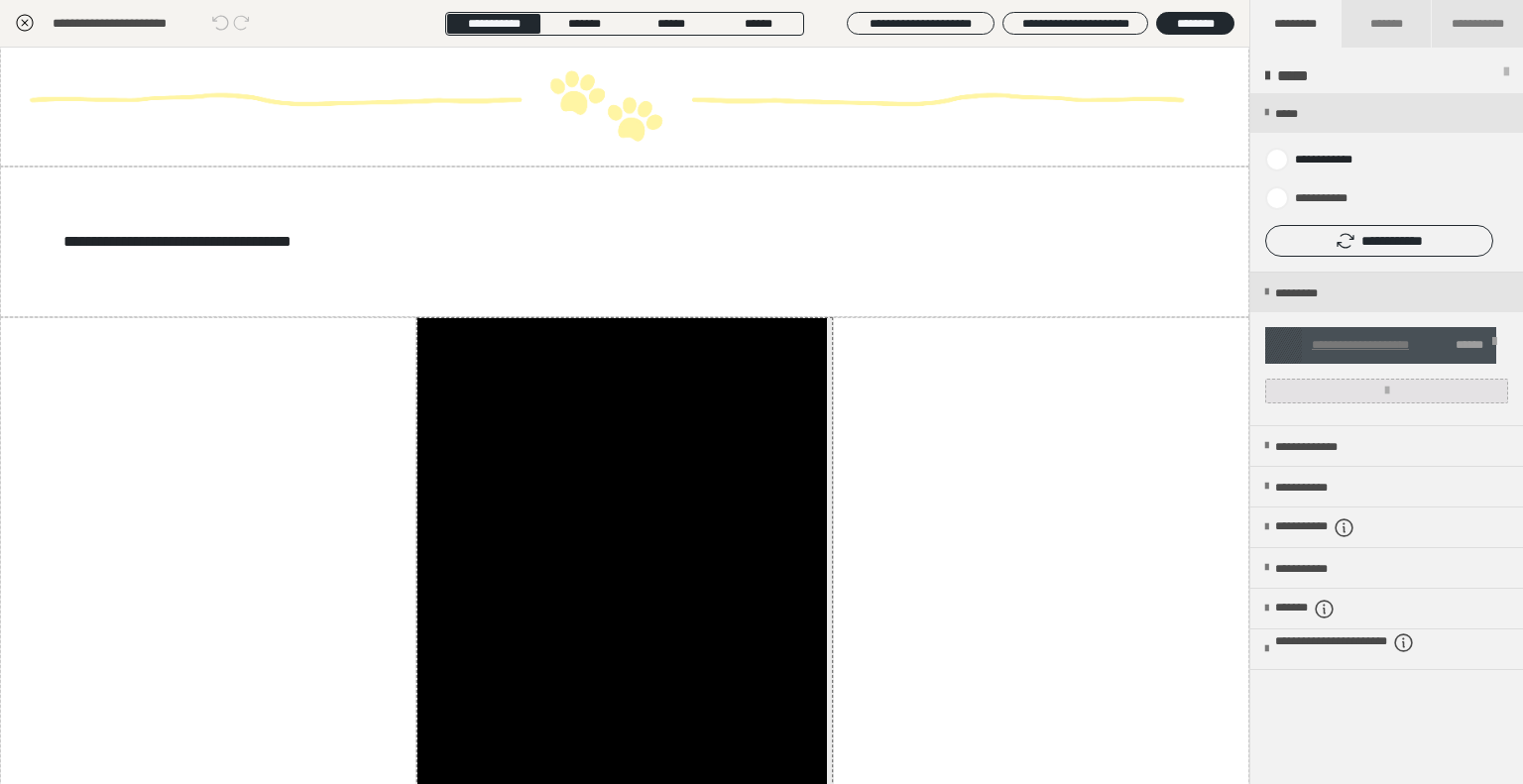 click at bounding box center [1386, 391] 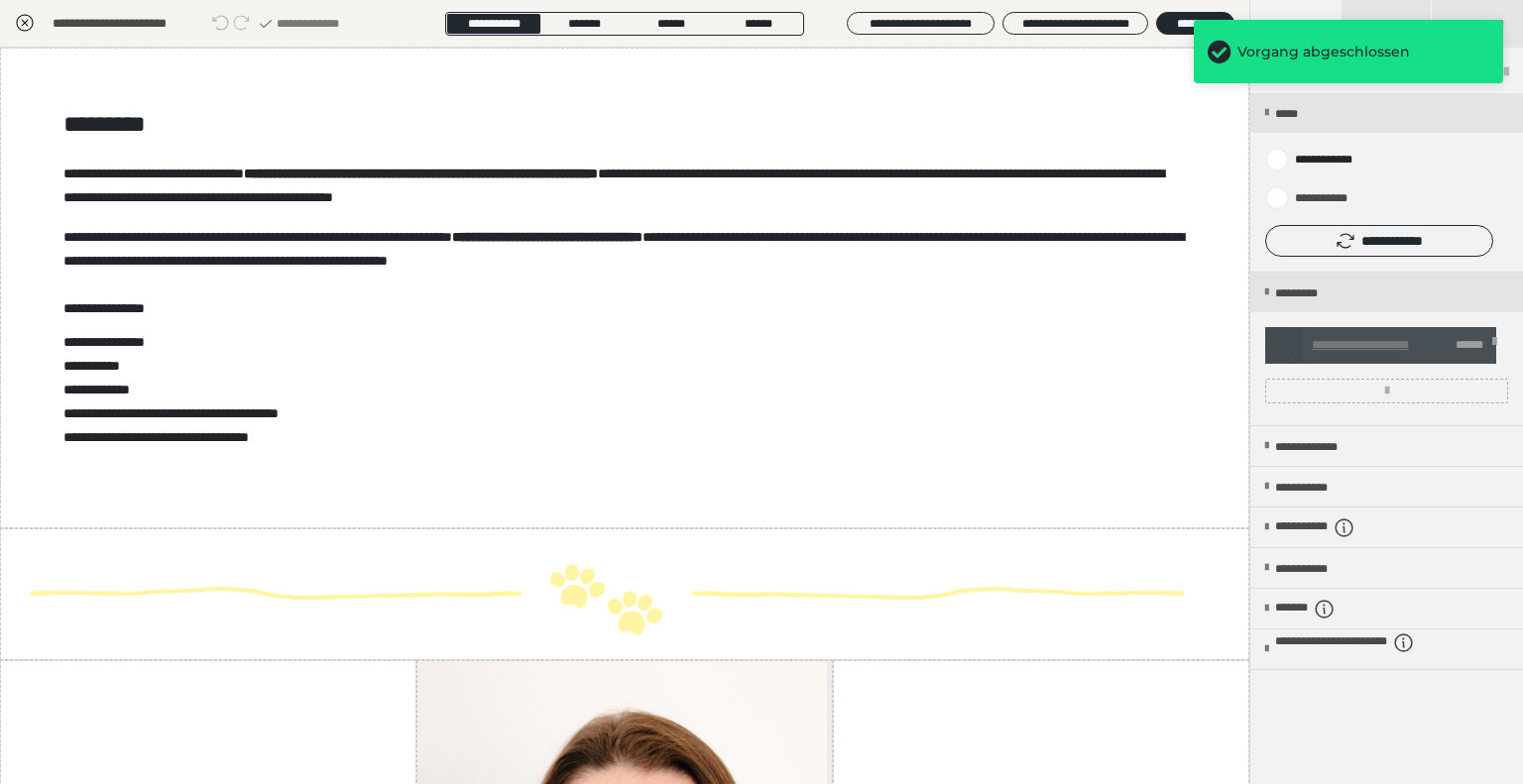 scroll, scrollTop: 370, scrollLeft: 0, axis: vertical 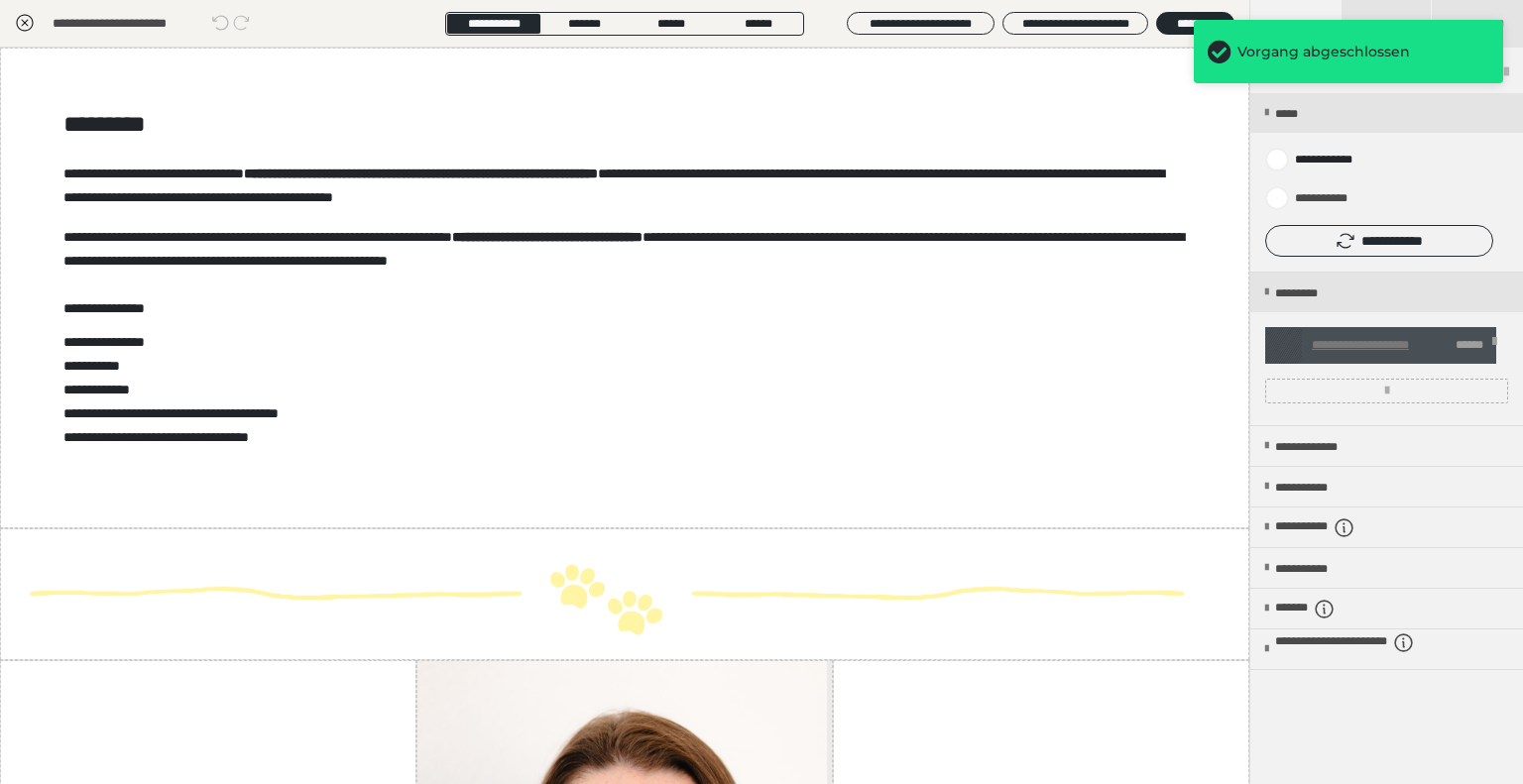click 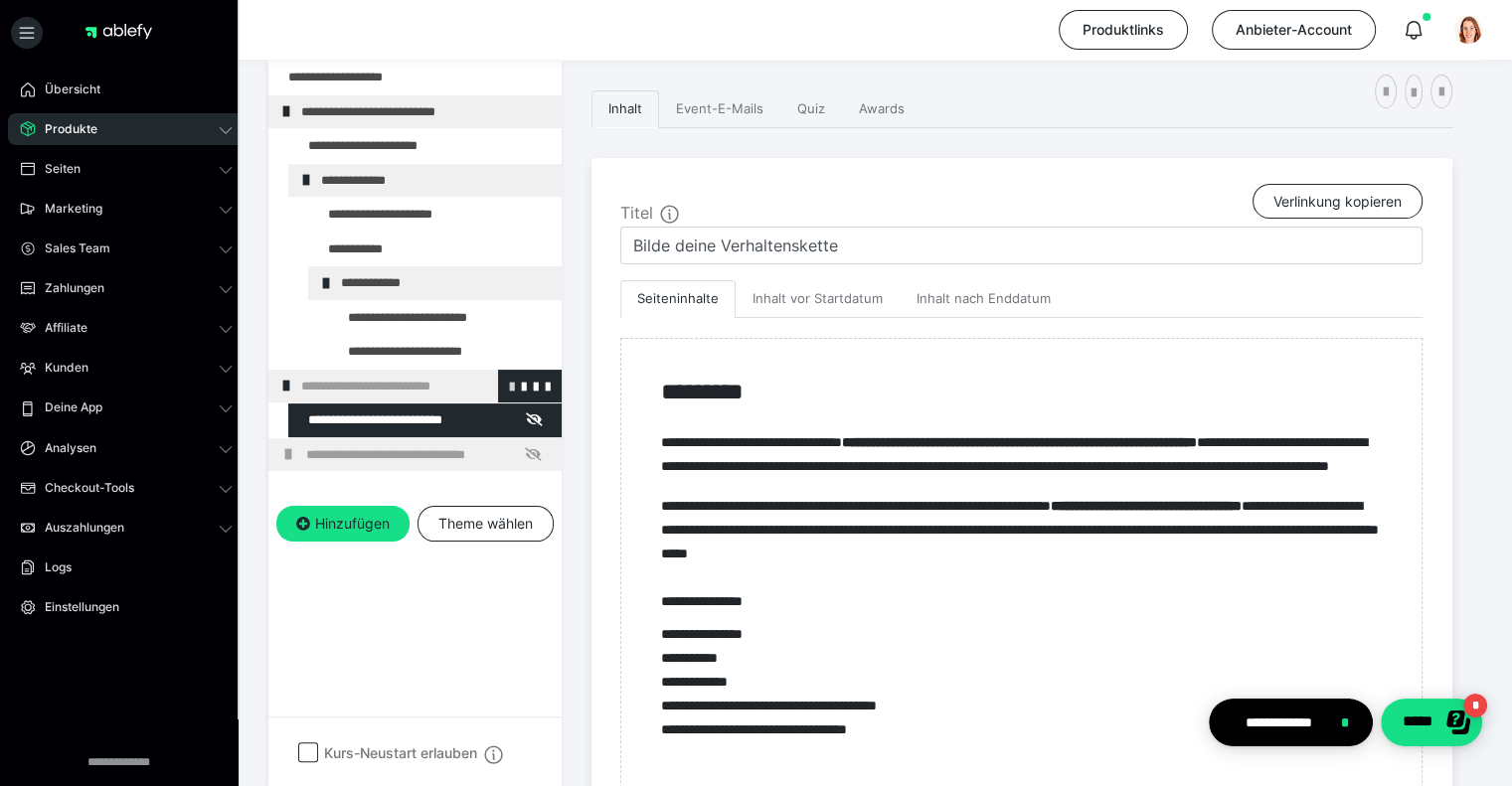 click at bounding box center (512, 386) 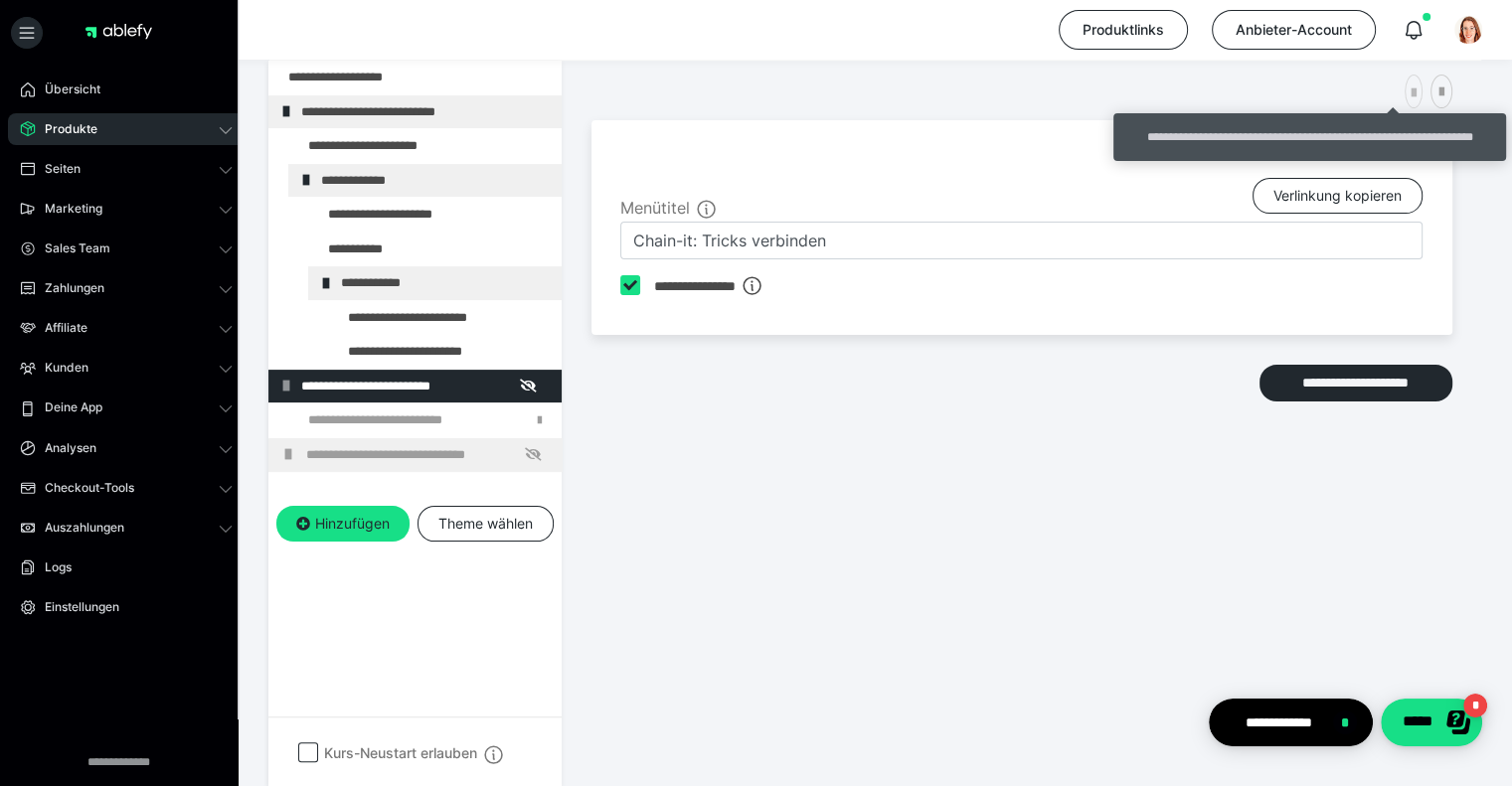 click at bounding box center (1414, 93) 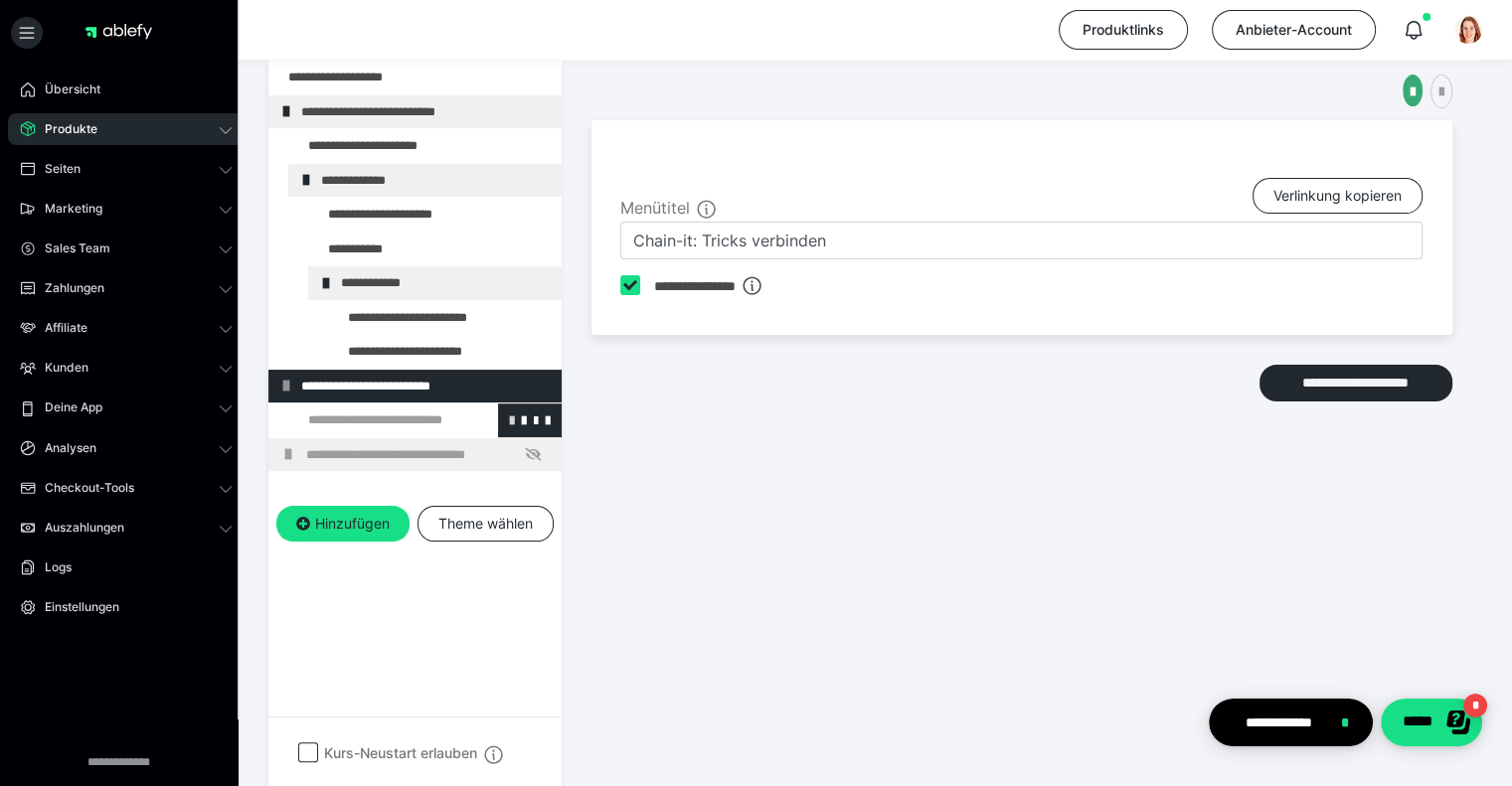 click at bounding box center [512, 419] 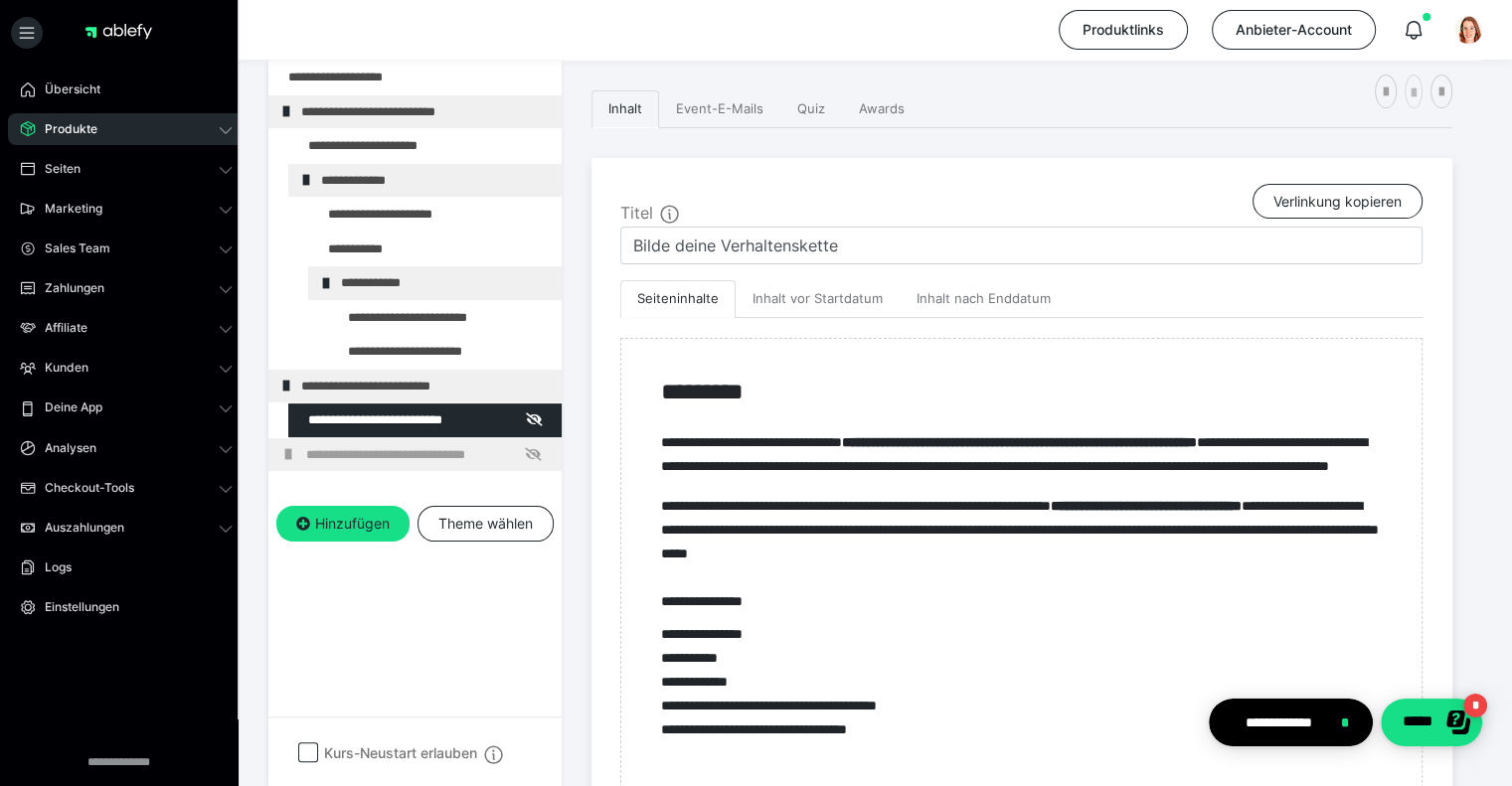 click at bounding box center [1414, 93] 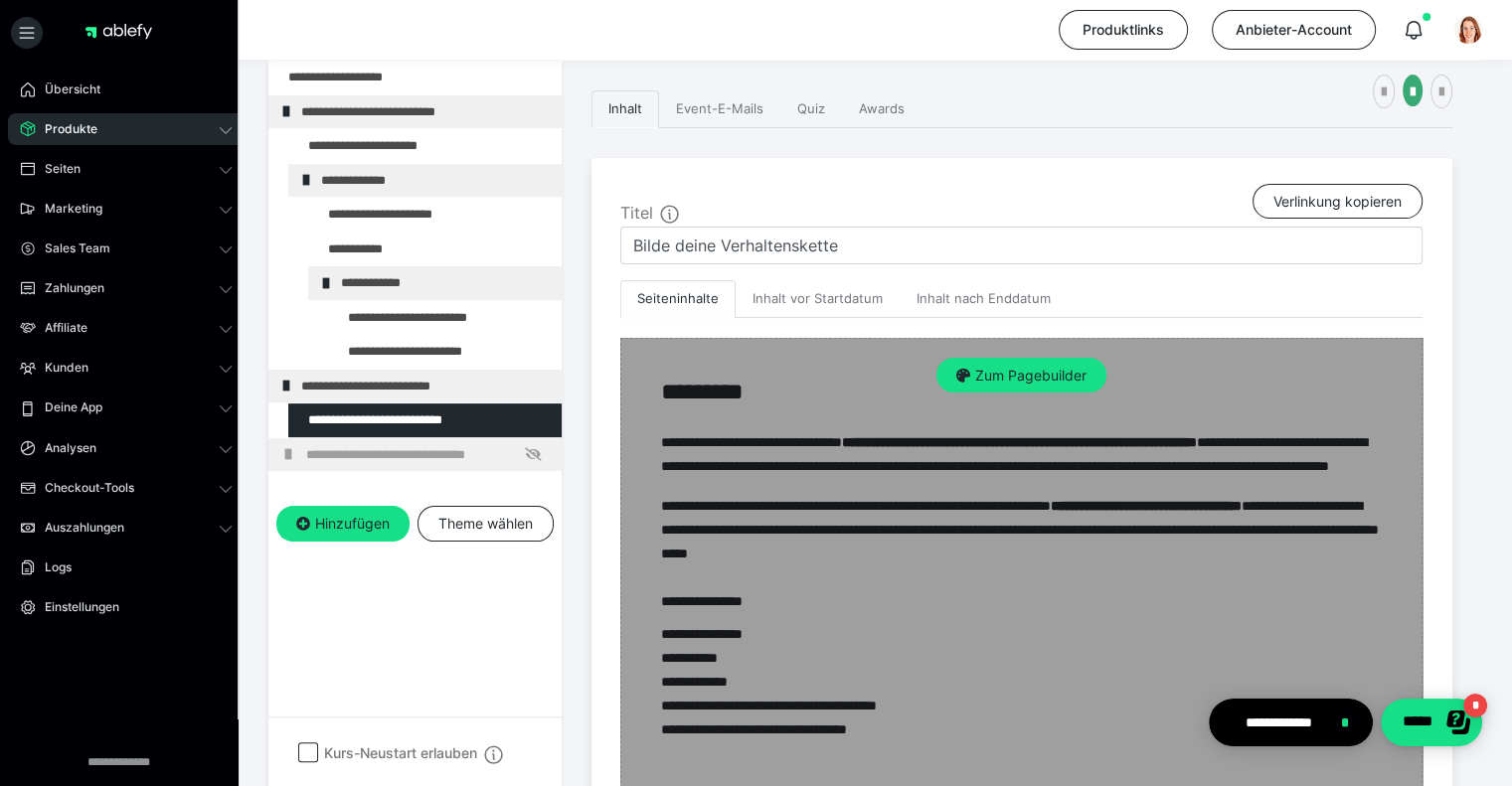 click on "Zum Pagebuilder" at bounding box center (1021, 2676) 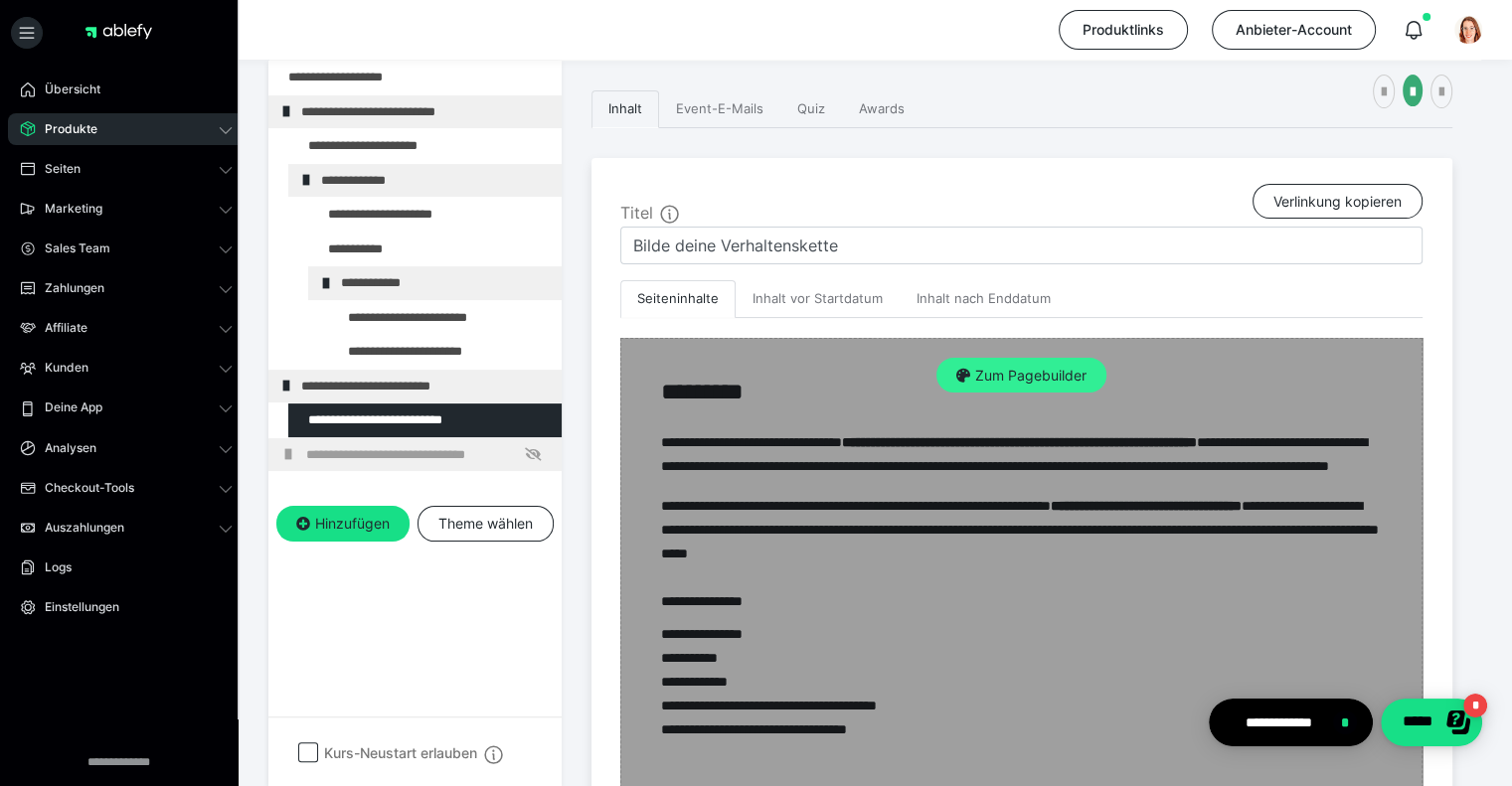 click on "Zum Pagebuilder" at bounding box center (1021, 376) 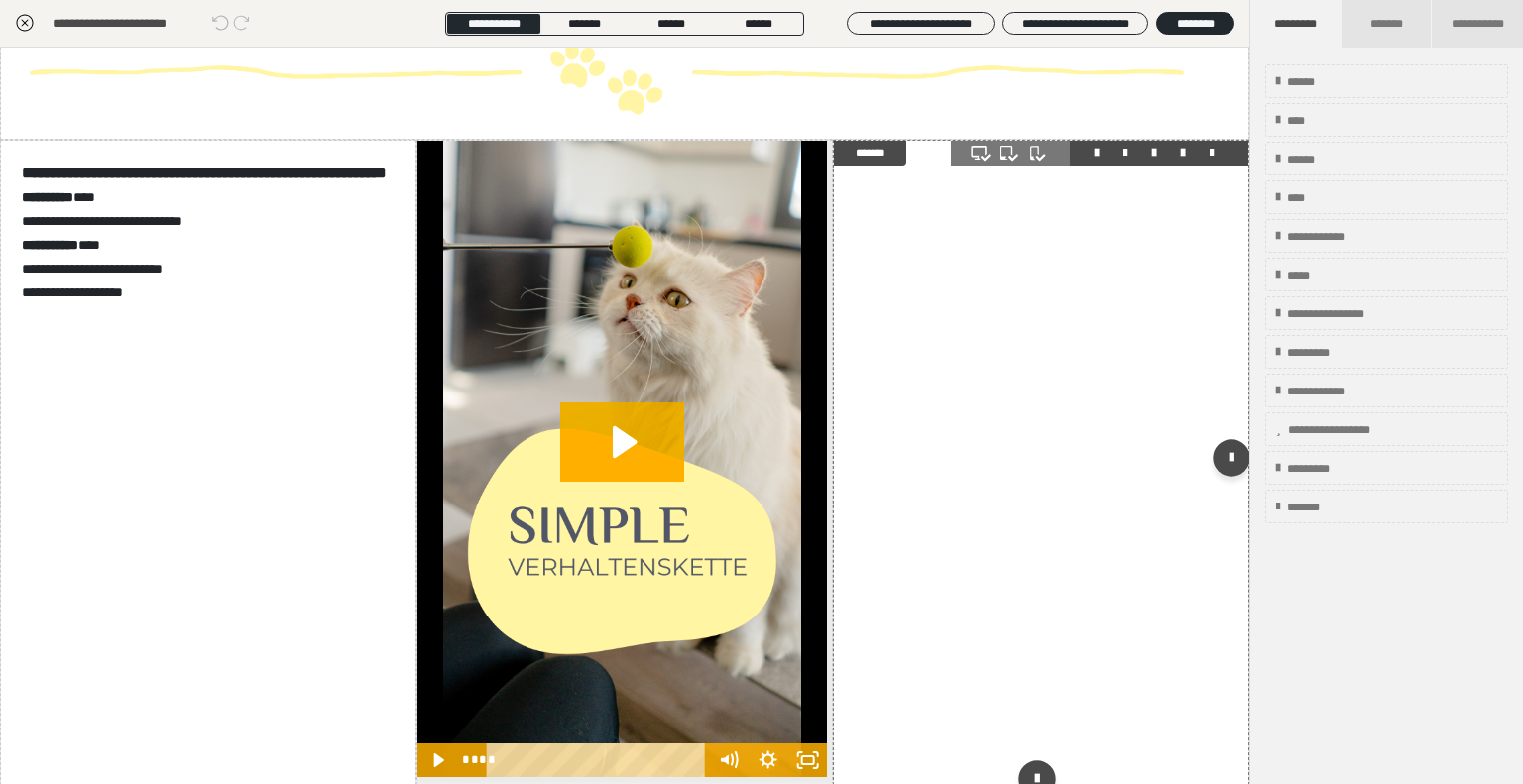 scroll, scrollTop: 2181, scrollLeft: 0, axis: vertical 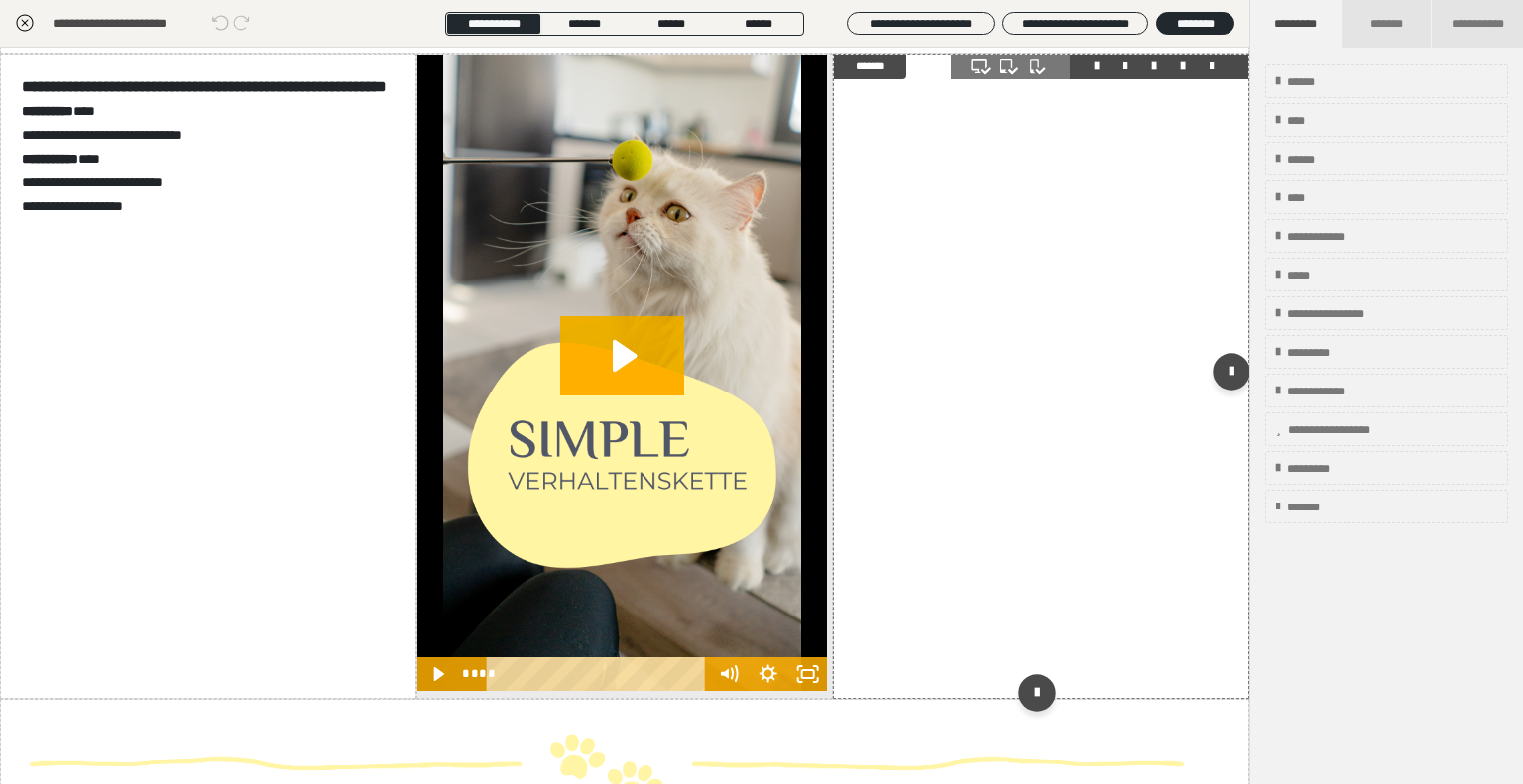 click at bounding box center [1041, 376] 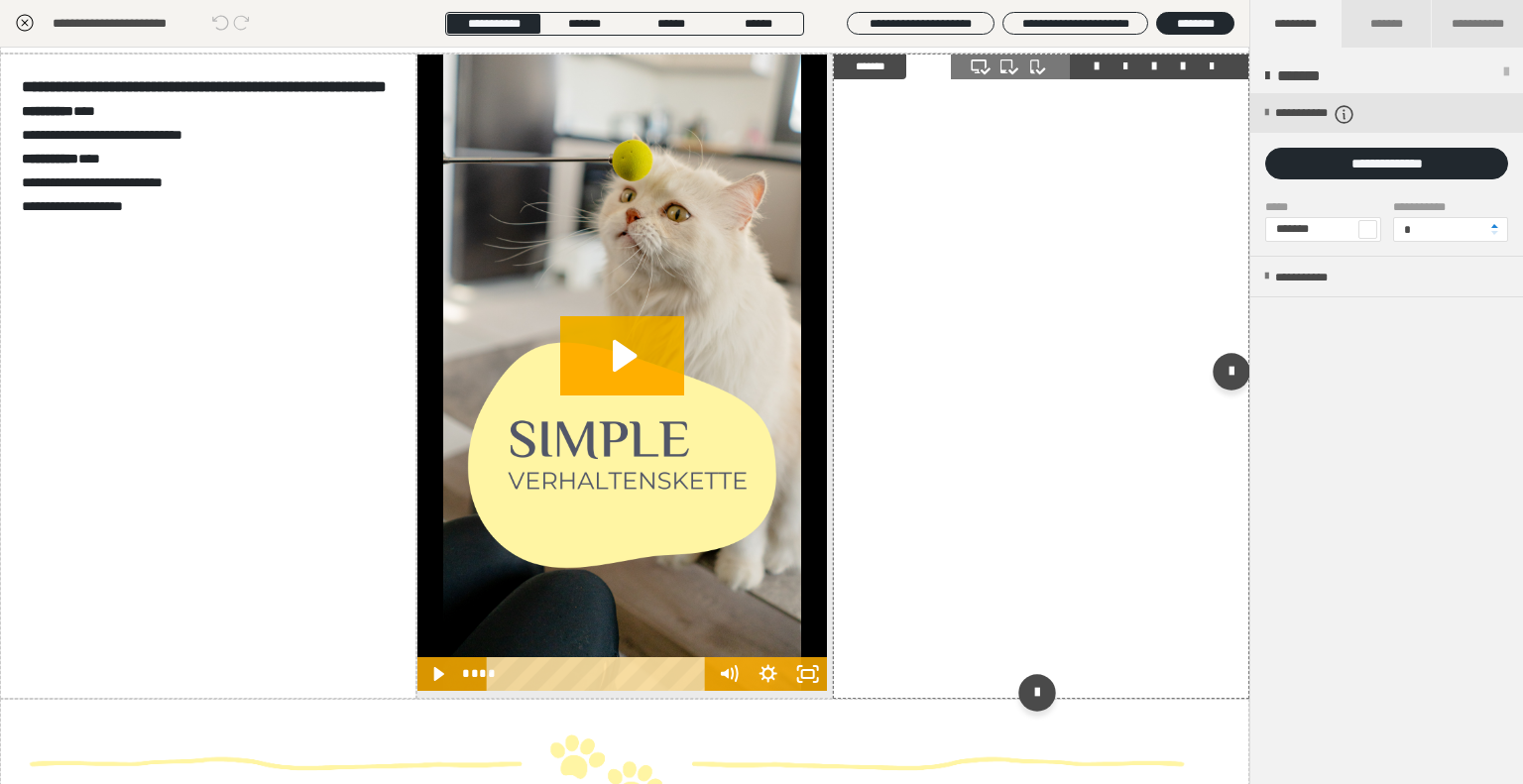 click 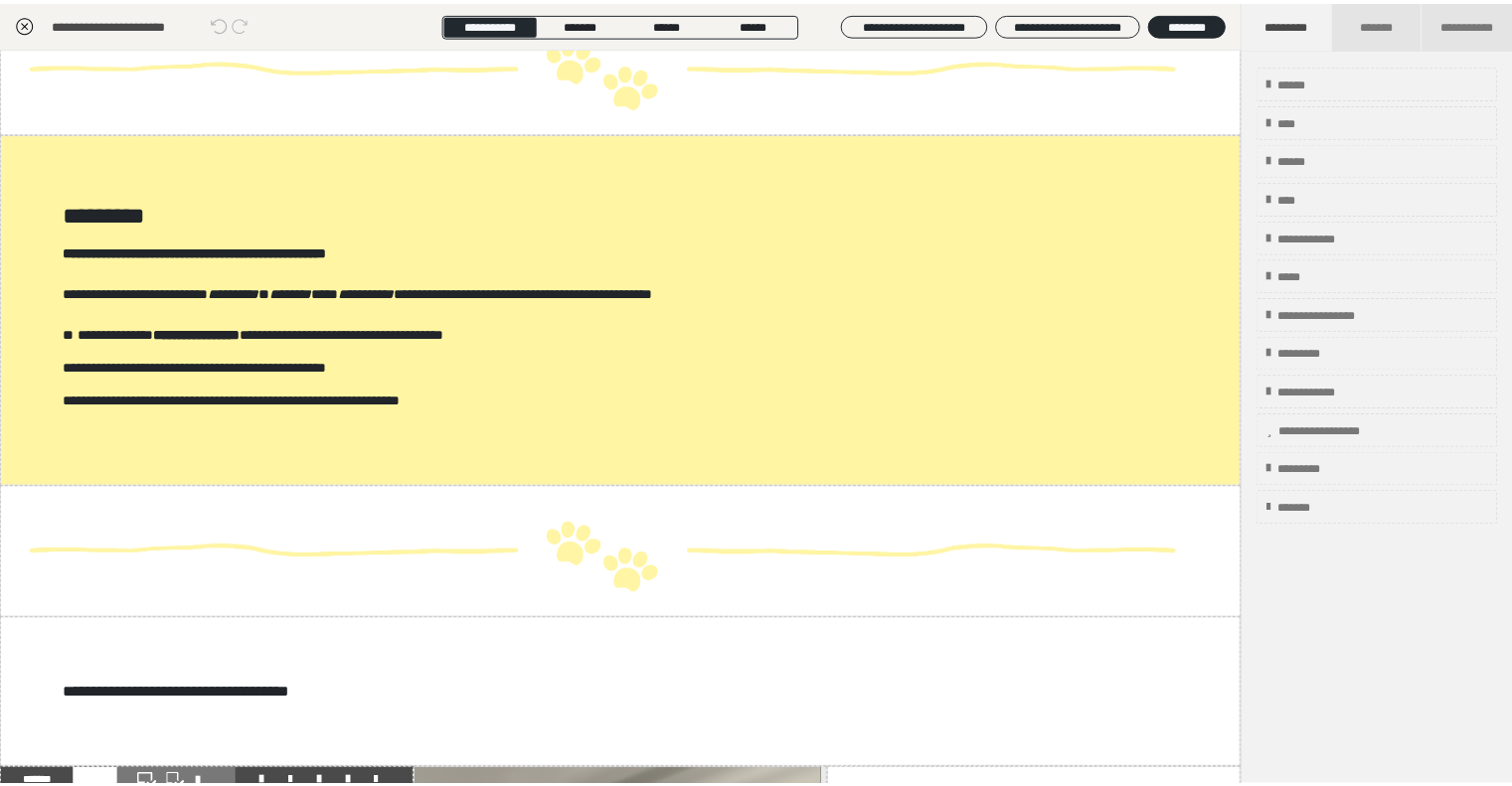 scroll, scrollTop: 6097, scrollLeft: 0, axis: vertical 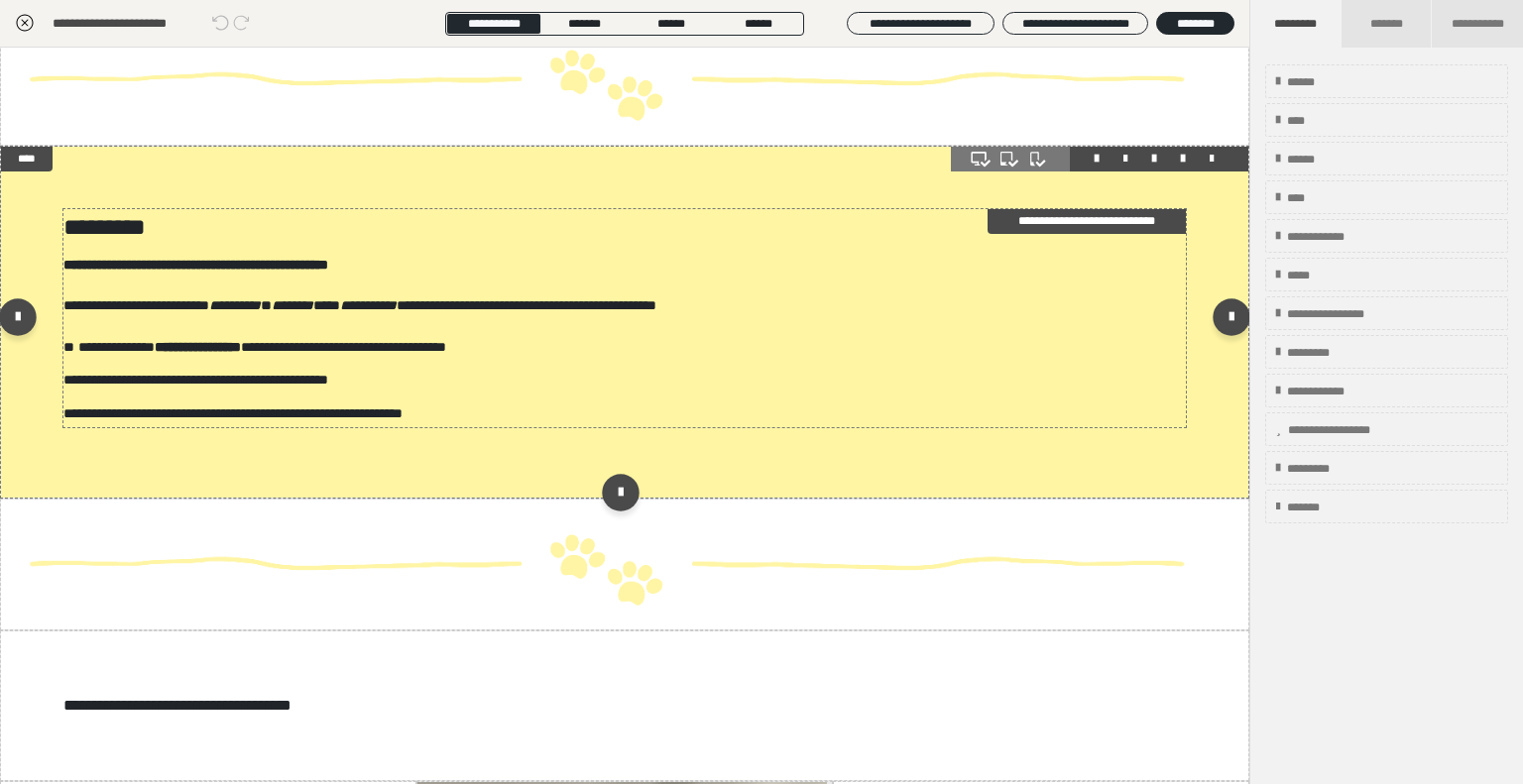 click on "*********" at bounding box center [104, 227] 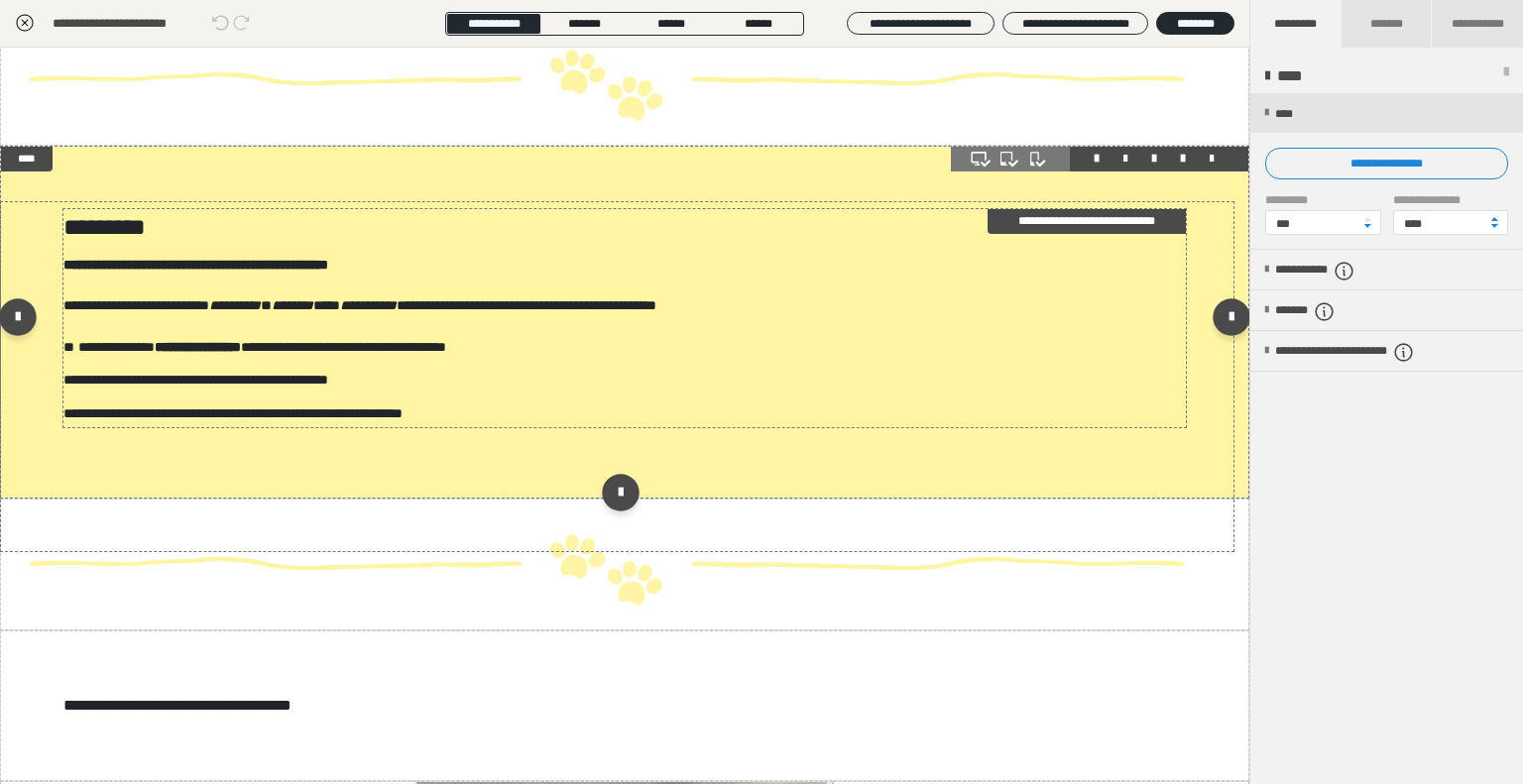 click on "*********" at bounding box center [104, 227] 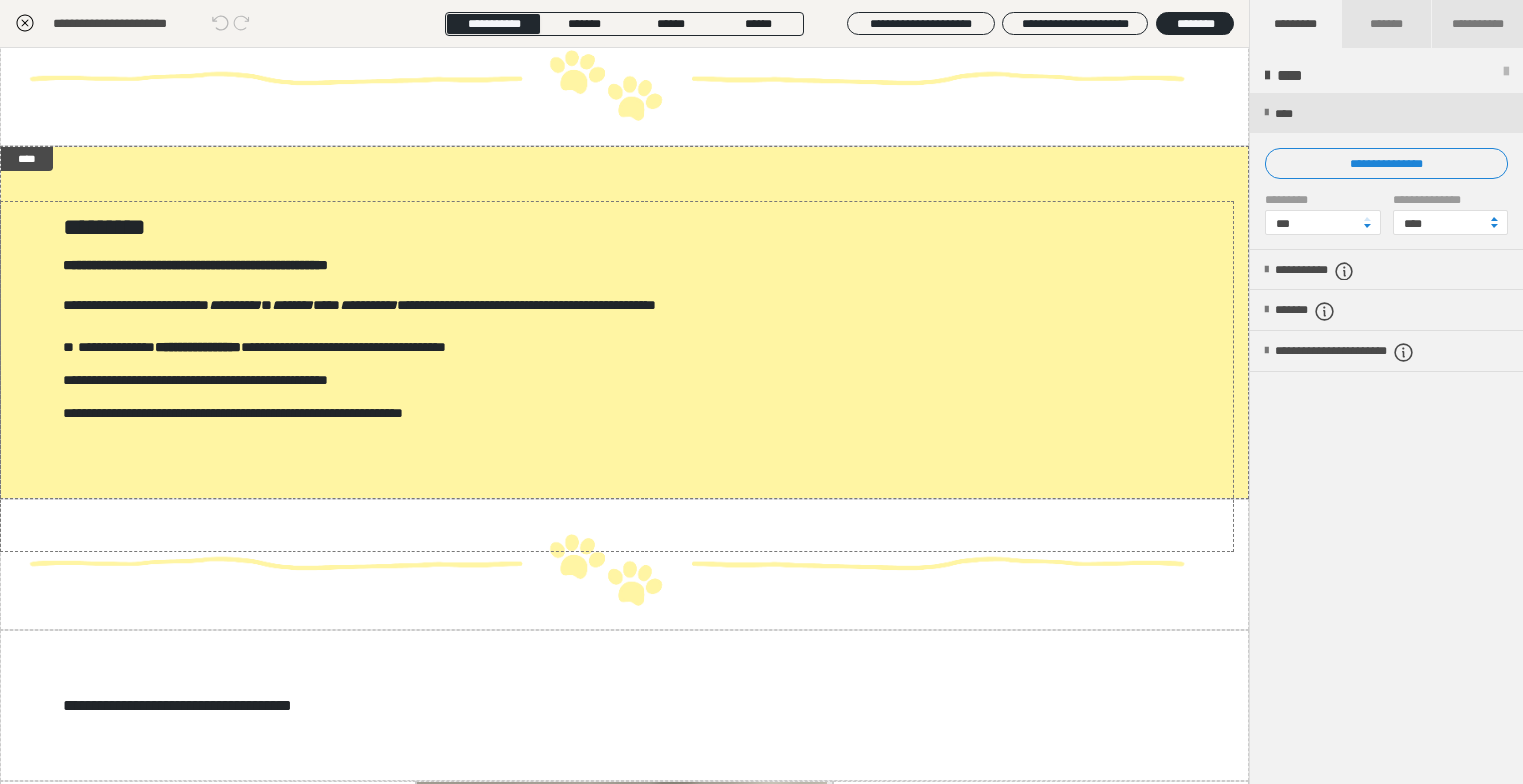 click on "**********" at bounding box center (762, 392) 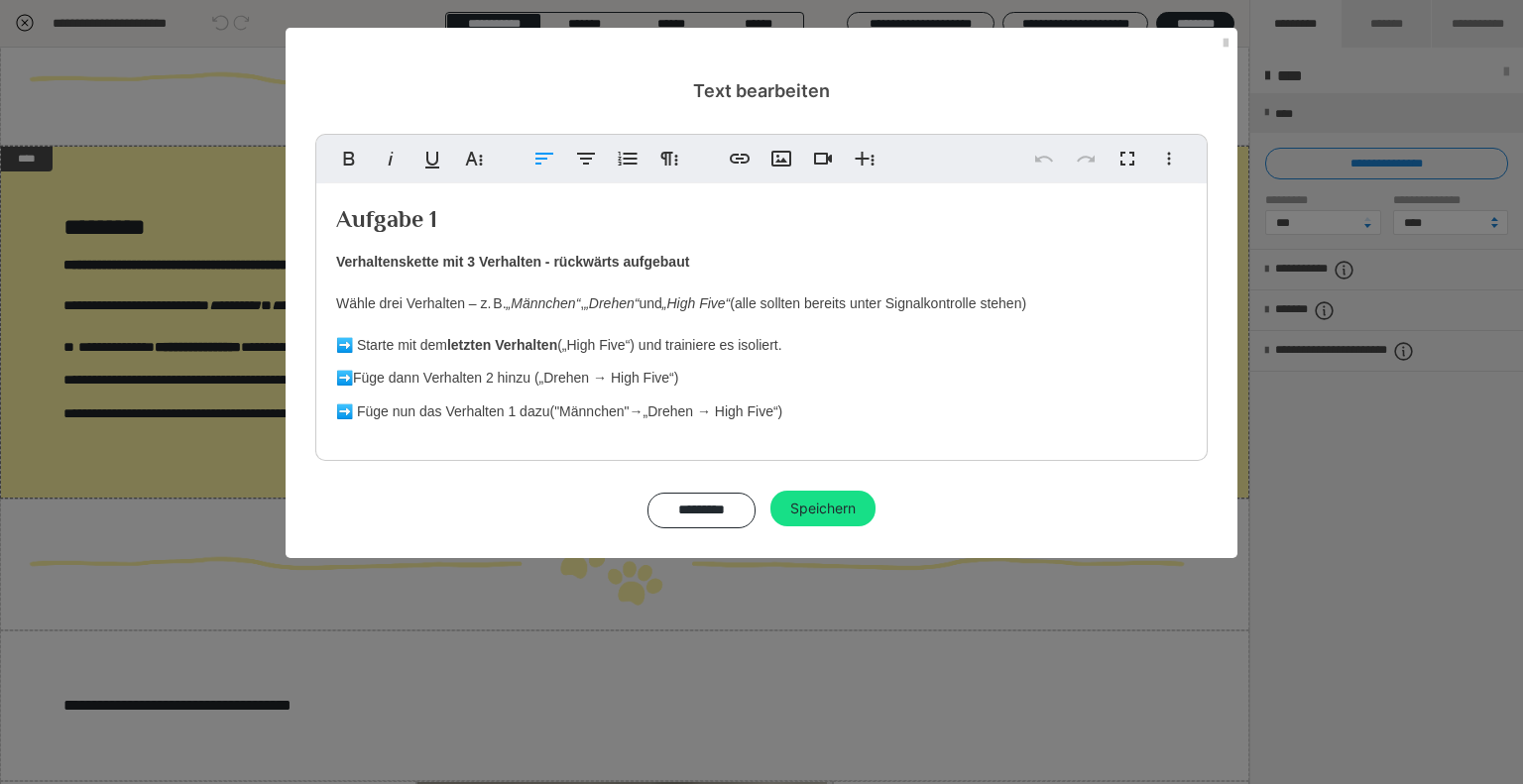 drag, startPoint x: 429, startPoint y: 220, endPoint x: 842, endPoint y: 264, distance: 415.33721 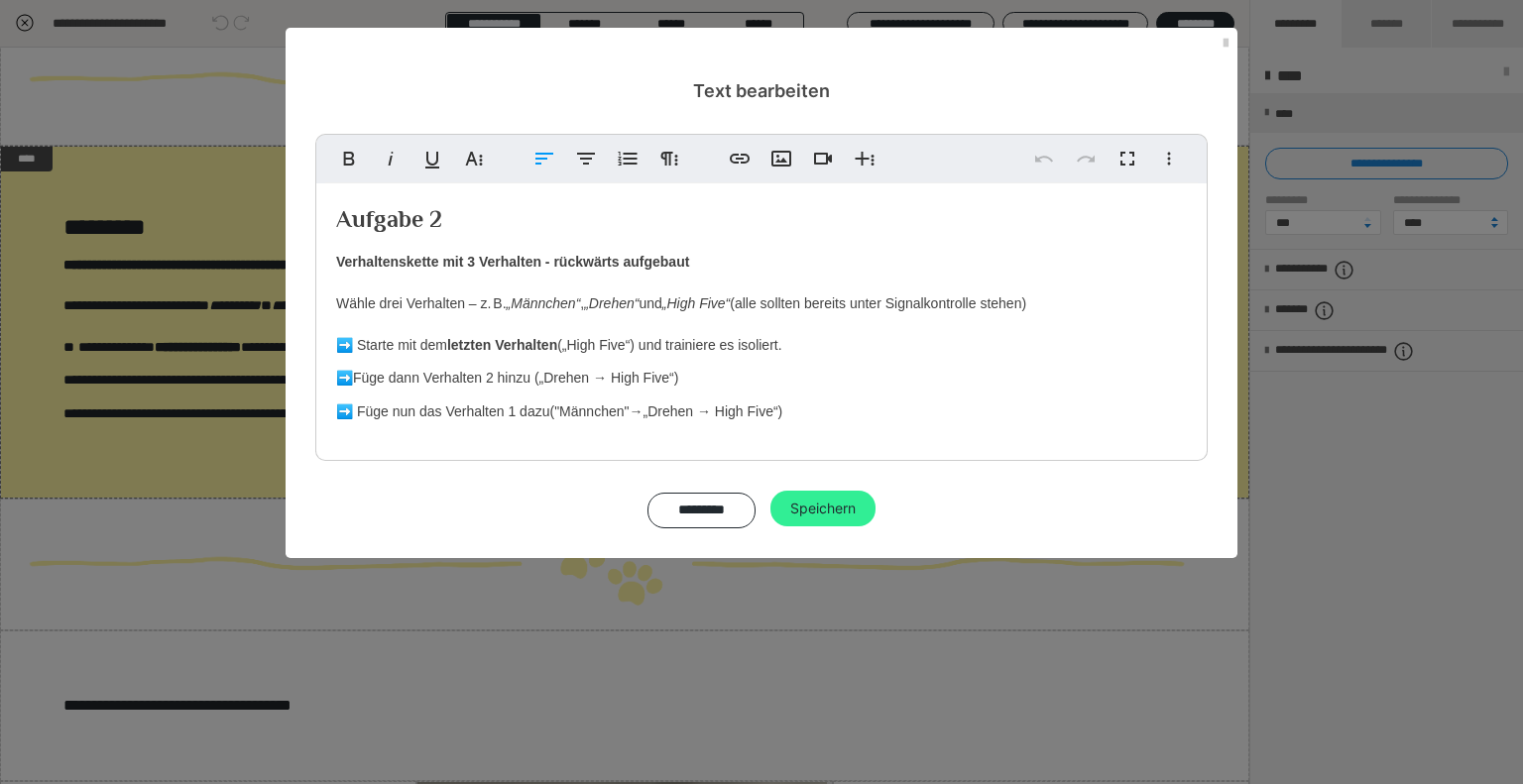click on "Speichern" at bounding box center (823, 508) 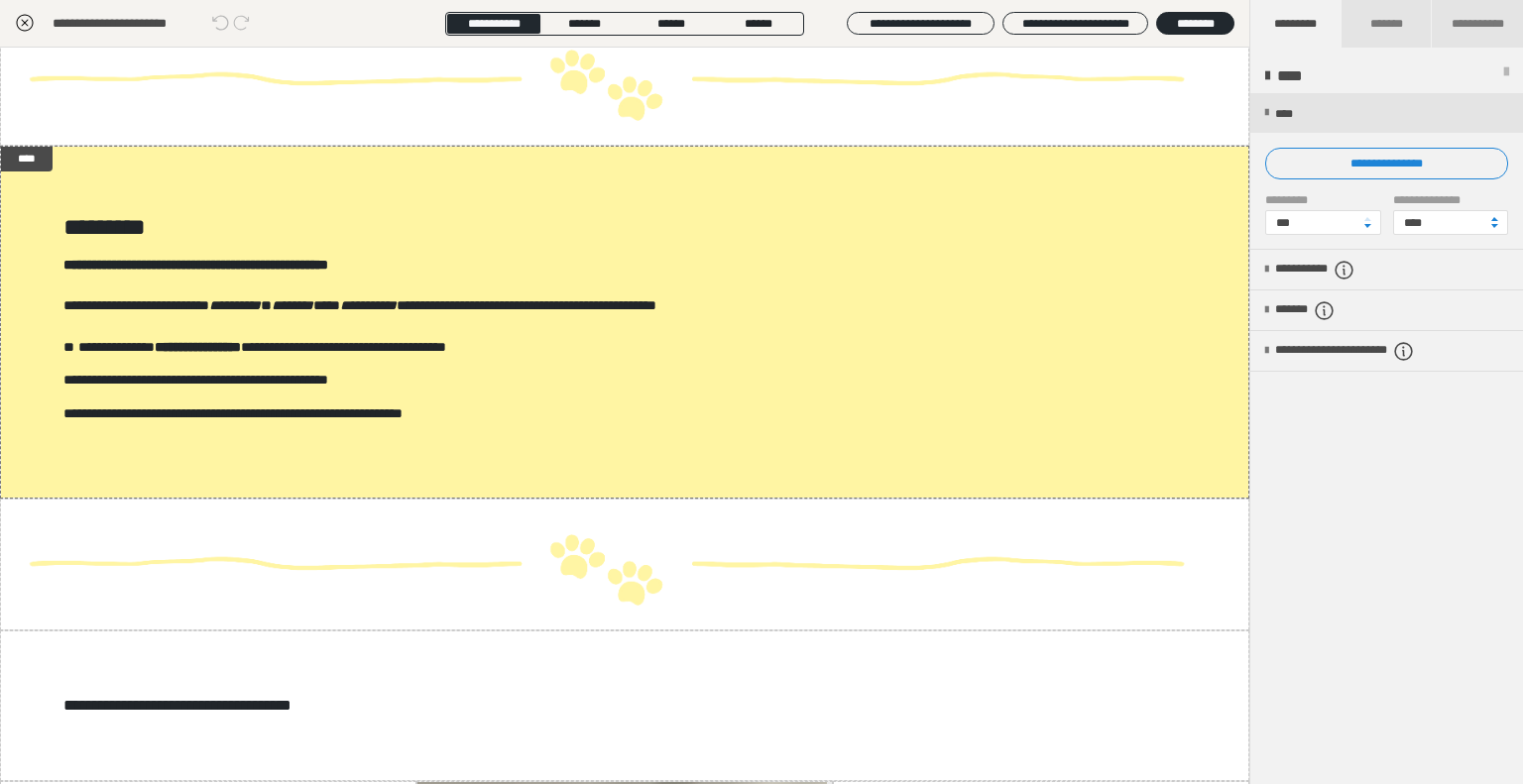 click 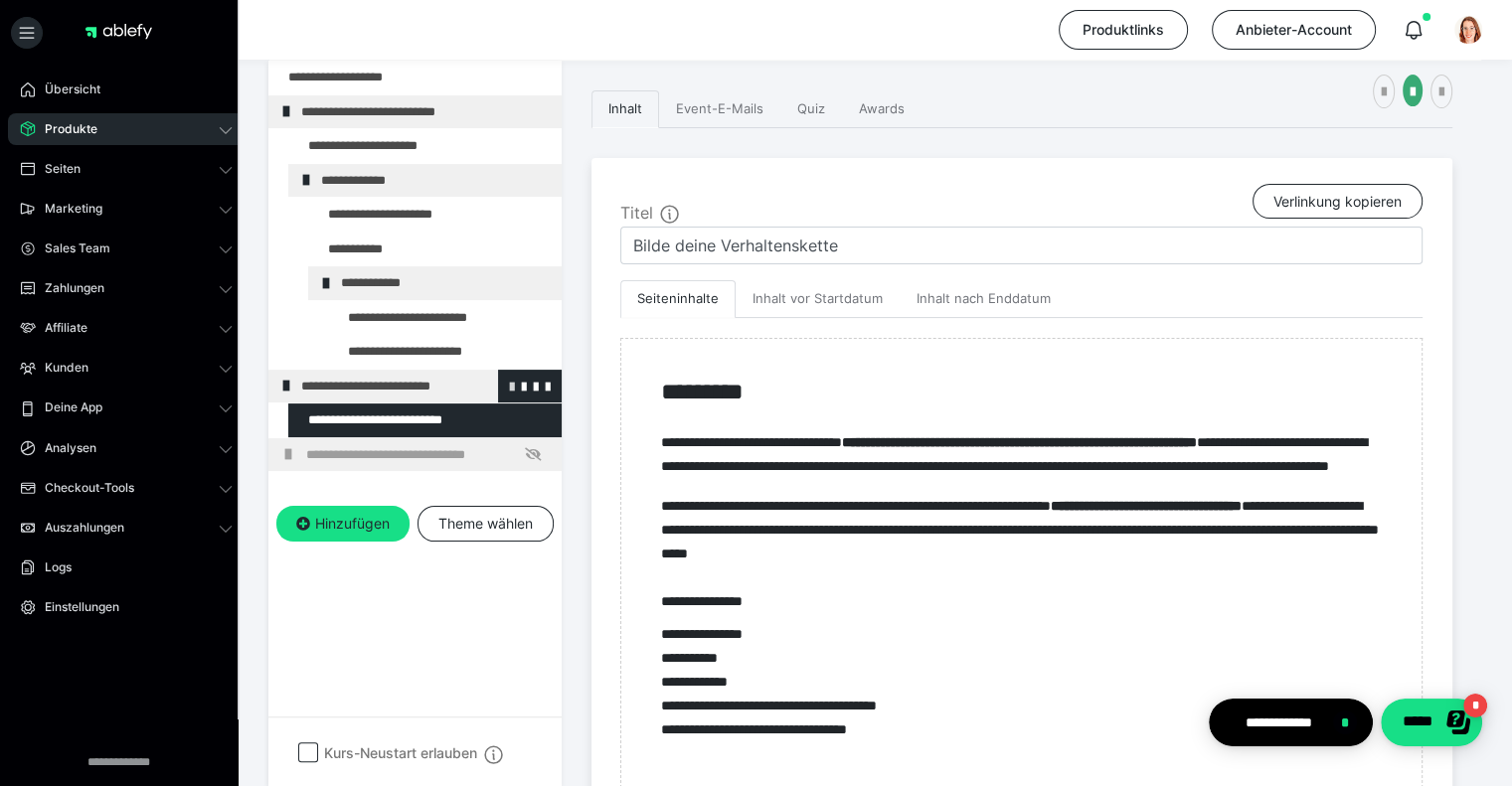 click at bounding box center [512, 386] 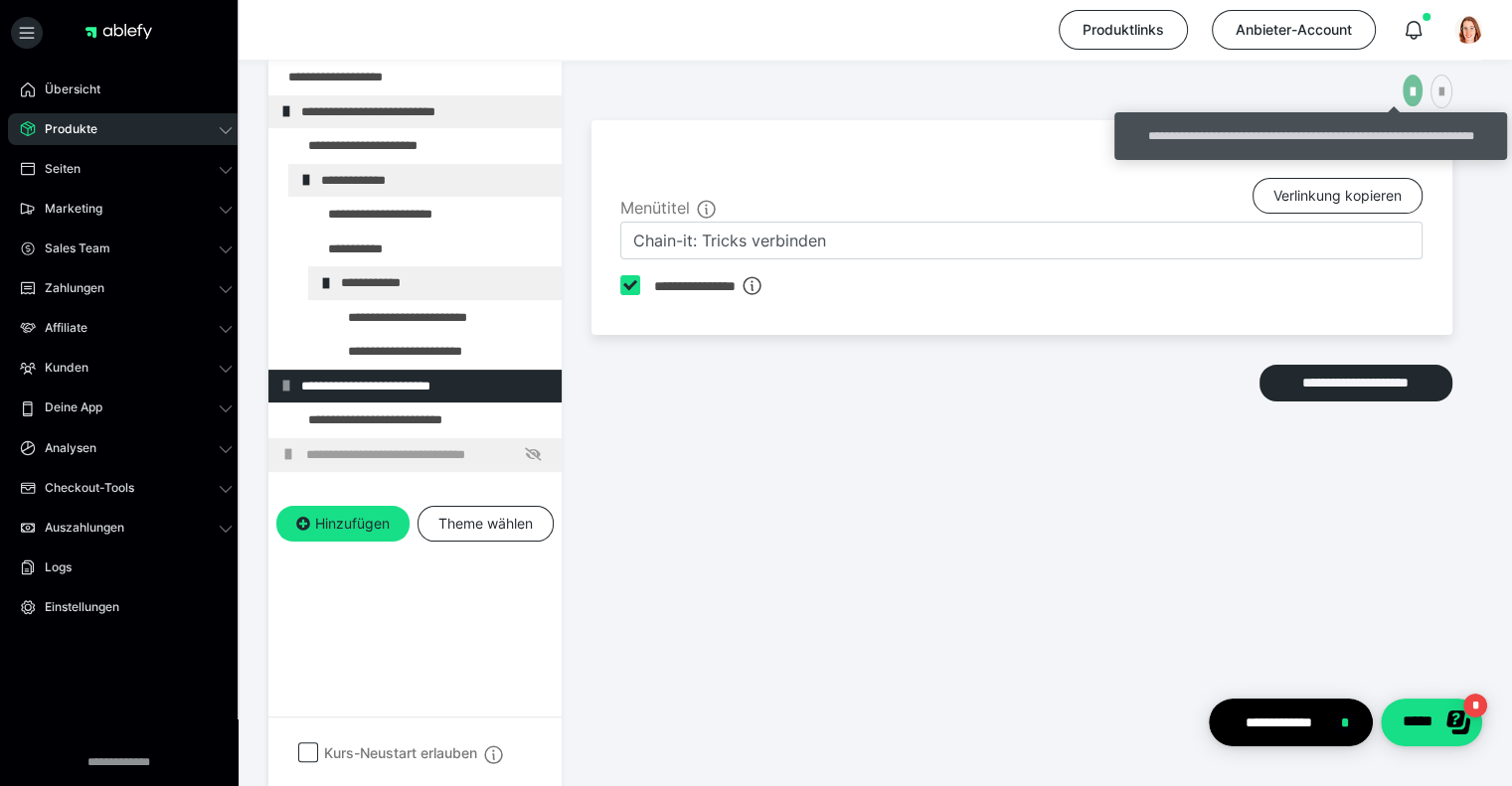 click at bounding box center [1413, 90] 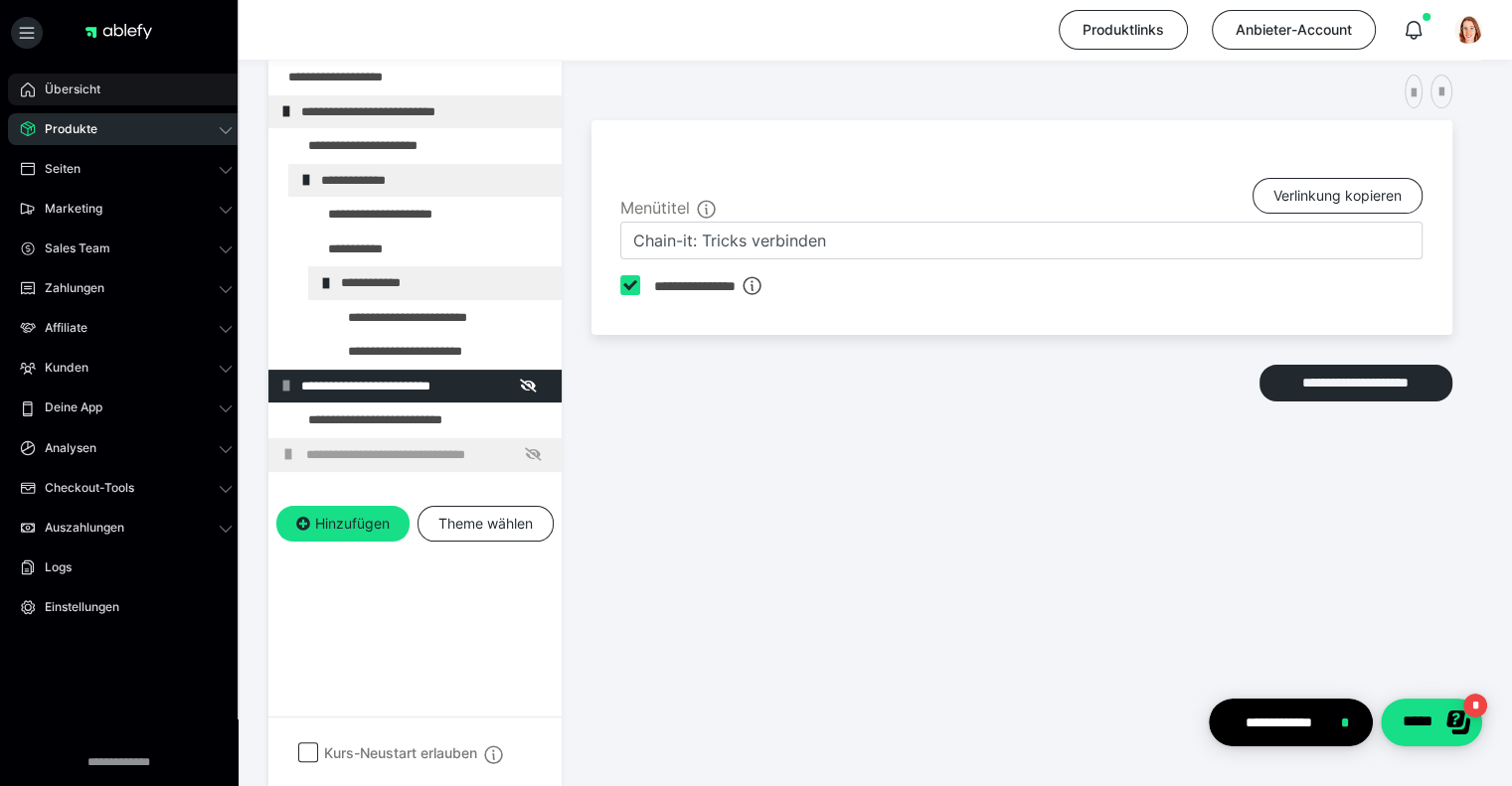 click on "Übersicht" at bounding box center (66, 89) 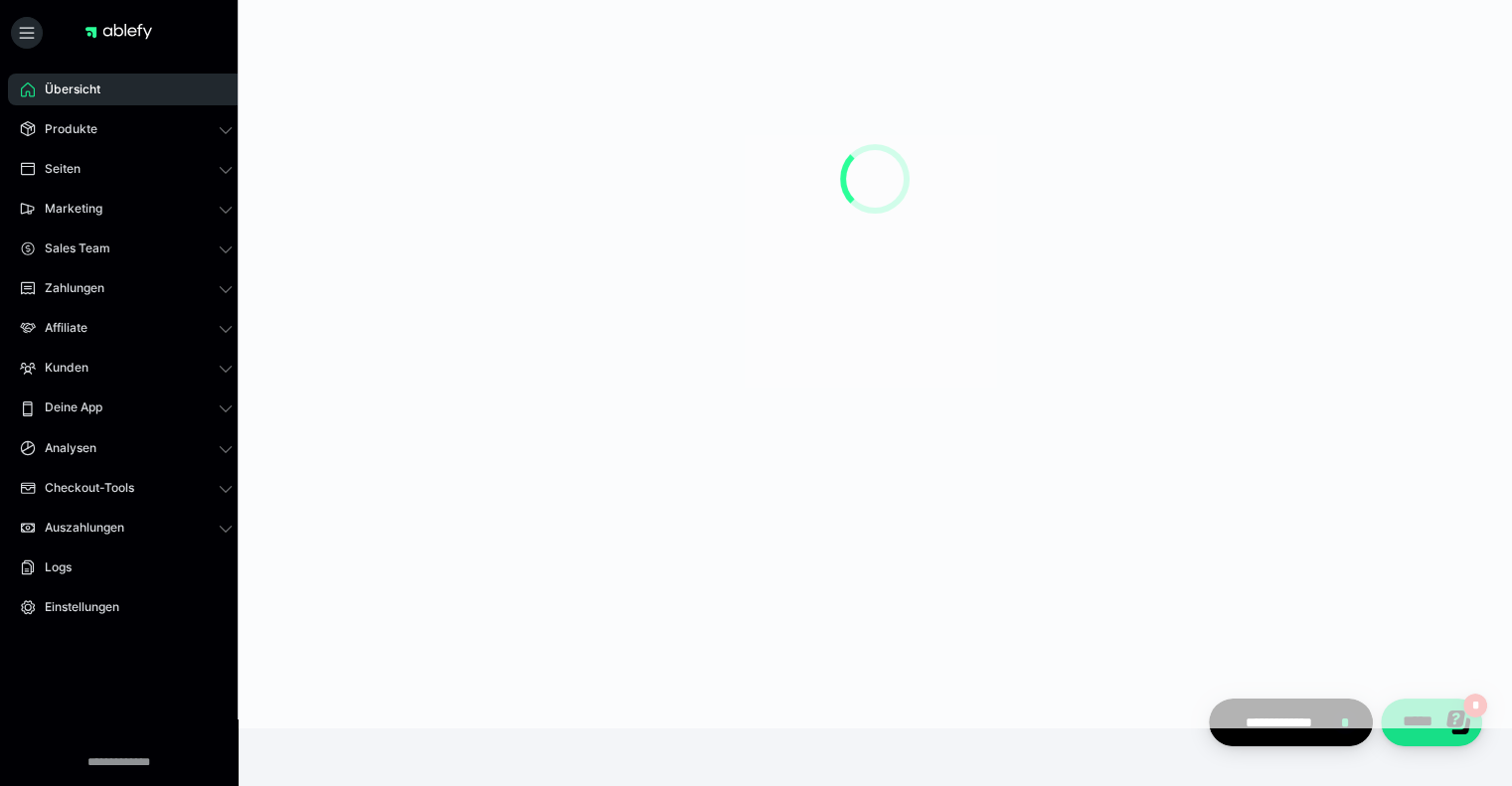 scroll, scrollTop: 0, scrollLeft: 0, axis: both 